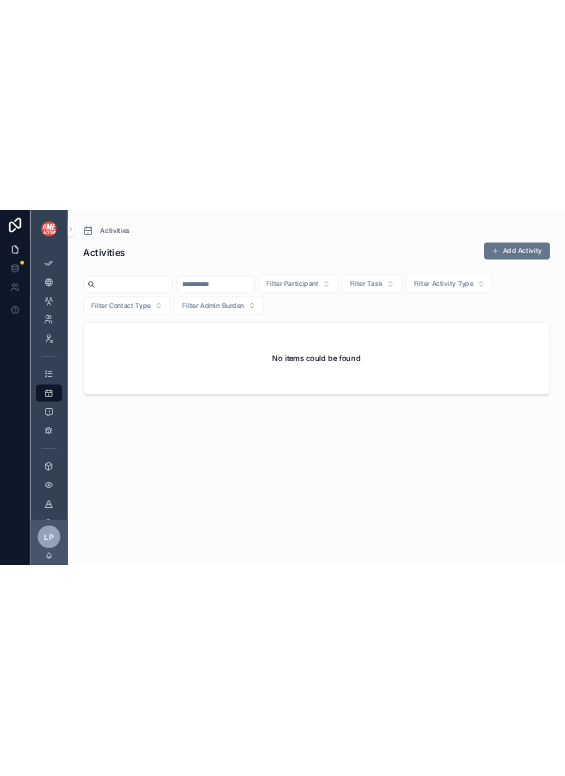 scroll, scrollTop: 0, scrollLeft: 0, axis: both 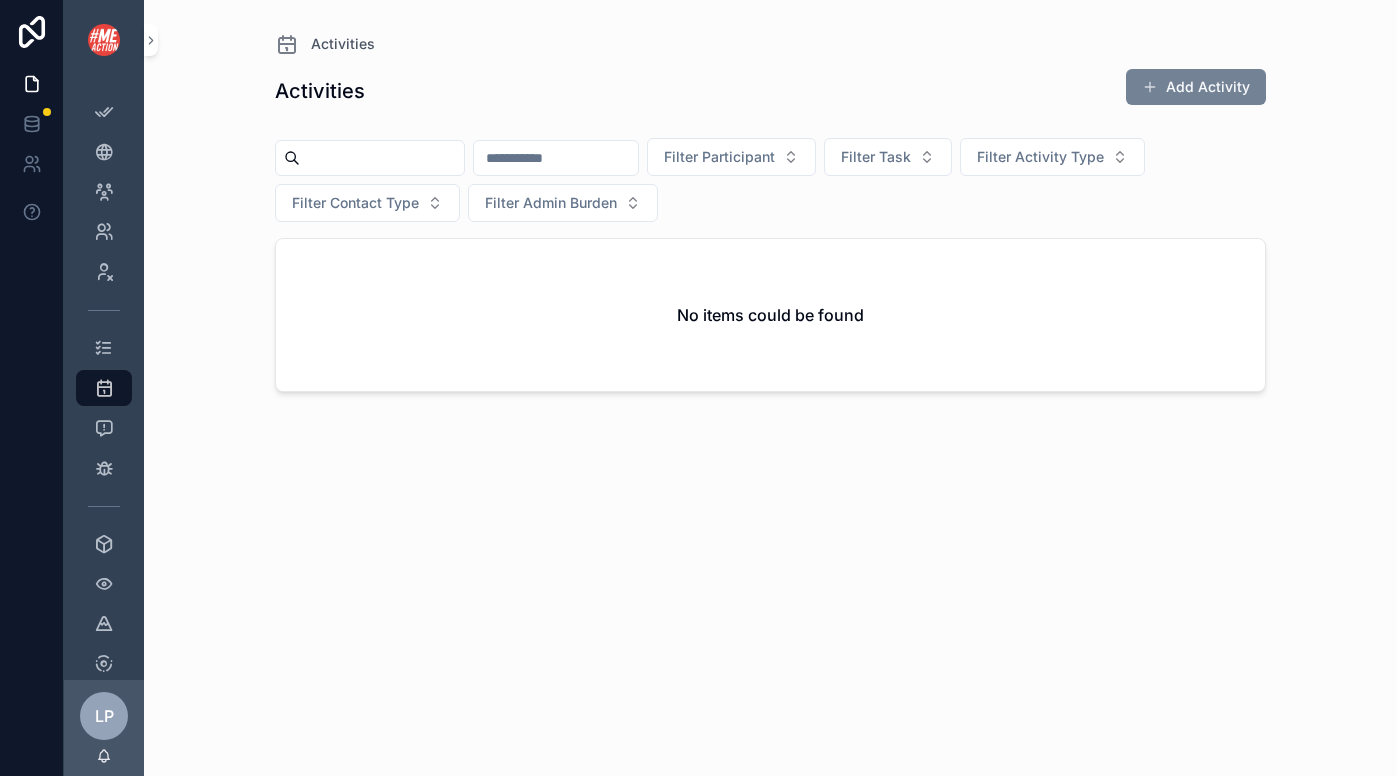 click on "Add Activity" at bounding box center (1196, 87) 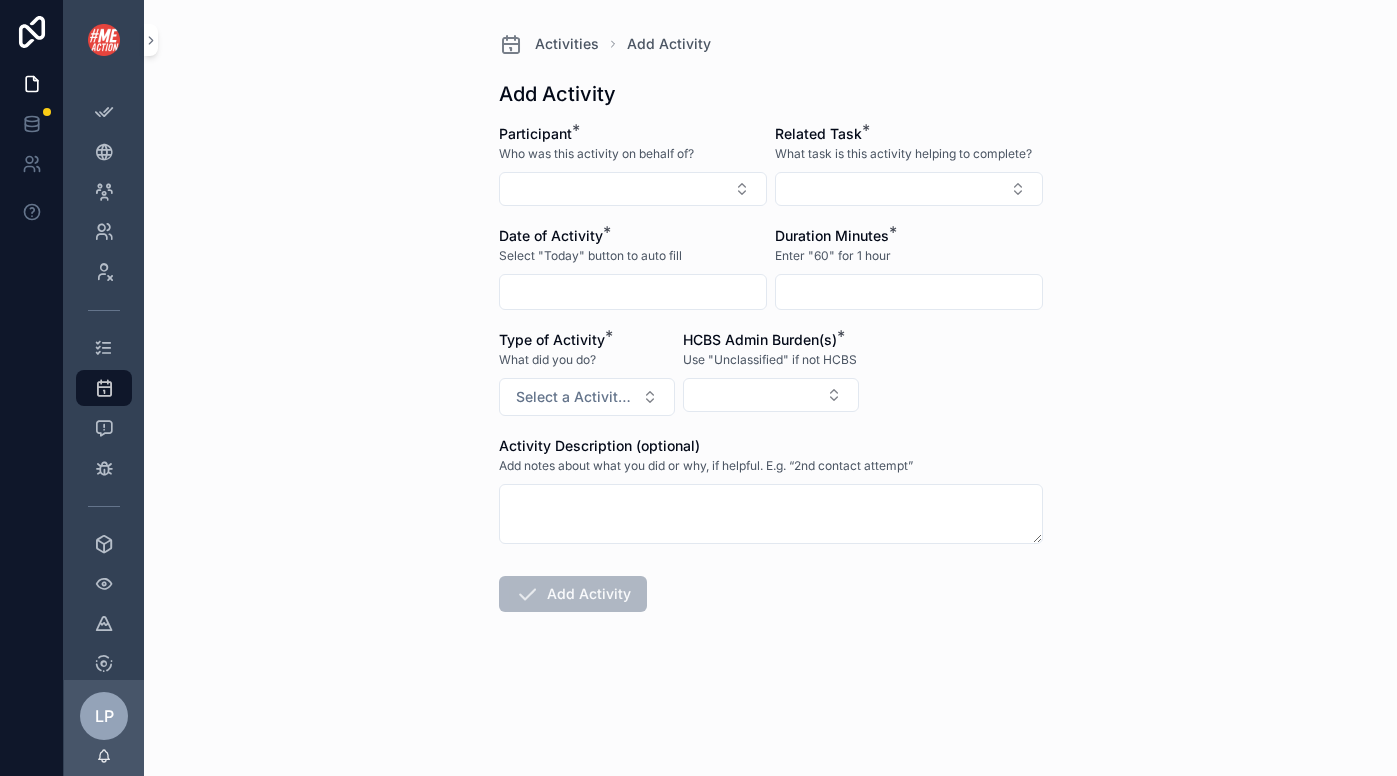 click on "Participant * Who was this activity on behalf of?" at bounding box center (633, 165) 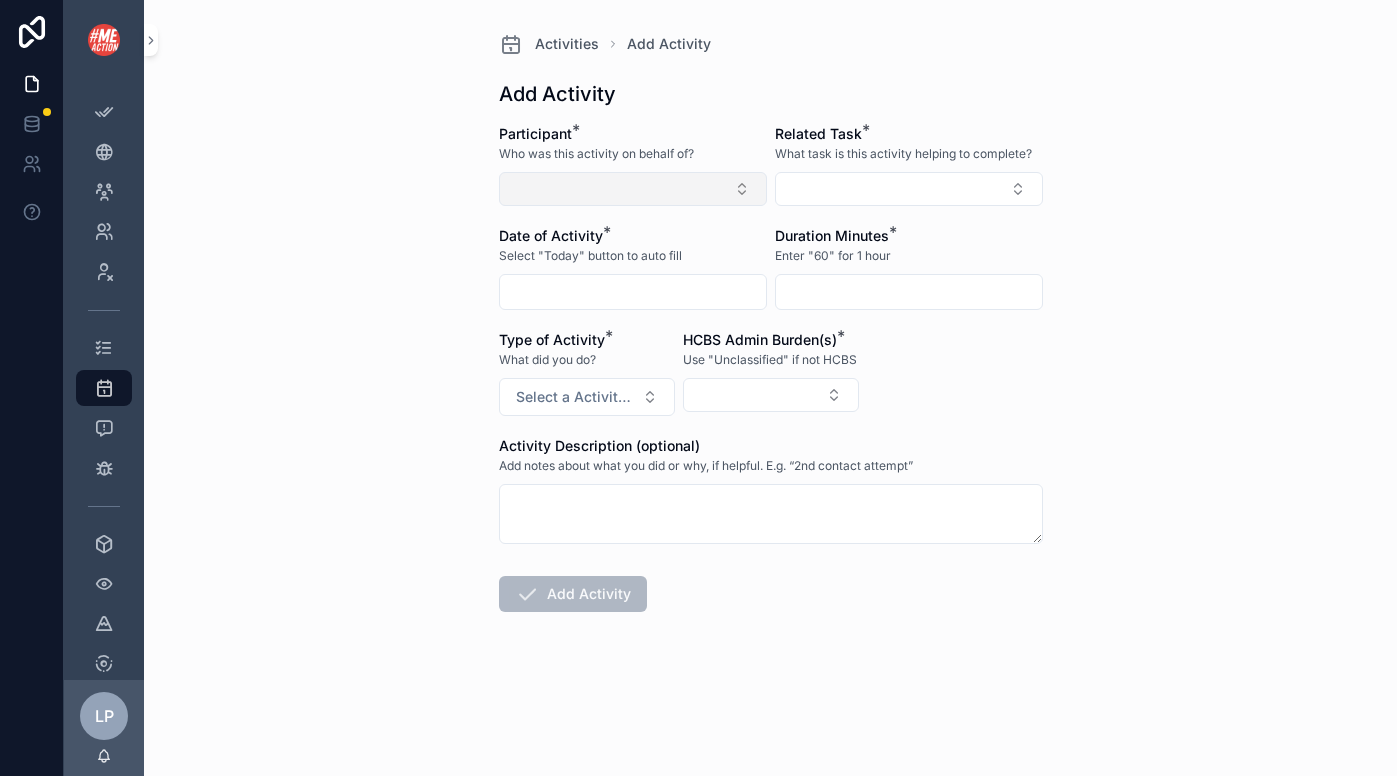 click at bounding box center [633, 189] 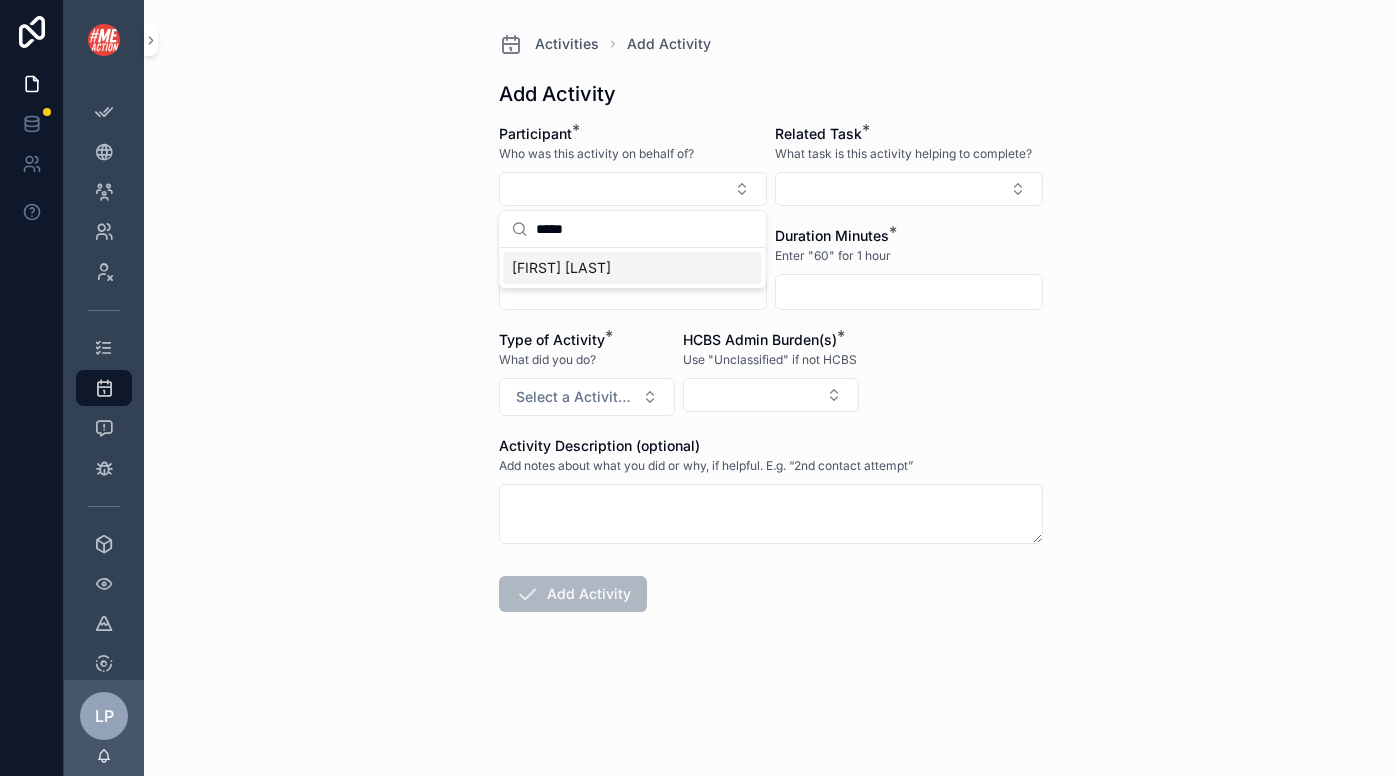 type on "*****" 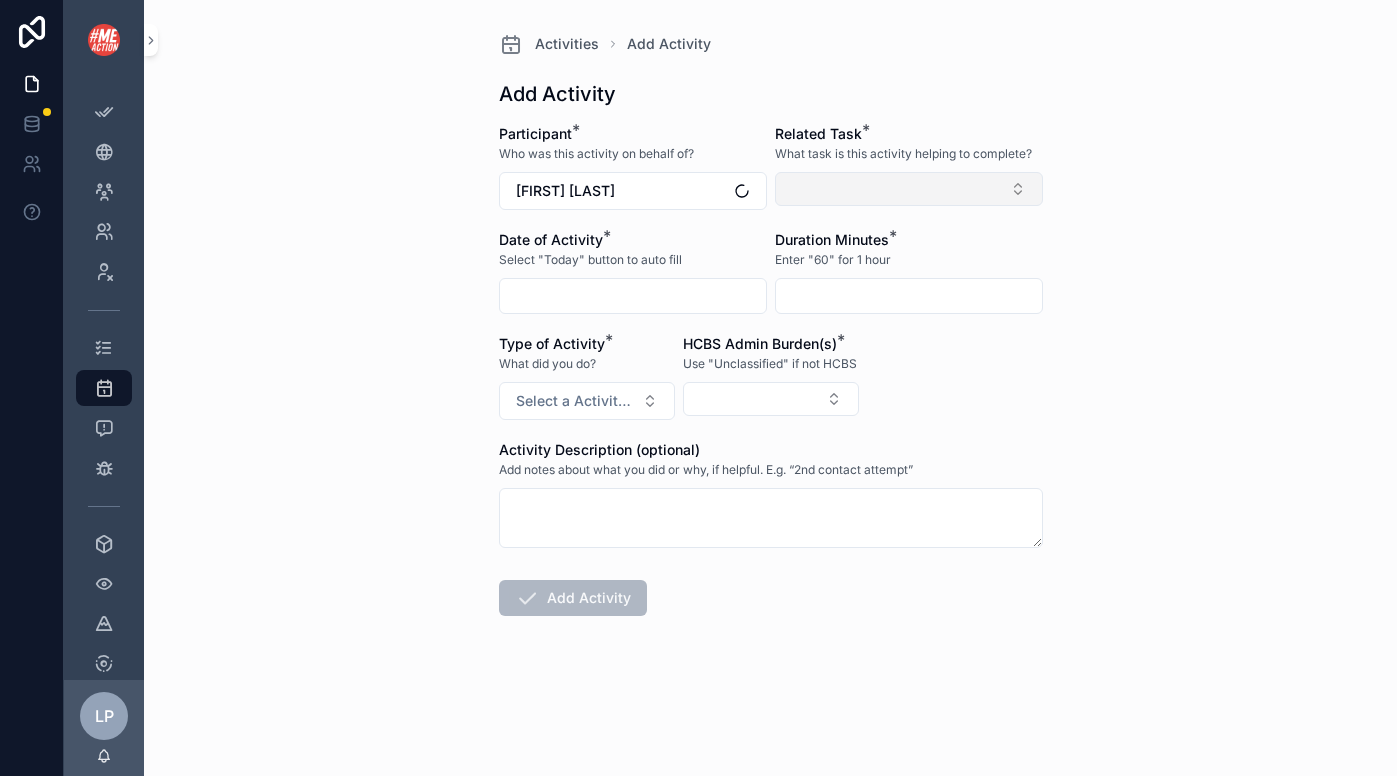 click at bounding box center [909, 189] 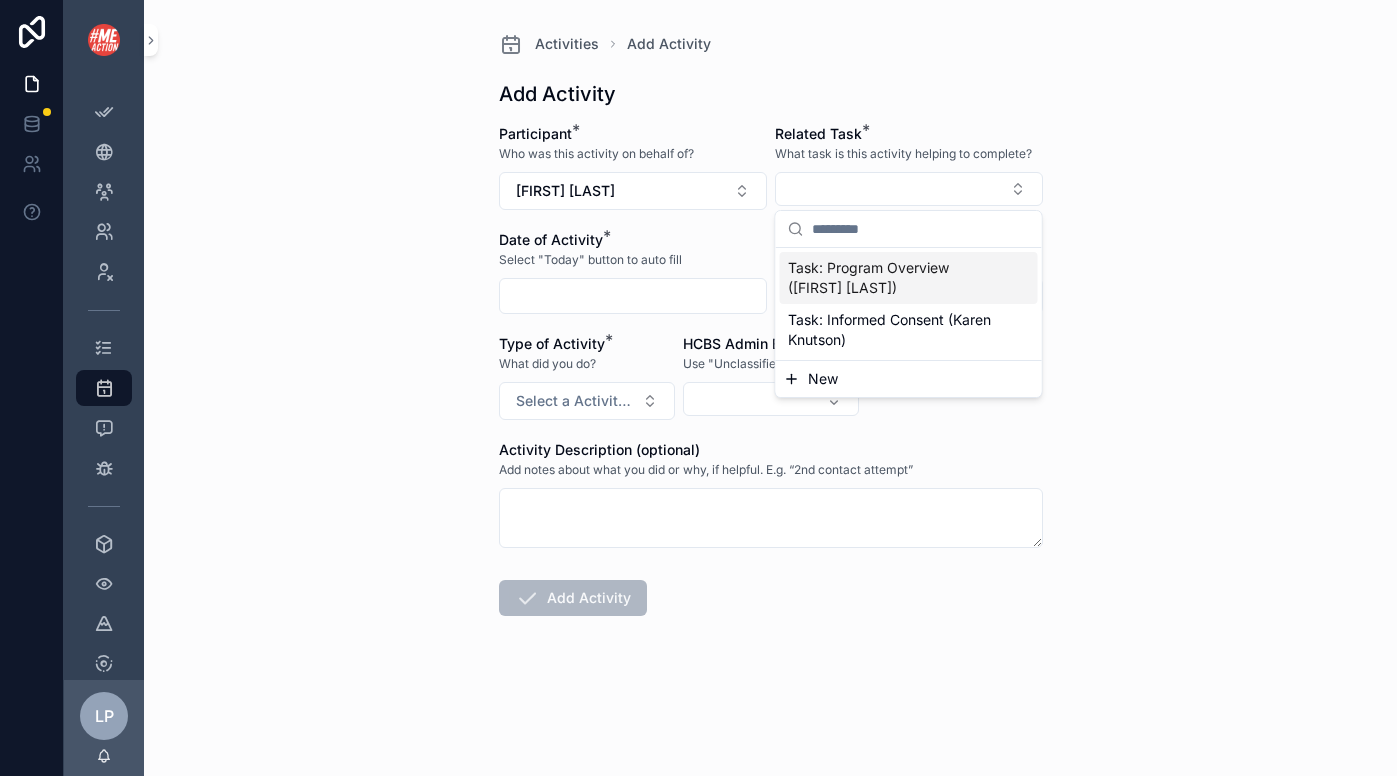 click at bounding box center [633, 296] 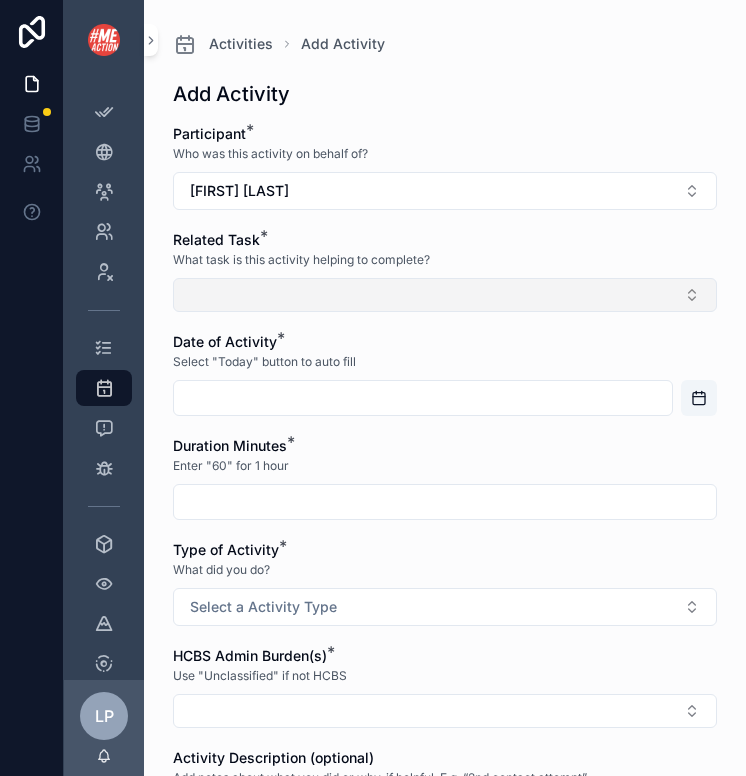 click at bounding box center (445, 295) 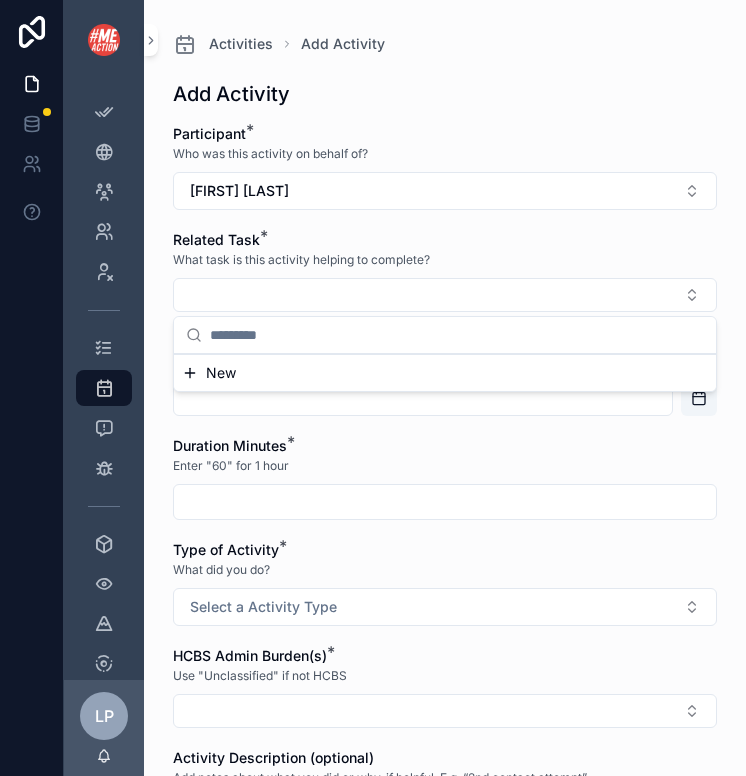 click on "Related Task * What task is this activity helping to complete?" at bounding box center (445, 250) 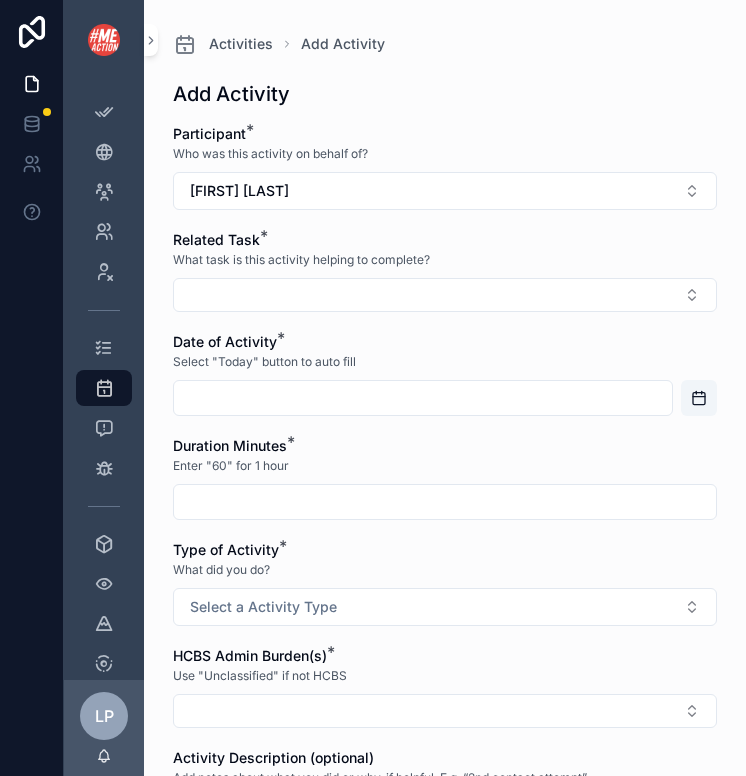 click at bounding box center (423, 398) 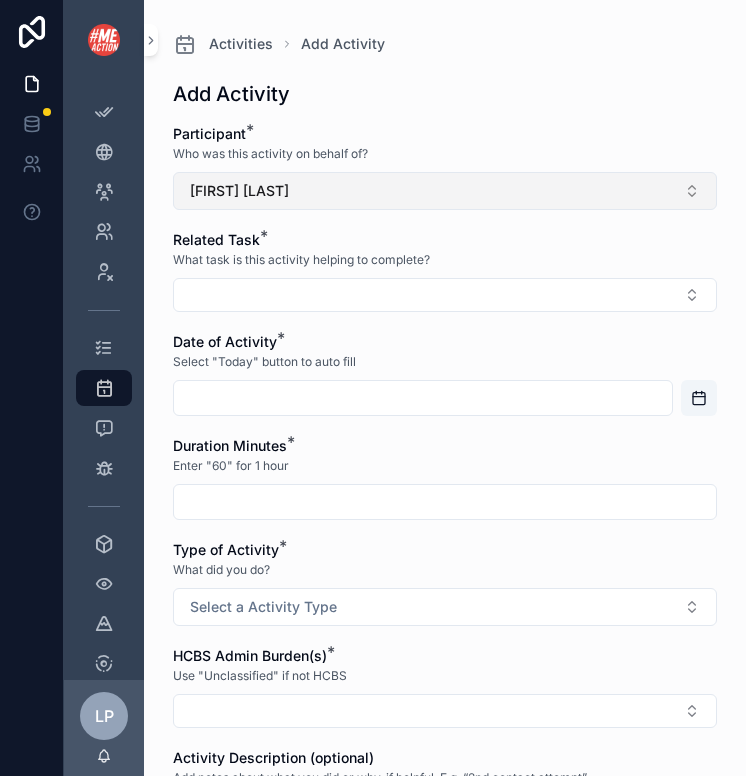click on "[FIRST] [LAST]" at bounding box center (239, 191) 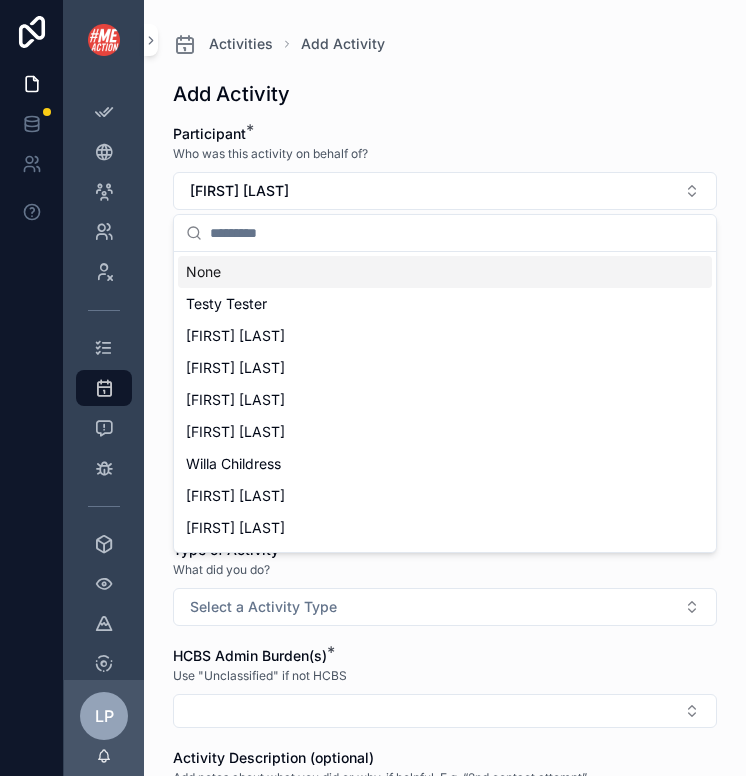 click at bounding box center (457, 233) 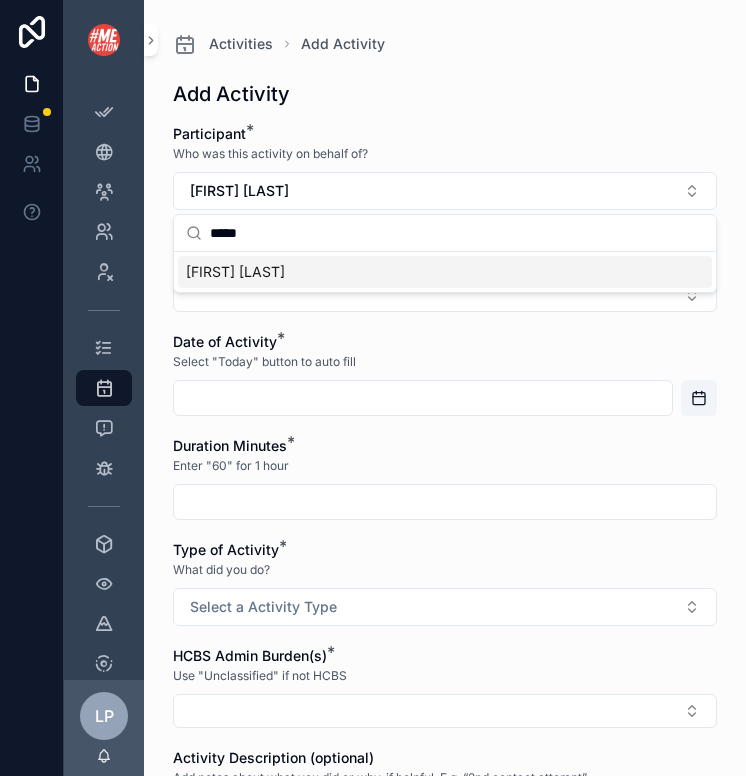 type on "*****" 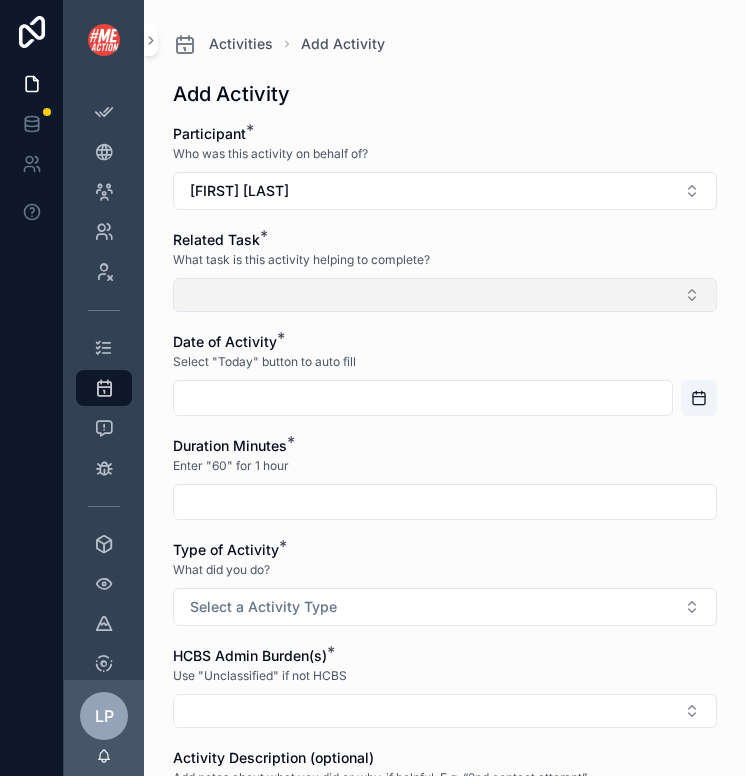 click at bounding box center [445, 295] 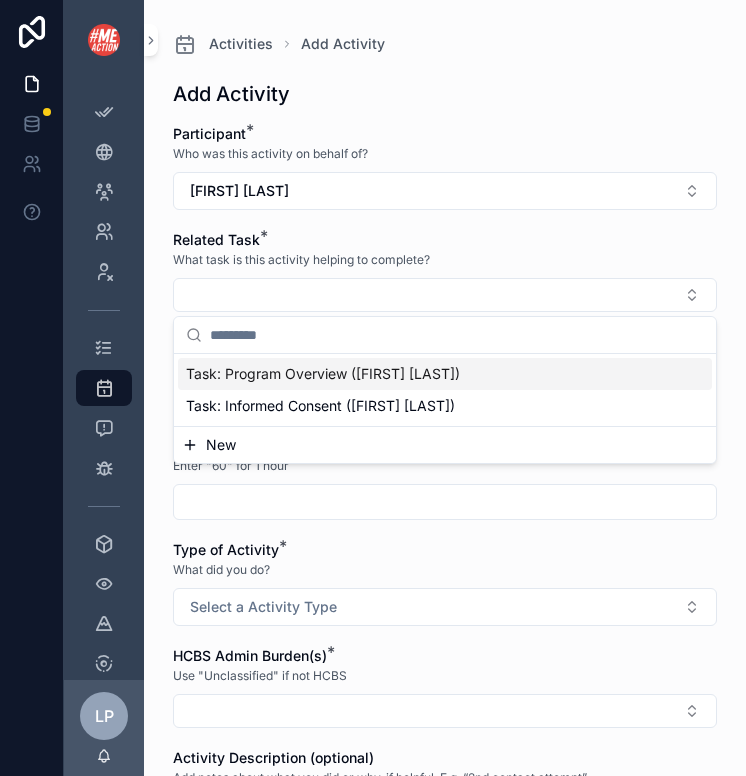 click on "Task: Program Overview ([FIRST] [LAST])" at bounding box center [323, 374] 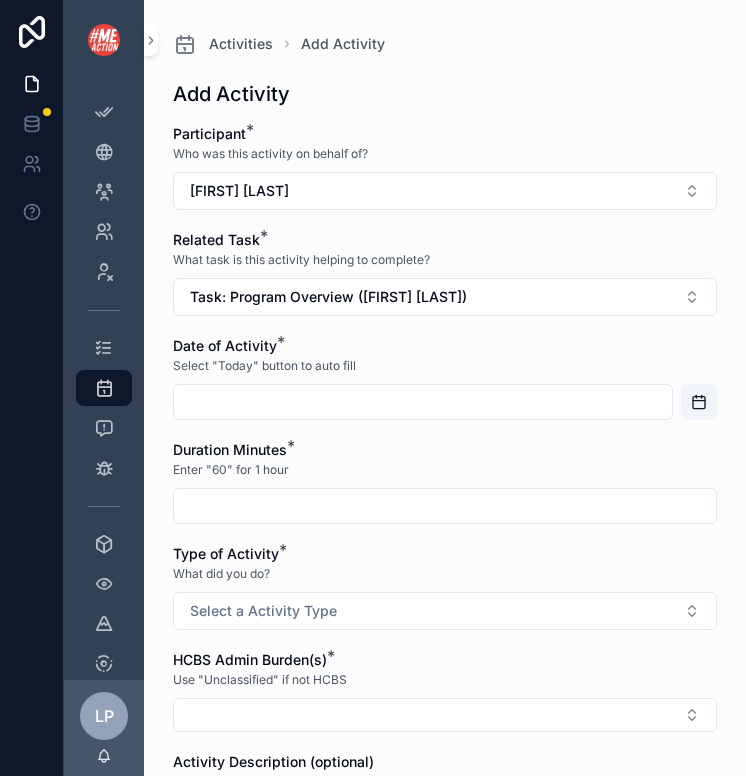 click at bounding box center [423, 402] 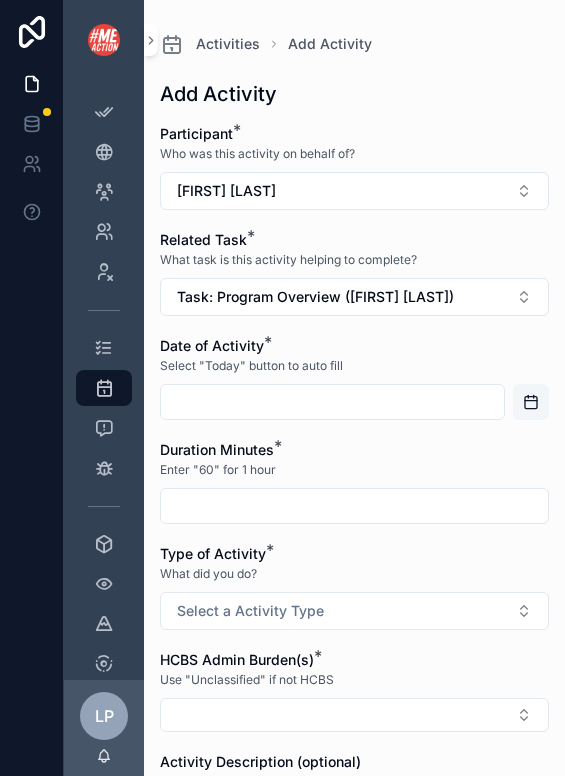 click at bounding box center [531, 402] 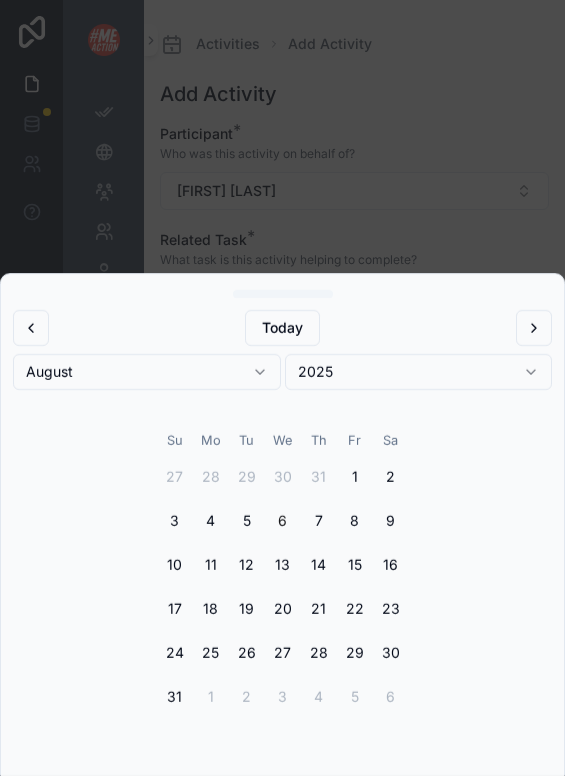 click 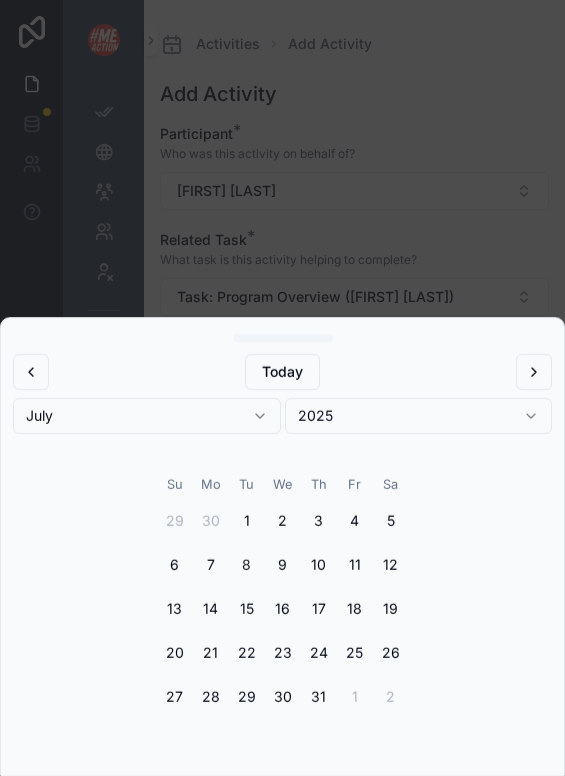 click on "8" at bounding box center [247, 565] 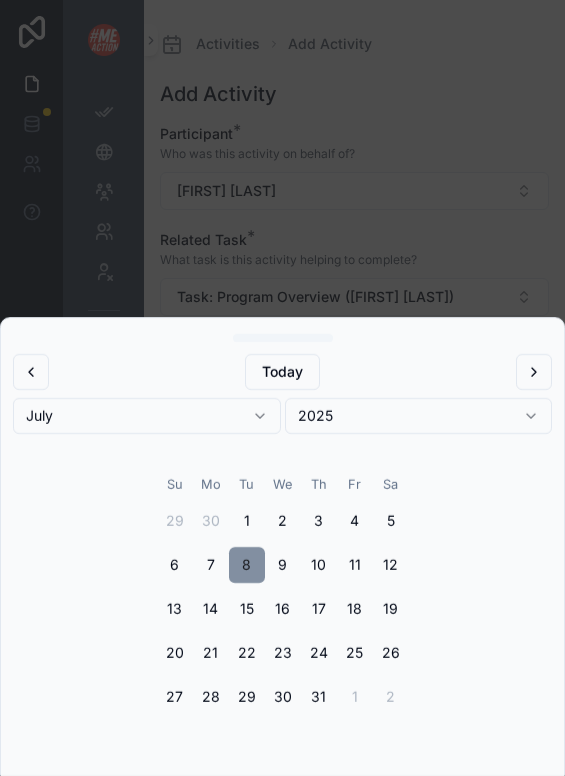 click on "8" at bounding box center [247, 565] 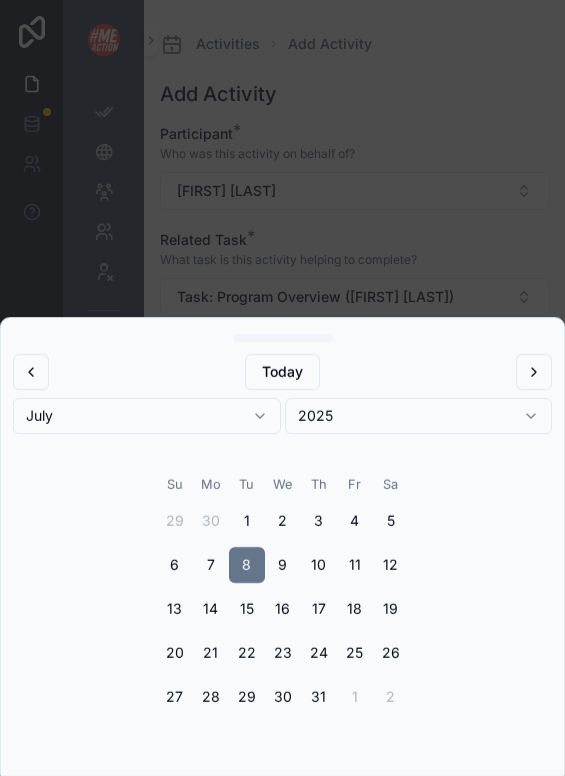 click at bounding box center (282, 388) 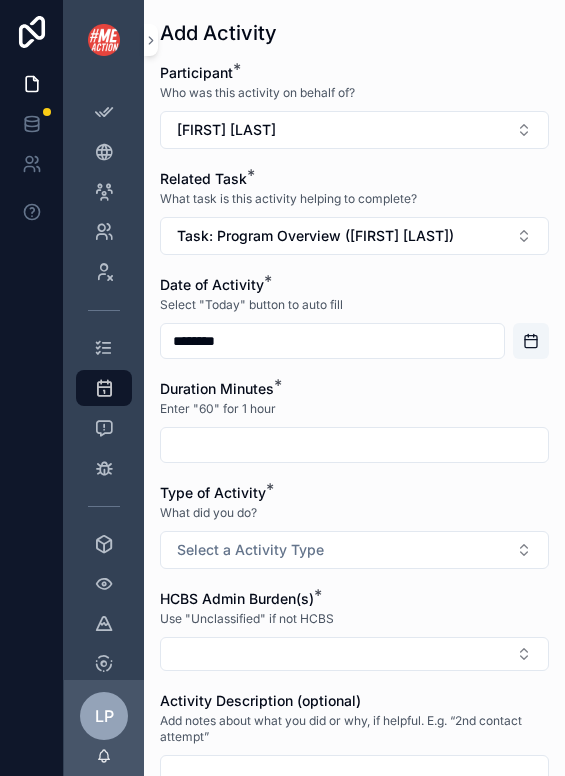 scroll, scrollTop: 86, scrollLeft: 0, axis: vertical 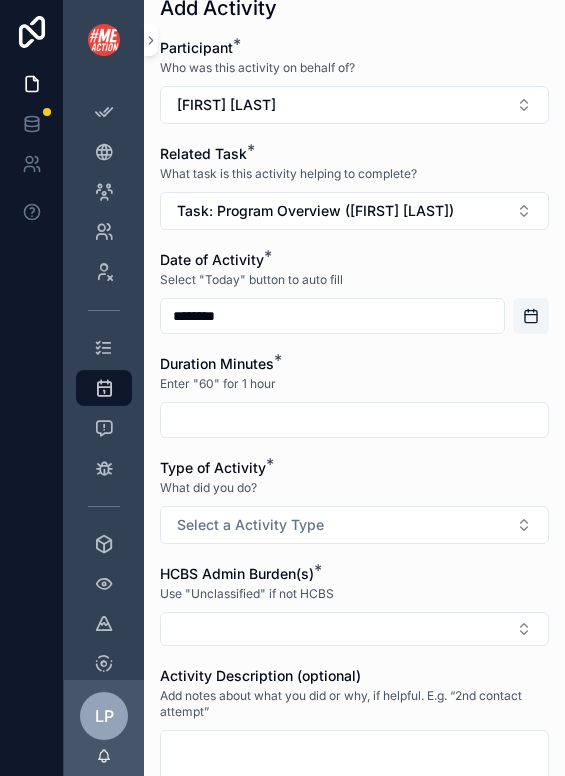 click at bounding box center (354, 420) 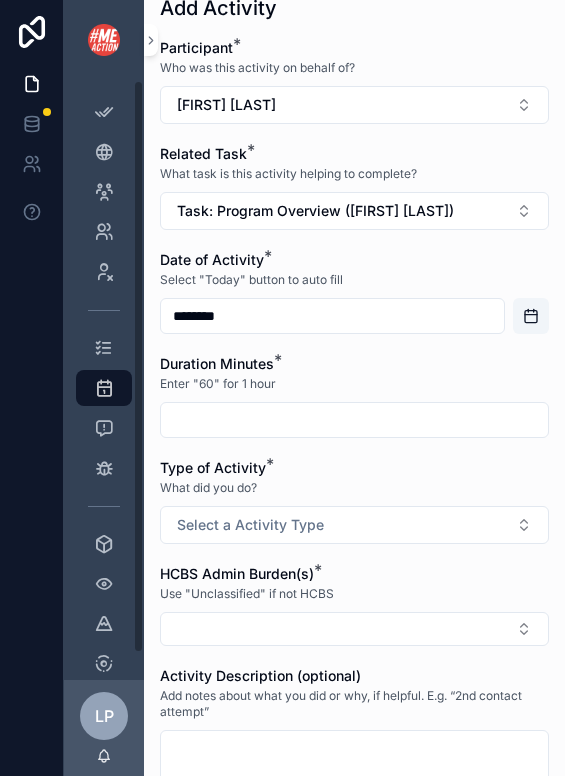 scroll, scrollTop: 1, scrollLeft: 0, axis: vertical 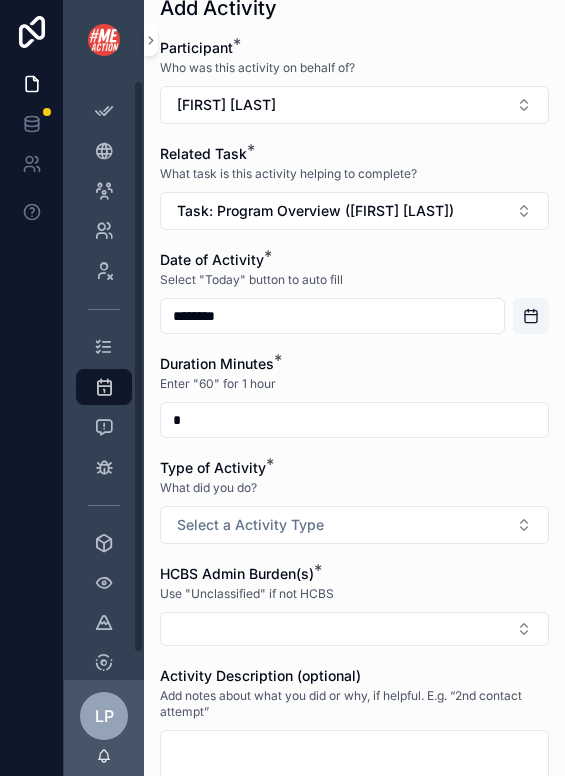 type on "*" 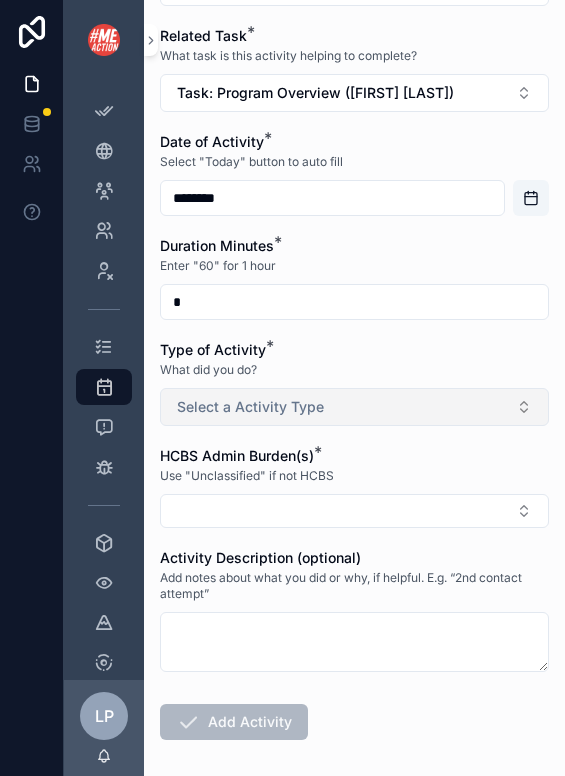 click on "Select a Activity Type" at bounding box center (354, 407) 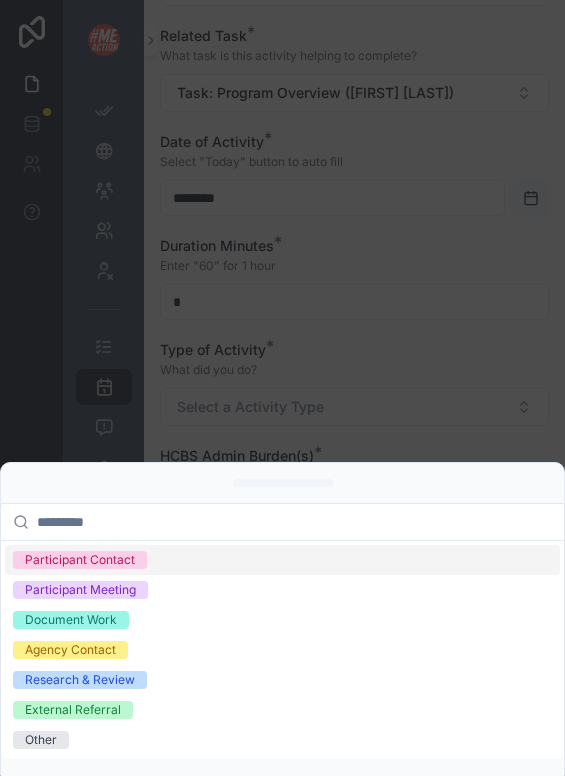 click on "Participant Contact" at bounding box center [80, 560] 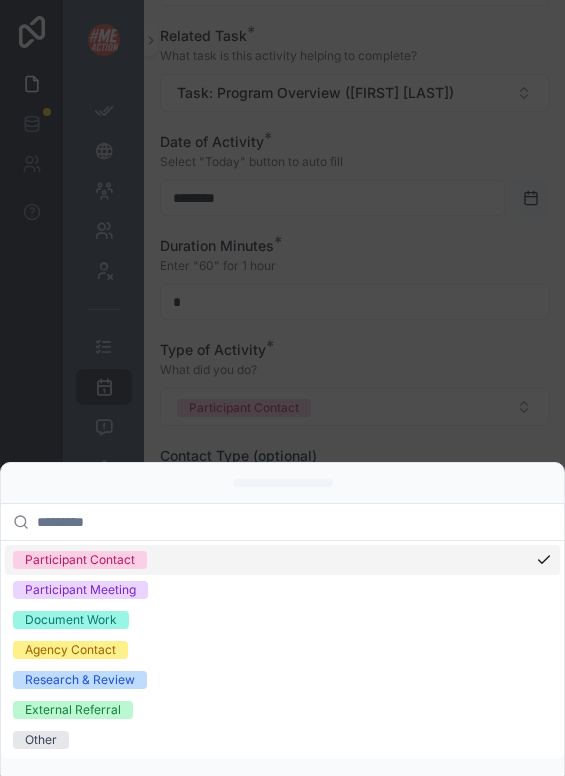 click at bounding box center [282, 388] 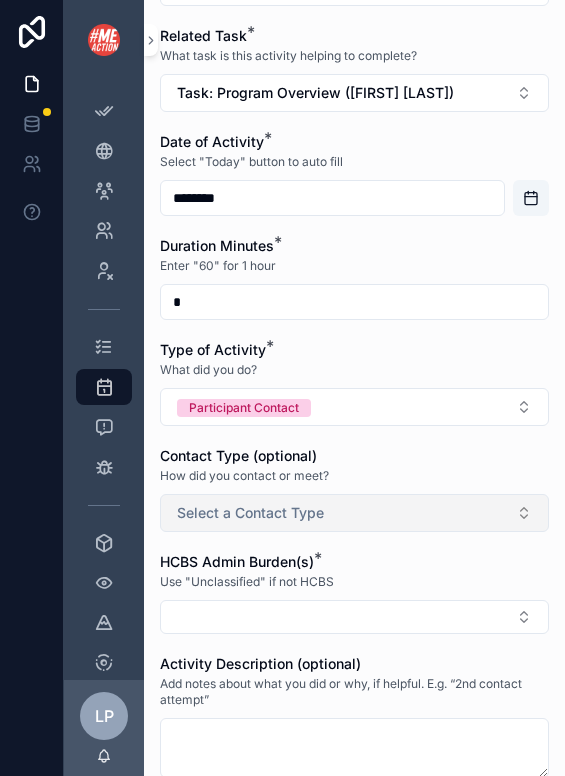click on "Select a Contact Type" at bounding box center (250, 513) 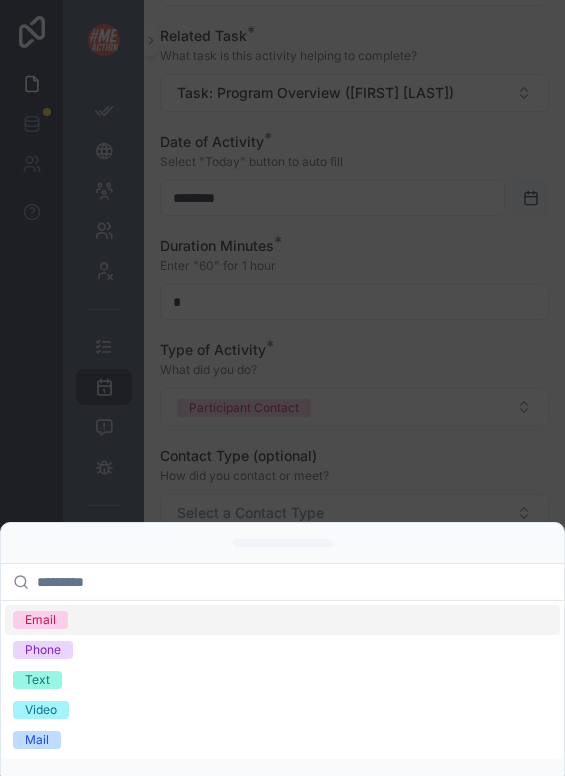 click on "Email" at bounding box center (282, 620) 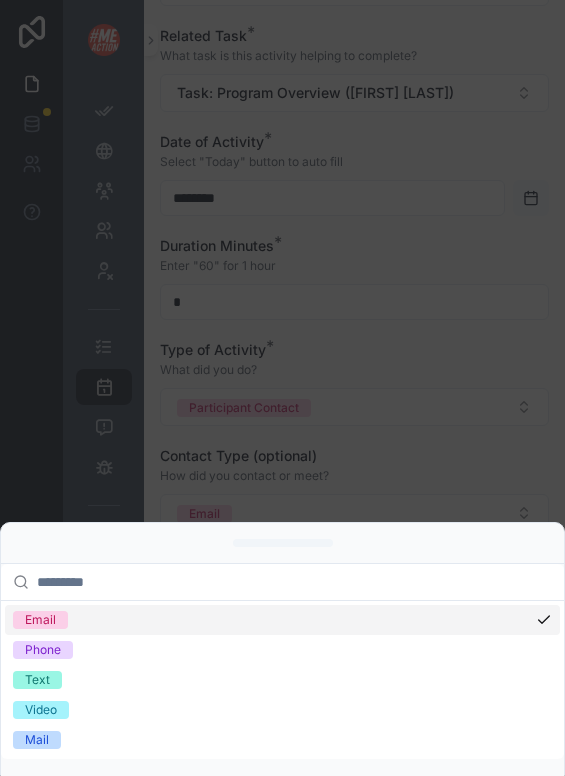 click at bounding box center [282, 388] 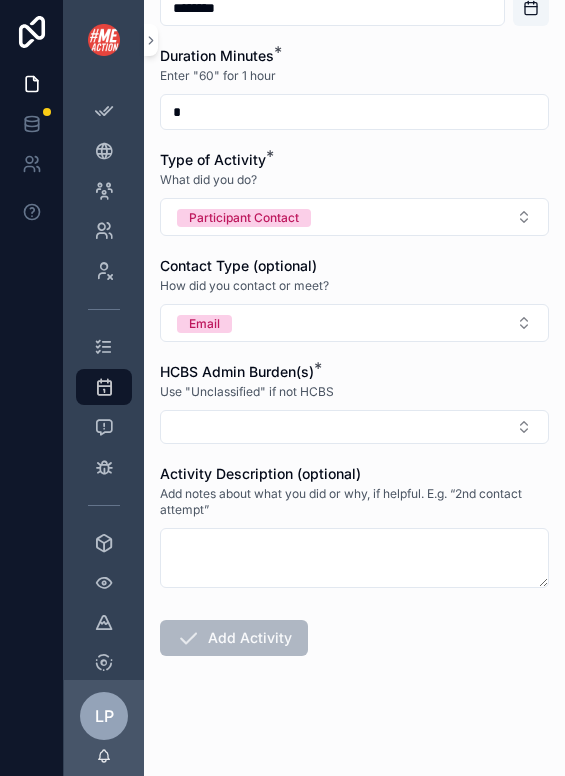 scroll, scrollTop: 395, scrollLeft: 0, axis: vertical 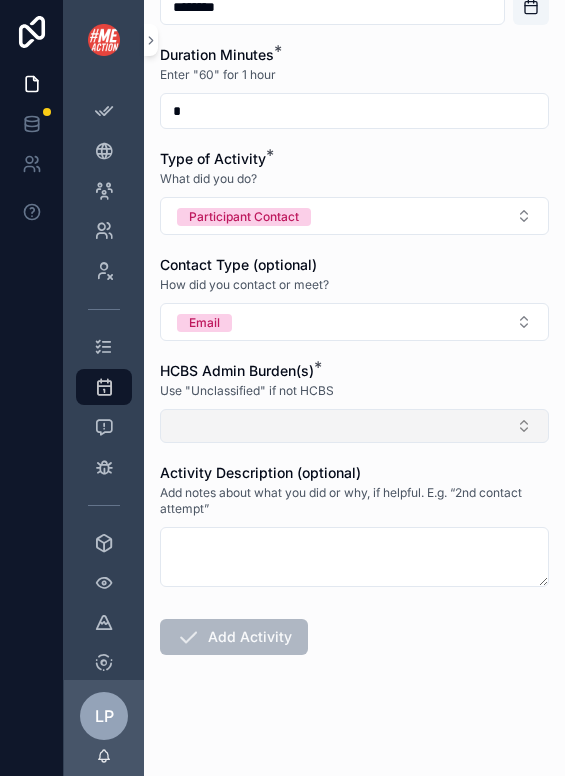 click at bounding box center (354, 426) 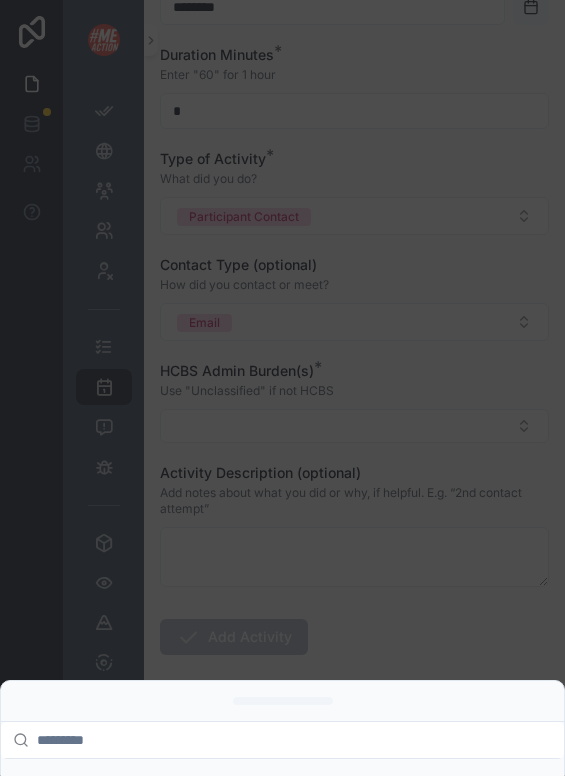 click at bounding box center [282, 388] 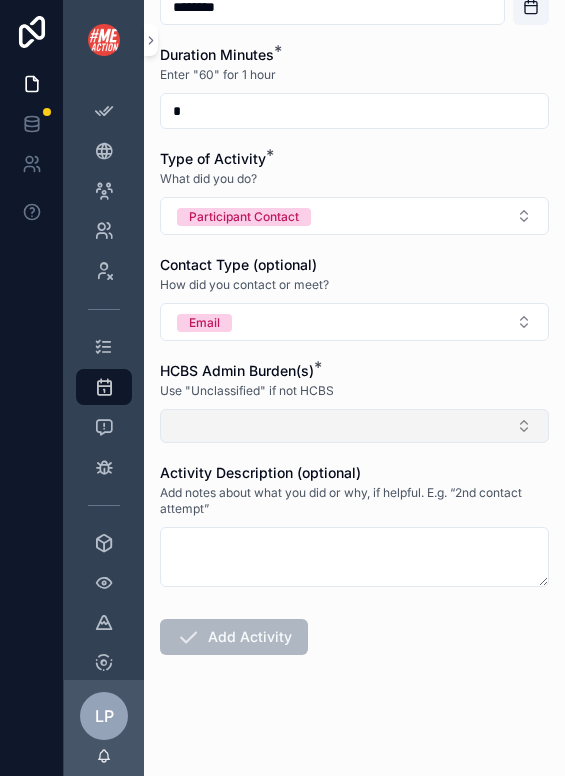 click at bounding box center [354, 426] 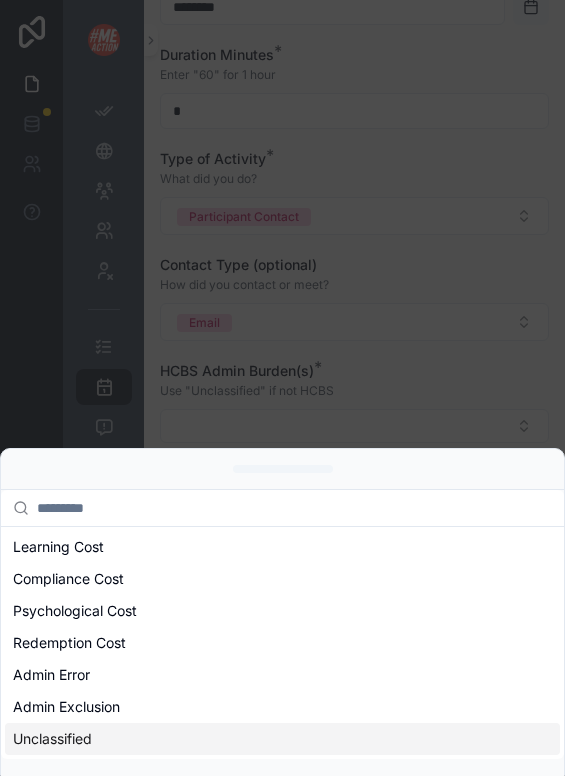 click on "Unclassified" at bounding box center [52, 739] 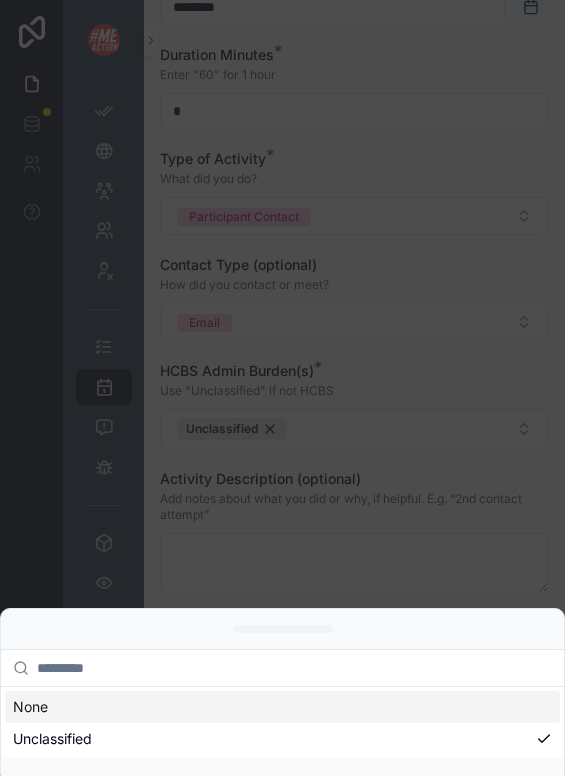 click at bounding box center (282, 388) 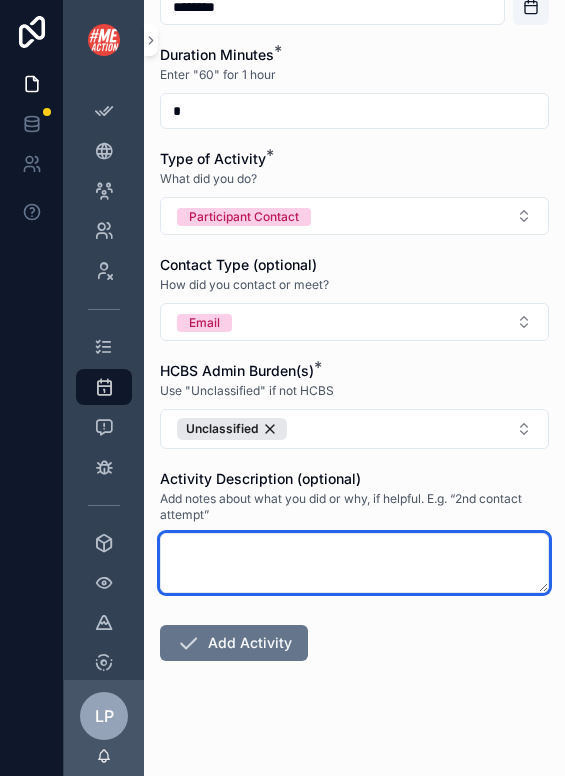 click at bounding box center [354, 563] 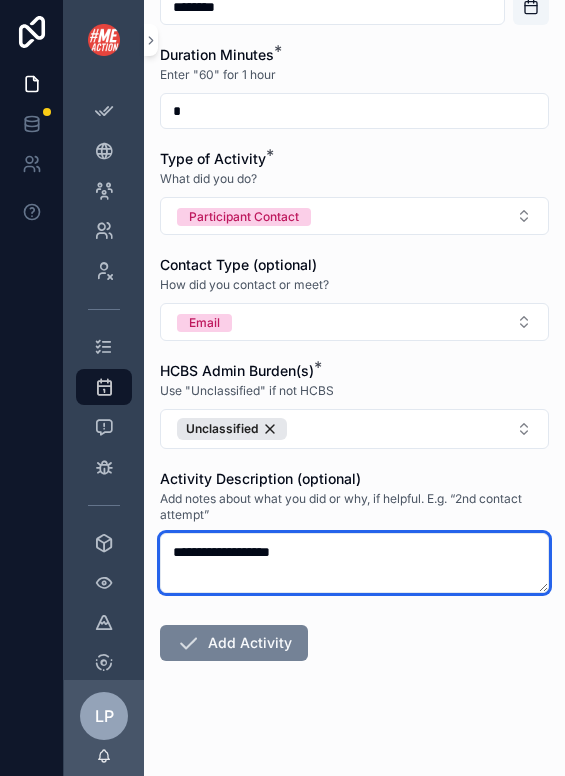 type on "**********" 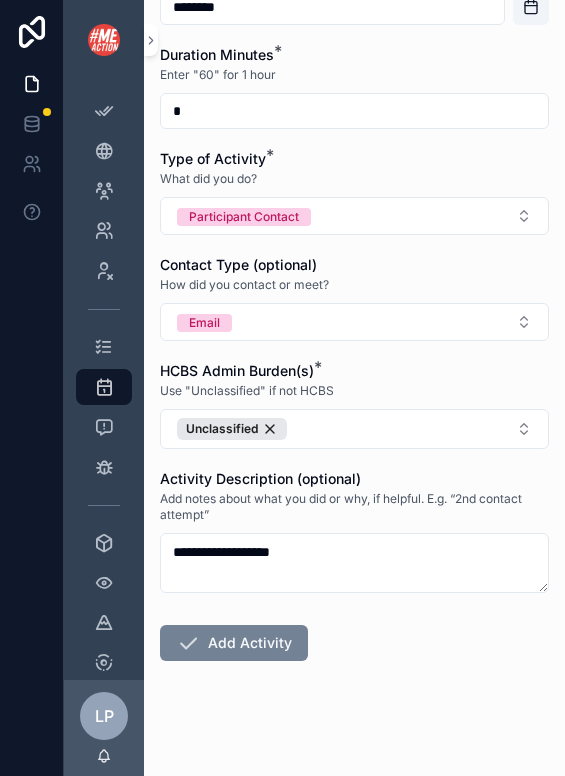 click on "Add Activity" at bounding box center (234, 643) 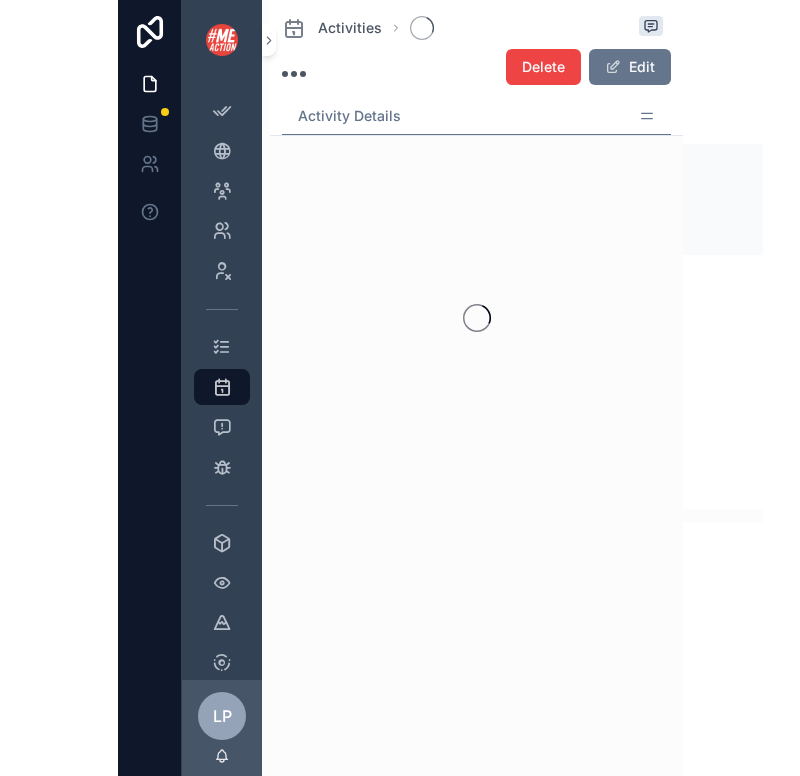 scroll, scrollTop: 0, scrollLeft: 0, axis: both 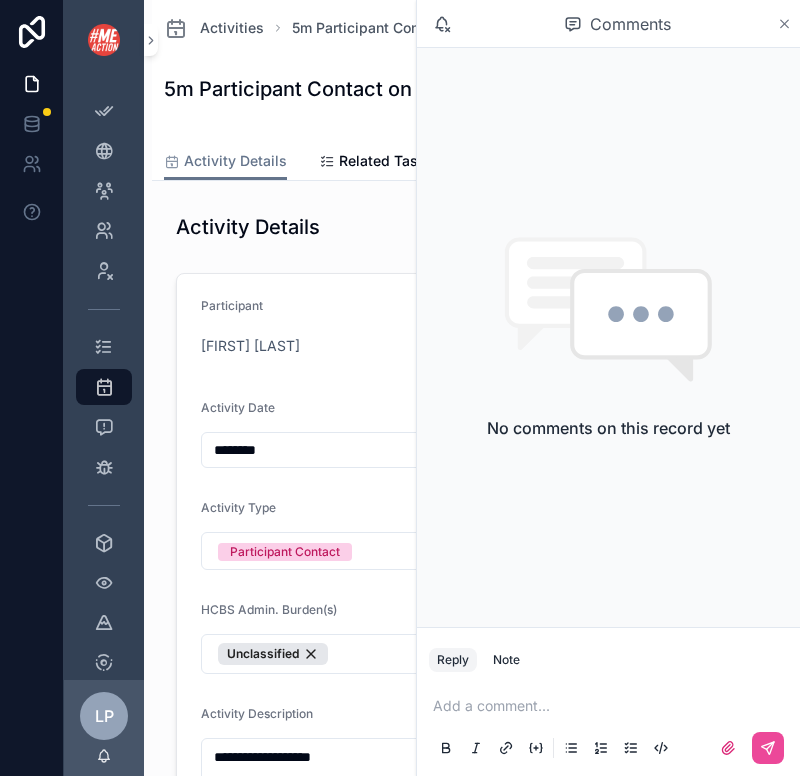 click 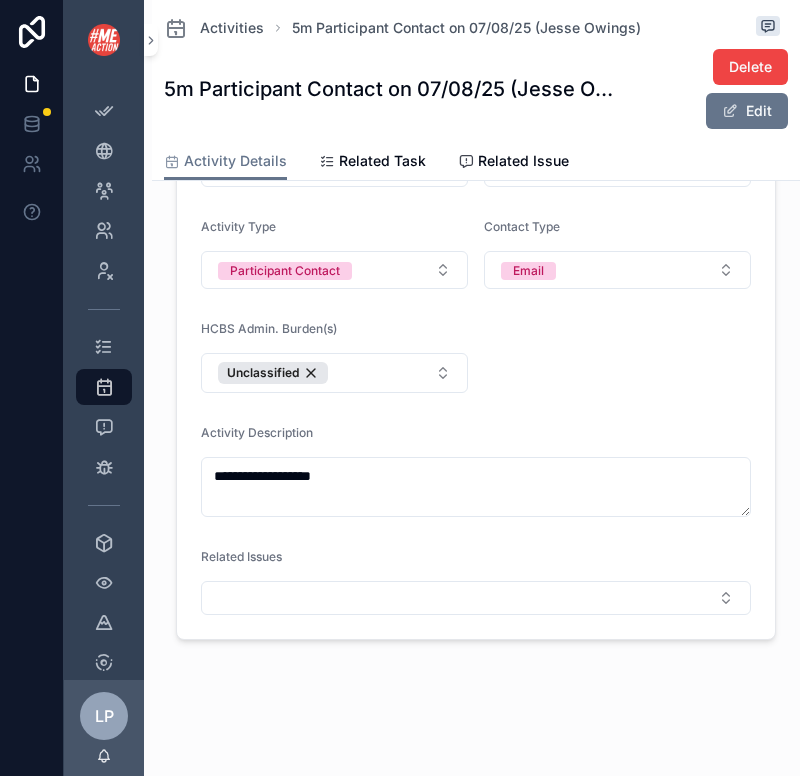 scroll, scrollTop: 0, scrollLeft: 0, axis: both 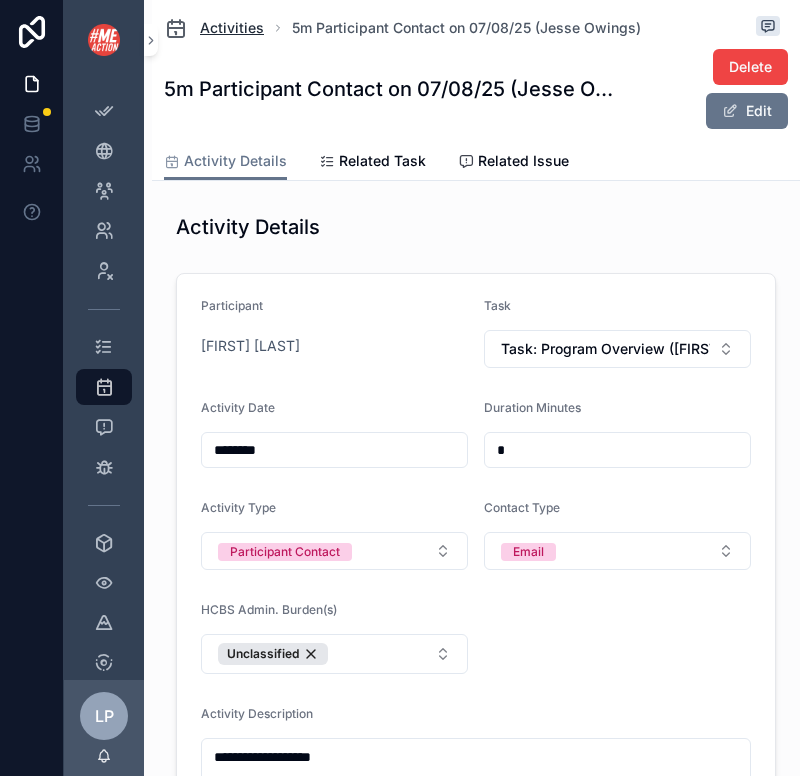 click on "Activities" at bounding box center (214, 28) 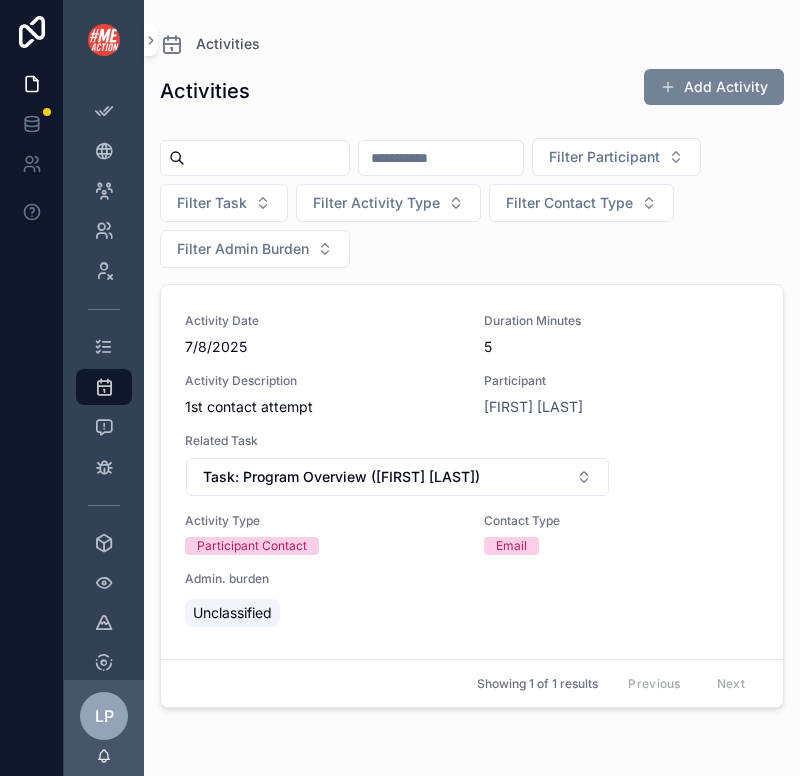click on "Add Activity" at bounding box center [714, 87] 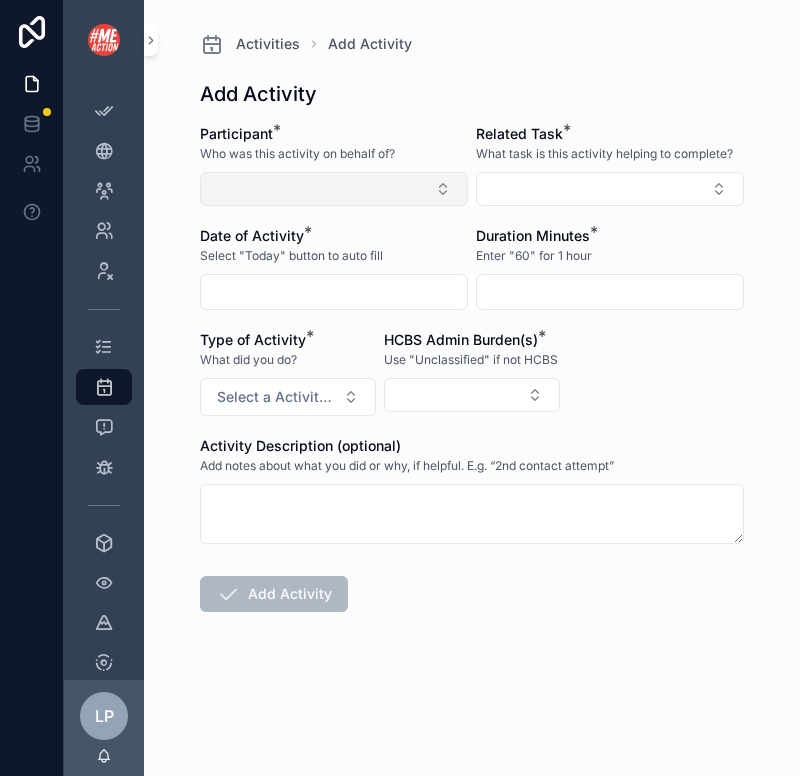 click at bounding box center (334, 189) 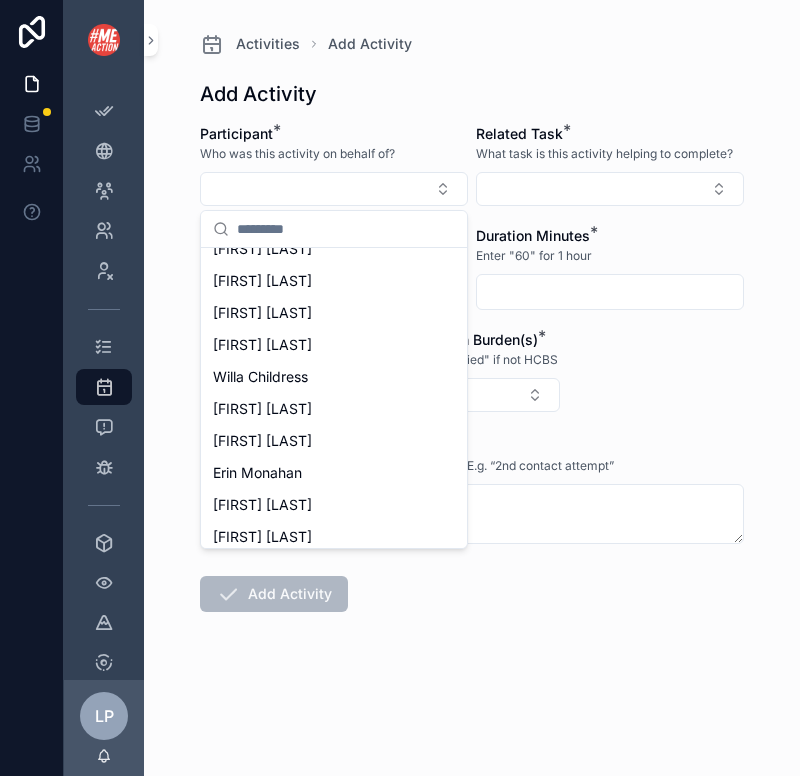 scroll, scrollTop: 46, scrollLeft: 0, axis: vertical 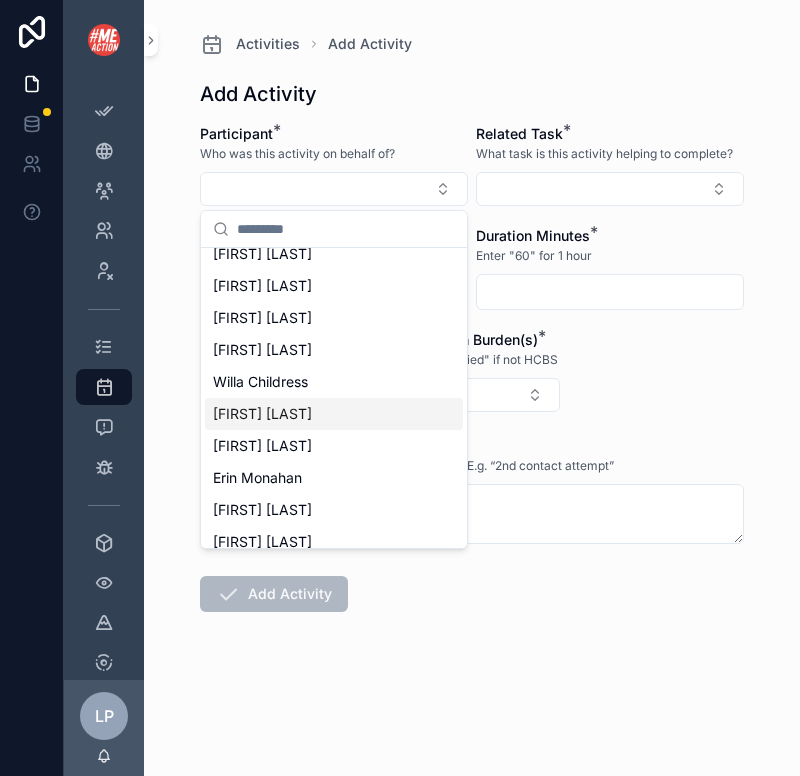 click on "[FIRST] [LAST]" at bounding box center (262, 414) 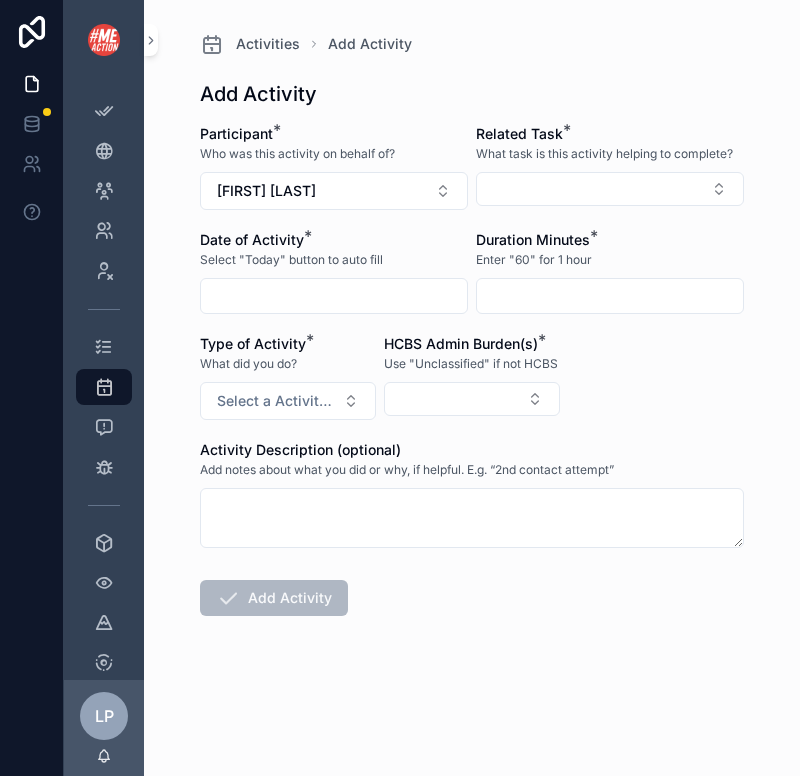 click at bounding box center [610, 296] 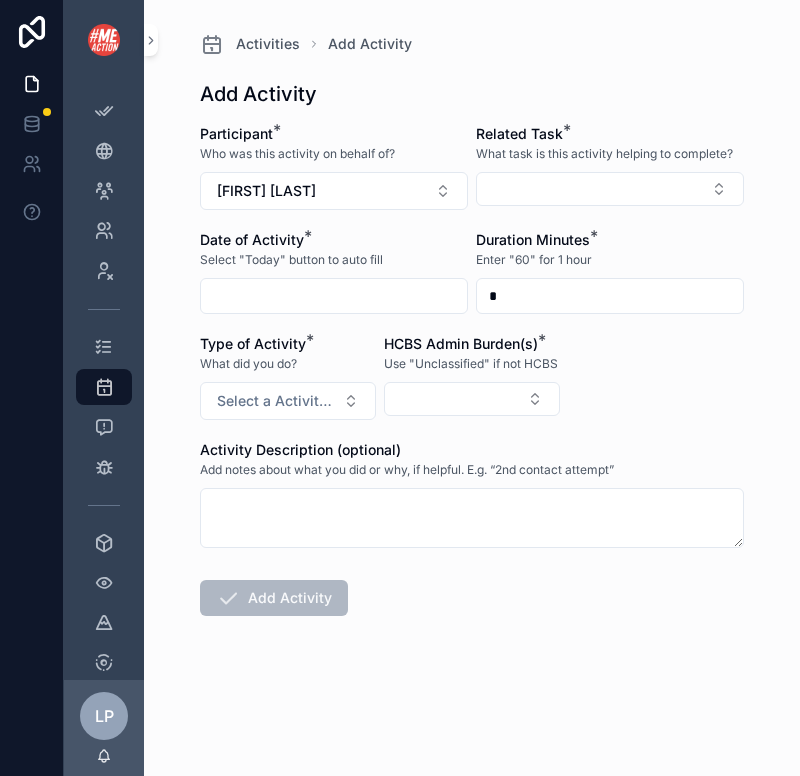 type on "*" 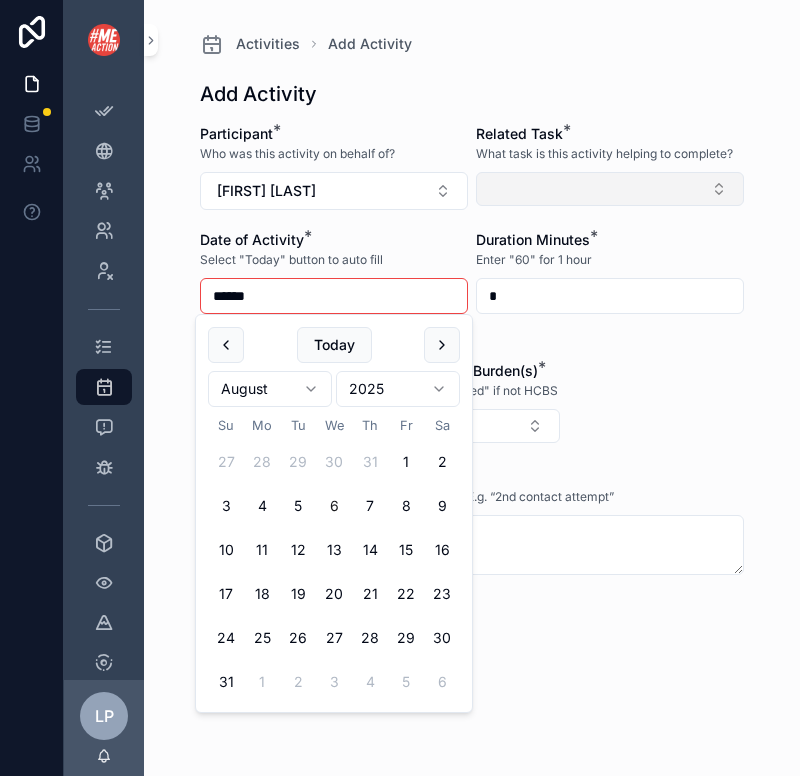 click at bounding box center (610, 189) 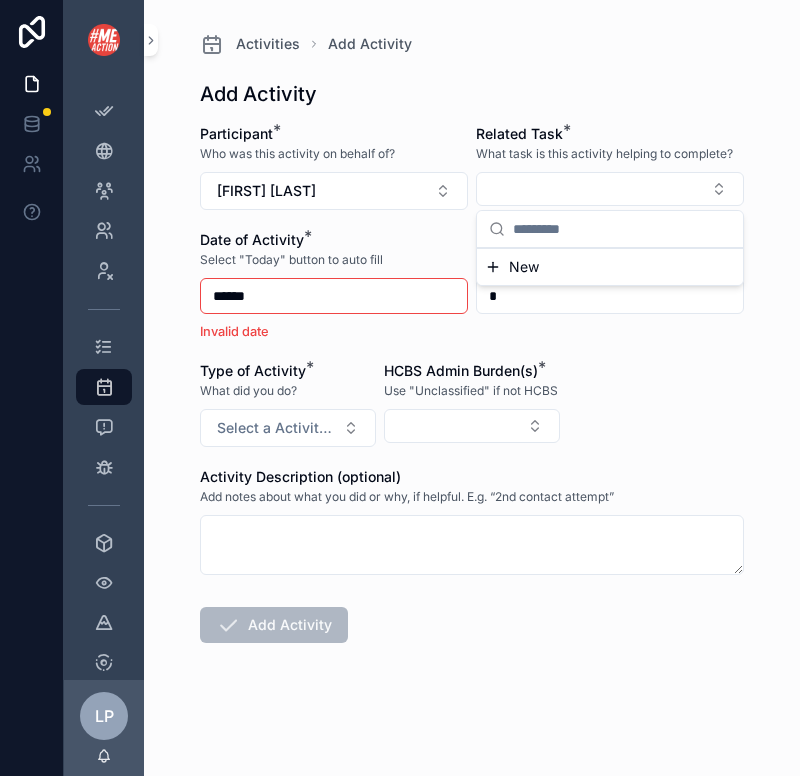 click on "Date of Activity * Select "Today" button to auto fill ****** Invalid date" at bounding box center [334, 285] 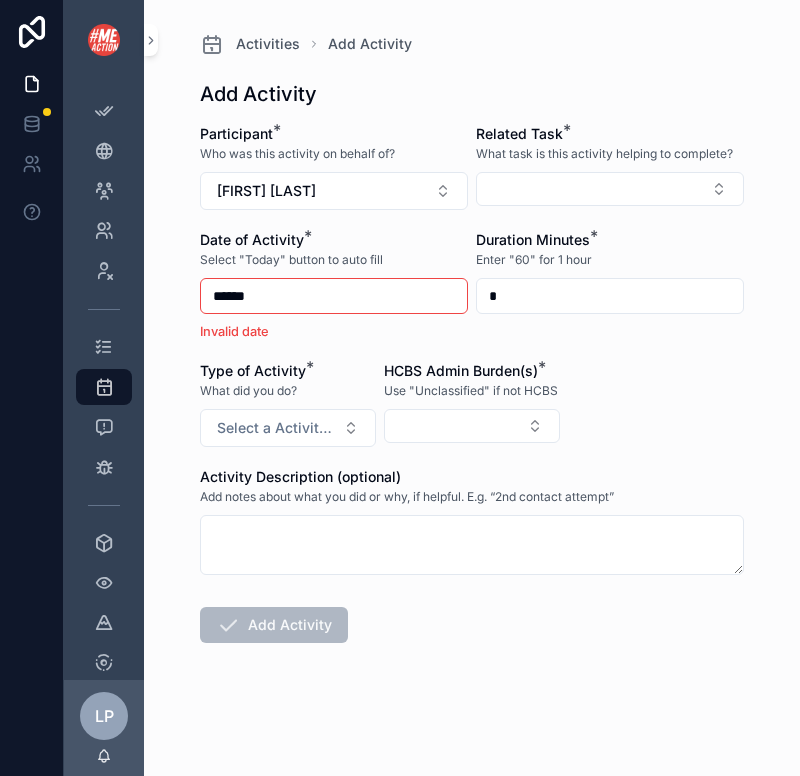 click on "******" at bounding box center [334, 296] 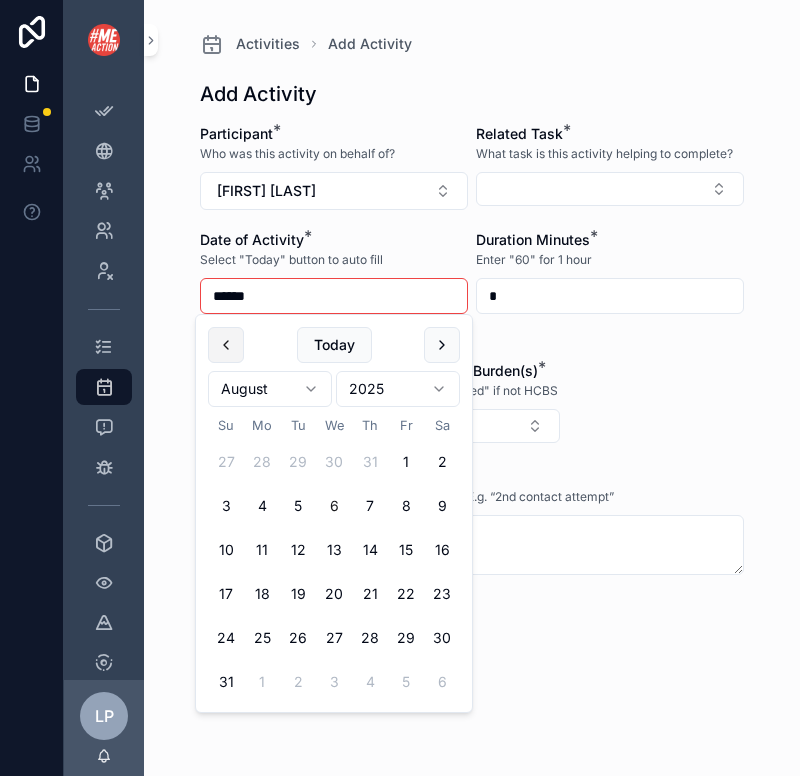 click at bounding box center (226, 345) 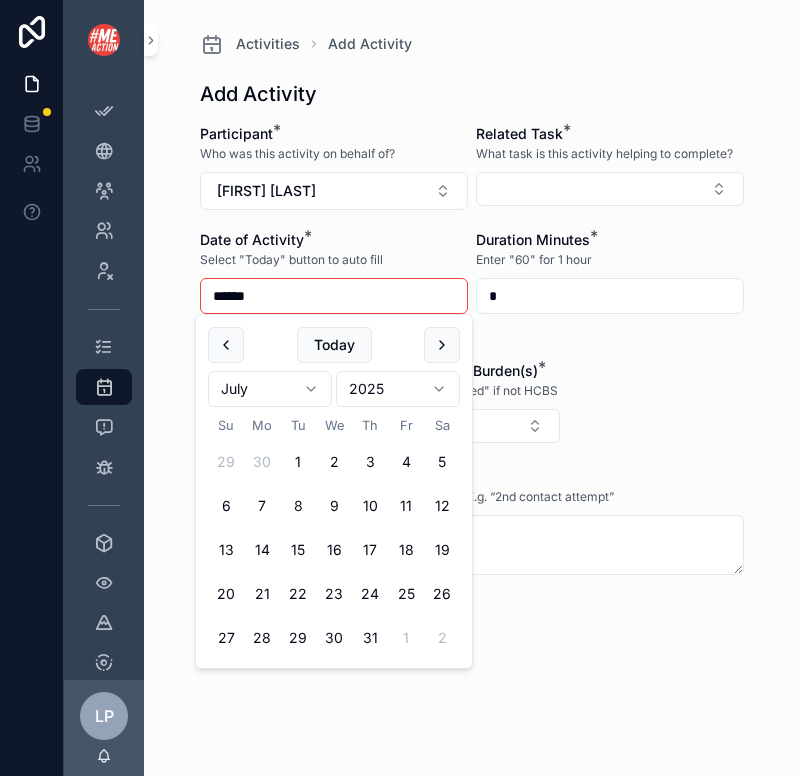 click on "8" at bounding box center [298, 506] 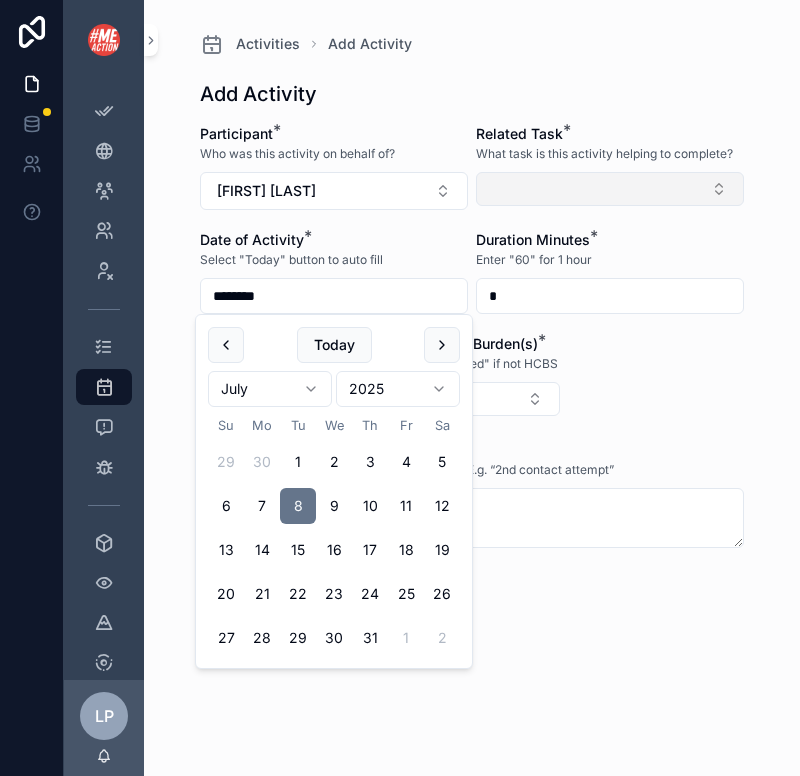 click at bounding box center (610, 189) 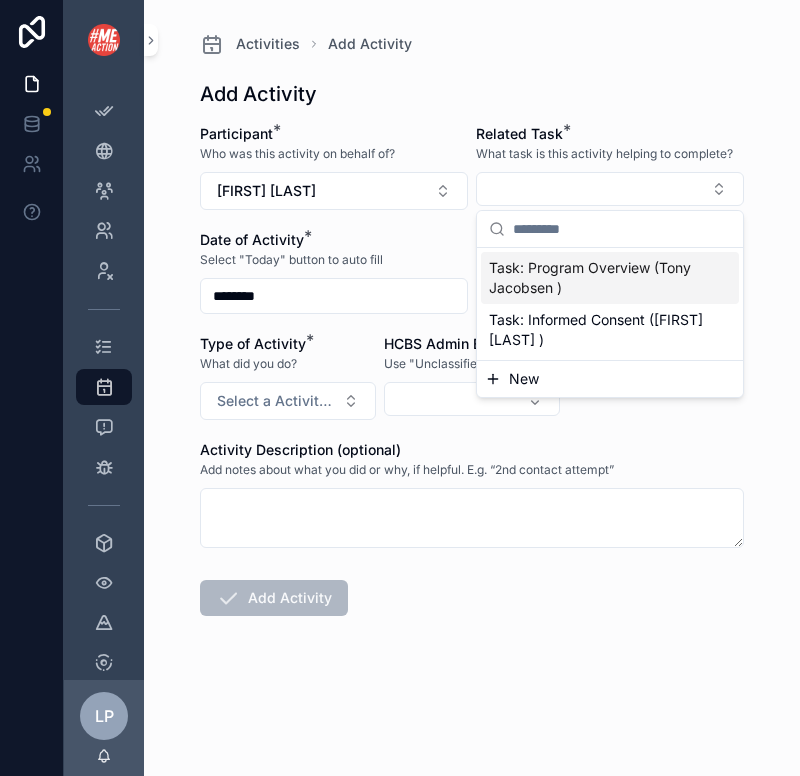 click on "Task: Program Overview (Tony Jacobsen )" at bounding box center (598, 278) 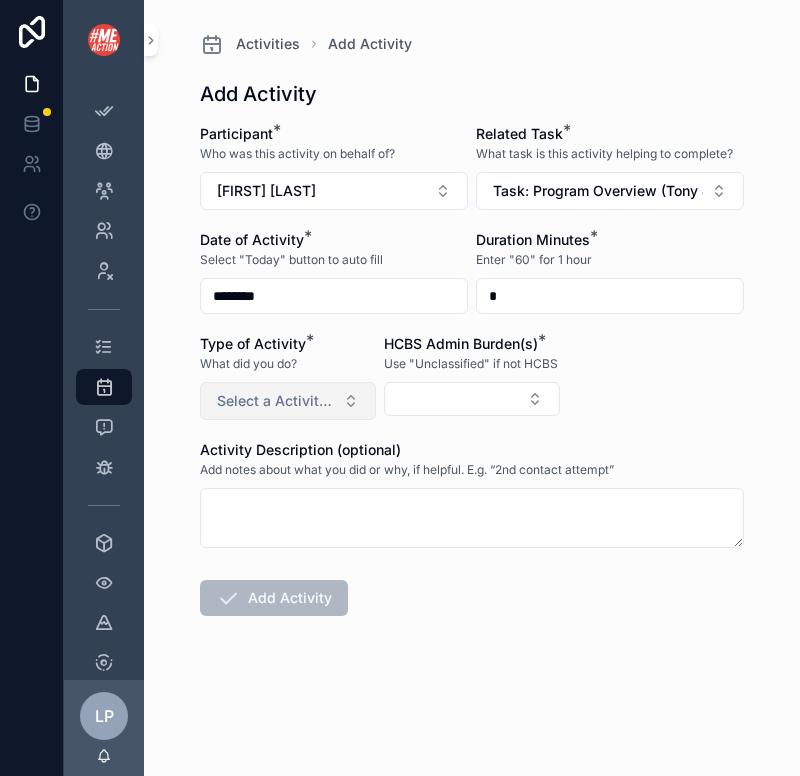 click on "Select a Activity Type" at bounding box center [276, 401] 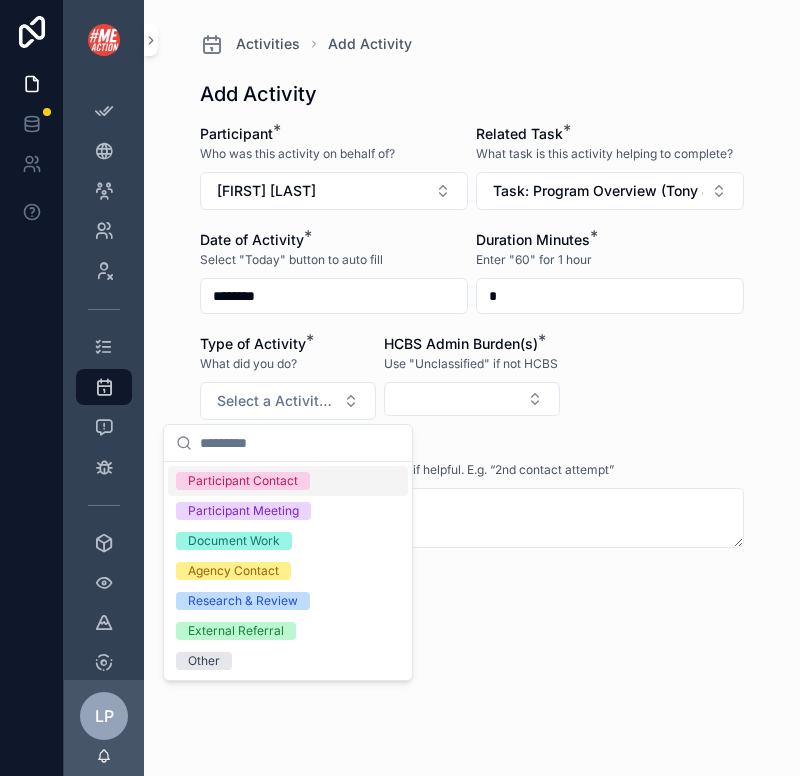 click on "Participant Contact" at bounding box center (243, 481) 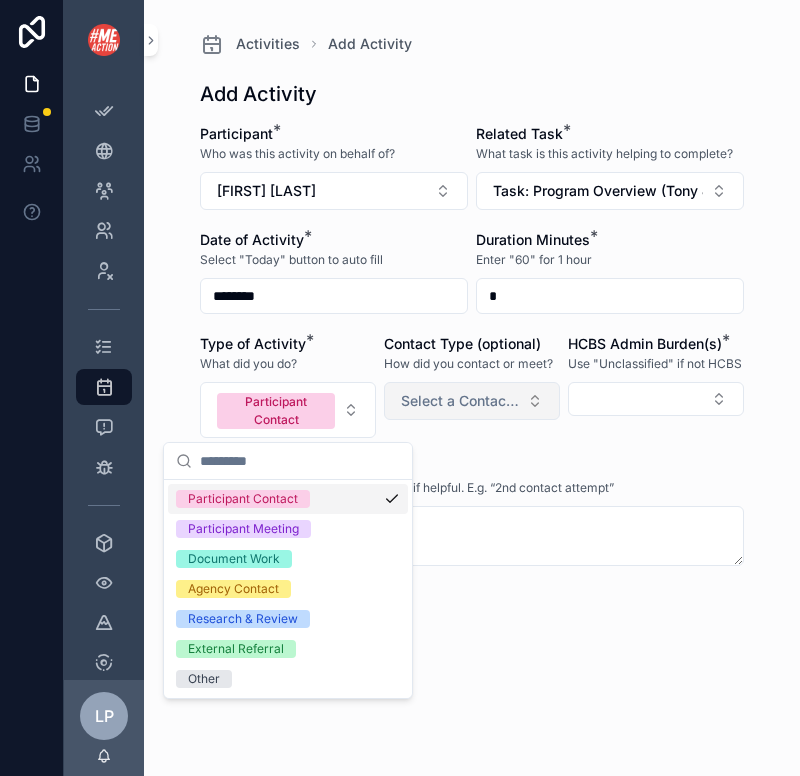 click on "Select a Contact Type" at bounding box center [460, 401] 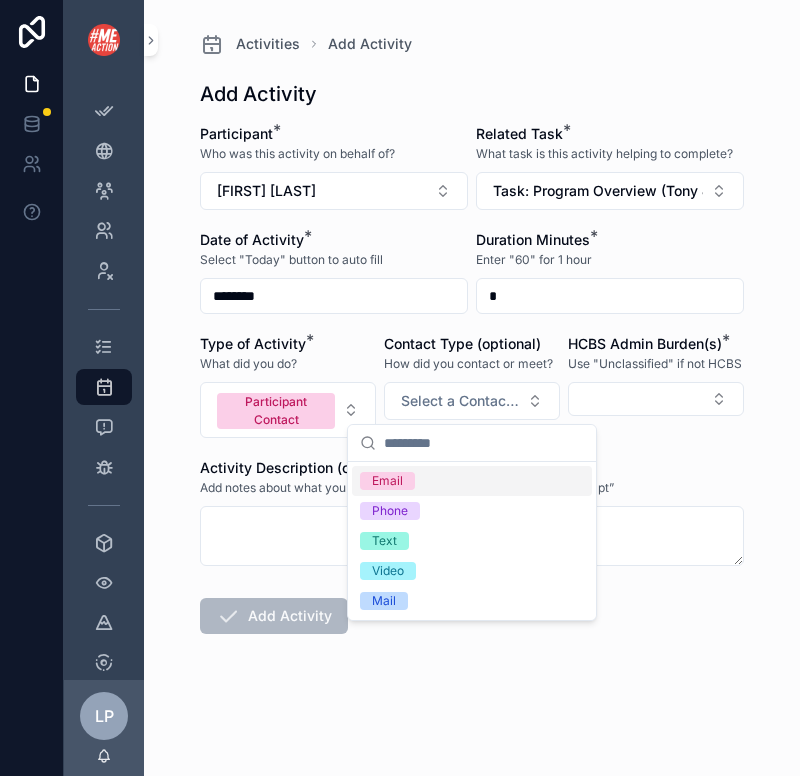 click on "Email" at bounding box center [472, 481] 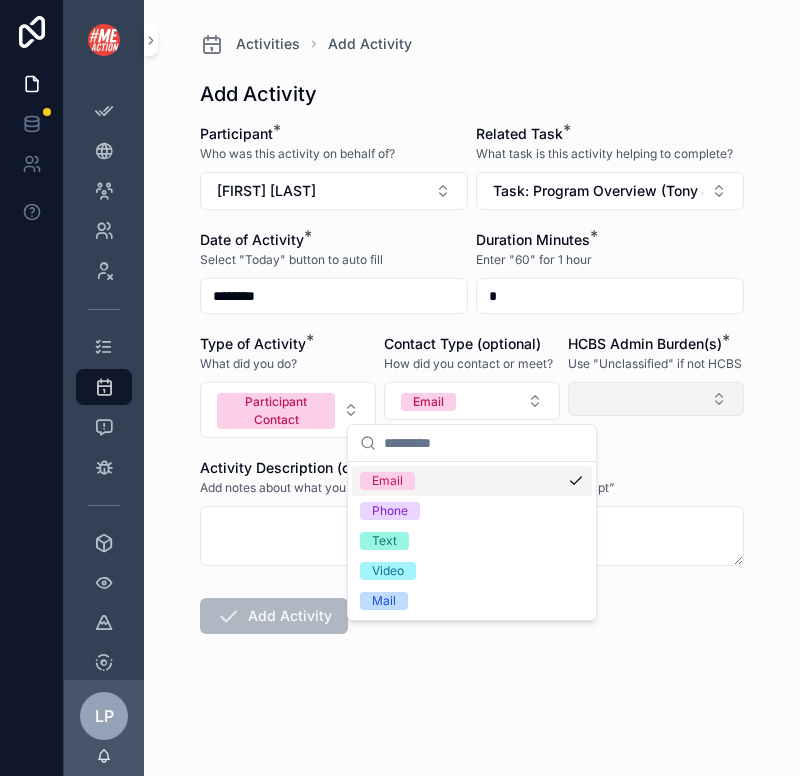 click at bounding box center (656, 399) 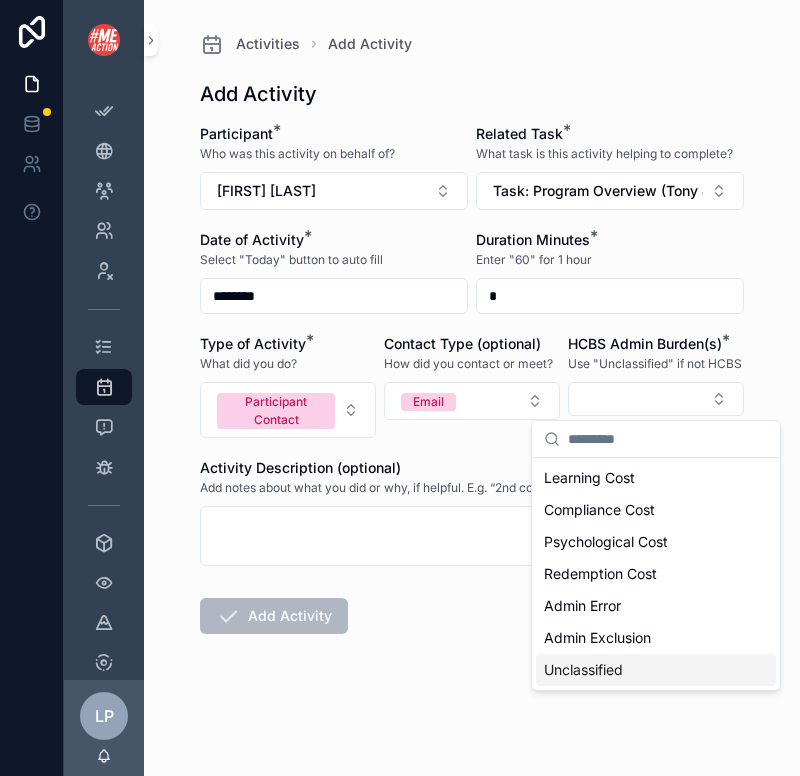 click on "Unclassified" at bounding box center (583, 670) 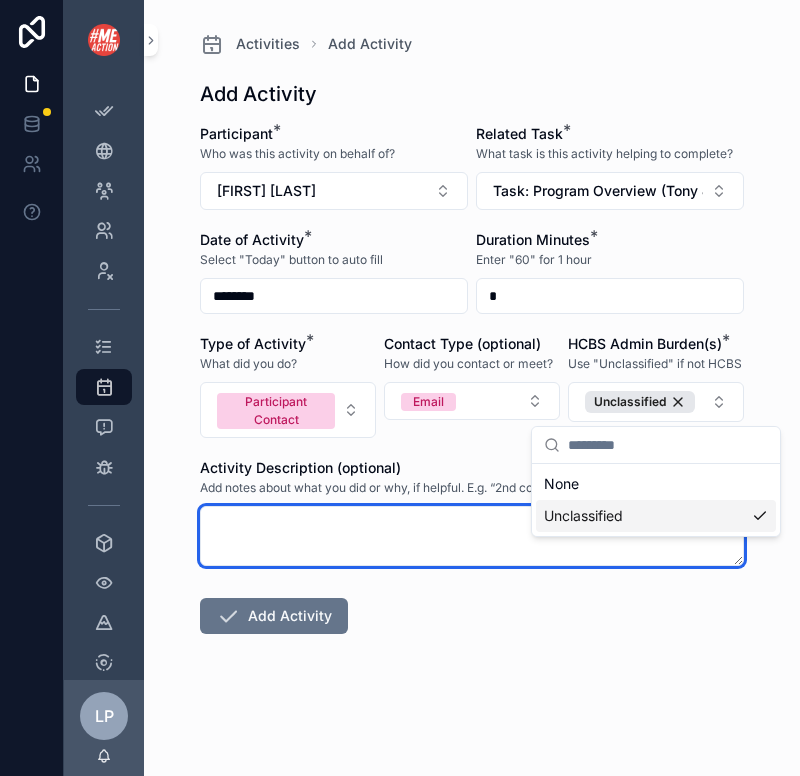 click at bounding box center (472, 536) 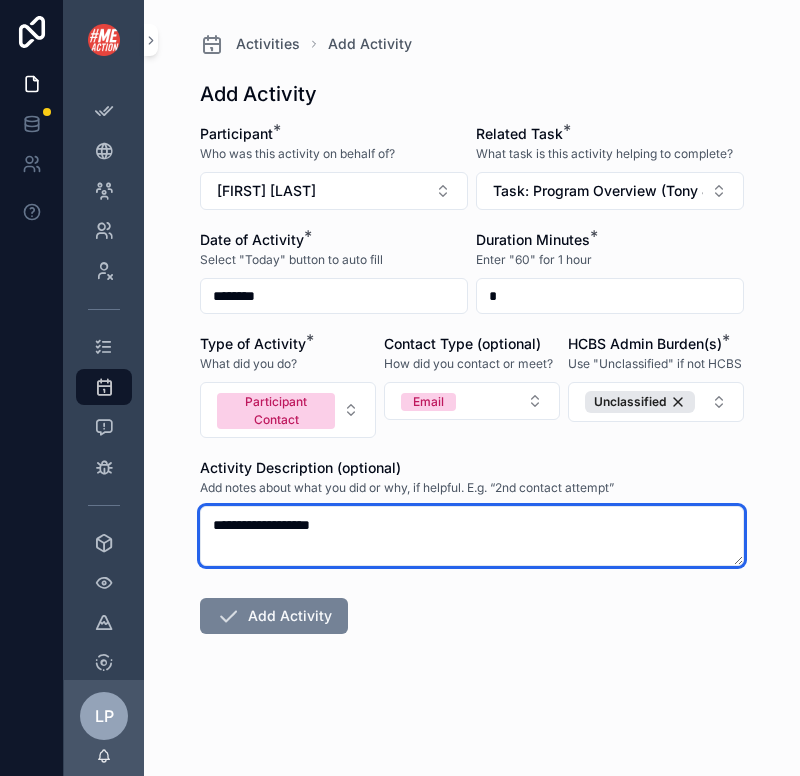 type on "**********" 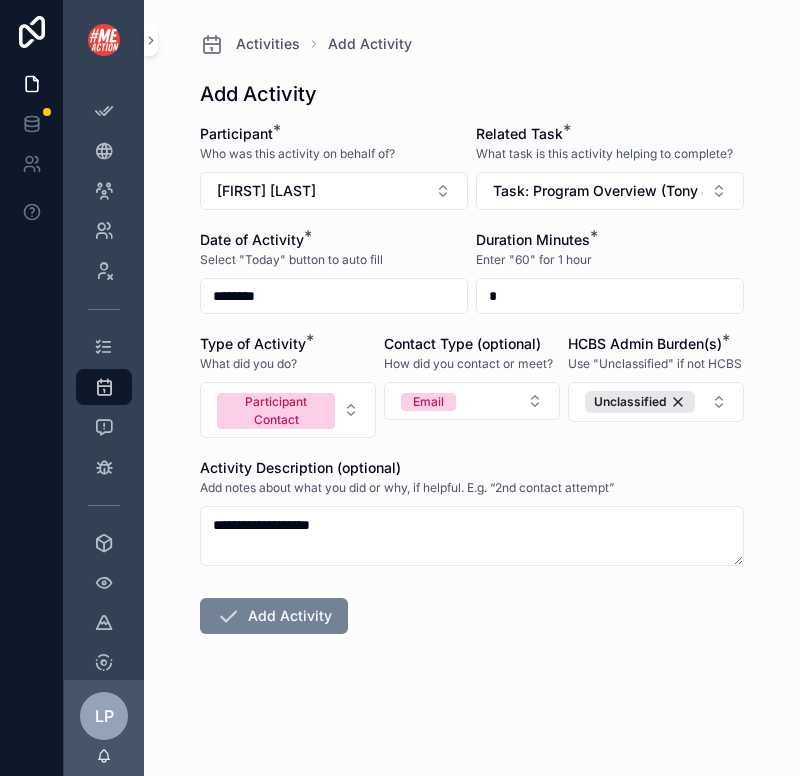 click on "Add Activity" at bounding box center (274, 616) 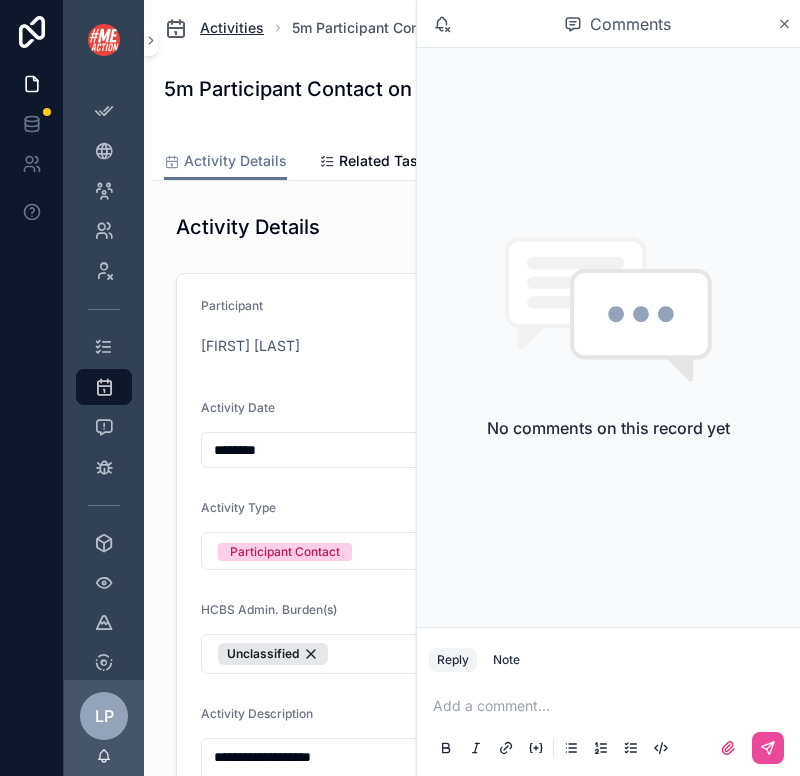 click on "Activities" at bounding box center [232, 28] 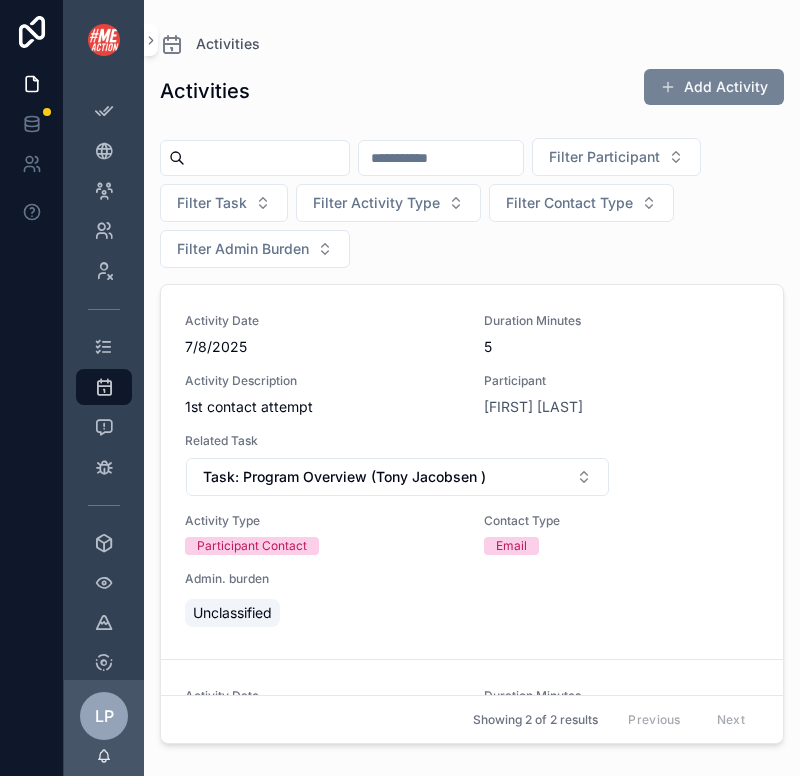 click at bounding box center (668, 87) 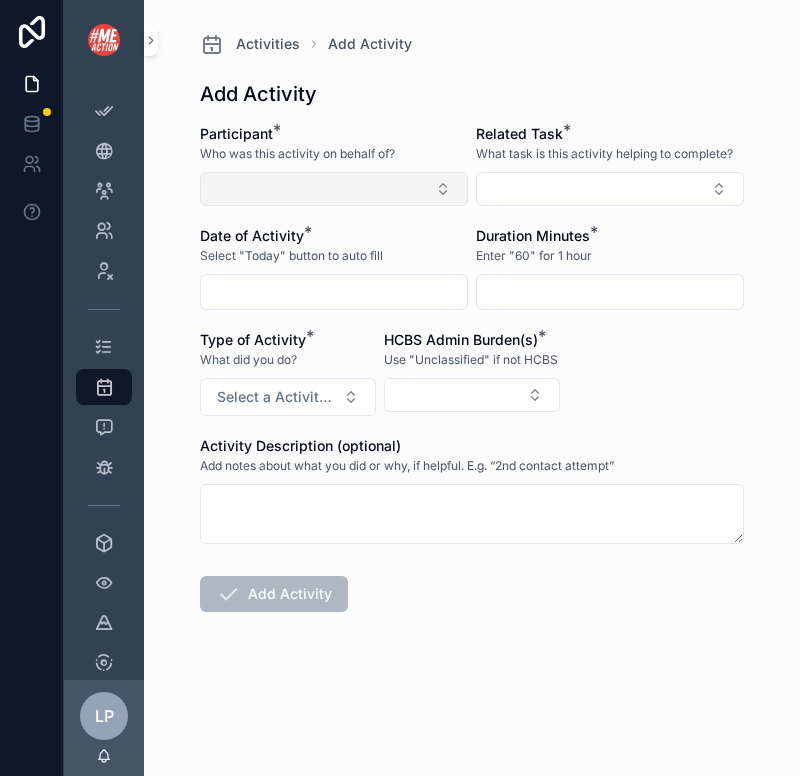 click at bounding box center (334, 189) 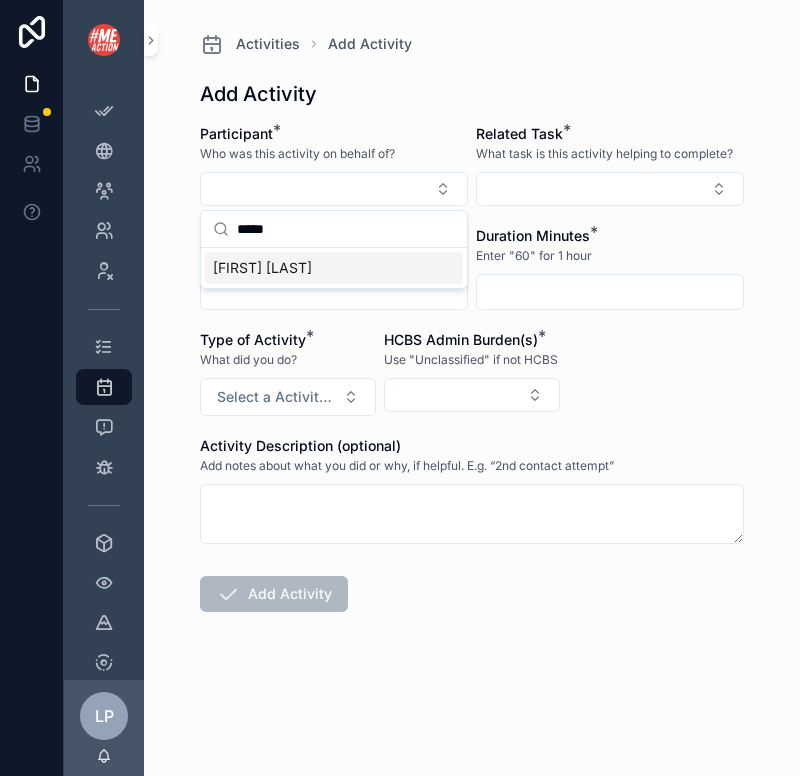 type on "*****" 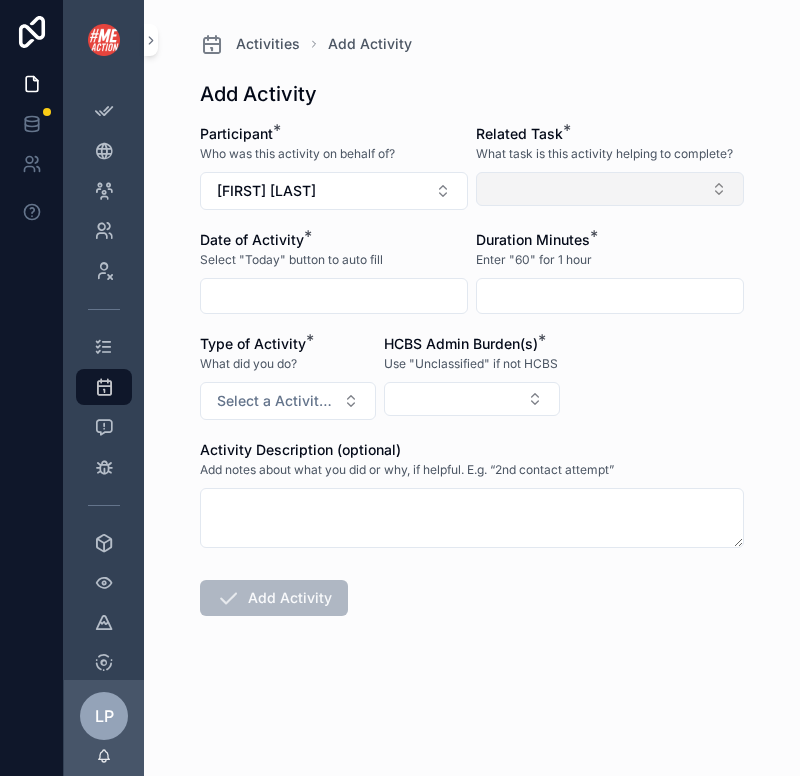 click at bounding box center [610, 189] 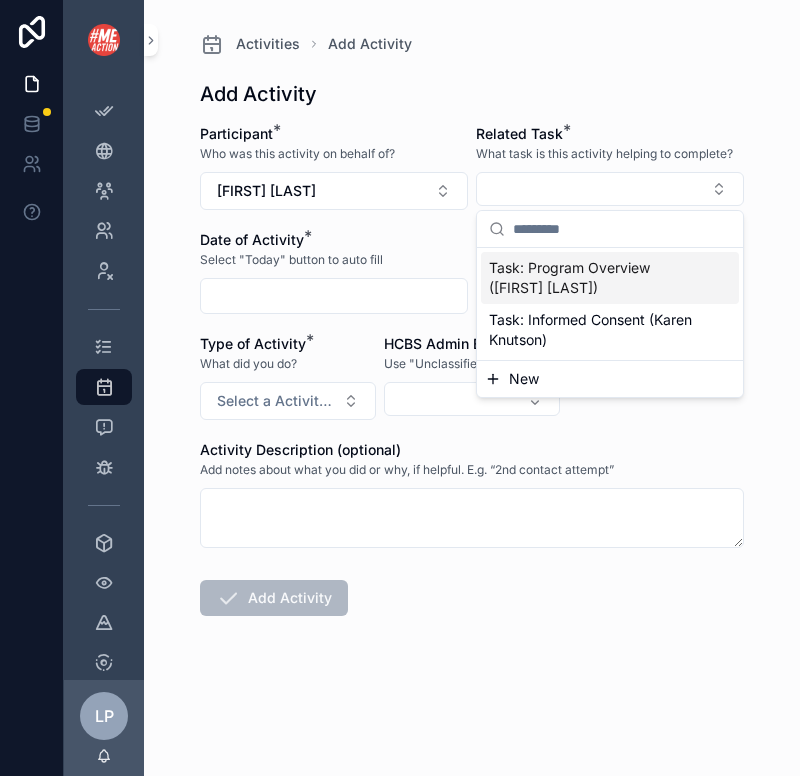 click on "Task: Program Overview ([FIRST] [LAST])" at bounding box center [598, 278] 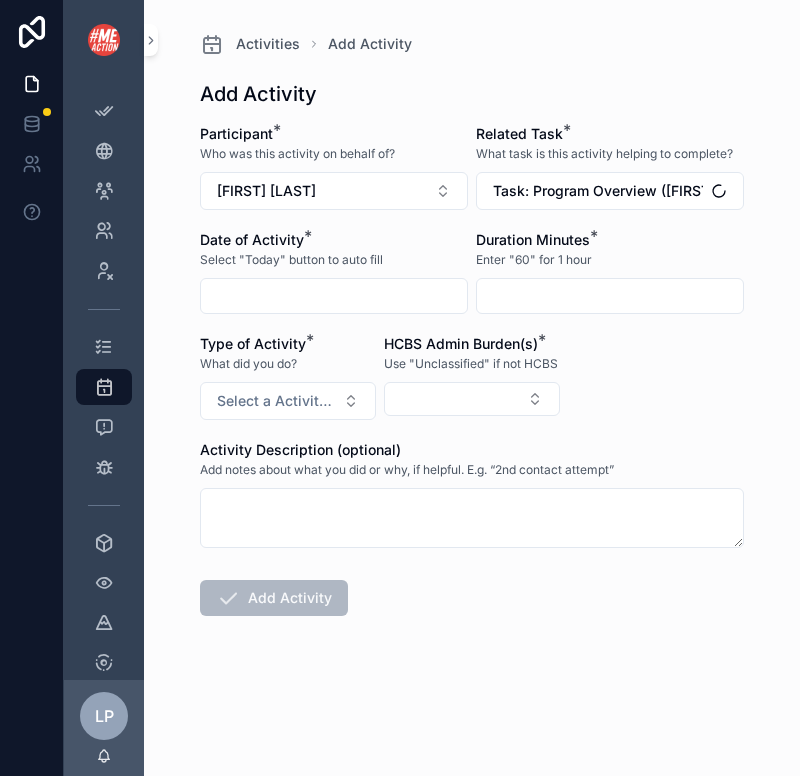 click at bounding box center (334, 296) 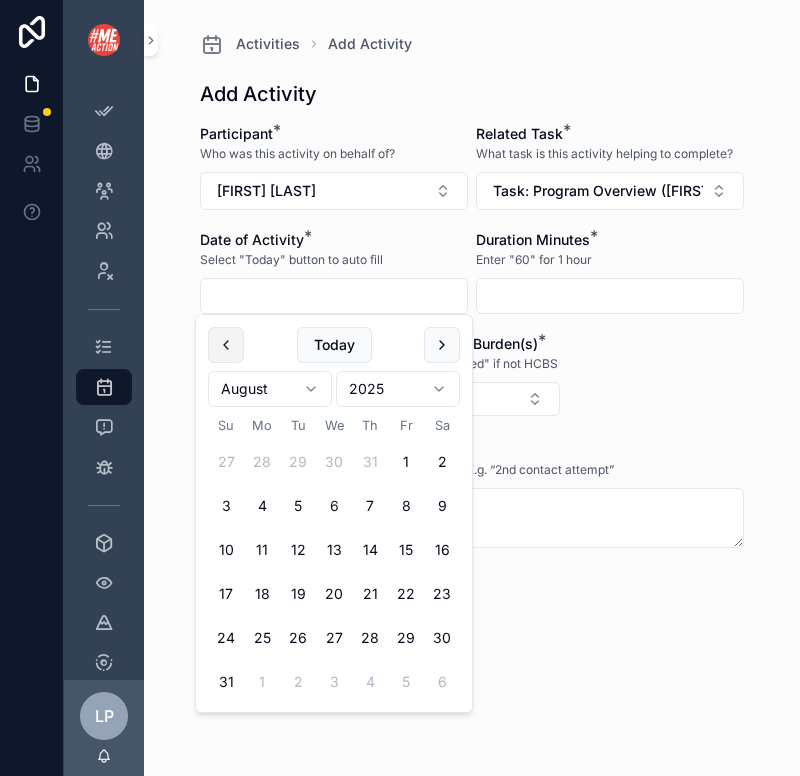 click at bounding box center (226, 345) 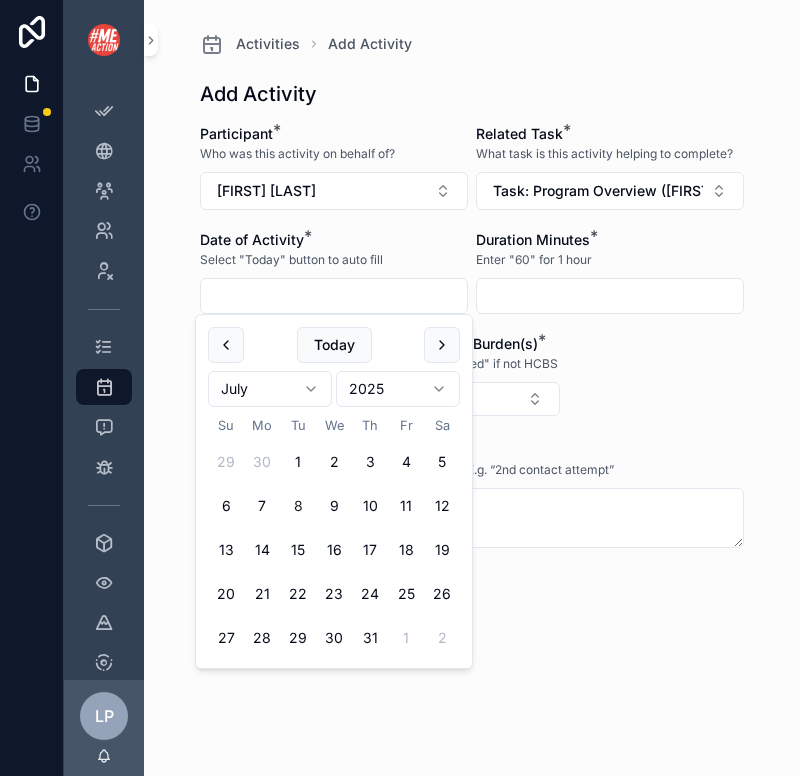 click on "8" at bounding box center (298, 506) 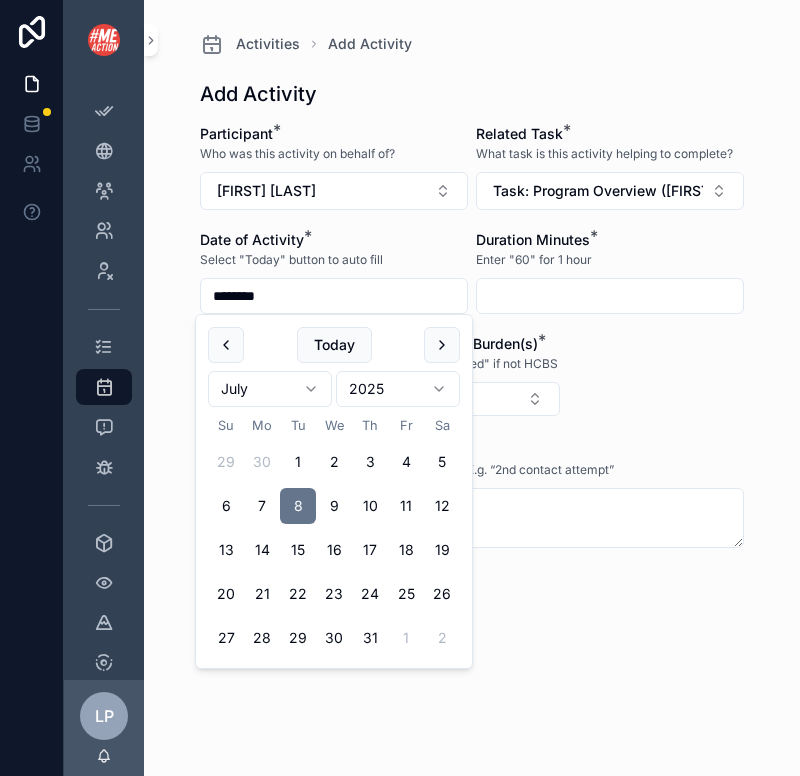 click at bounding box center (610, 296) 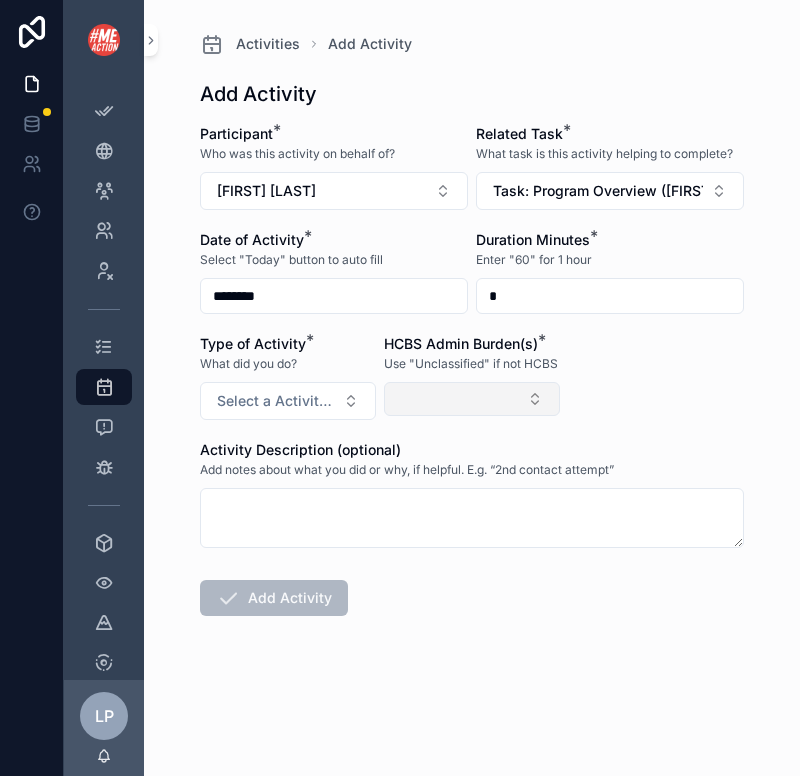 type on "*" 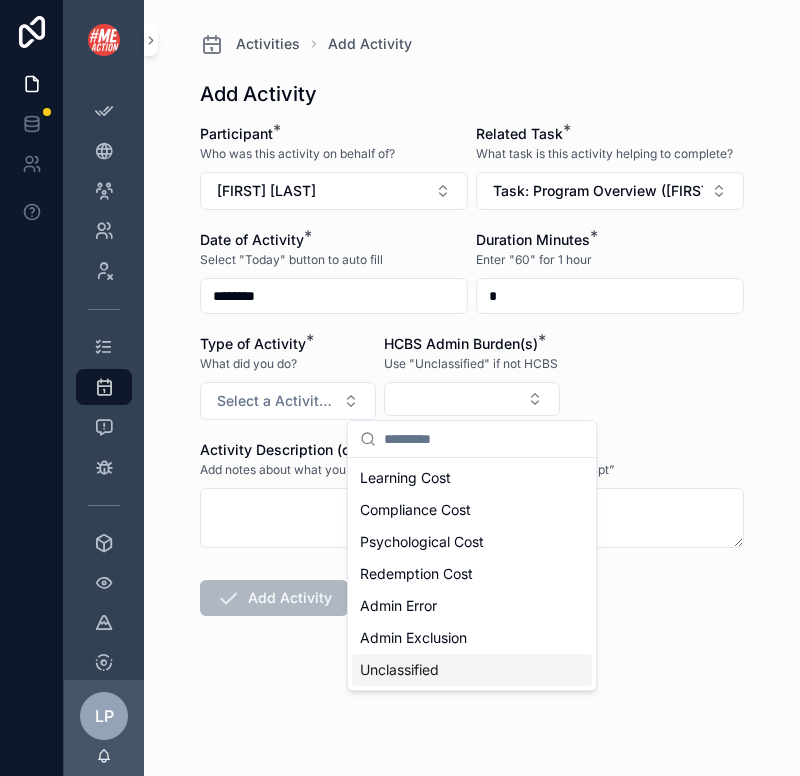 click on "Unclassified" at bounding box center (399, 670) 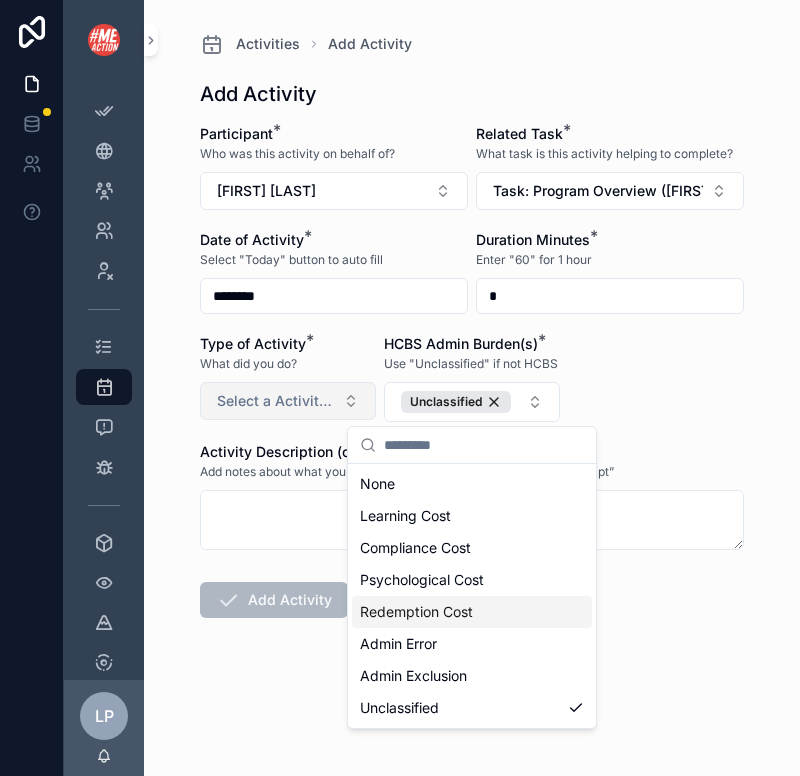 click on "Select a Activity Type" at bounding box center (288, 401) 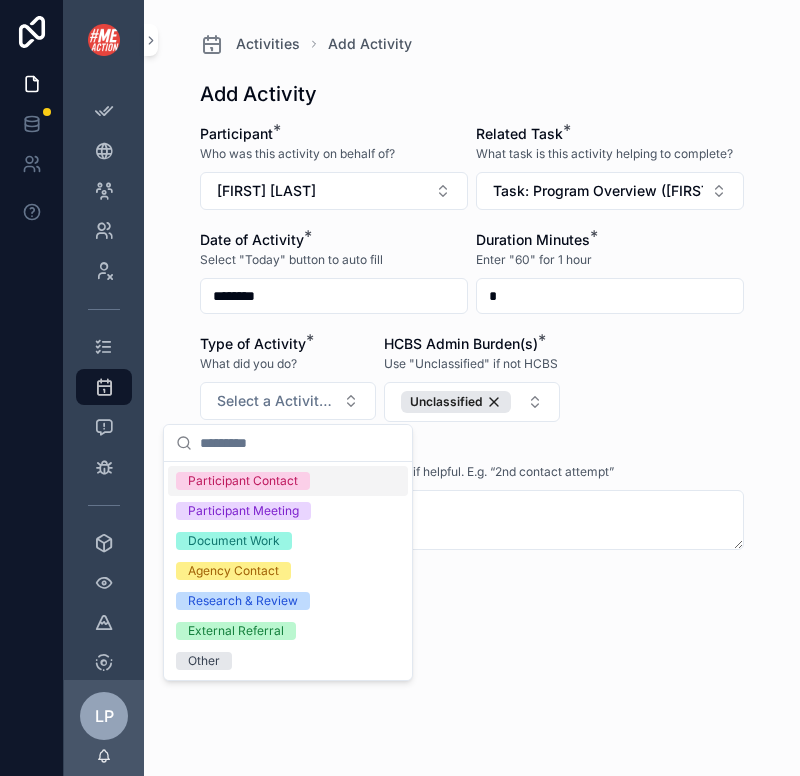 click on "Participant Contact" at bounding box center (243, 481) 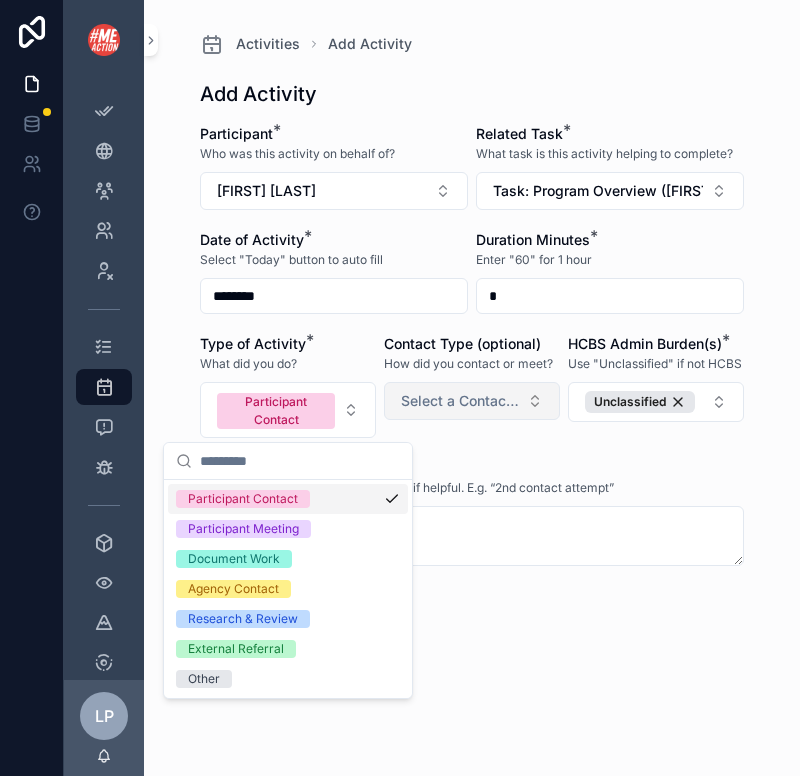 click on "Select a Contact Type" at bounding box center (460, 401) 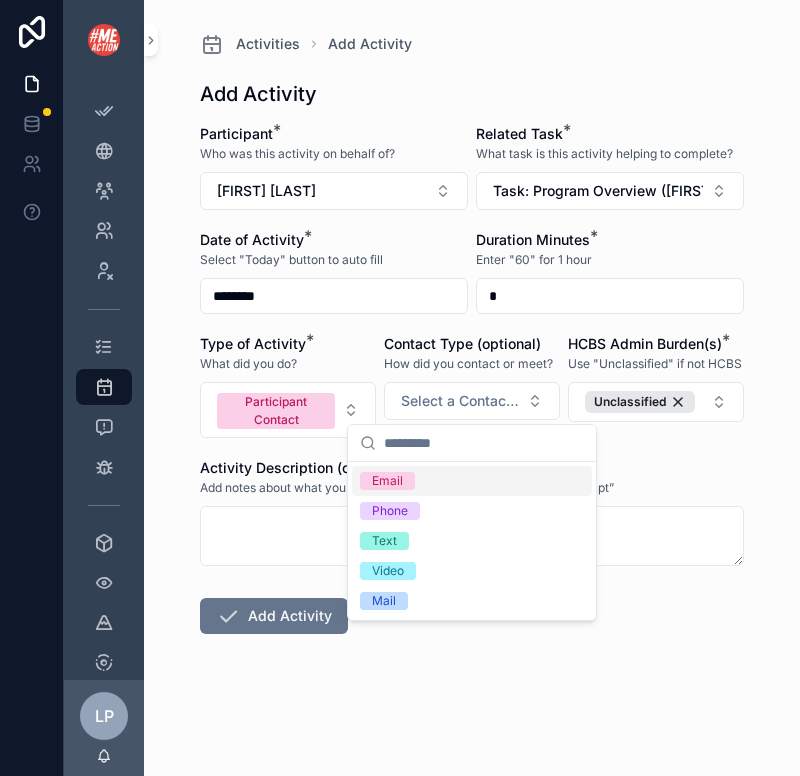 click on "Email" at bounding box center (472, 481) 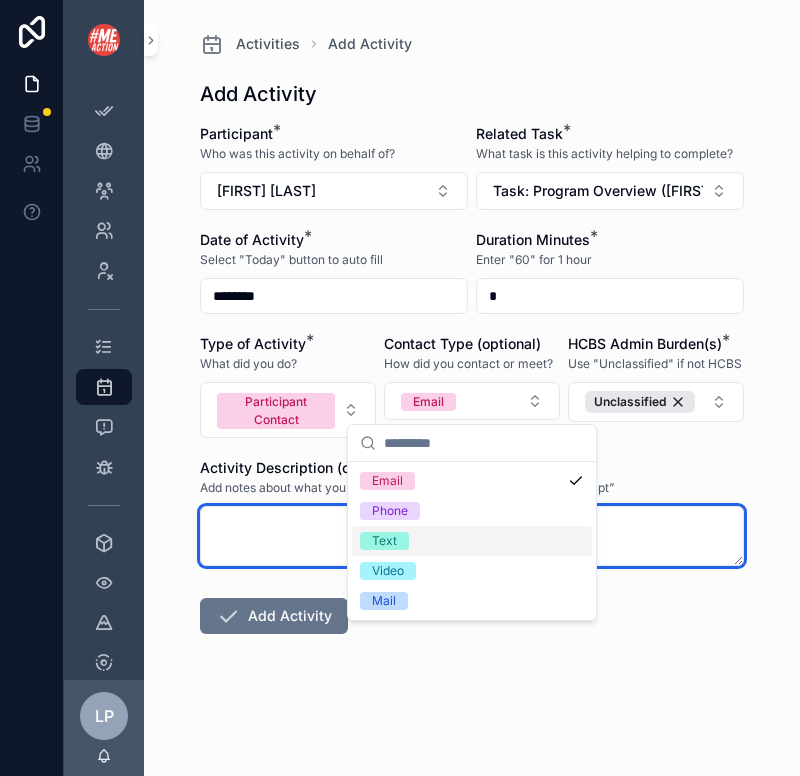 click at bounding box center [472, 536] 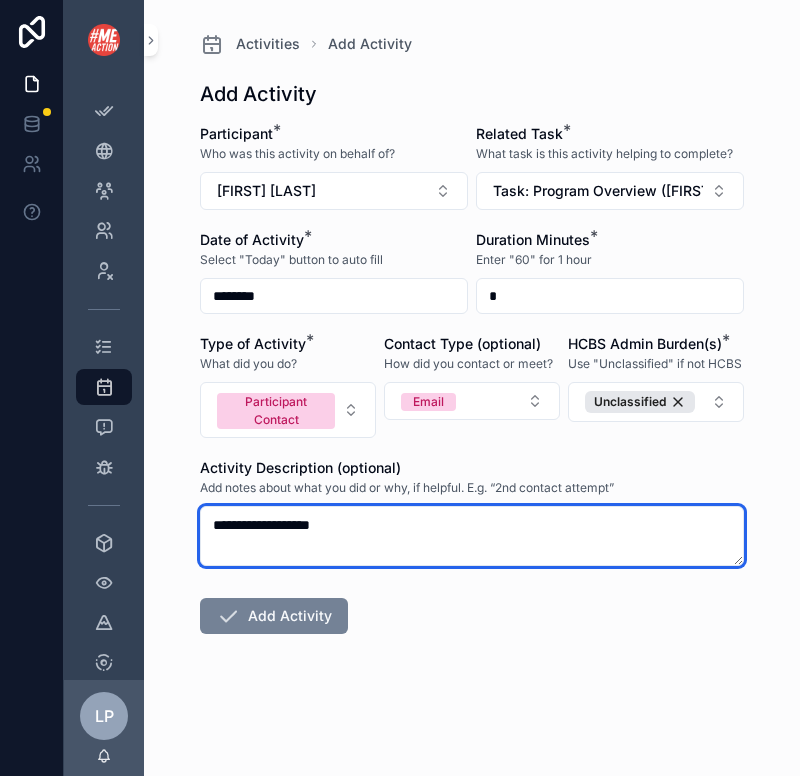 type on "**********" 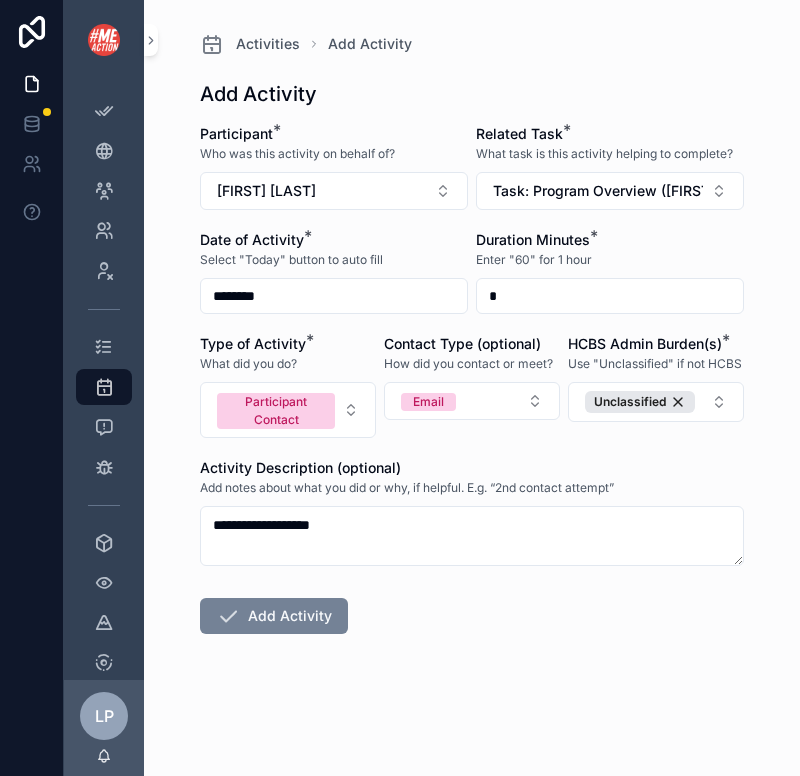 click on "Add Activity" at bounding box center [274, 616] 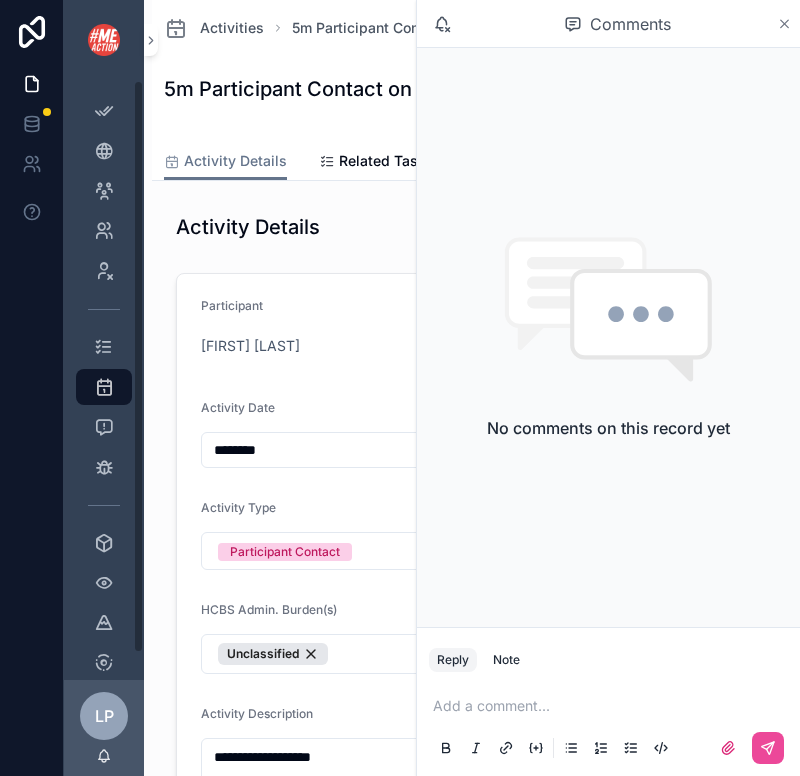 click 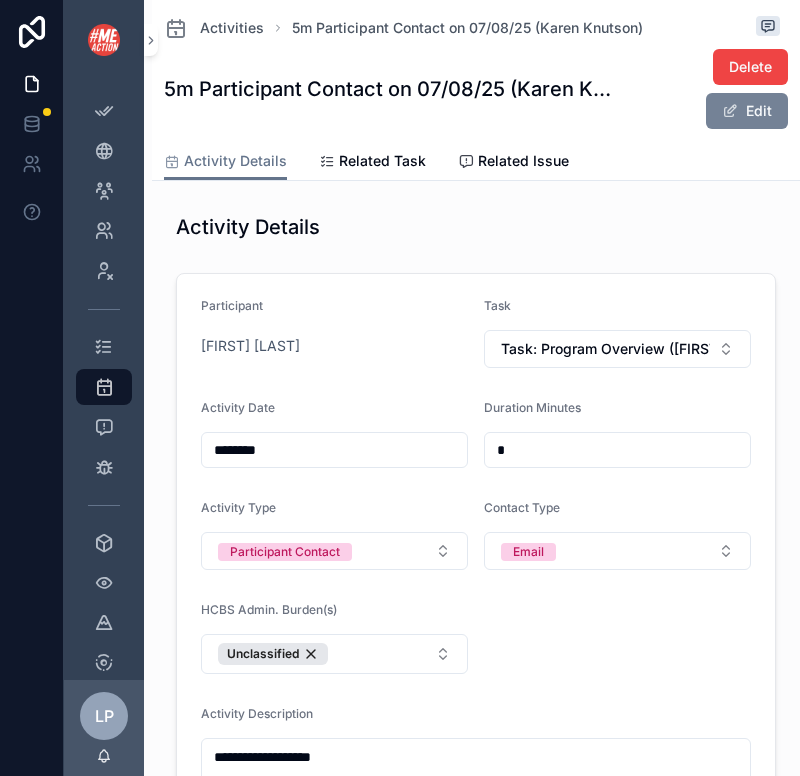 click on "Edit" at bounding box center (747, 111) 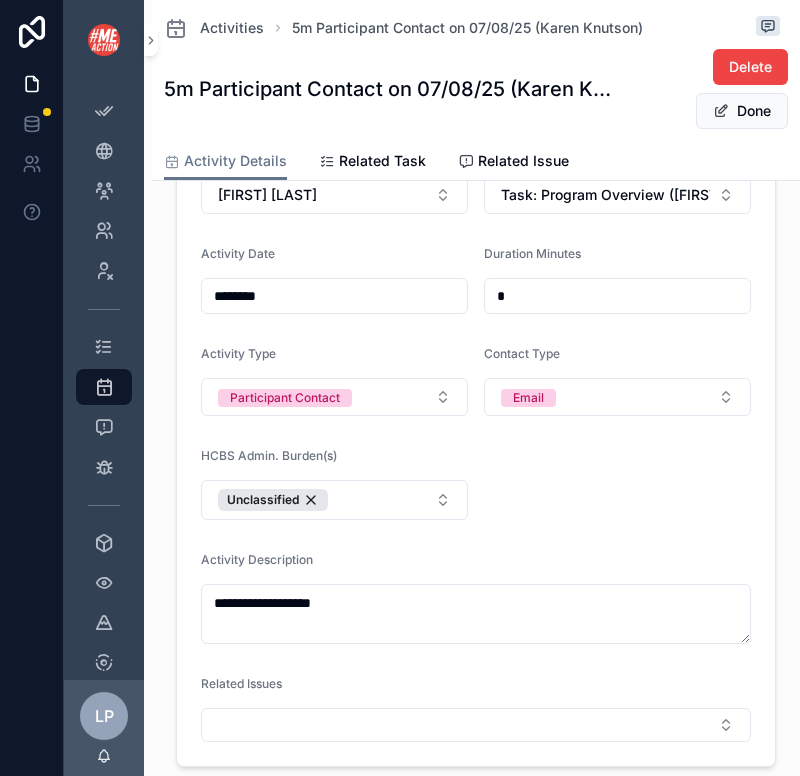 scroll, scrollTop: 281, scrollLeft: 0, axis: vertical 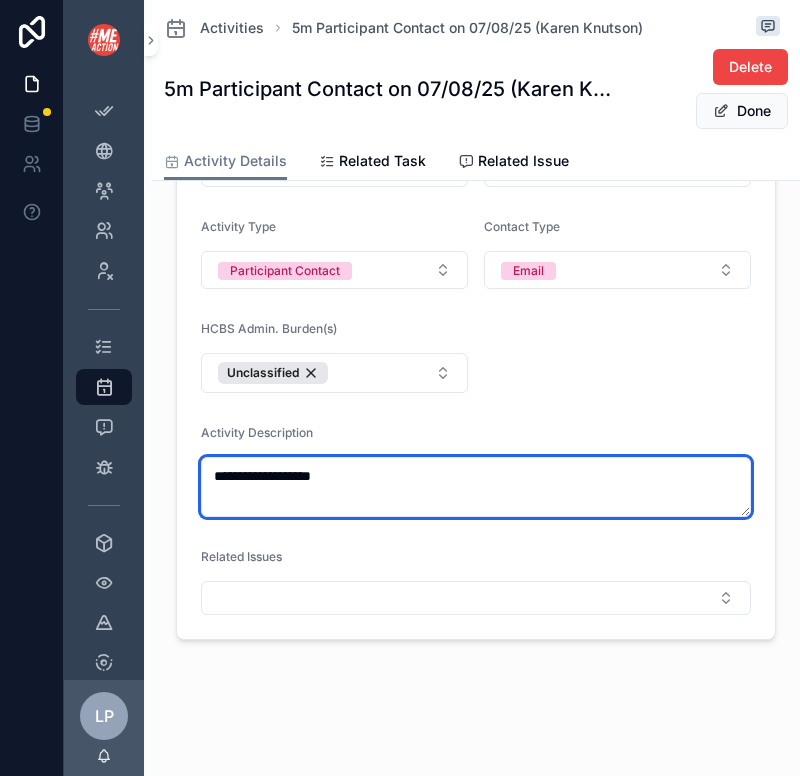 drag, startPoint x: 391, startPoint y: 467, endPoint x: 184, endPoint y: 471, distance: 207.03865 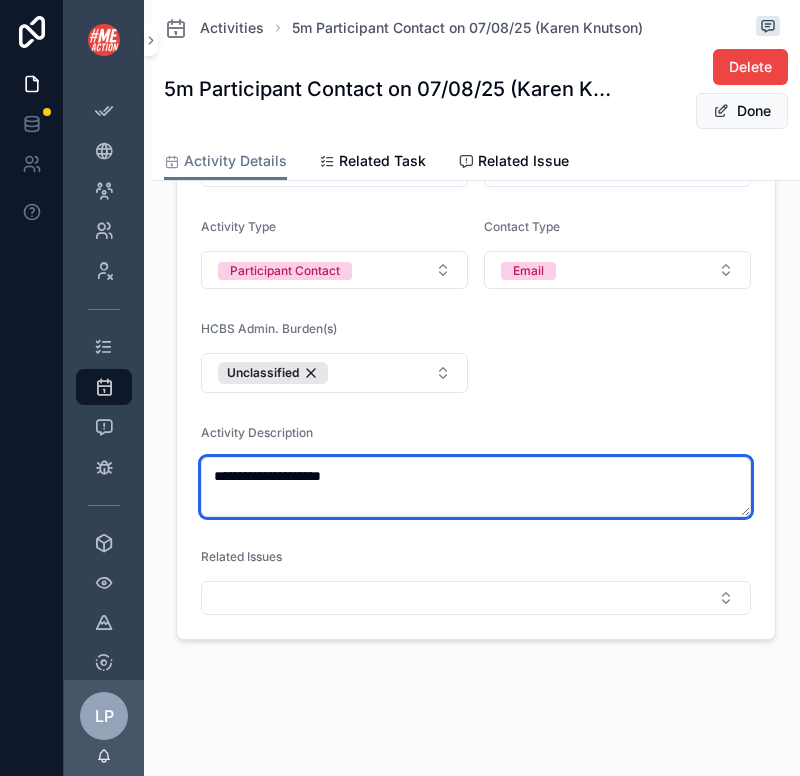 type on "**********" 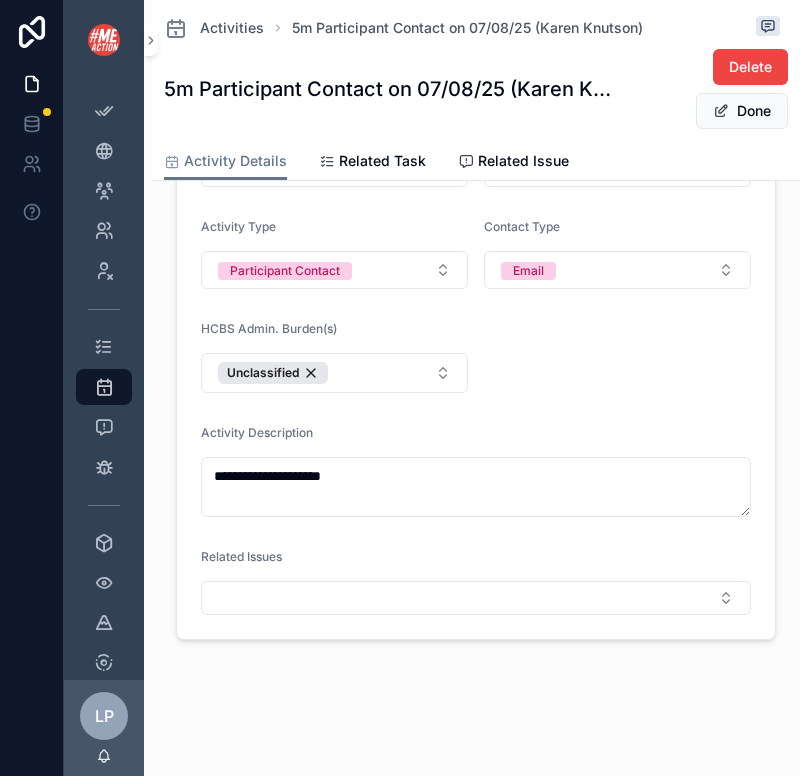 click on "Done" at bounding box center [742, 111] 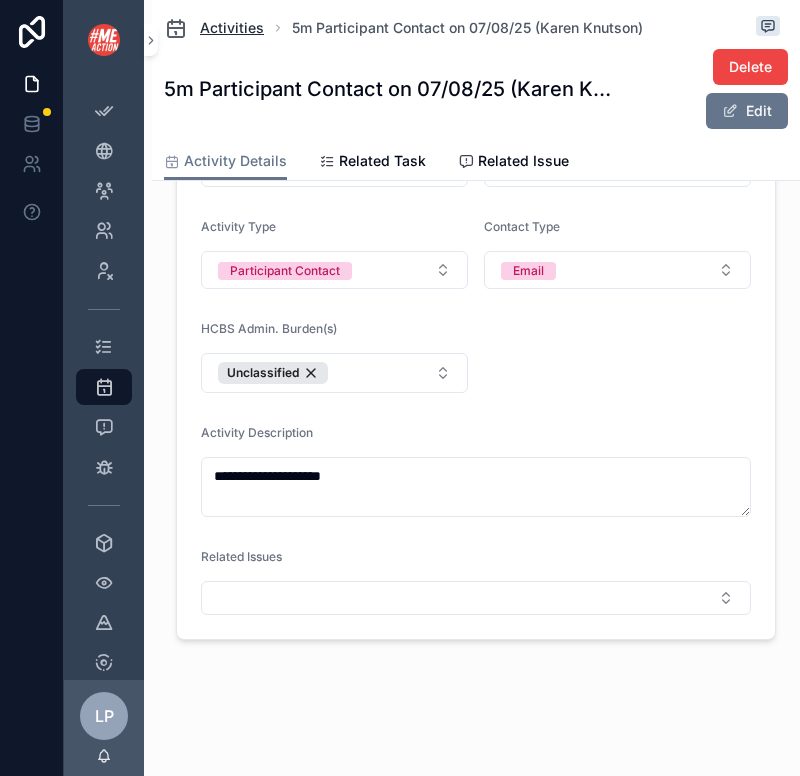 click on "Activities" at bounding box center (232, 28) 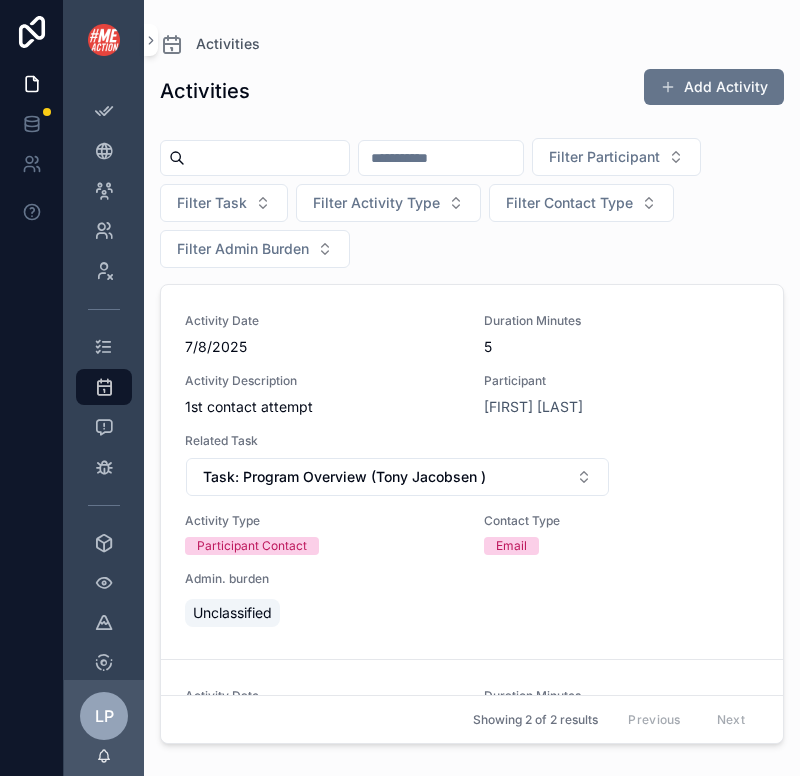 scroll, scrollTop: 0, scrollLeft: 0, axis: both 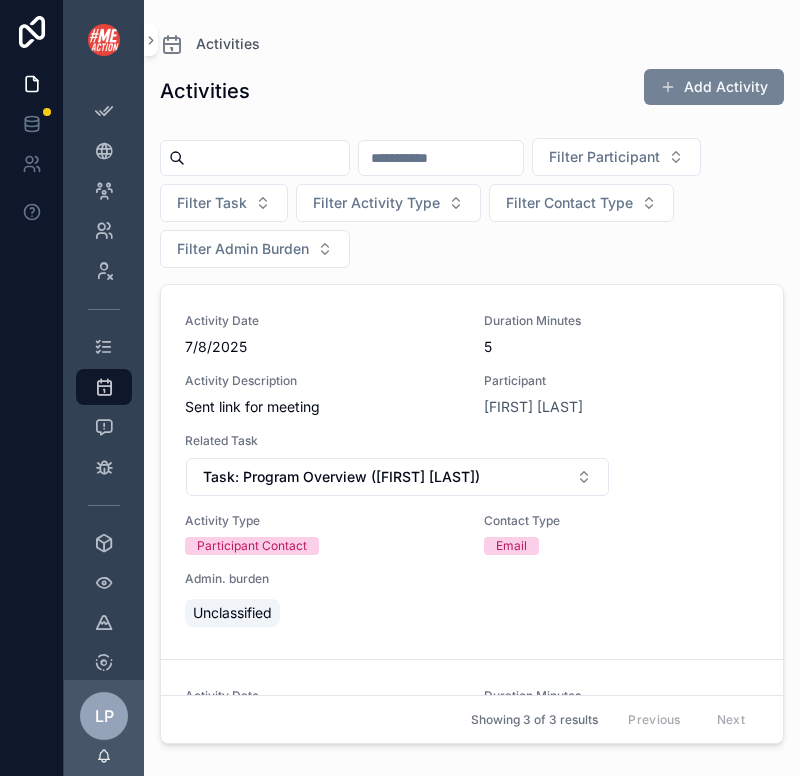 click on "Add Activity" at bounding box center (714, 87) 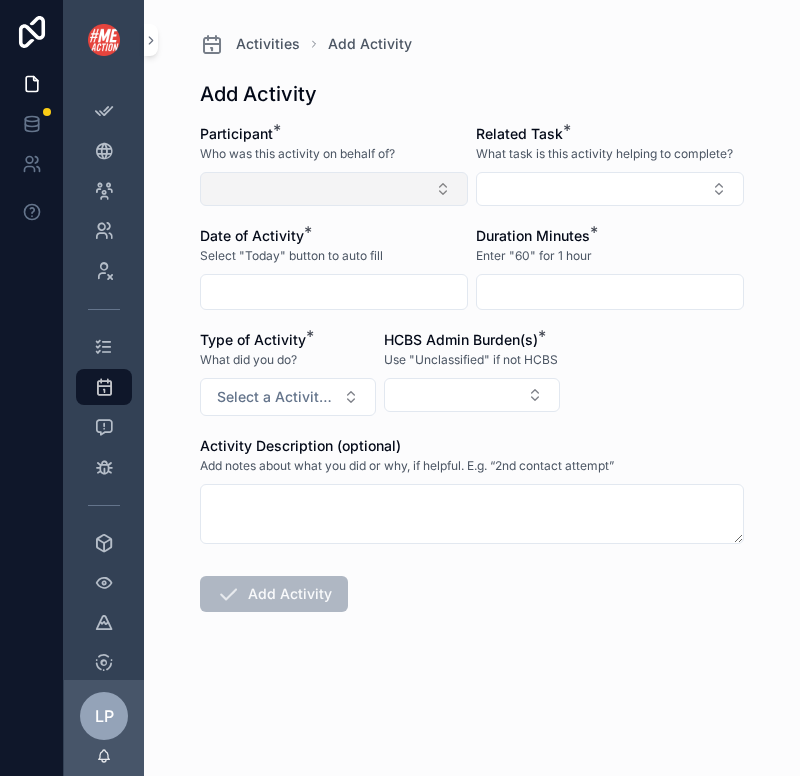 click at bounding box center [334, 189] 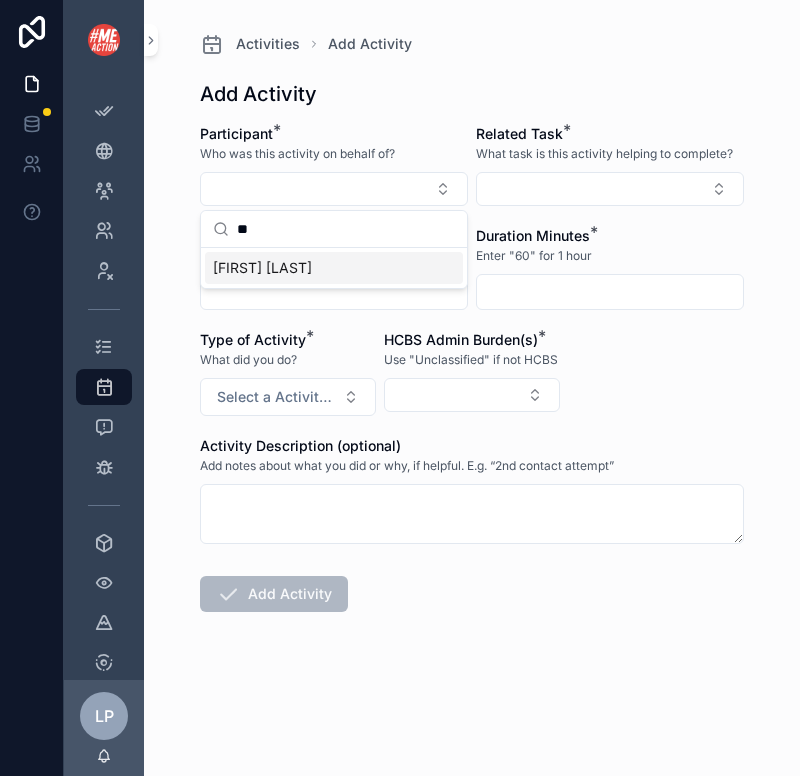 type on "**" 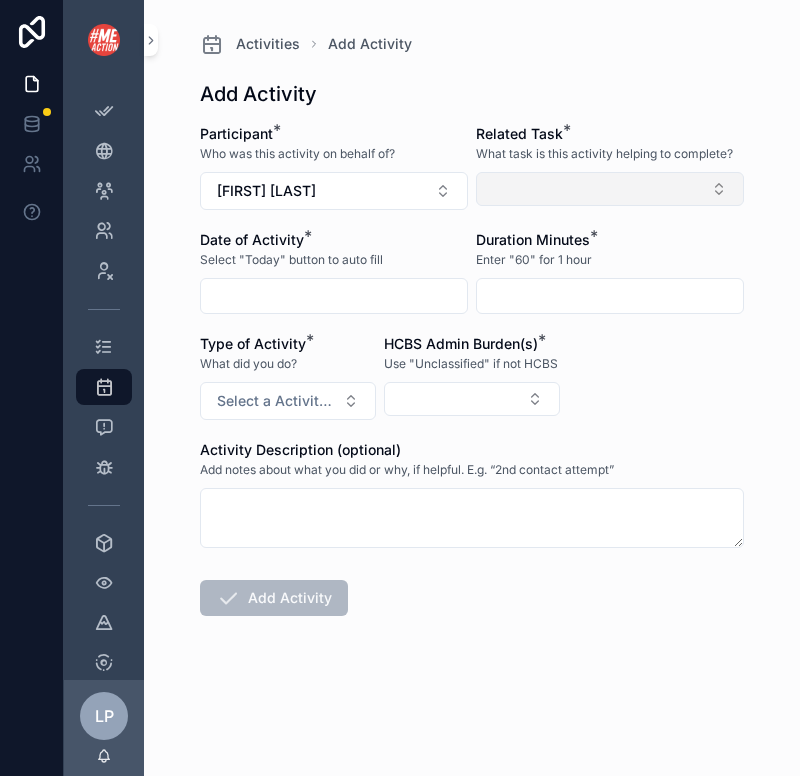 click at bounding box center [610, 189] 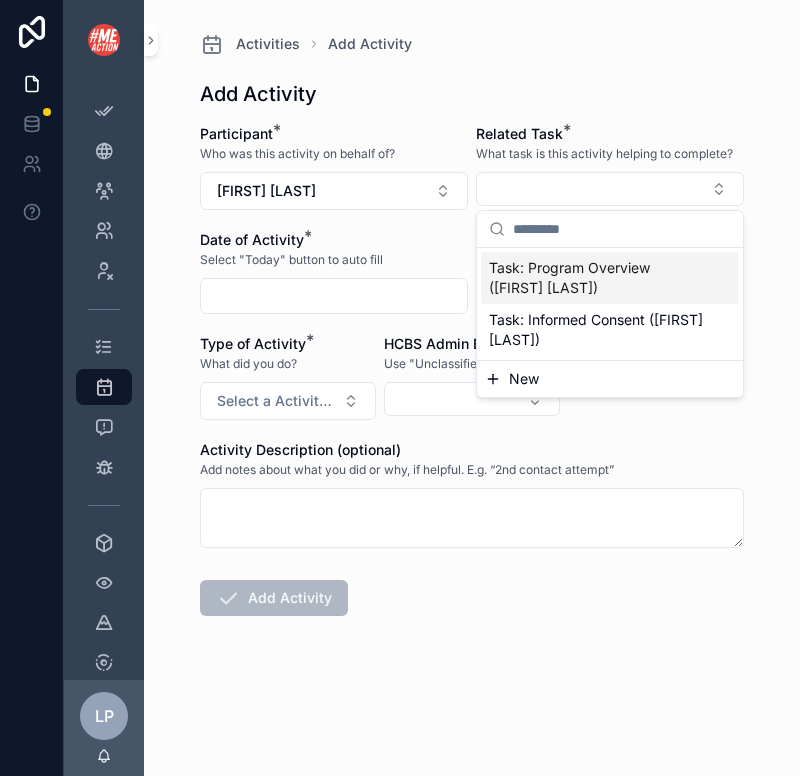click on "Task: Program Overview ([FIRST] [LAST])" at bounding box center [598, 278] 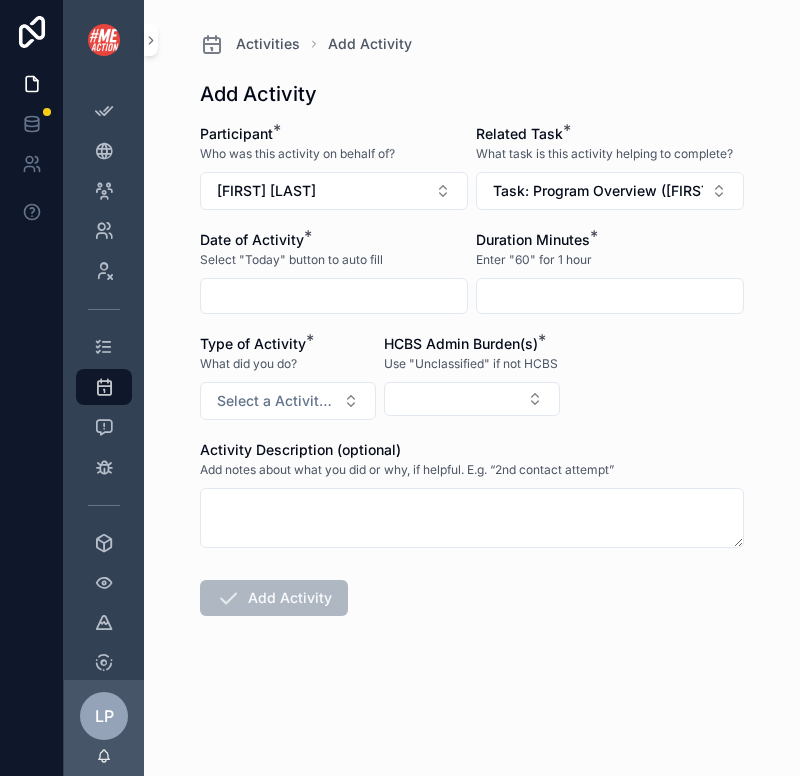 click at bounding box center (334, 296) 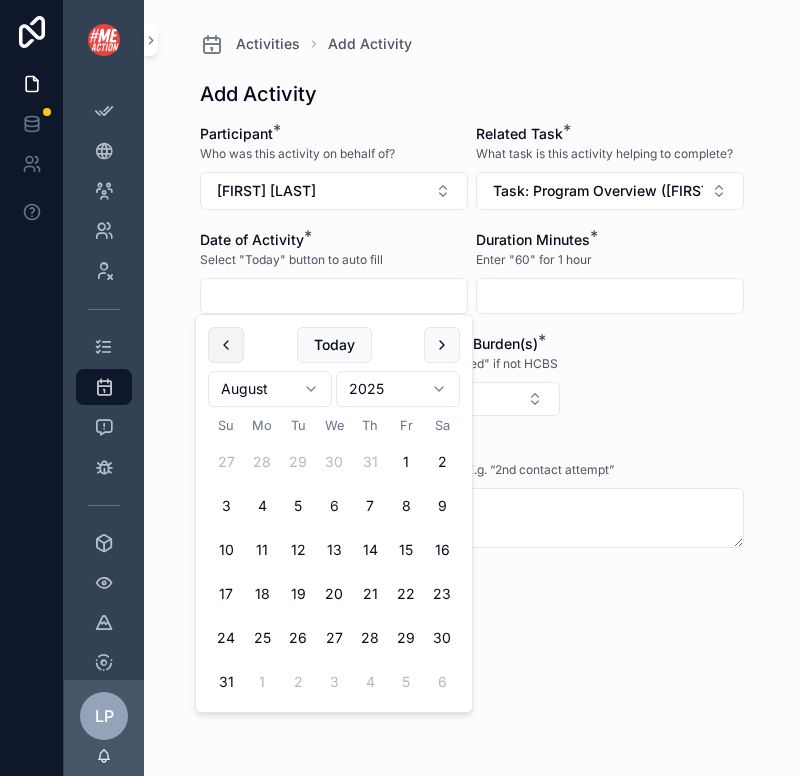 click at bounding box center (226, 345) 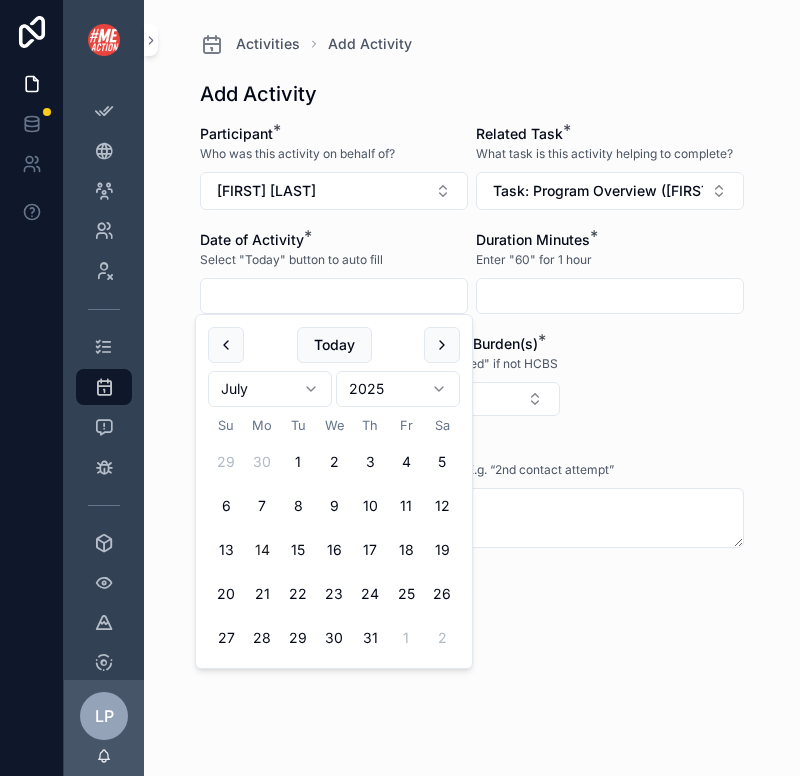 click on "14" at bounding box center (262, 550) 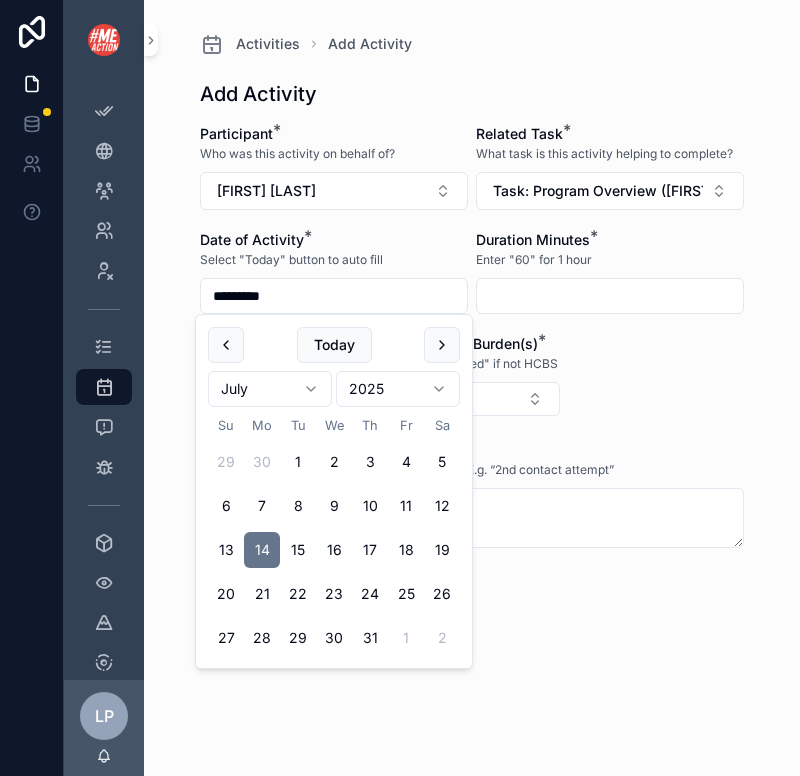 type on "*********" 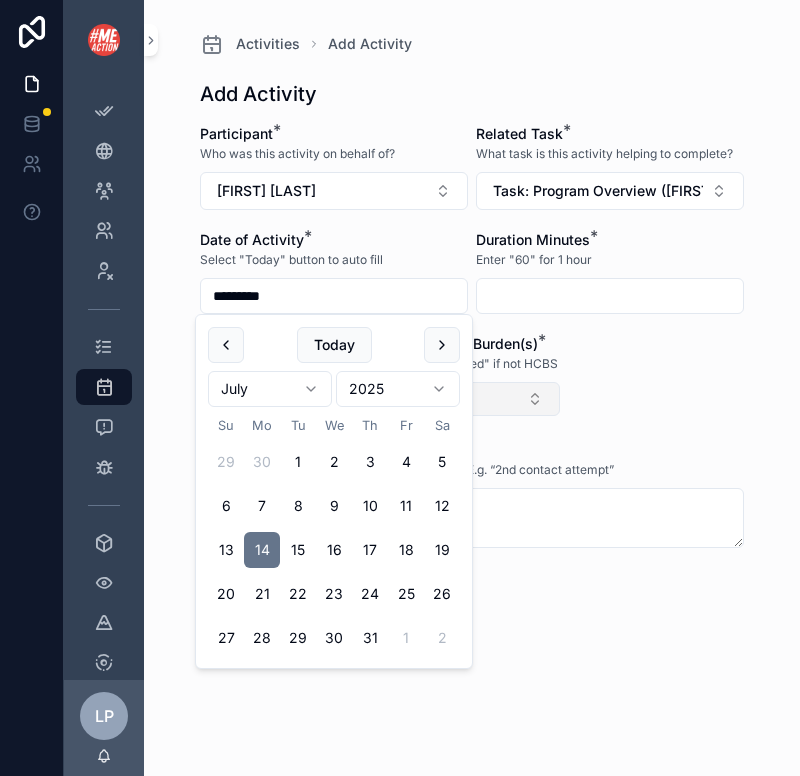 click at bounding box center (472, 399) 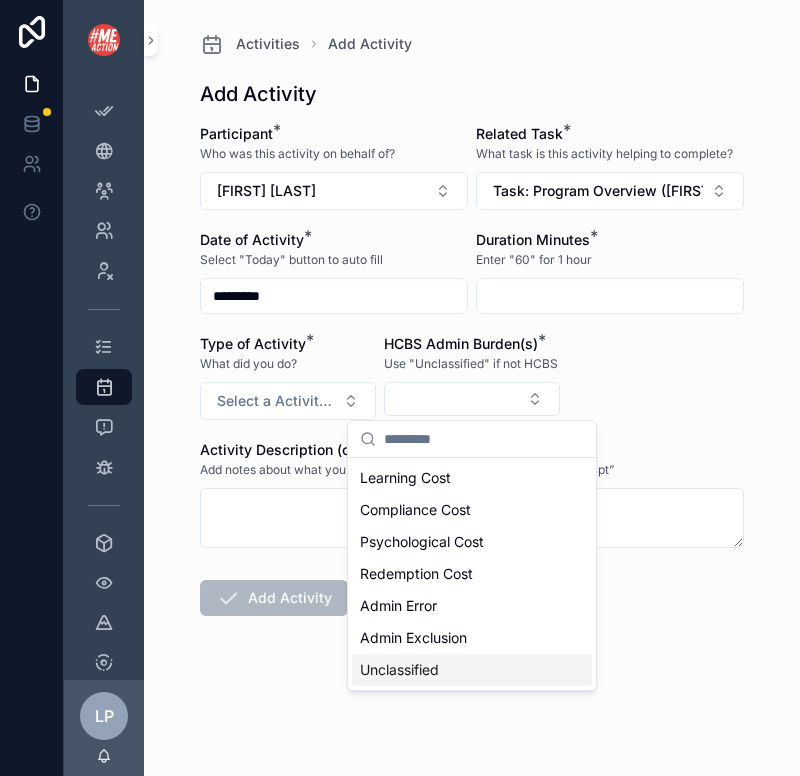 click on "Unclassified" at bounding box center (399, 670) 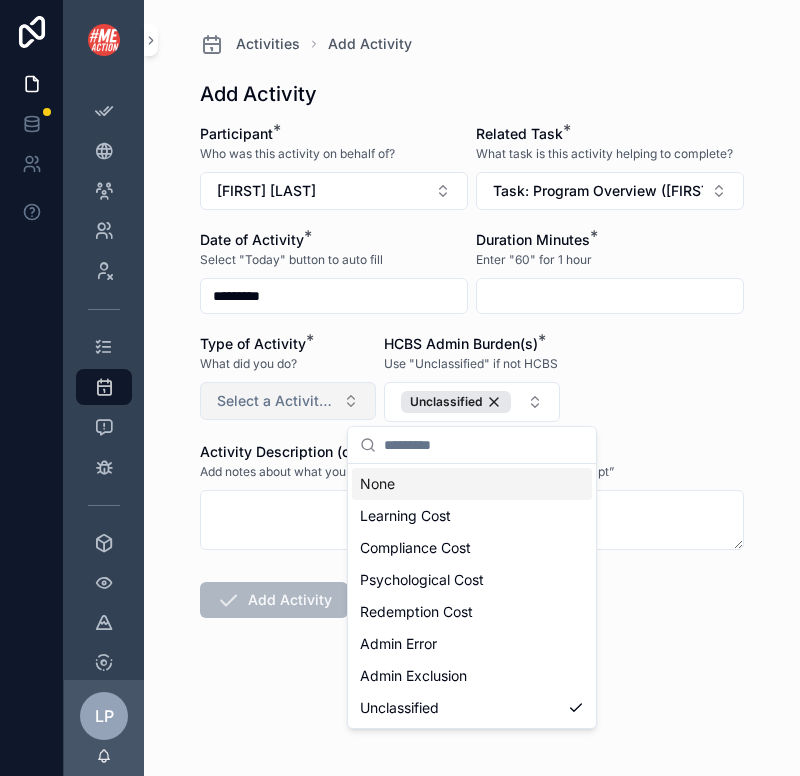 click on "Select a Activity Type" at bounding box center [276, 401] 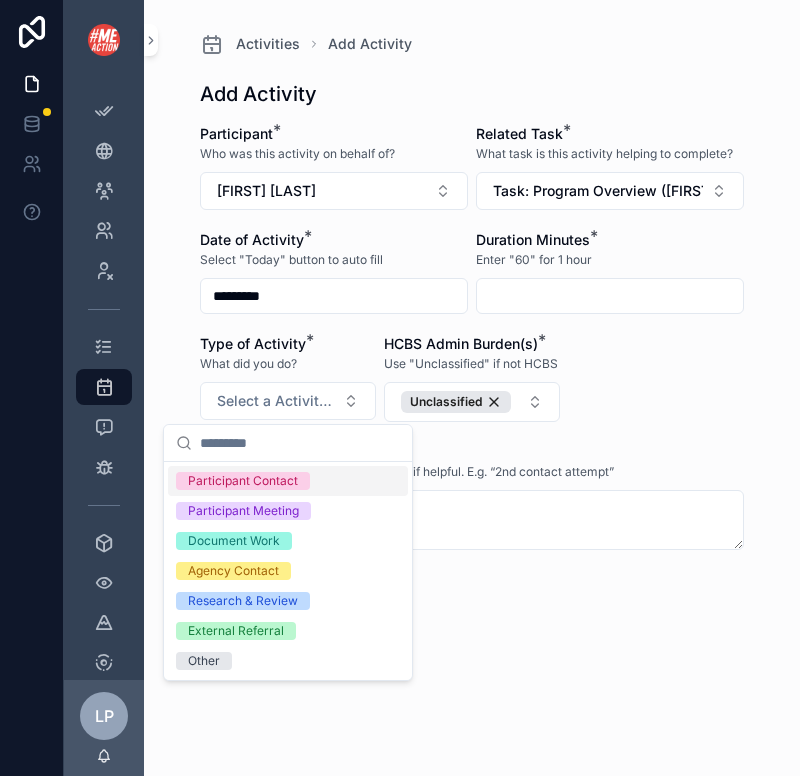 click on "Participant Contact" at bounding box center (243, 481) 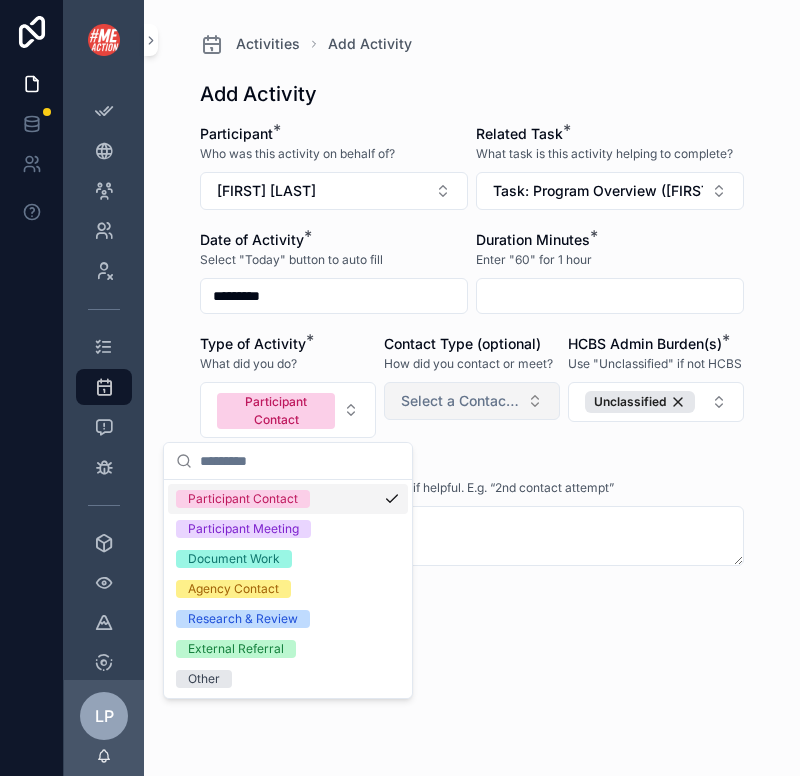 click on "Select a Contact Type" at bounding box center (460, 401) 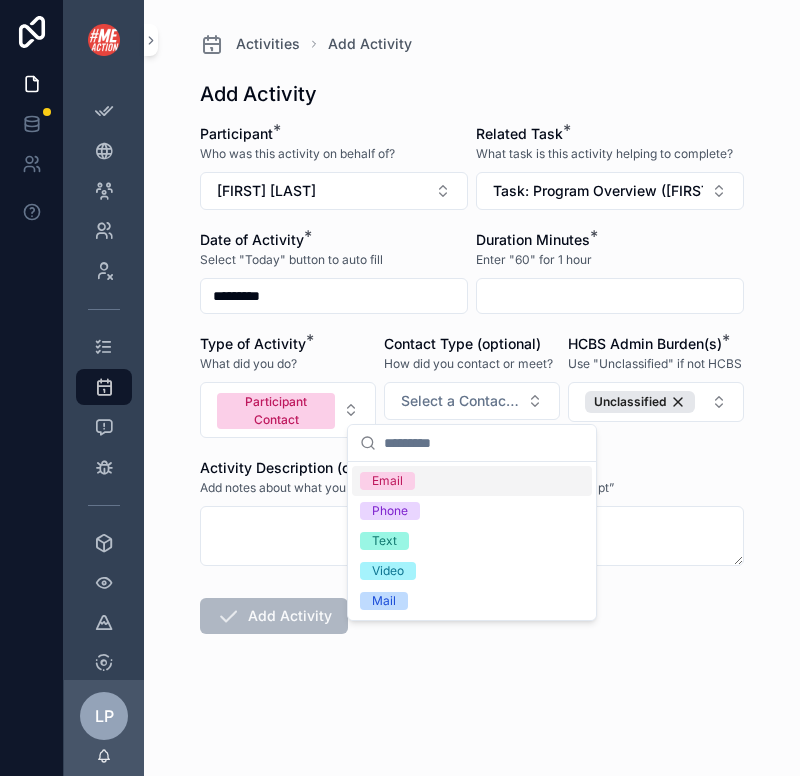 click on "Email" at bounding box center [472, 481] 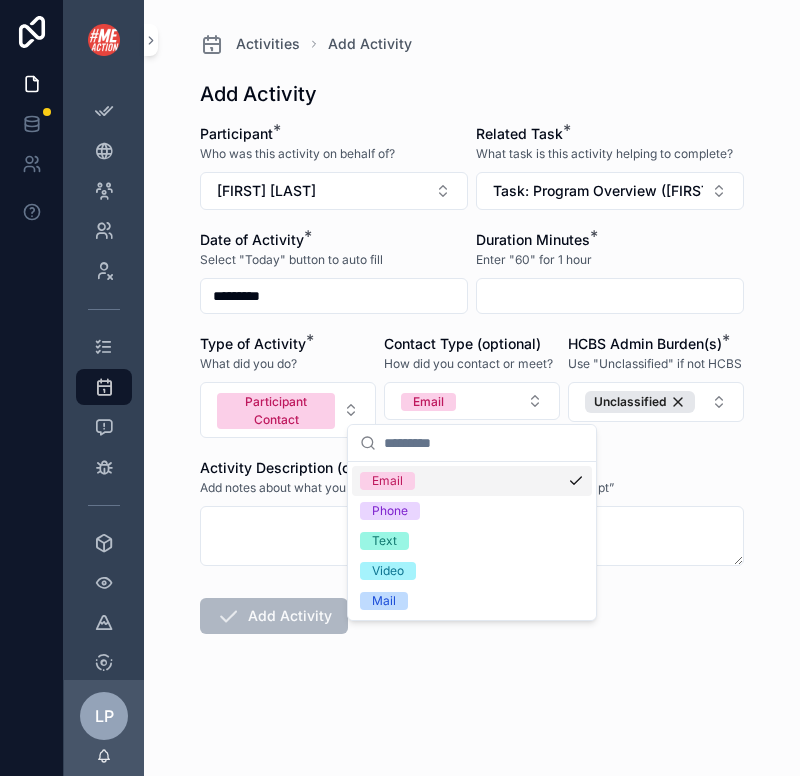 click at bounding box center [610, 296] 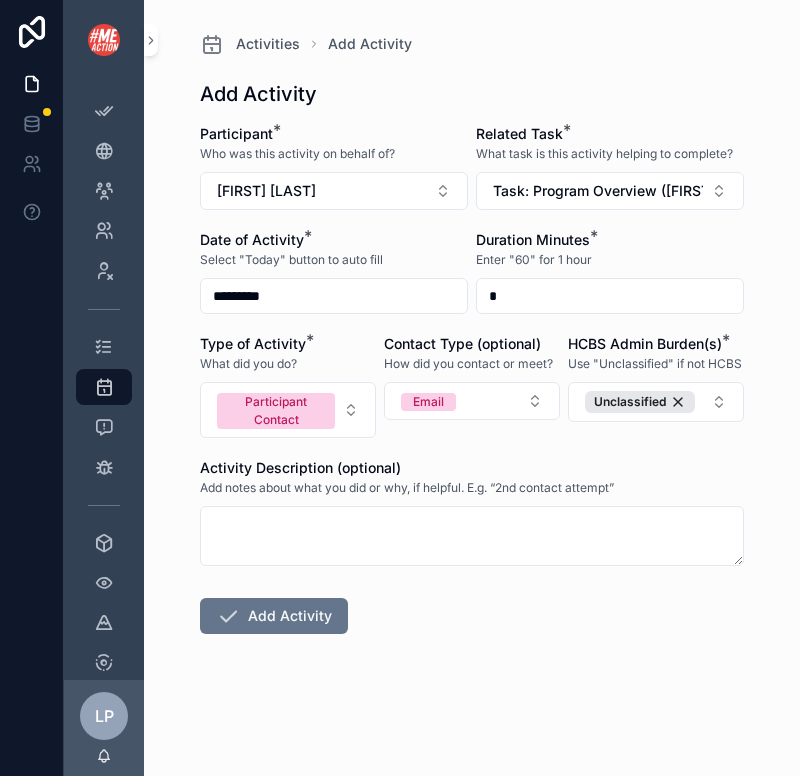 type on "*" 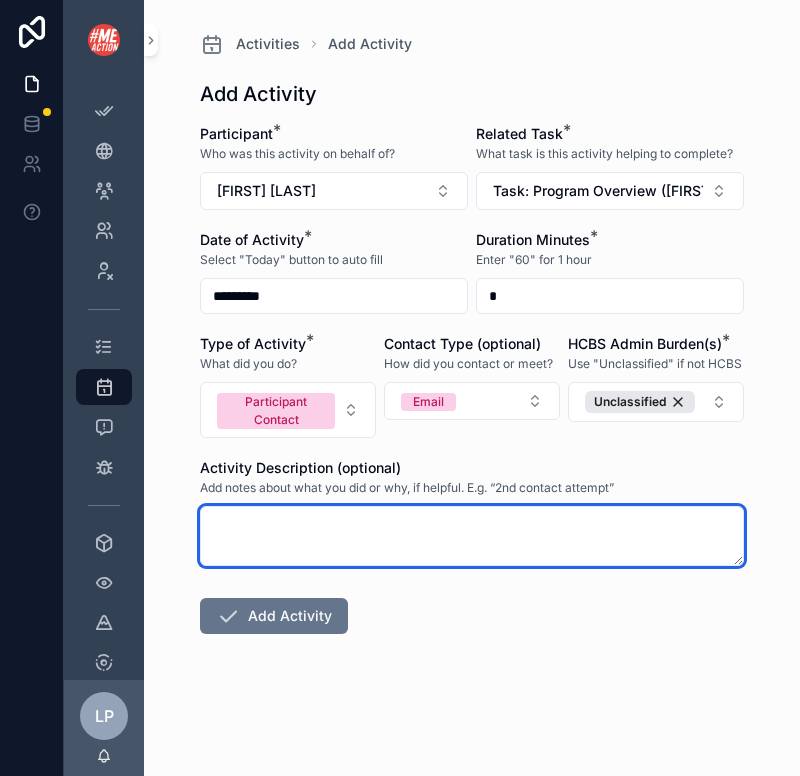 click at bounding box center (472, 536) 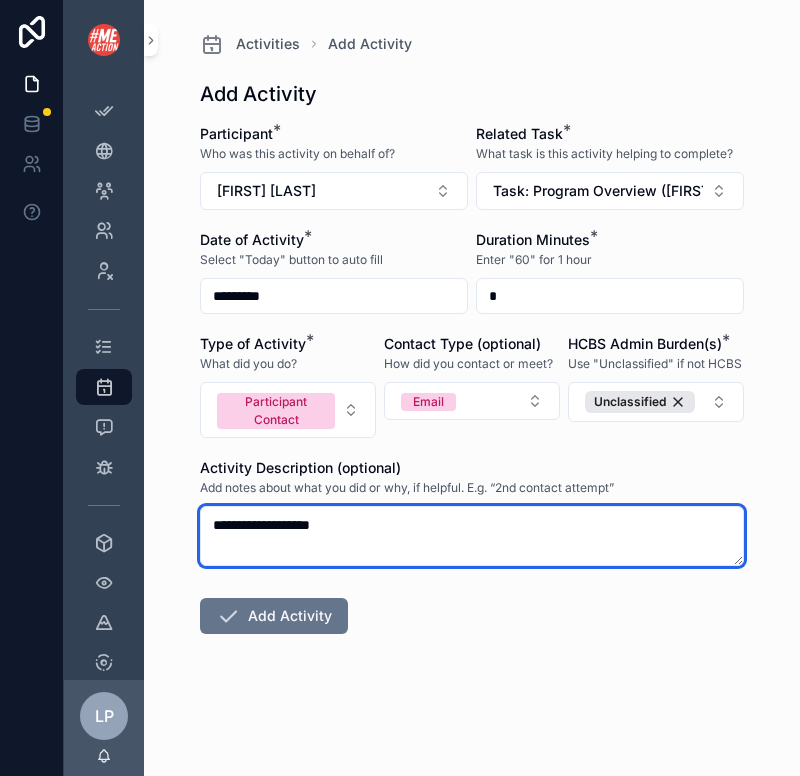 type on "**********" 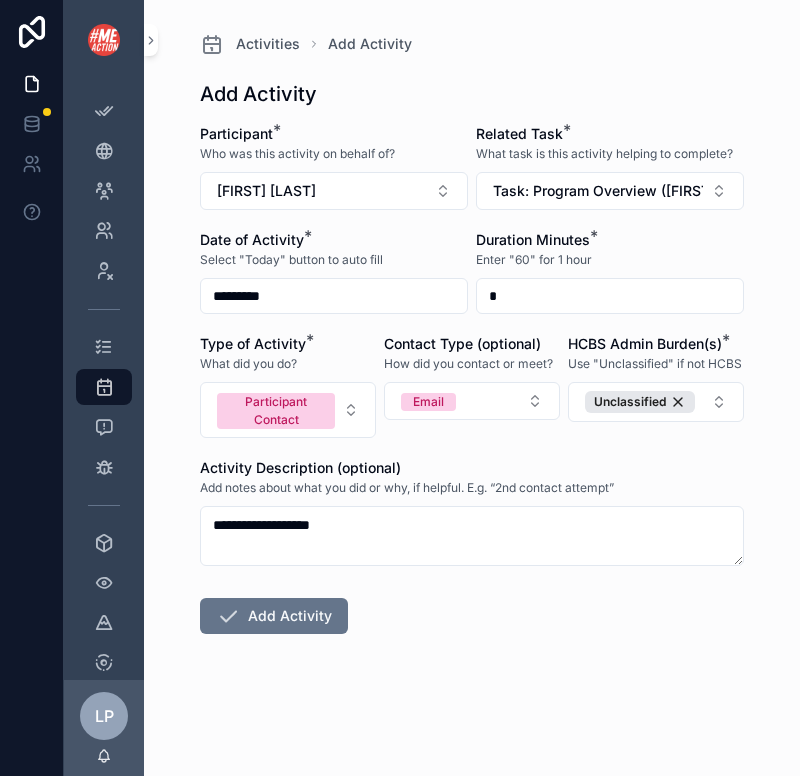 click on "**********" at bounding box center [472, 443] 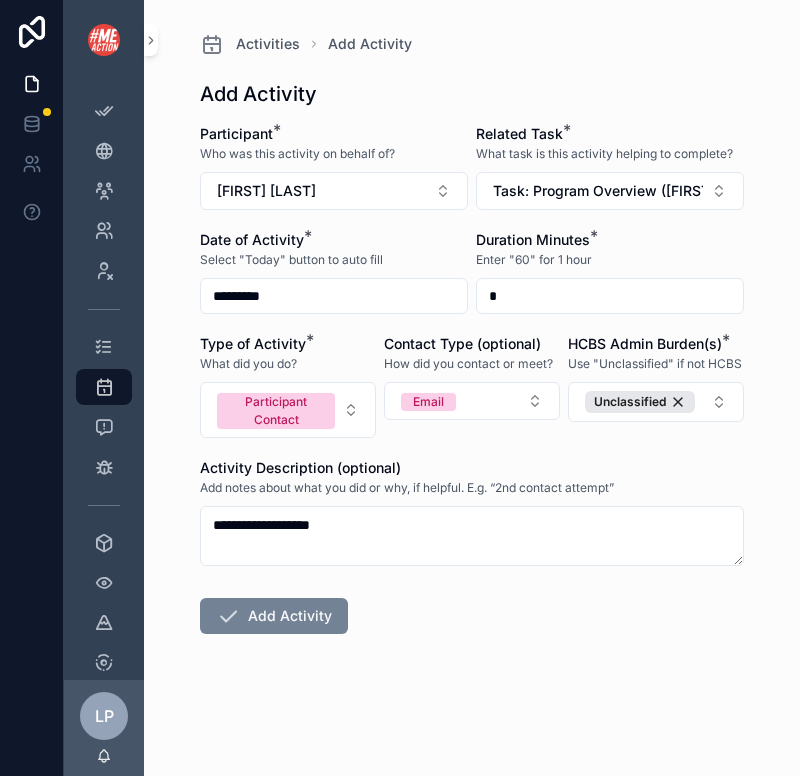 click on "Add Activity" at bounding box center [274, 616] 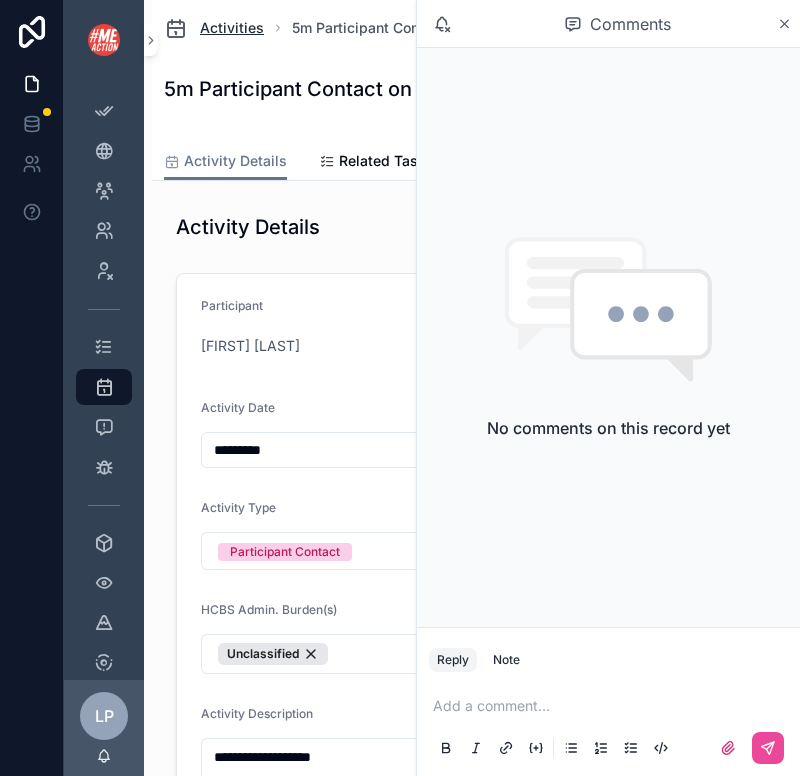 click on "Activities" at bounding box center (232, 28) 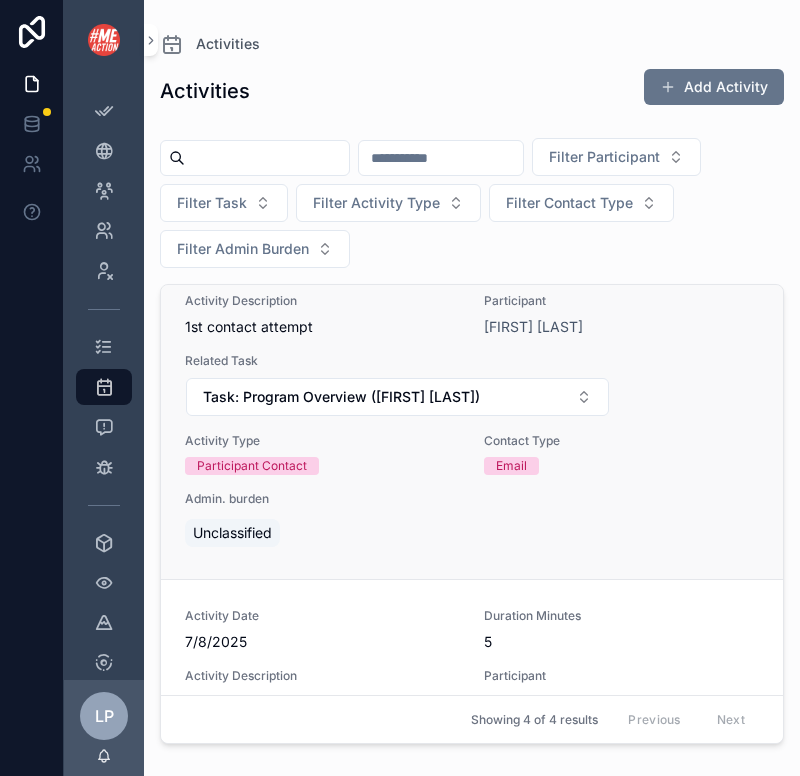 scroll, scrollTop: 0, scrollLeft: 0, axis: both 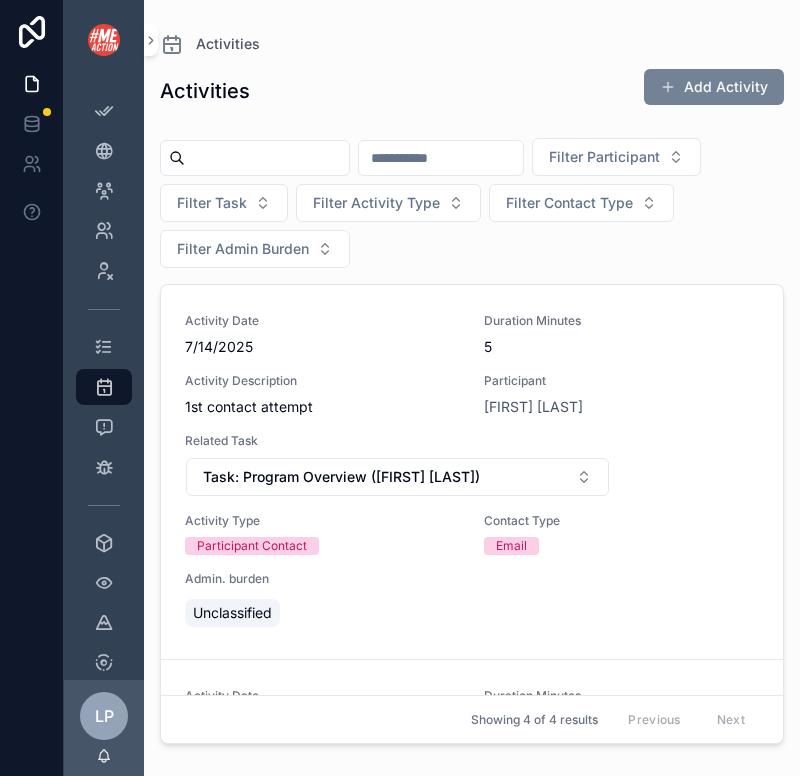 click on "Add Activity" at bounding box center [714, 87] 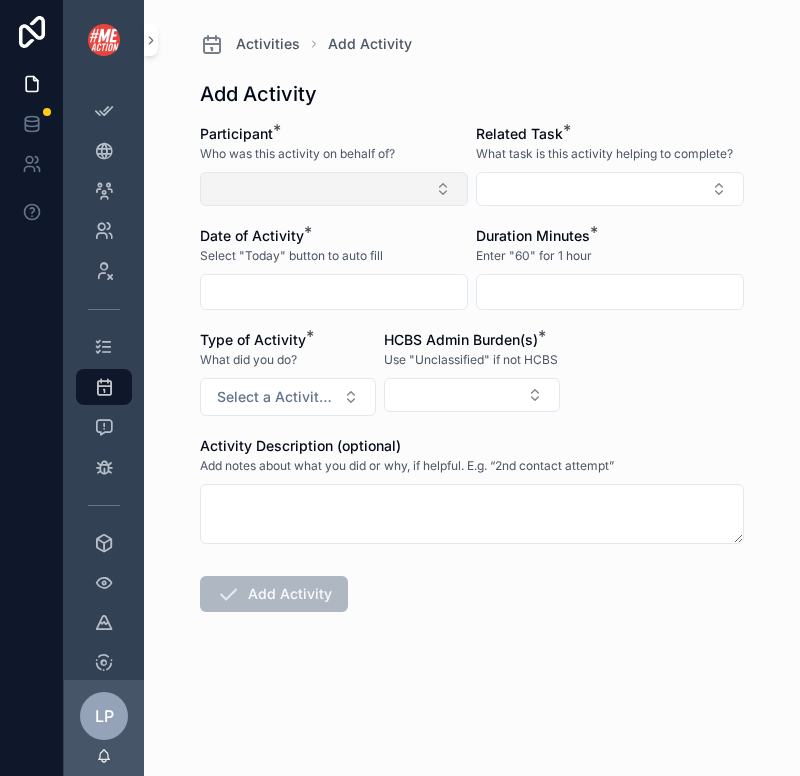 click at bounding box center [334, 189] 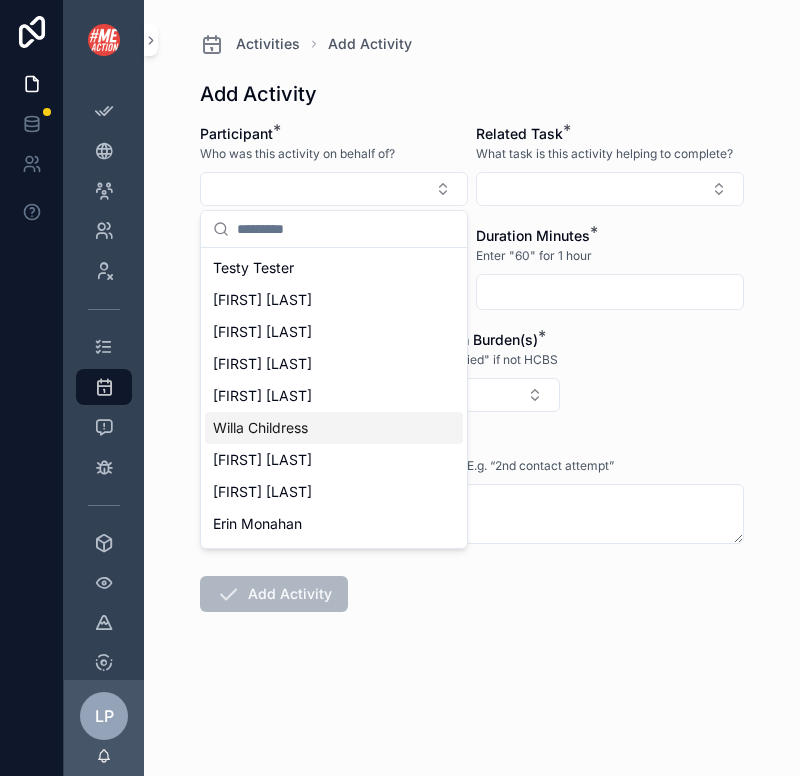 click on "Willa Childress" at bounding box center (260, 428) 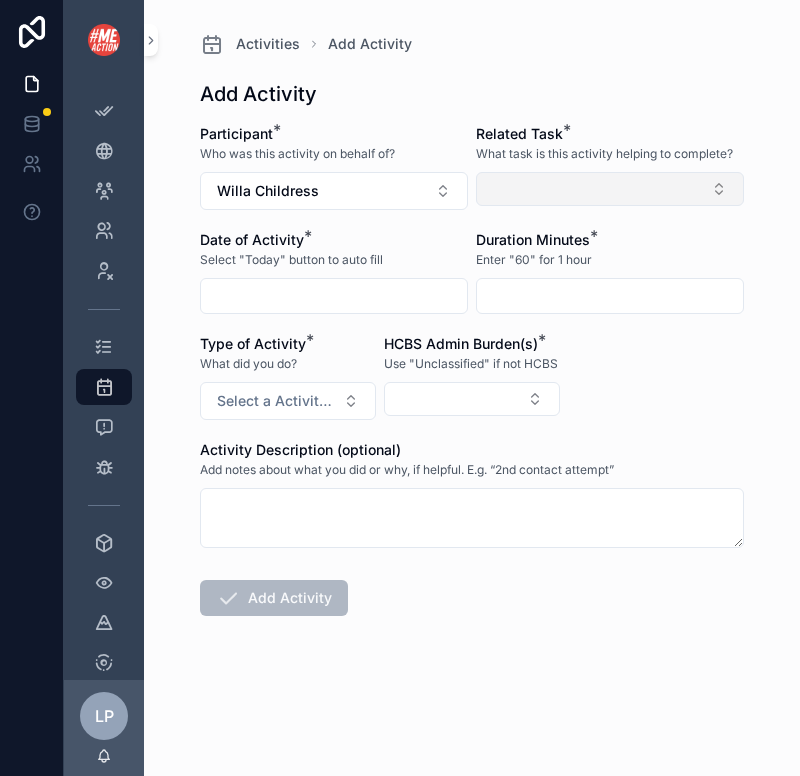 click at bounding box center [610, 189] 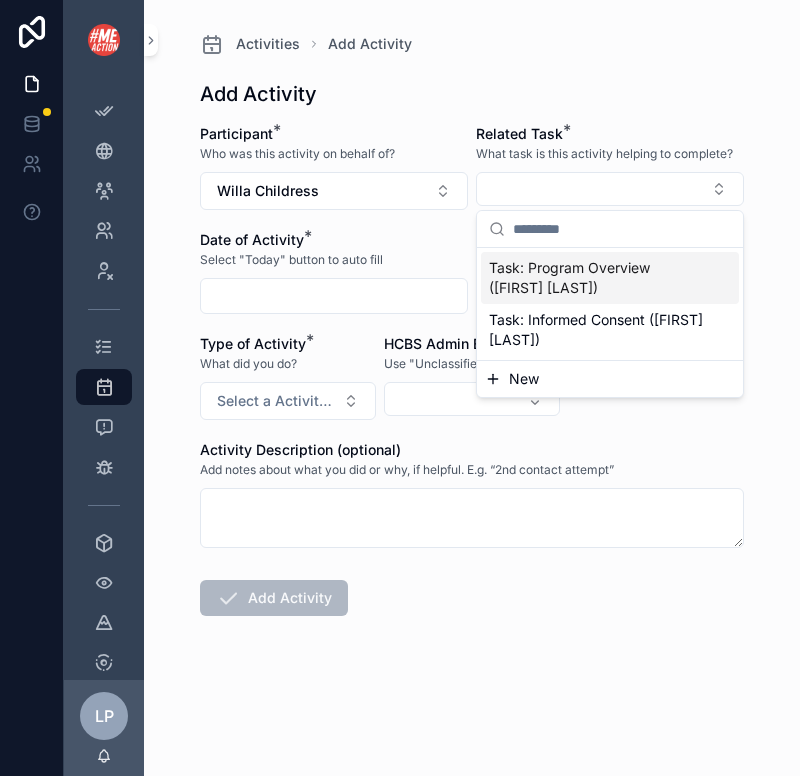 click on "Task: Program Overview ([FIRST] [LAST])" at bounding box center (598, 278) 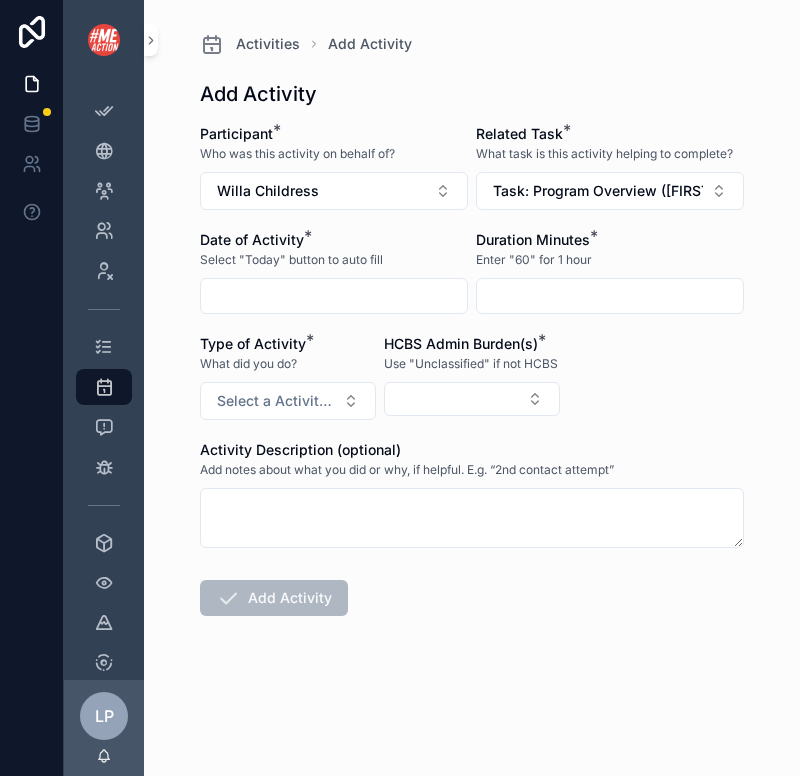 click at bounding box center [334, 296] 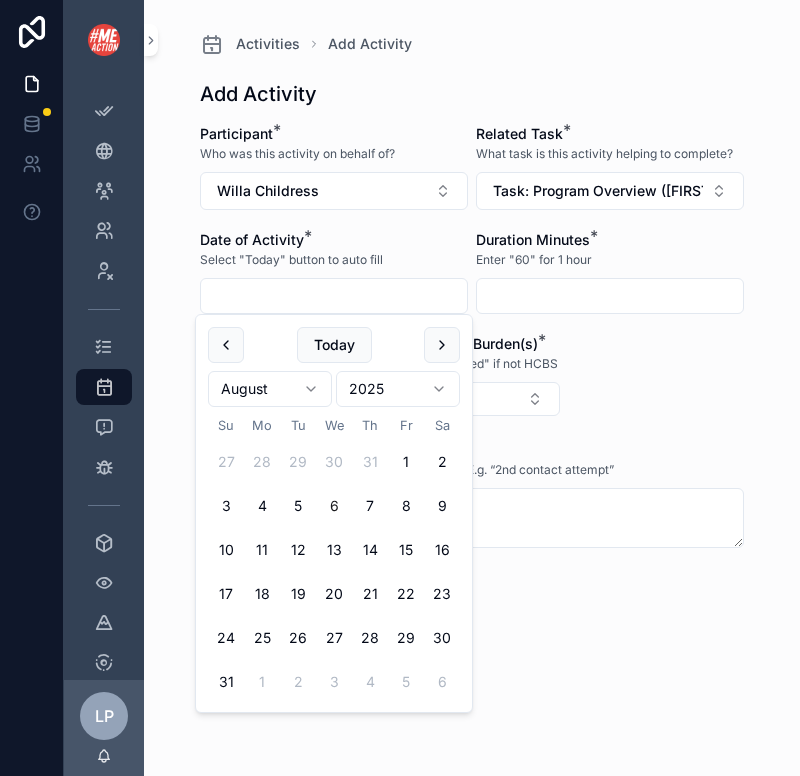 click on "Today August 2025 Su Mo Tu We Th Fr Sa 27 28 29 30 31 1 2 3 4 5 6 7 8 9 10 11 12 13 14 15 16 17 18 19 20 21 22 23 24 25 26 27 28 29 30 31 1 2 3 4 5 6" at bounding box center (334, 513) 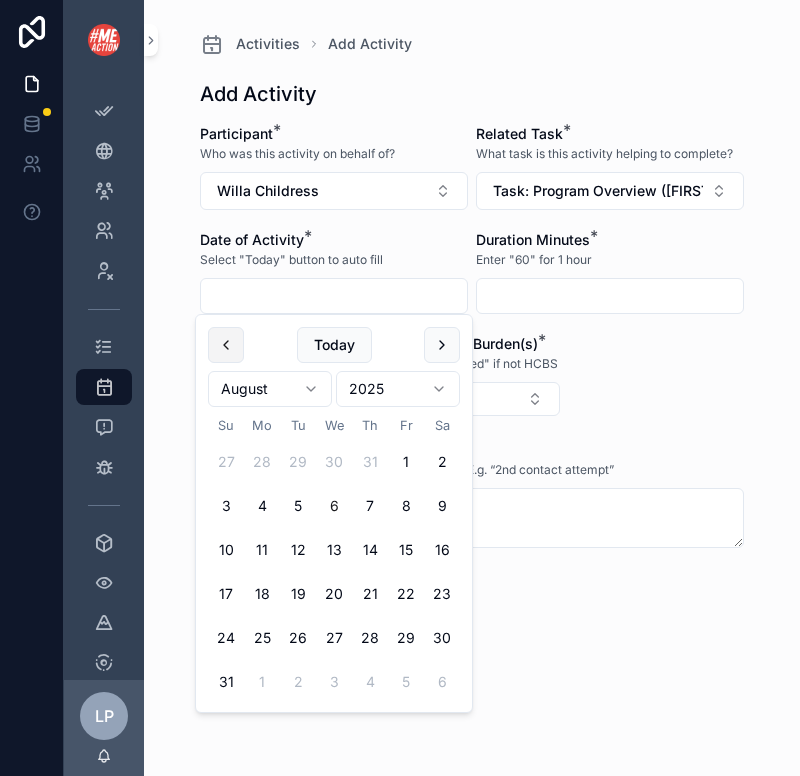 click at bounding box center [226, 345] 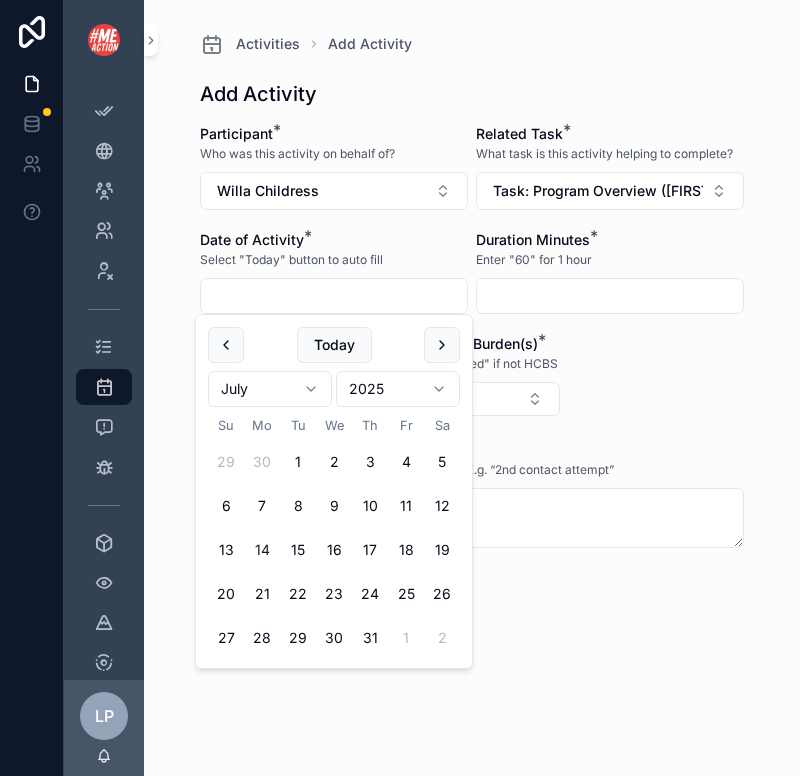 click on "14" at bounding box center [262, 550] 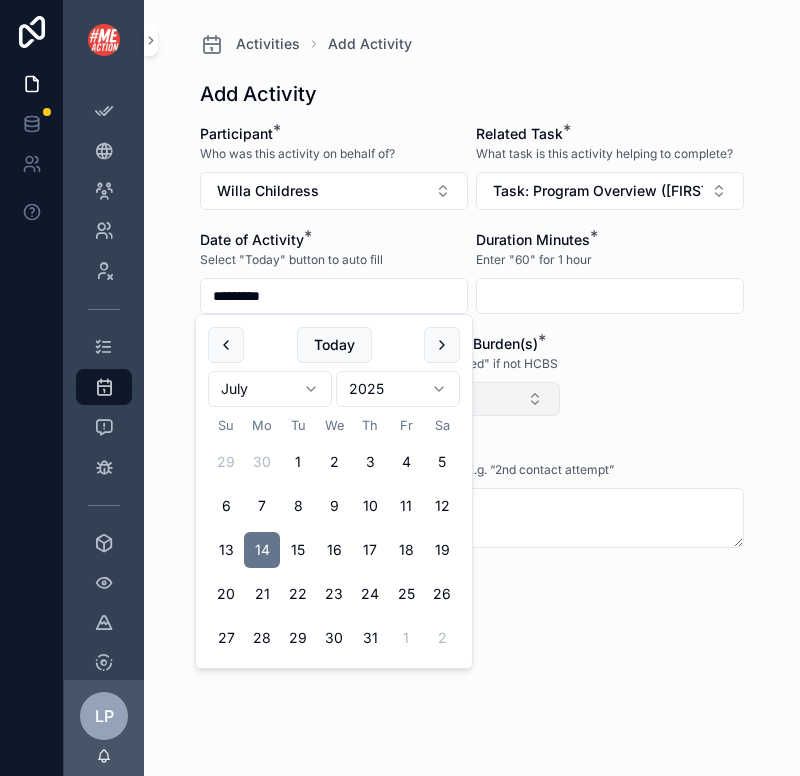 click at bounding box center [472, 399] 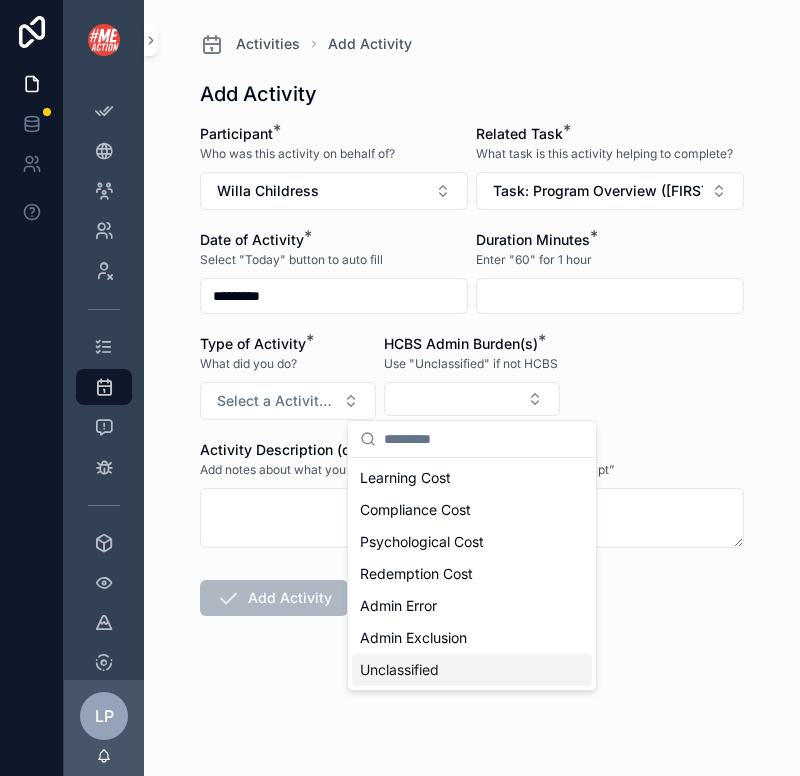 click on "Unclassified" at bounding box center (399, 670) 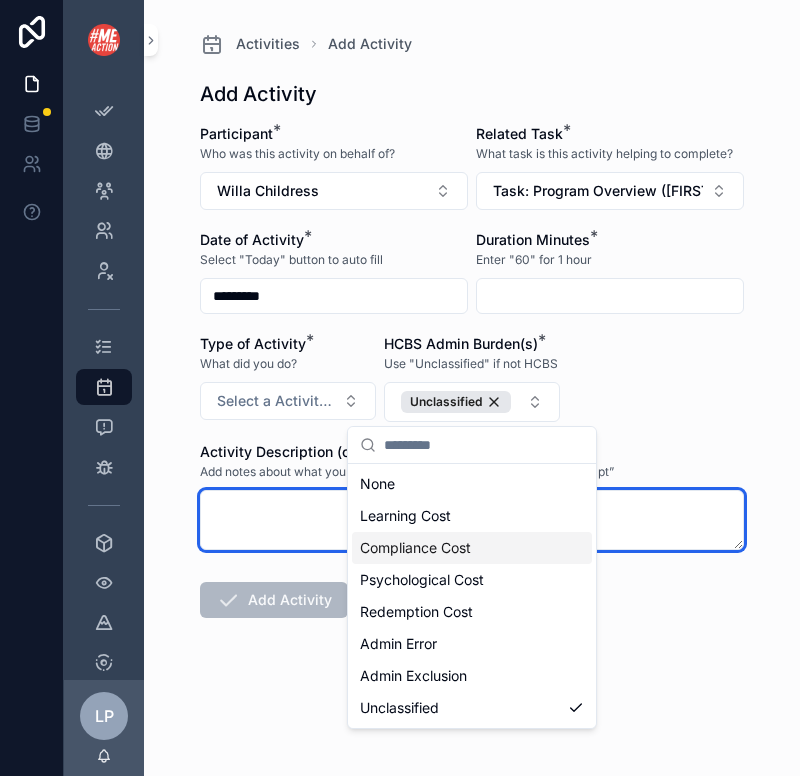 click at bounding box center (472, 520) 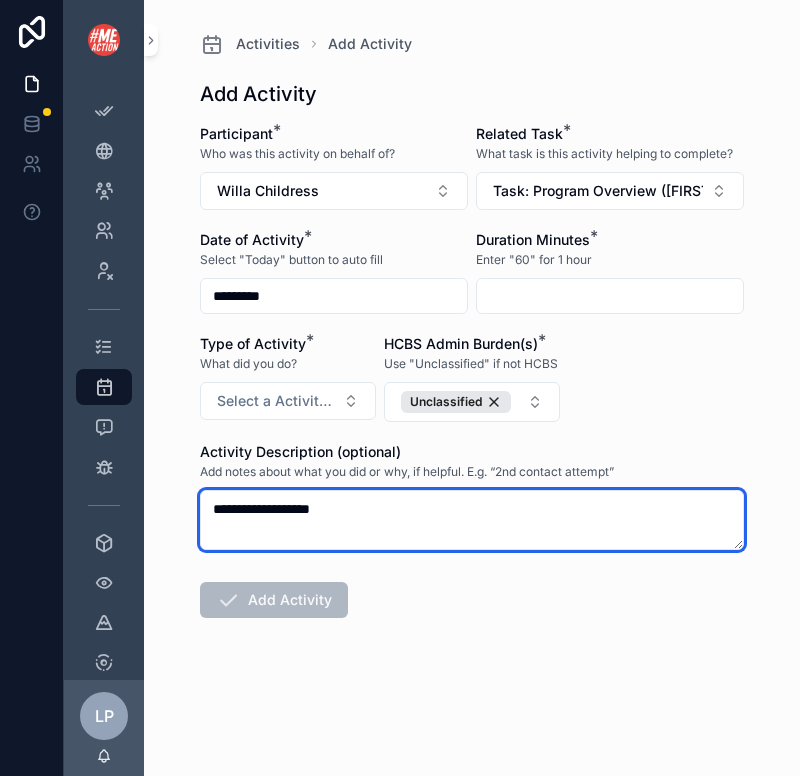 type on "**********" 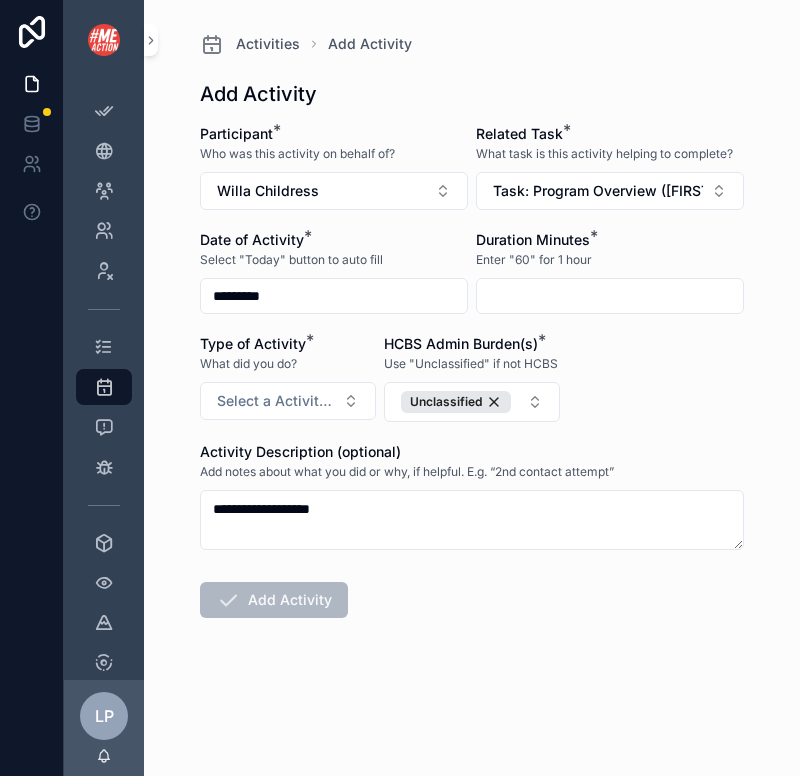 click on "Enter "60" for 1 hour" at bounding box center (534, 260) 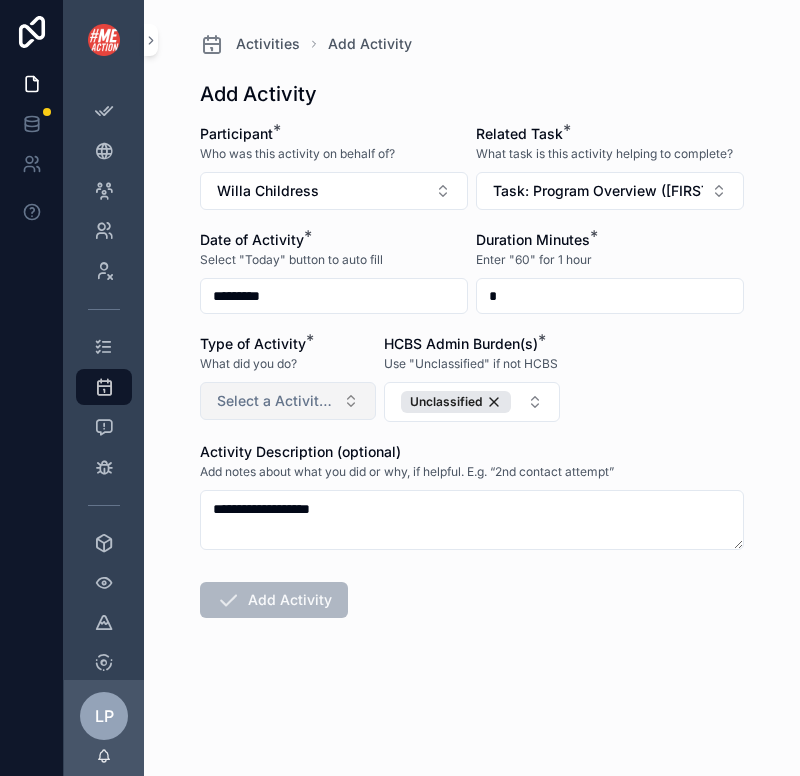 type on "*" 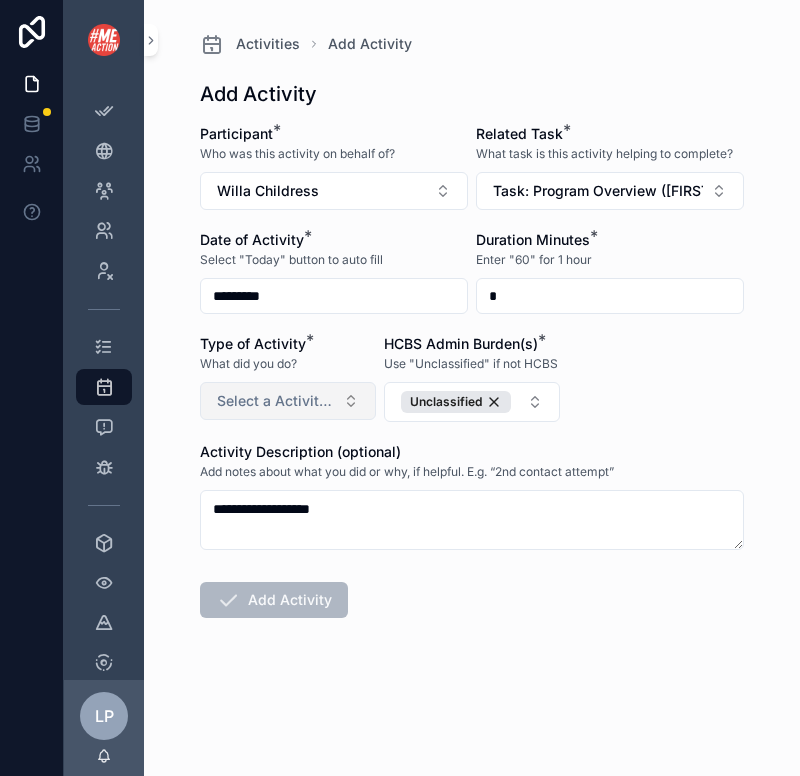 click on "Select a Activity Type" at bounding box center [276, 401] 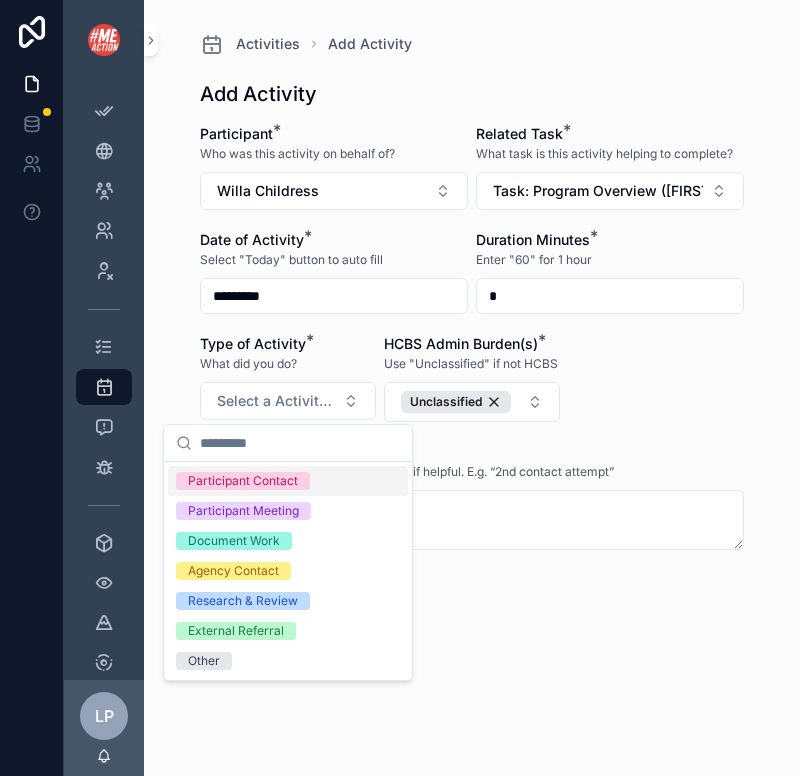 click on "Participant Contact" at bounding box center [243, 481] 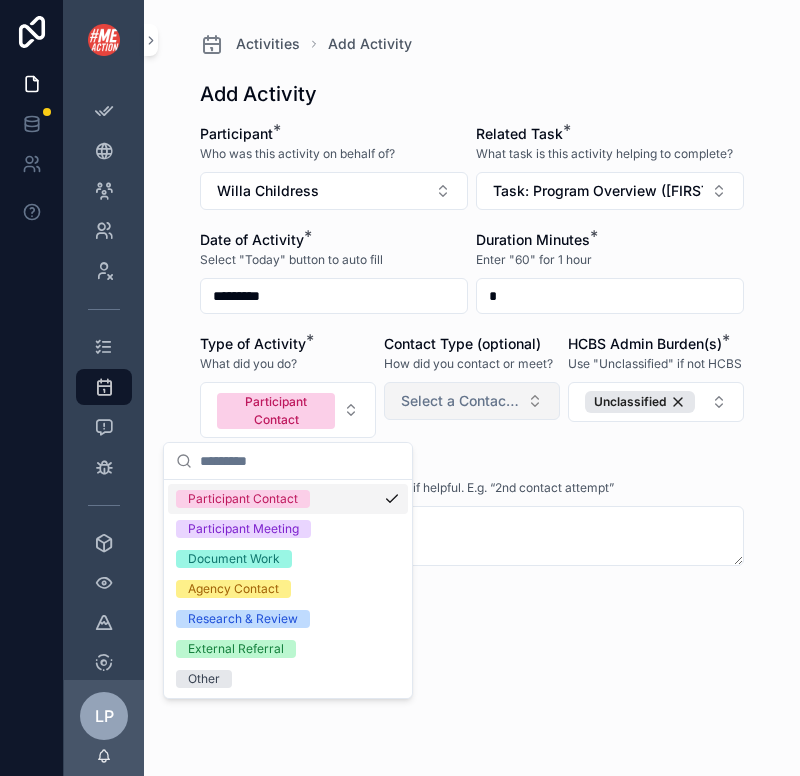 click on "Select a Contact Type" at bounding box center (460, 401) 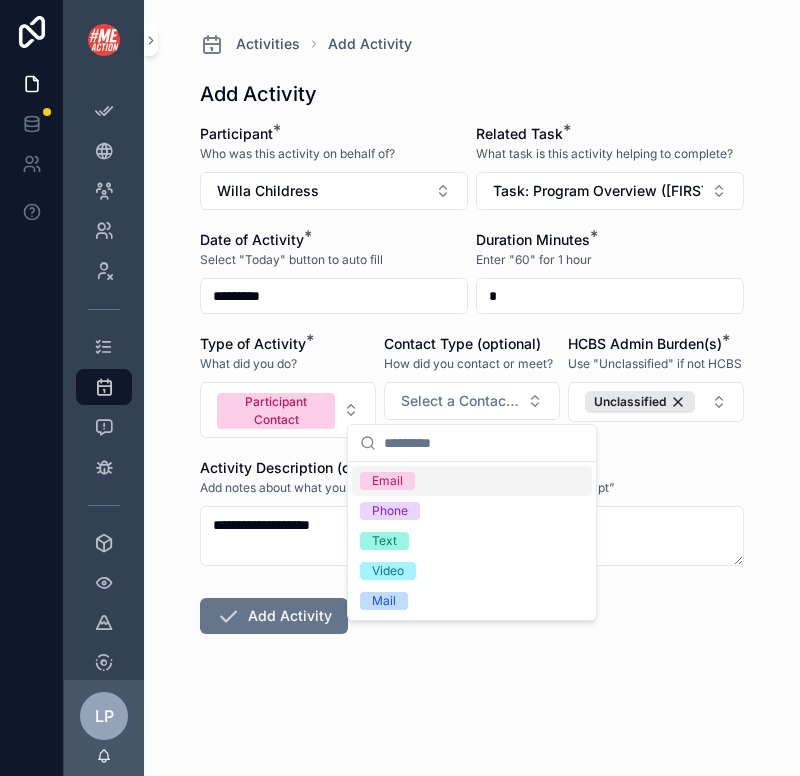 click on "Email" at bounding box center [472, 481] 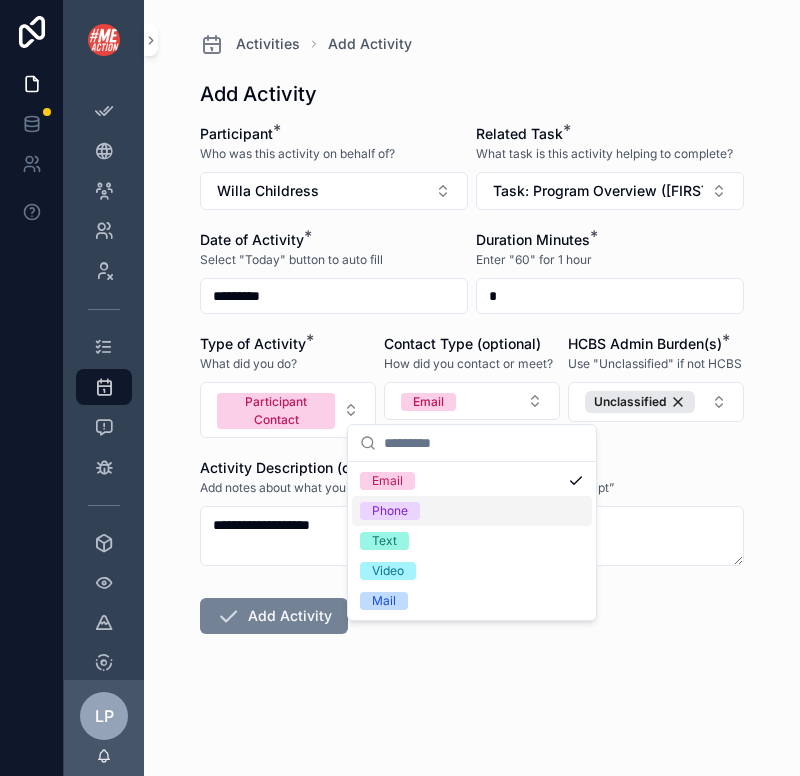 click on "Add Activity" at bounding box center (274, 616) 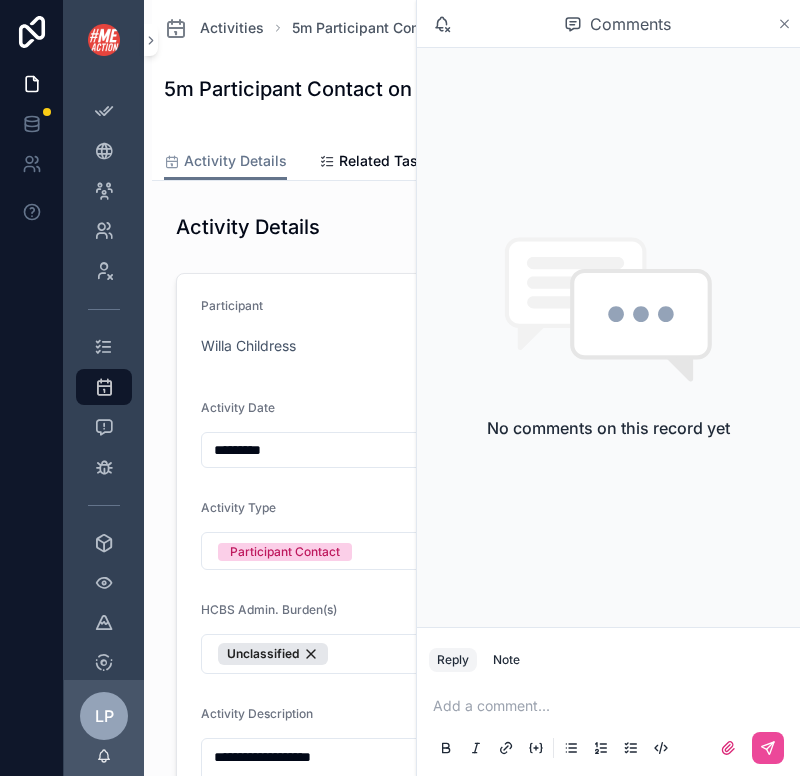click 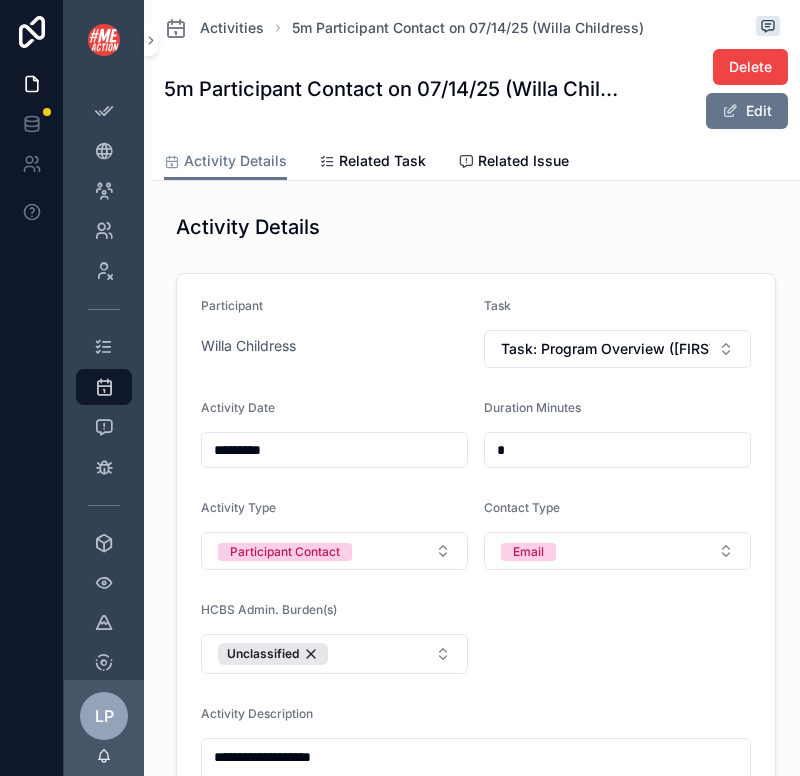 click on "Activities 5m Participant Contact on 07/14/25 (Willa Childress) 5m Participant Contact on 07/14/25 (Willa Childress) Delete Edit" at bounding box center [476, 71] 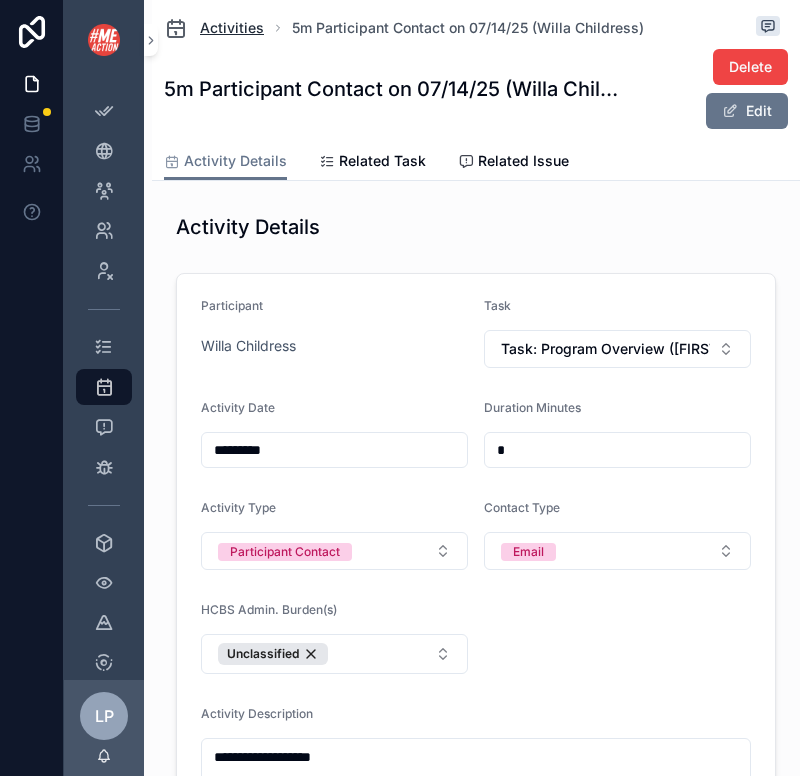 click on "Activities" at bounding box center (232, 28) 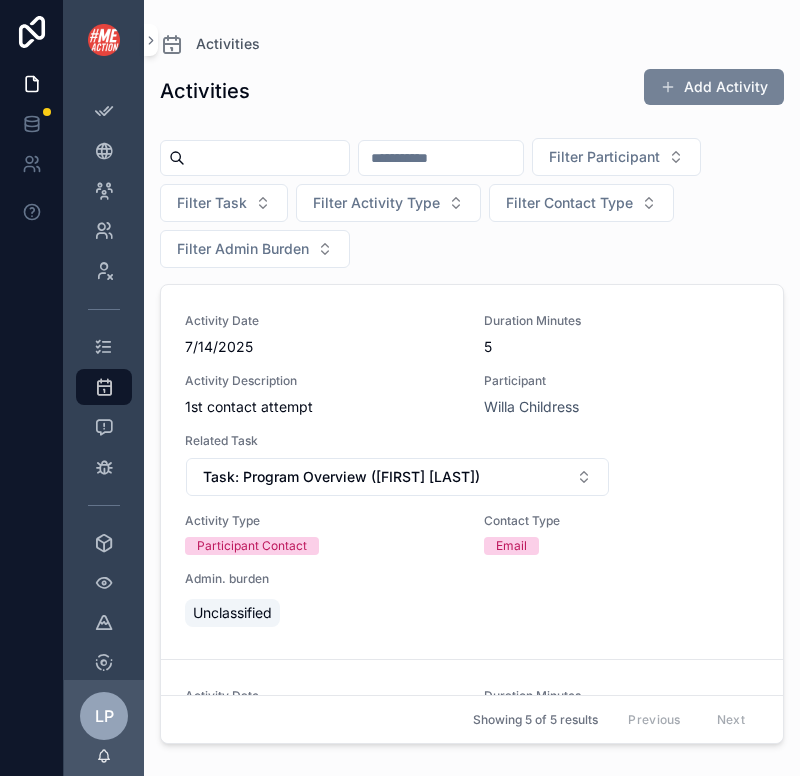 click on "Add Activity" at bounding box center (714, 87) 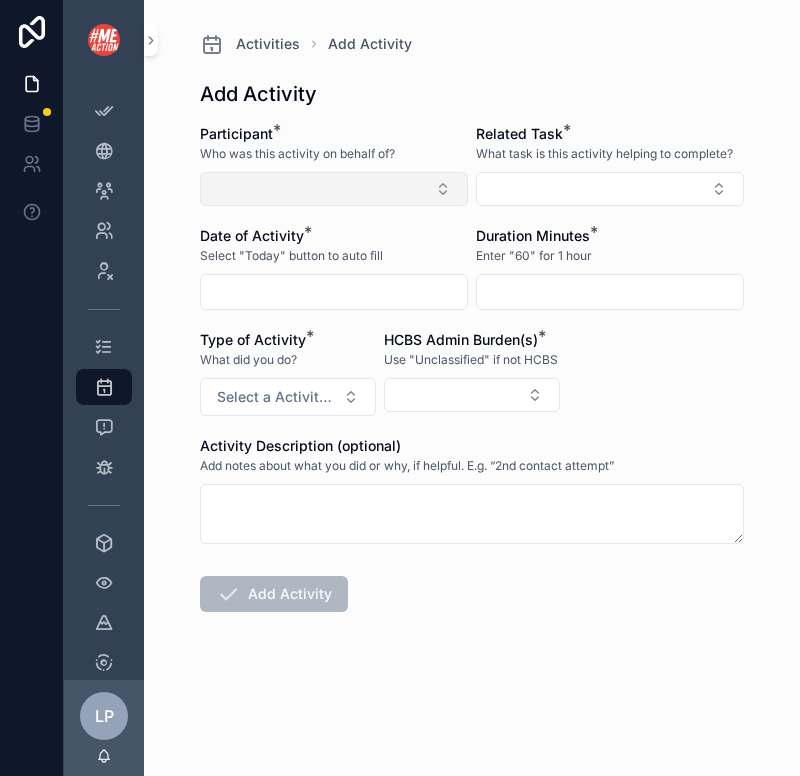 click at bounding box center (334, 189) 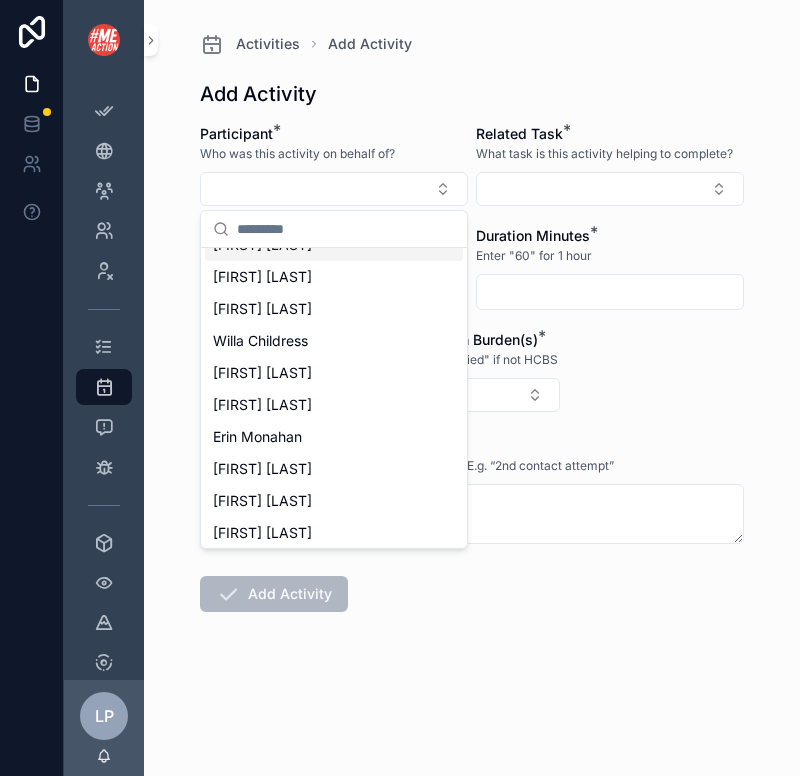scroll, scrollTop: 92, scrollLeft: 0, axis: vertical 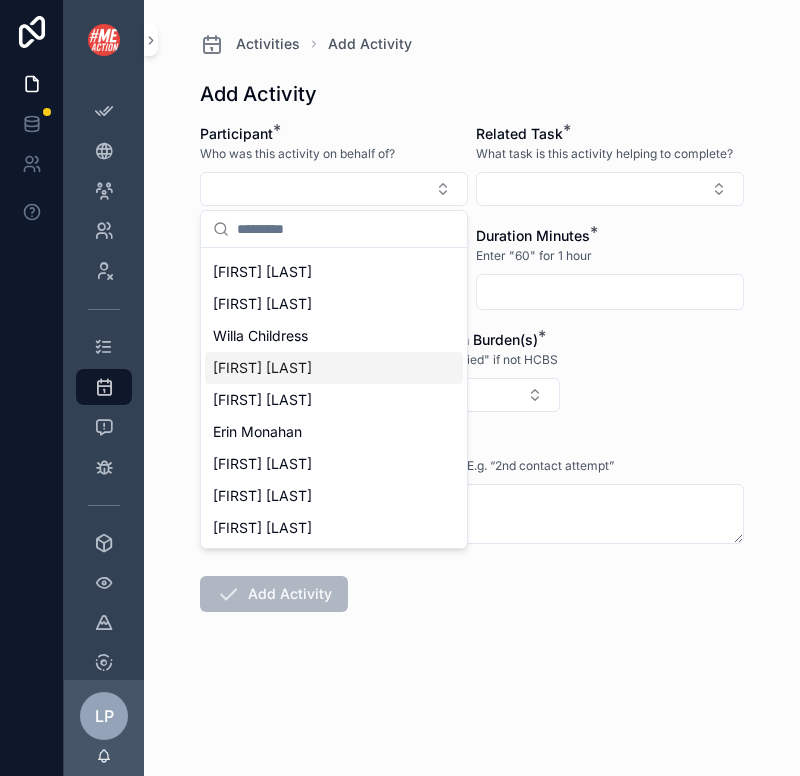 click on "[FIRST] [LAST]" at bounding box center [334, 368] 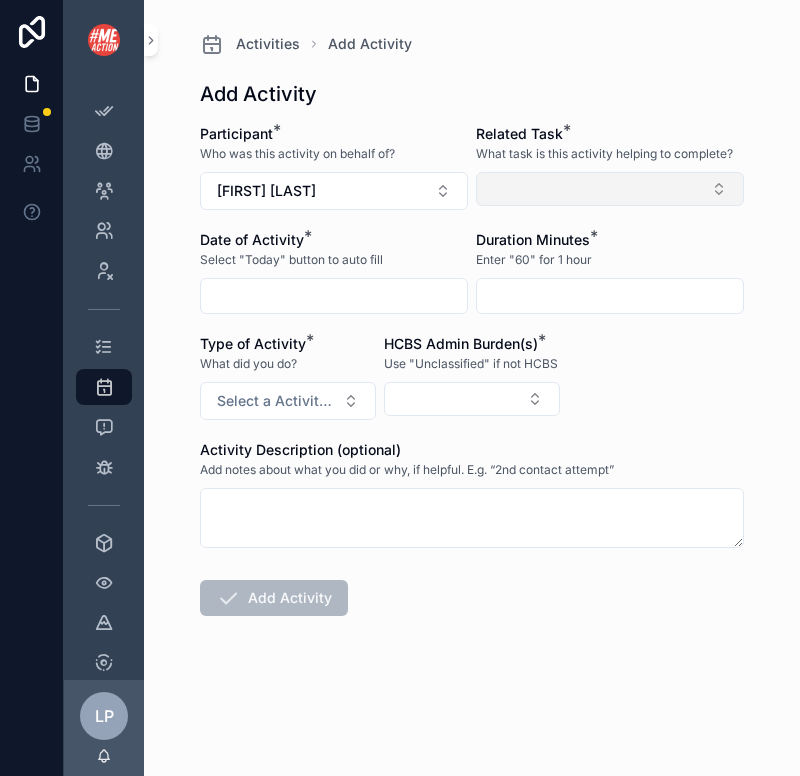 click at bounding box center (610, 189) 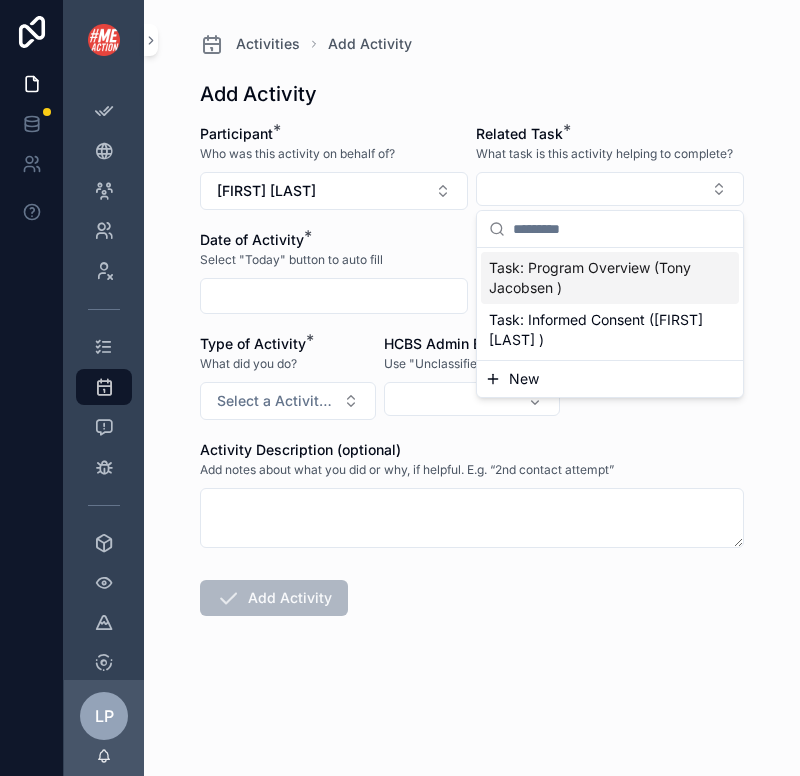 click on "Task: Program Overview (Tony Jacobsen )" at bounding box center (598, 278) 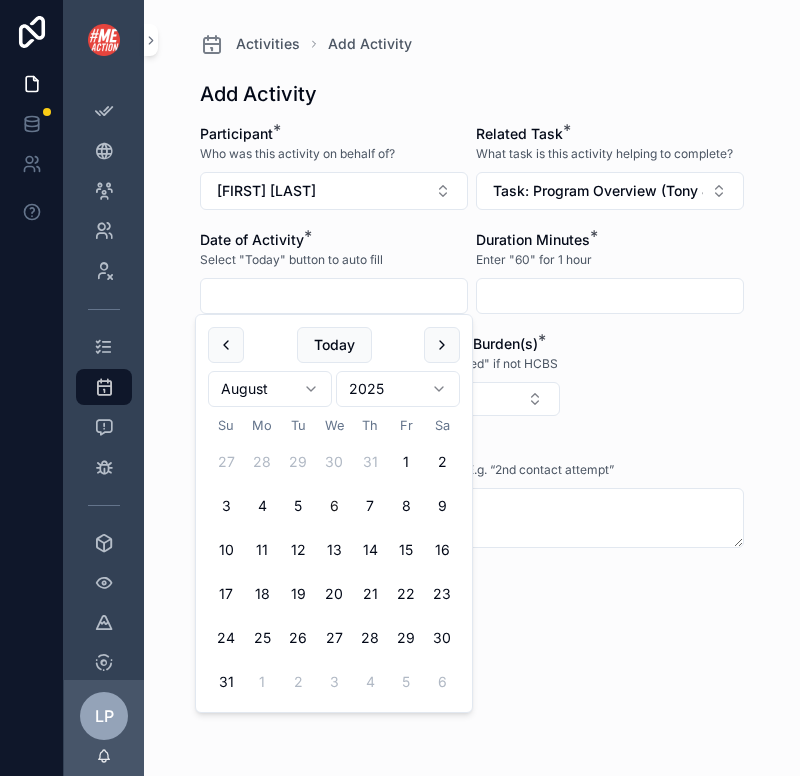 click at bounding box center [334, 296] 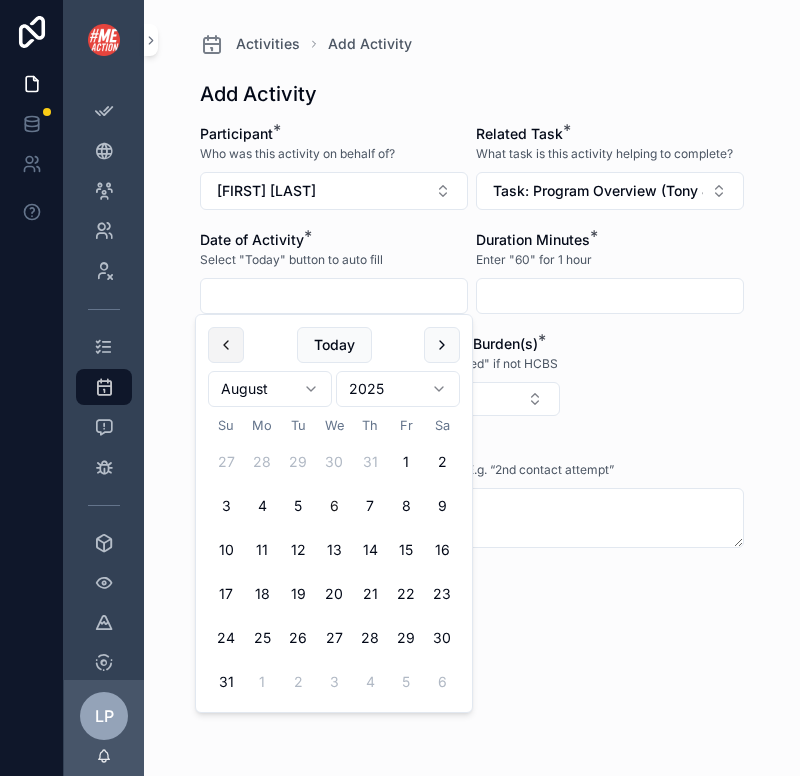 click at bounding box center (226, 345) 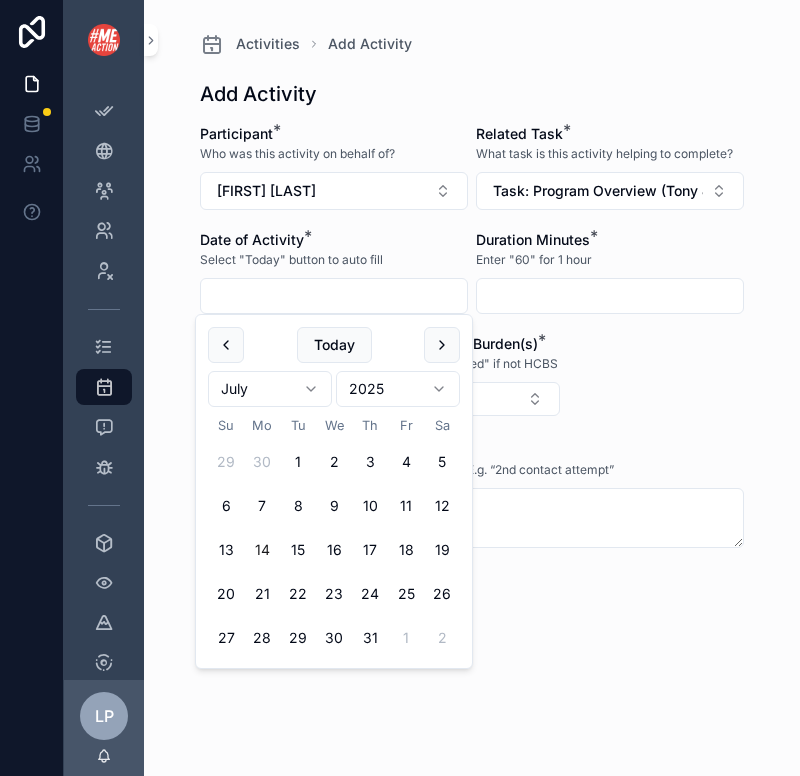 click on "14" at bounding box center (262, 550) 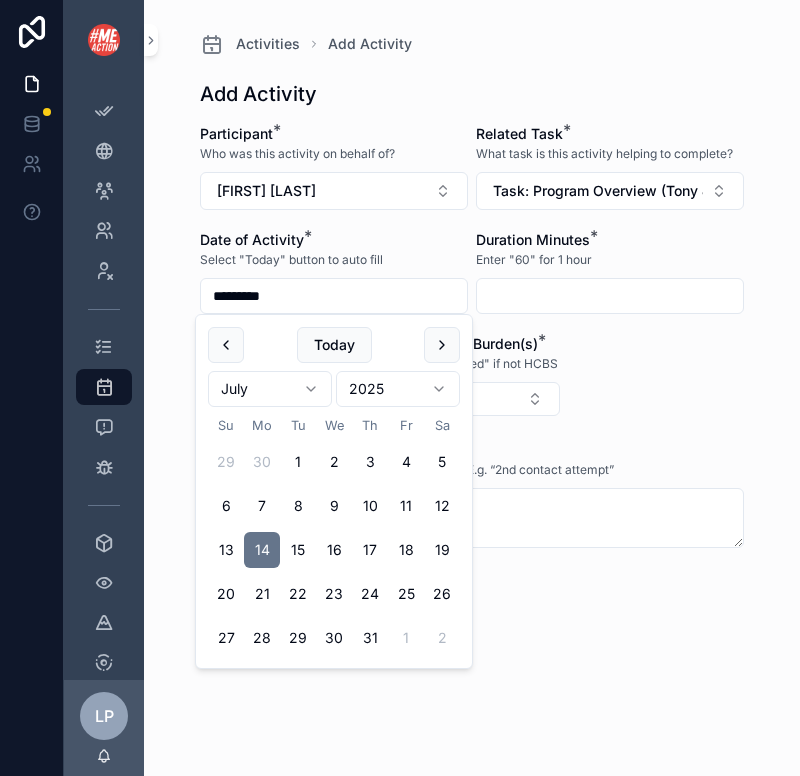 click on "Enter "60" for 1 hour" at bounding box center (610, 260) 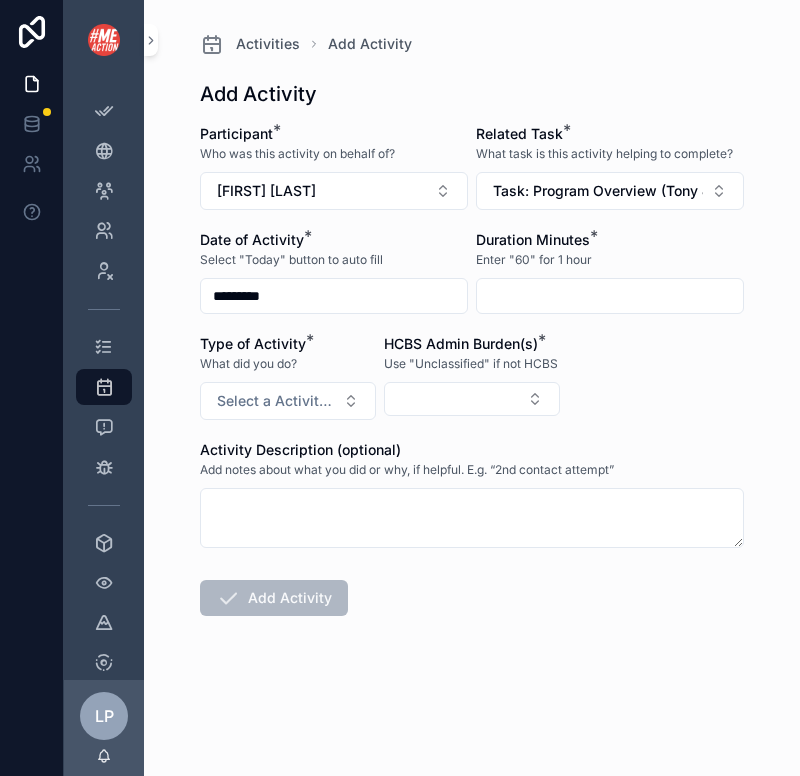 click at bounding box center [610, 296] 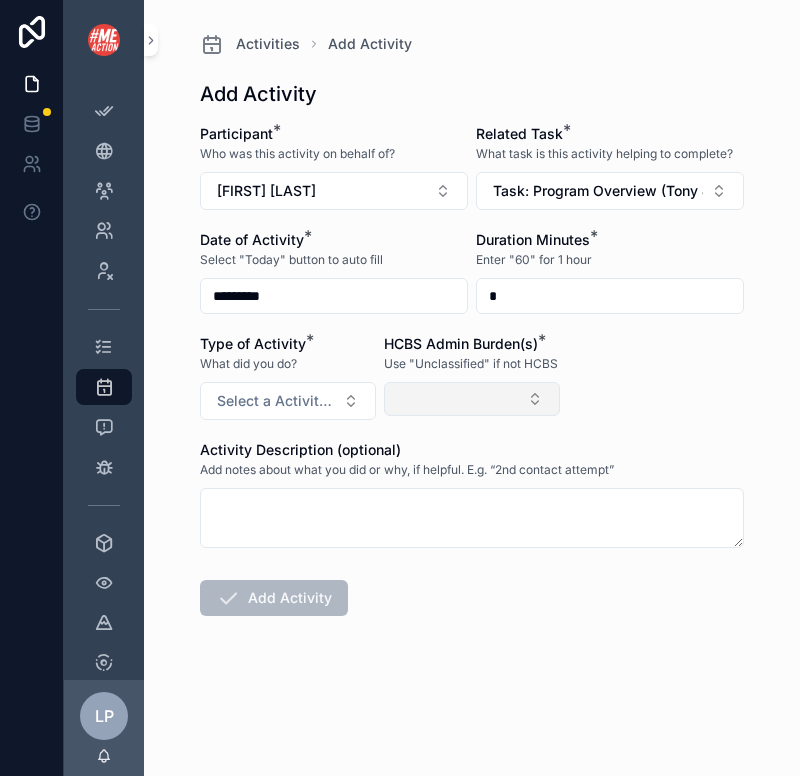 type on "*" 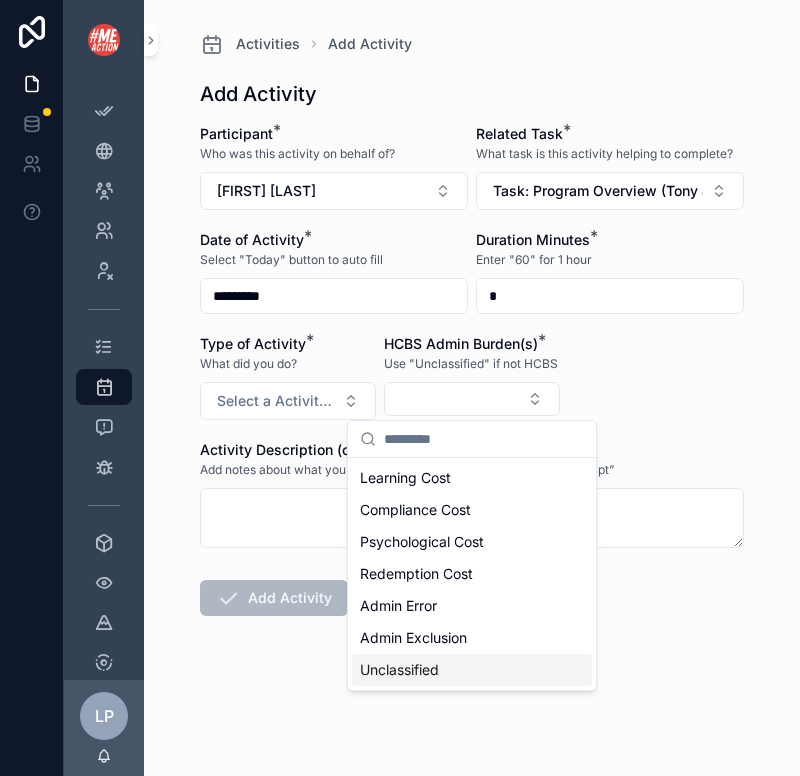 click on "Unclassified" at bounding box center (472, 670) 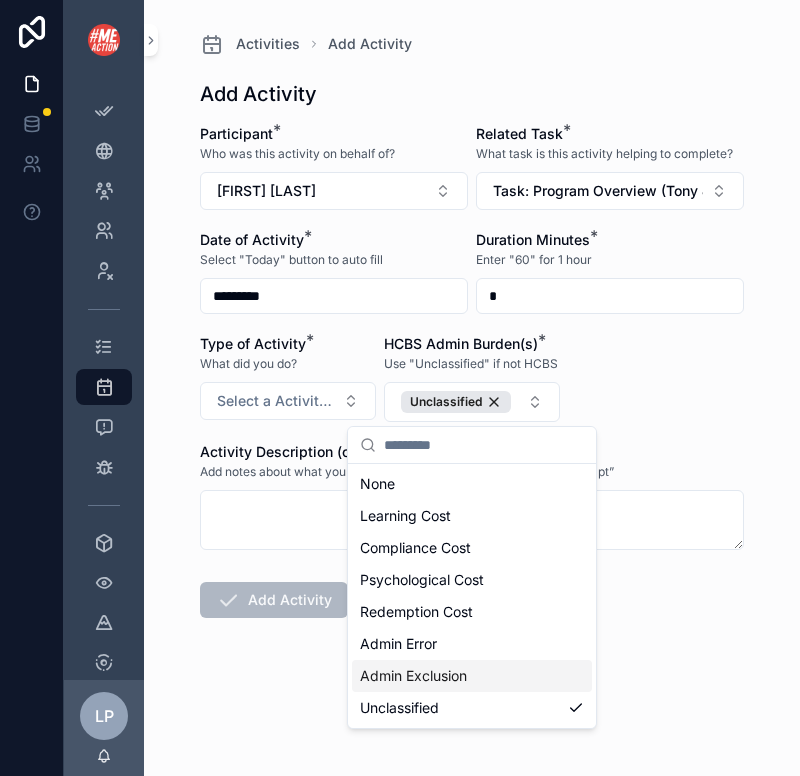 click on "Participant * Who was this activity on behalf of? Tony Jacobsen  Related Task * What task is this activity helping to complete? Task: Program Overview (Tony Jacobsen ) Date of Activity * Select "Today" button to auto fill ********* Duration Minutes * Enter "60" for 1 hour * Type of Activity * What did you do? Select a Activity Type HCBS Admin Burden(s) * Use "Unclassified" if not HCBS Unclassified Activity Description (optional) Add notes about what you did or why, if helpful. E.g. “2nd contact attempt” Add Activity" at bounding box center (472, 435) 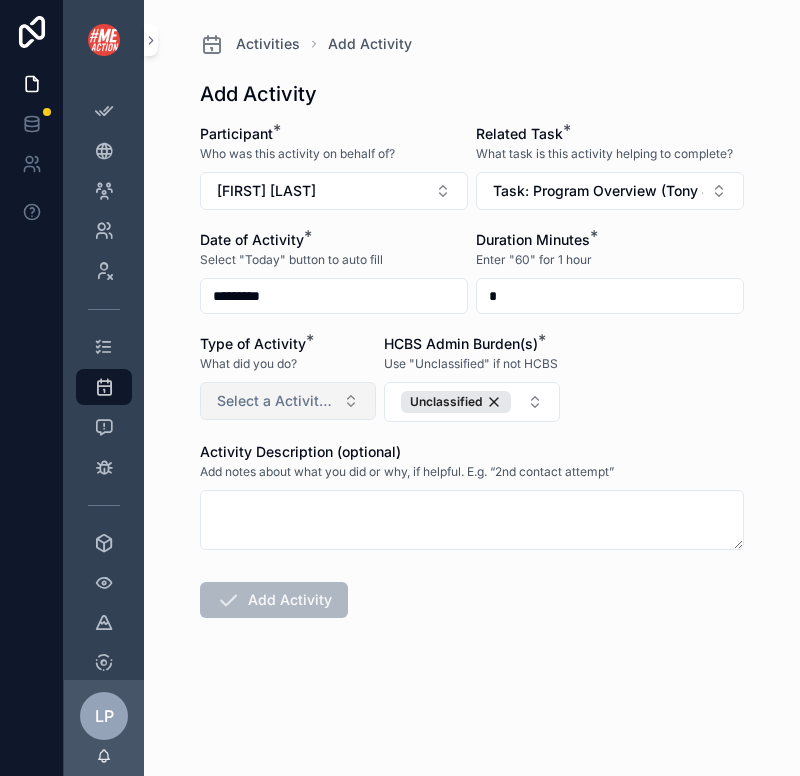 click on "Select a Activity Type" at bounding box center [288, 401] 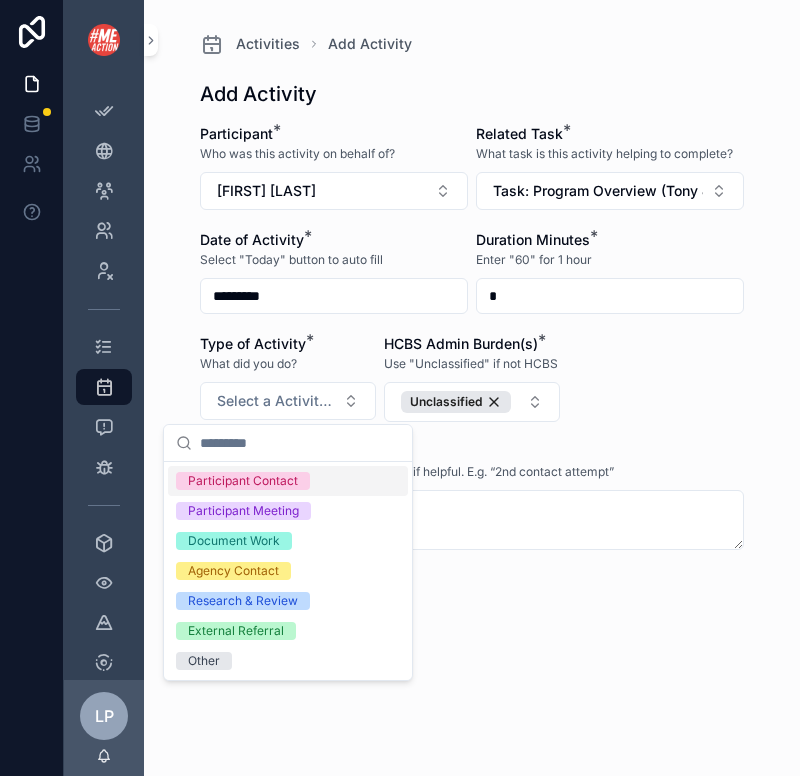 click on "Participant Contact" at bounding box center (243, 481) 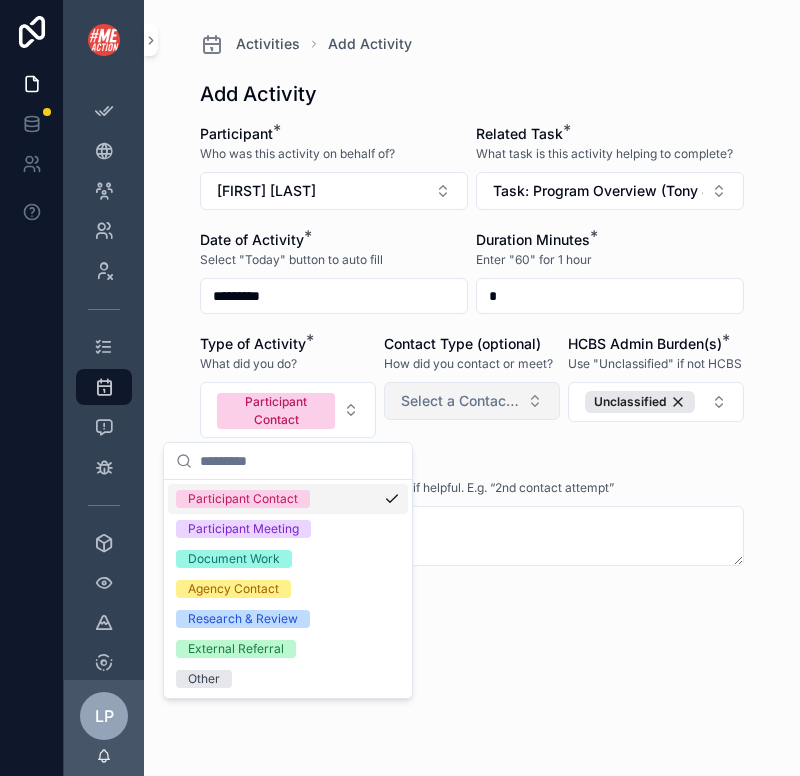 click on "Select a Contact Type" at bounding box center [460, 401] 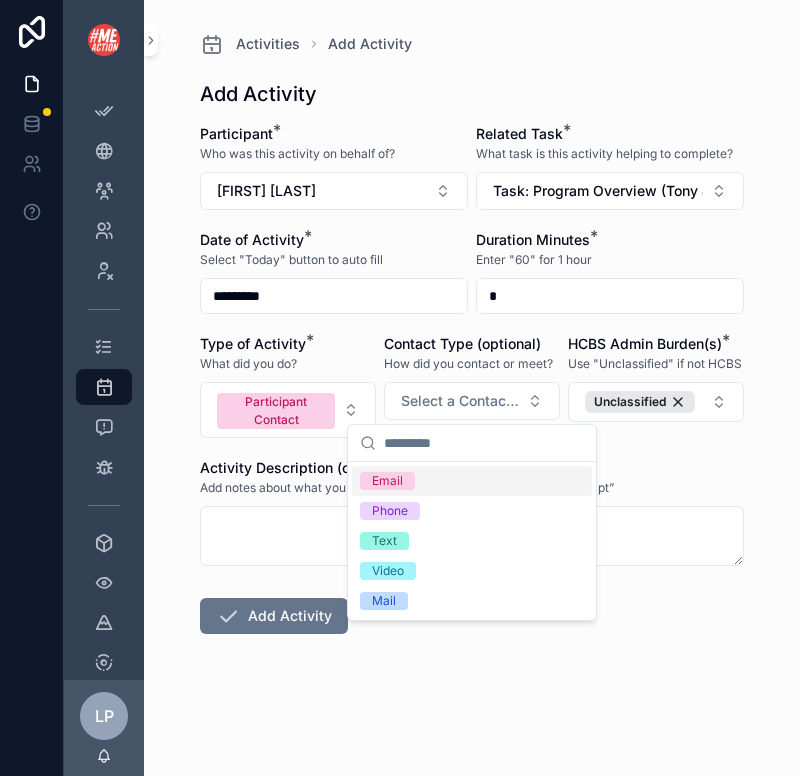 click on "Email" at bounding box center (472, 481) 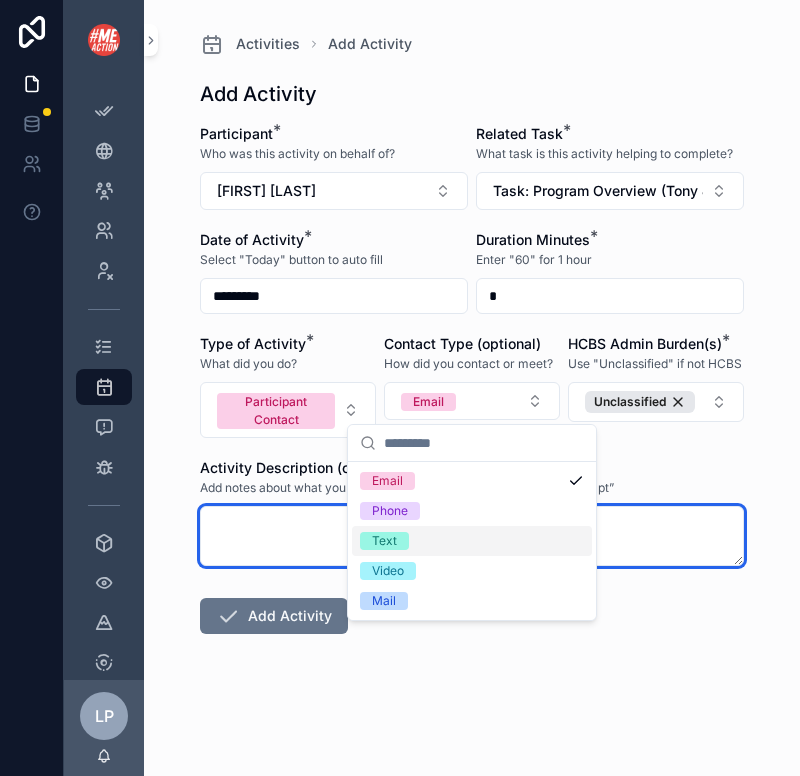 click at bounding box center [472, 536] 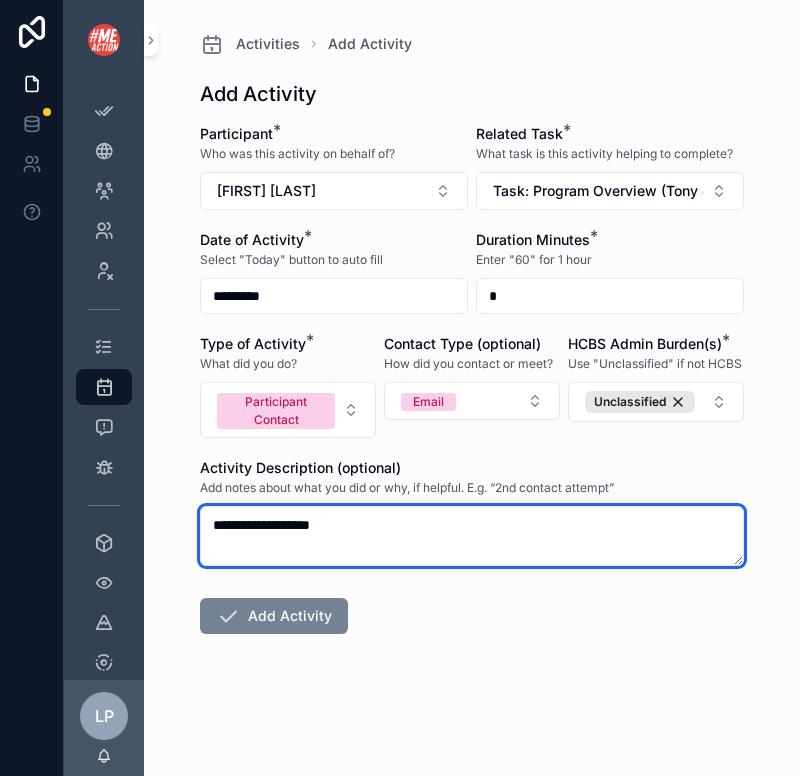 type on "**********" 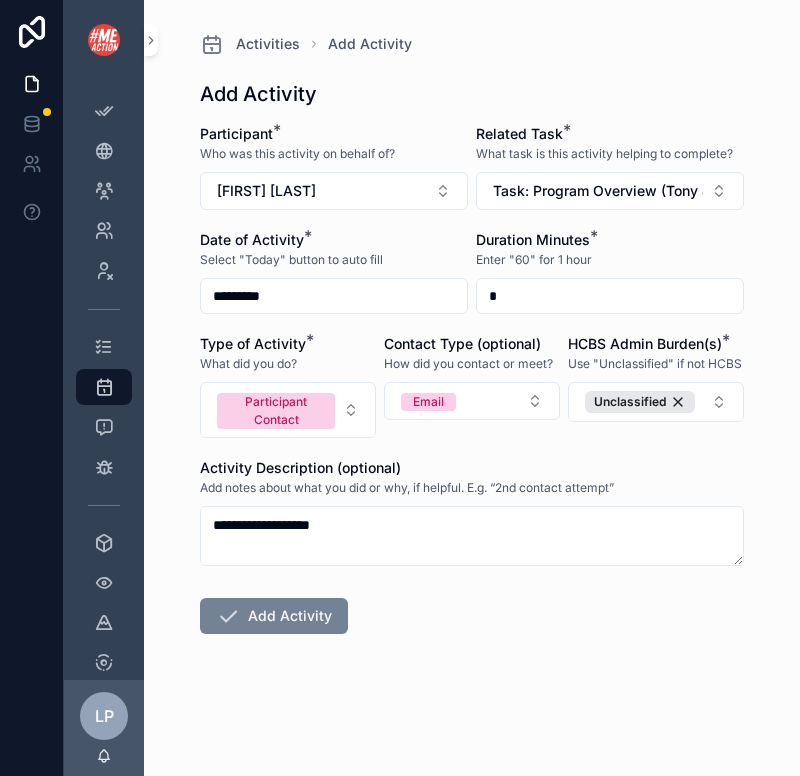 click on "Add Activity" at bounding box center [274, 616] 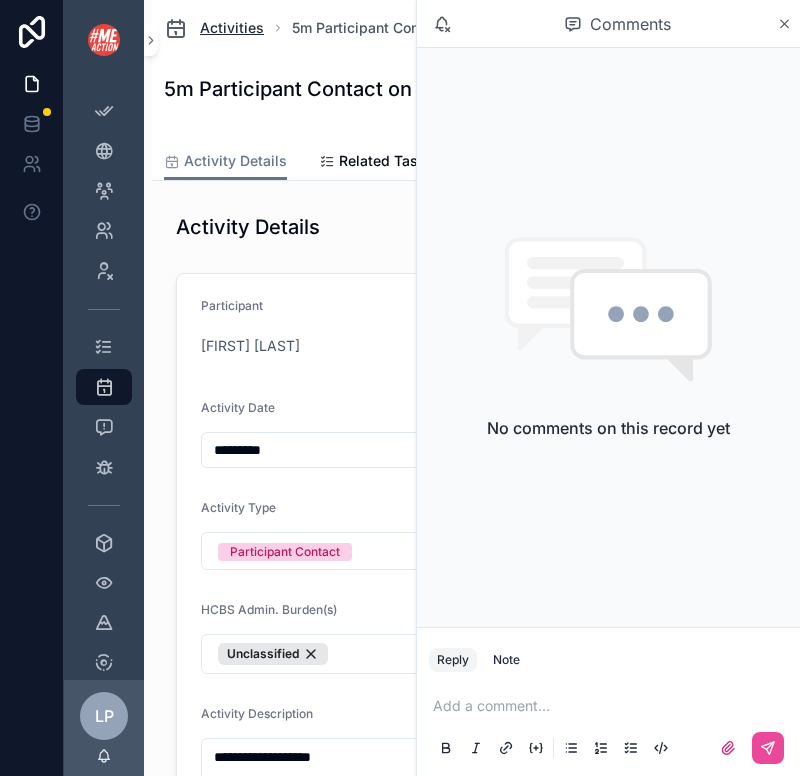 click on "Activities" at bounding box center (232, 28) 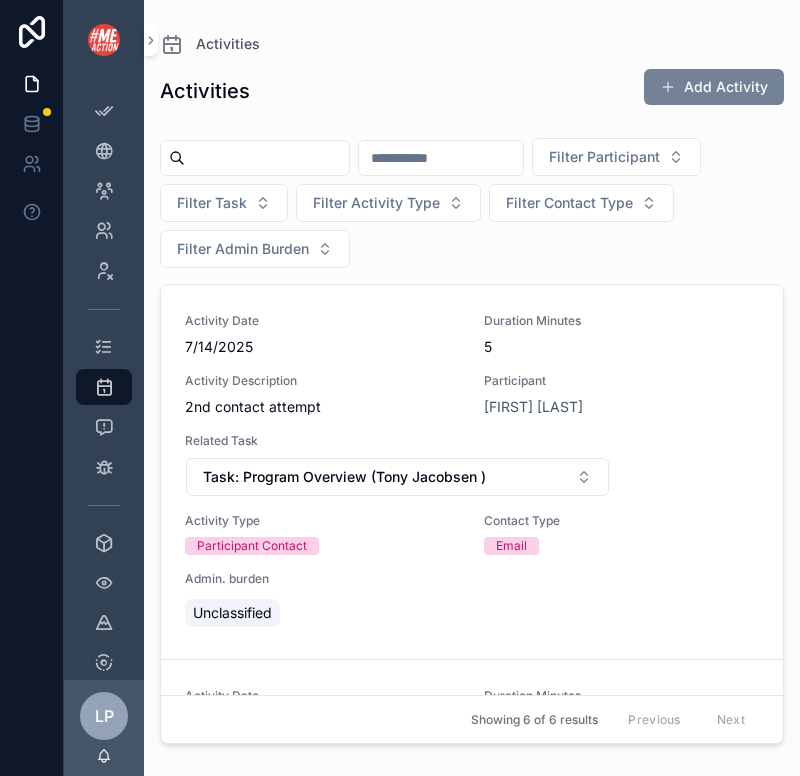 click on "Add Activity" at bounding box center [714, 87] 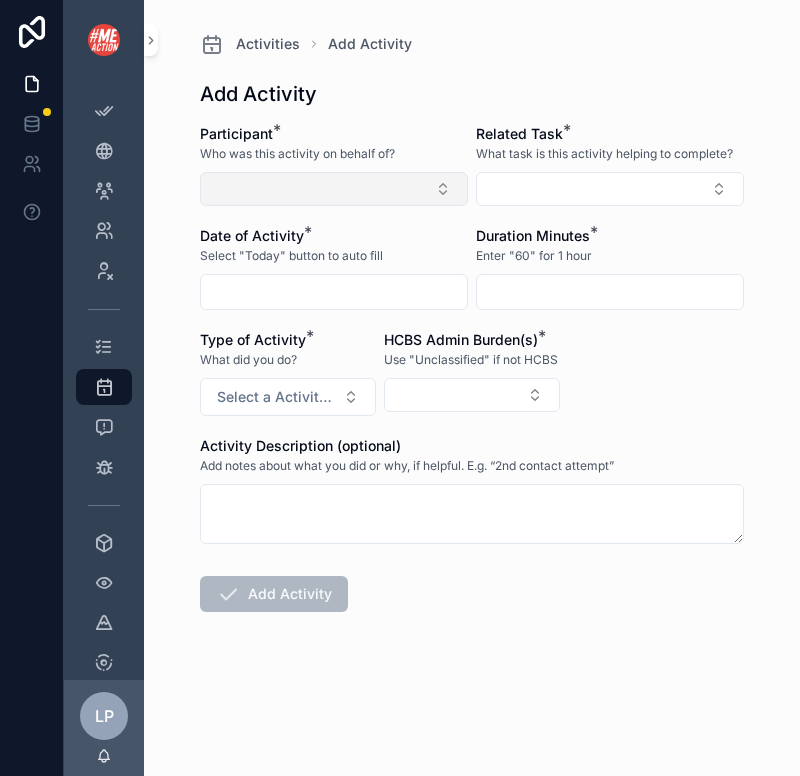 click at bounding box center (334, 189) 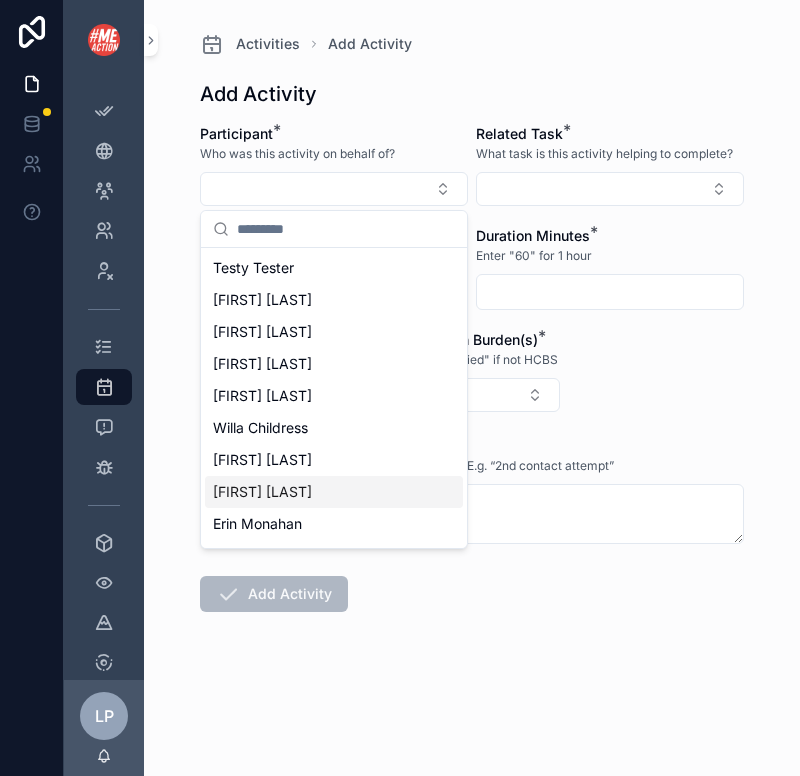 click on "[FIRST] [LAST]" at bounding box center [262, 492] 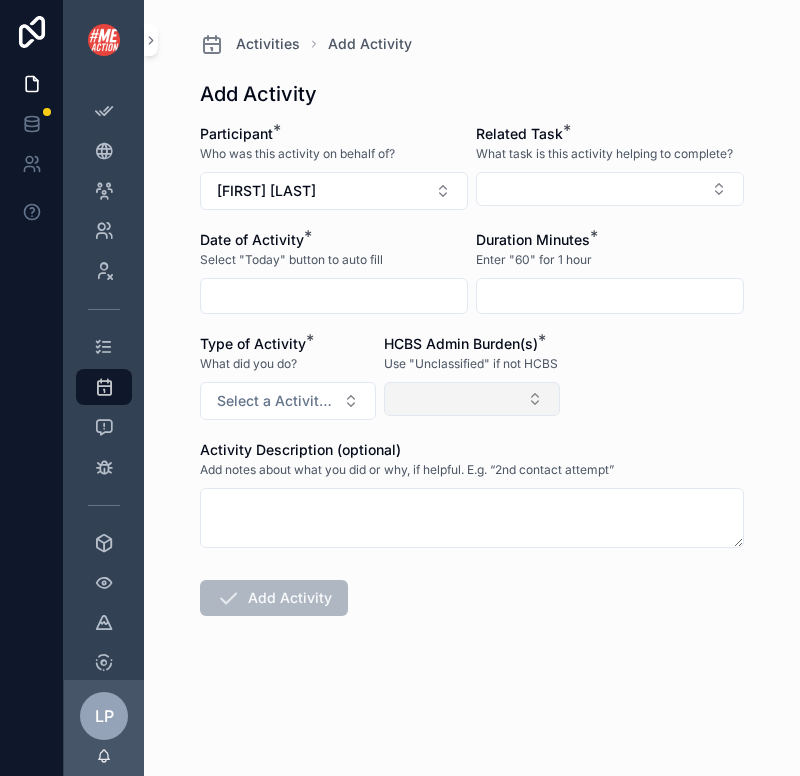 click at bounding box center [472, 399] 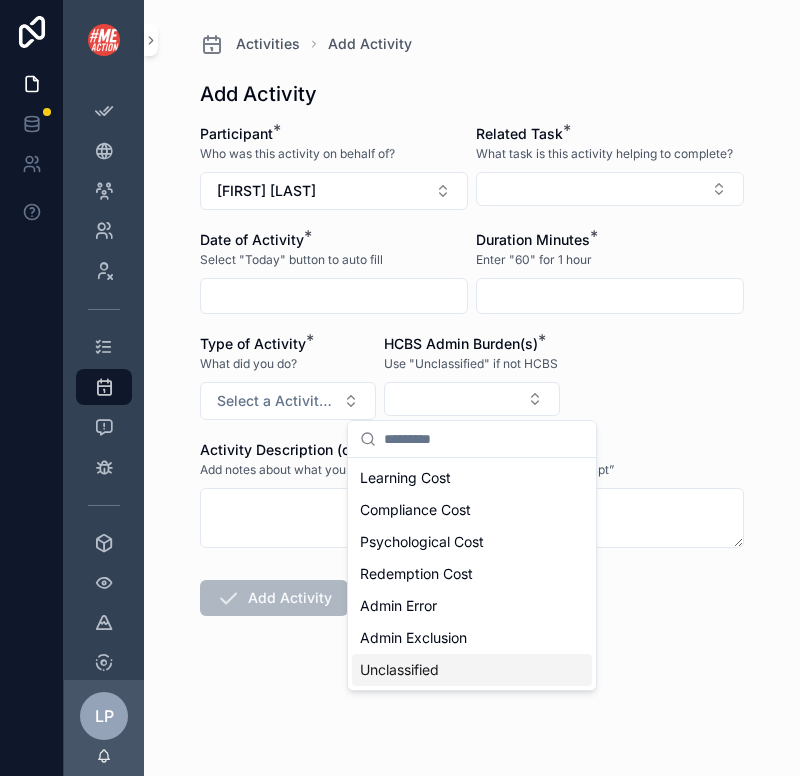click on "Unclassified" at bounding box center (399, 670) 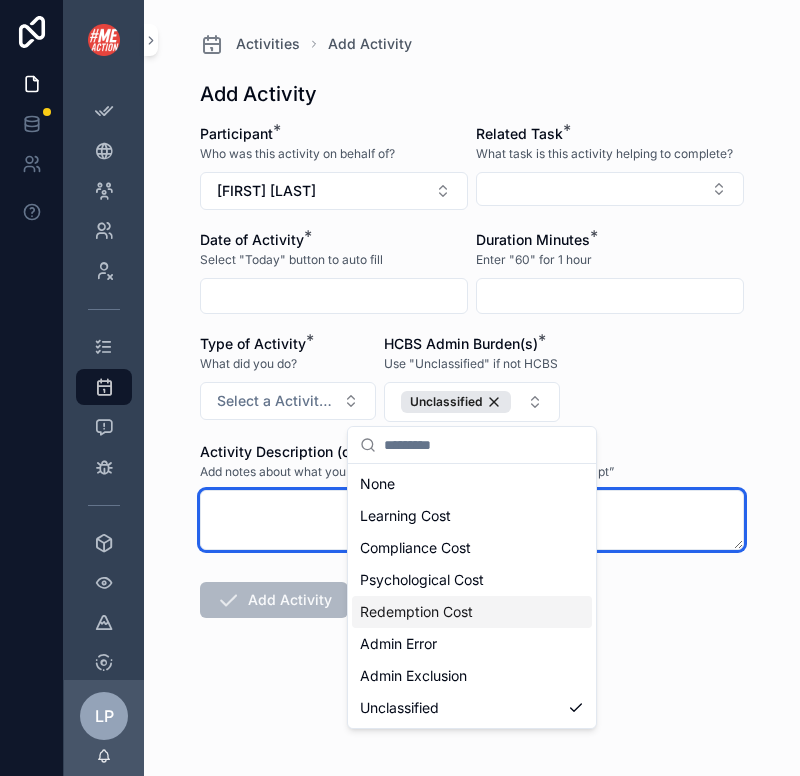 click at bounding box center [472, 520] 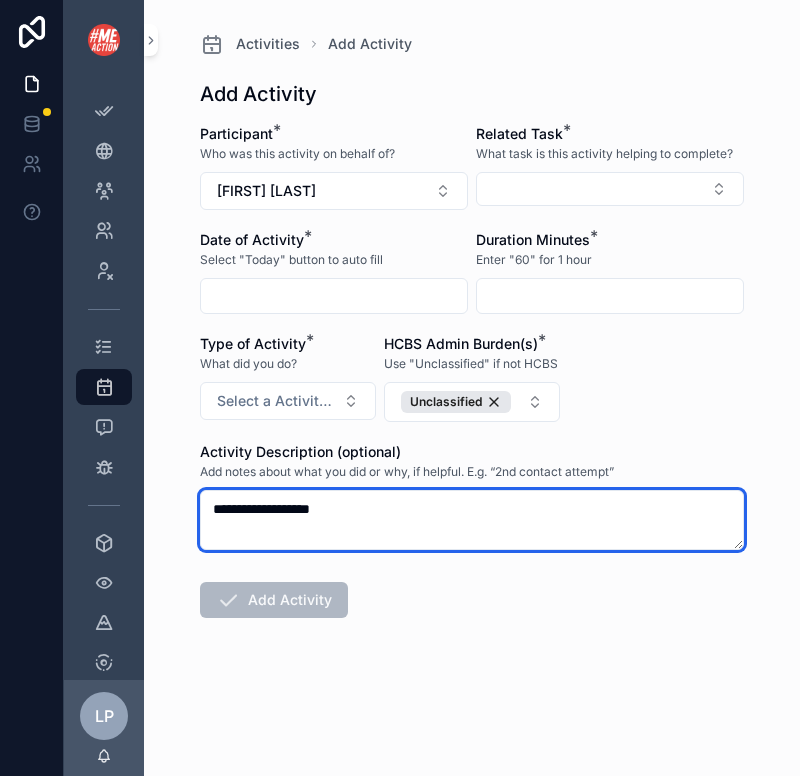 type on "**********" 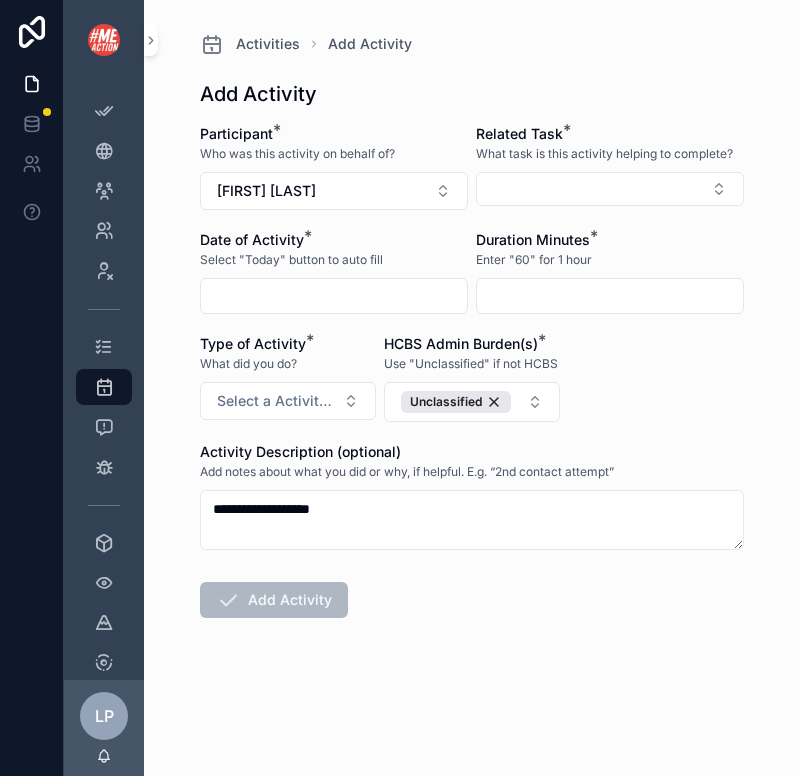 click at bounding box center (610, 296) 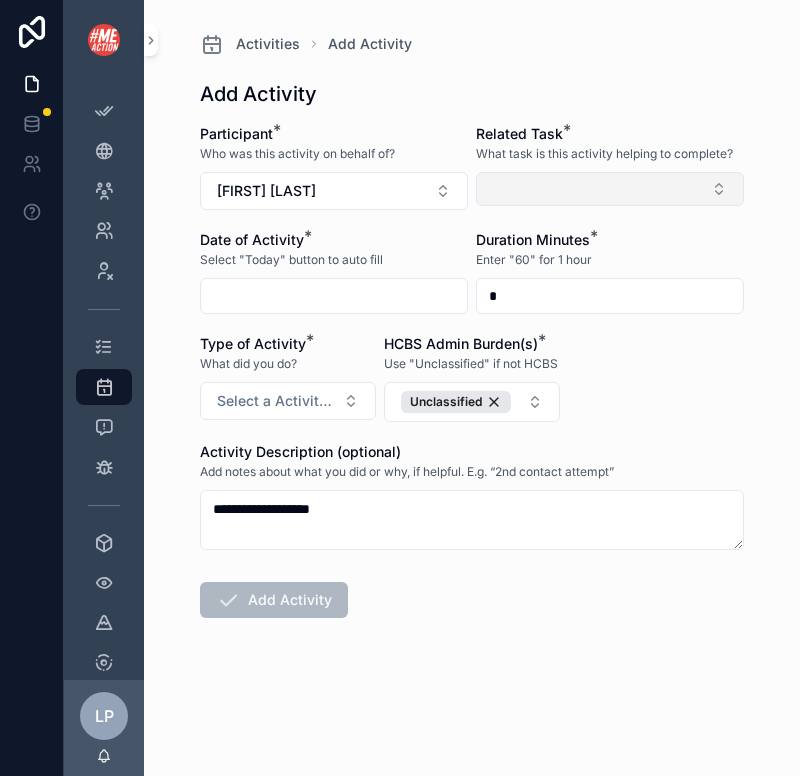 type on "*" 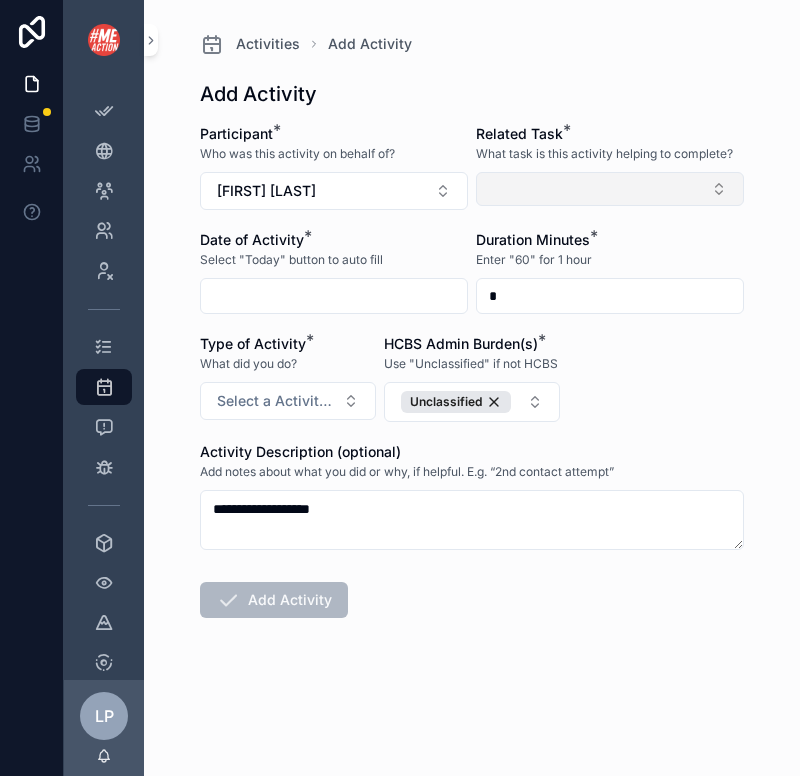 click at bounding box center (610, 189) 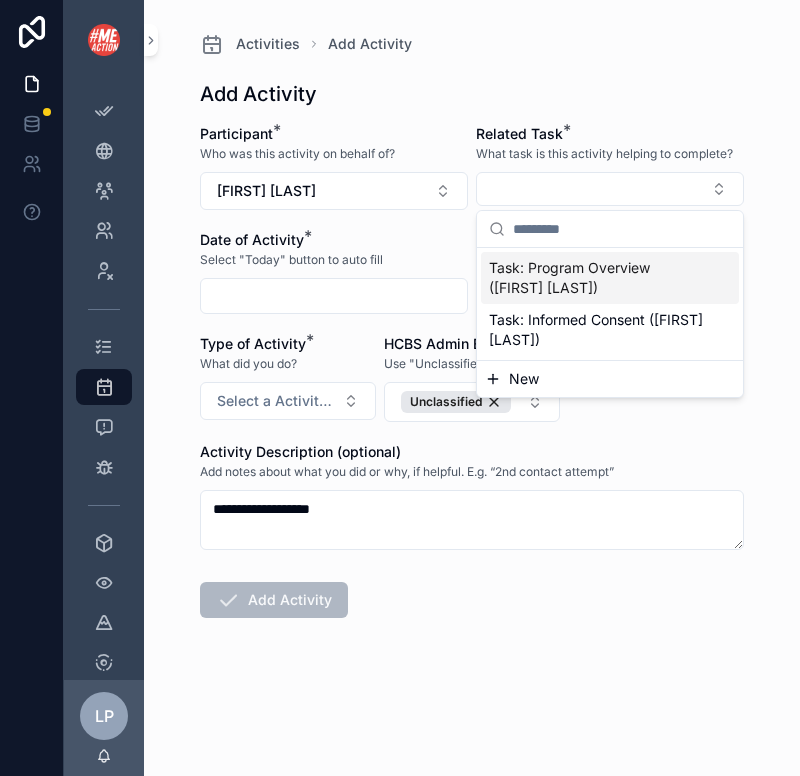click on "Task: Program Overview ([FIRST] [LAST])" at bounding box center (598, 278) 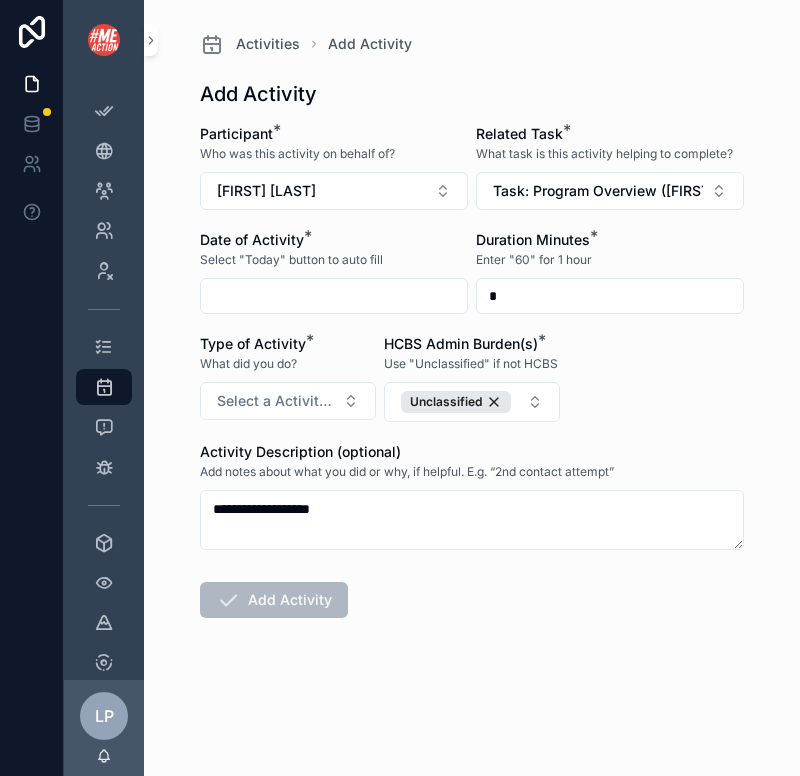 click on "**********" at bounding box center (472, 435) 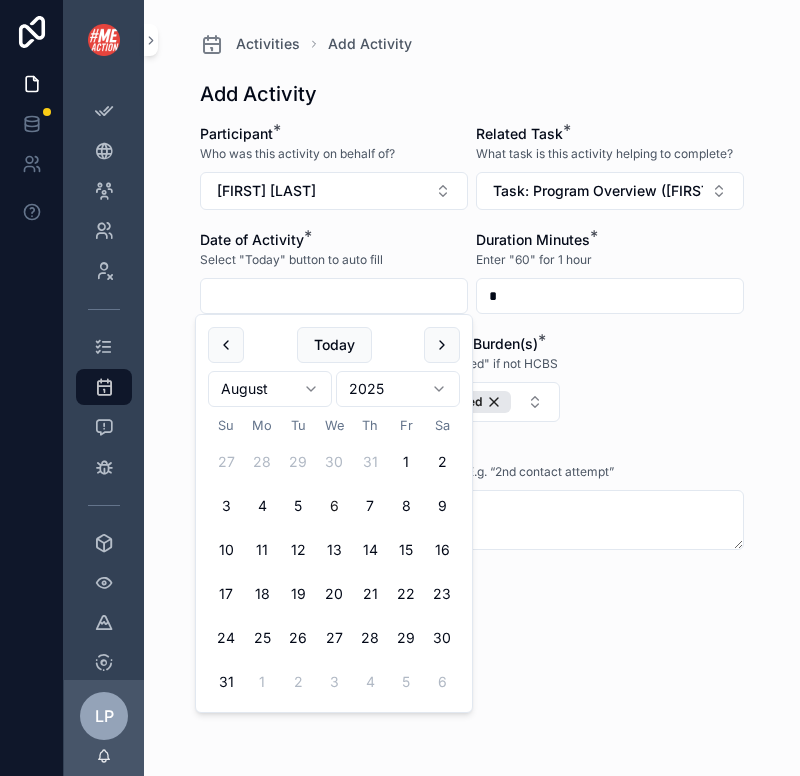 click at bounding box center (334, 296) 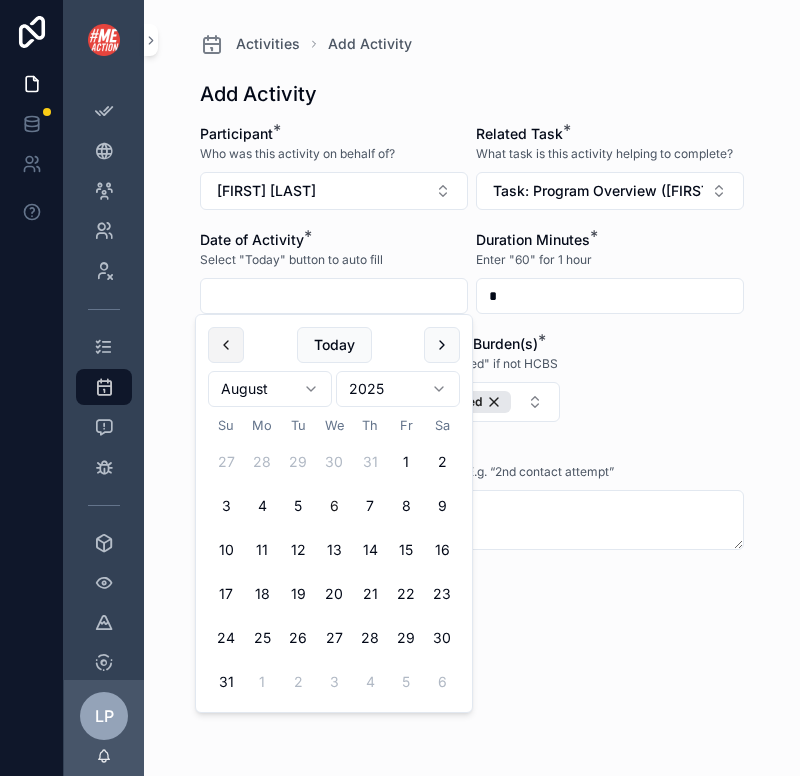 click at bounding box center (226, 345) 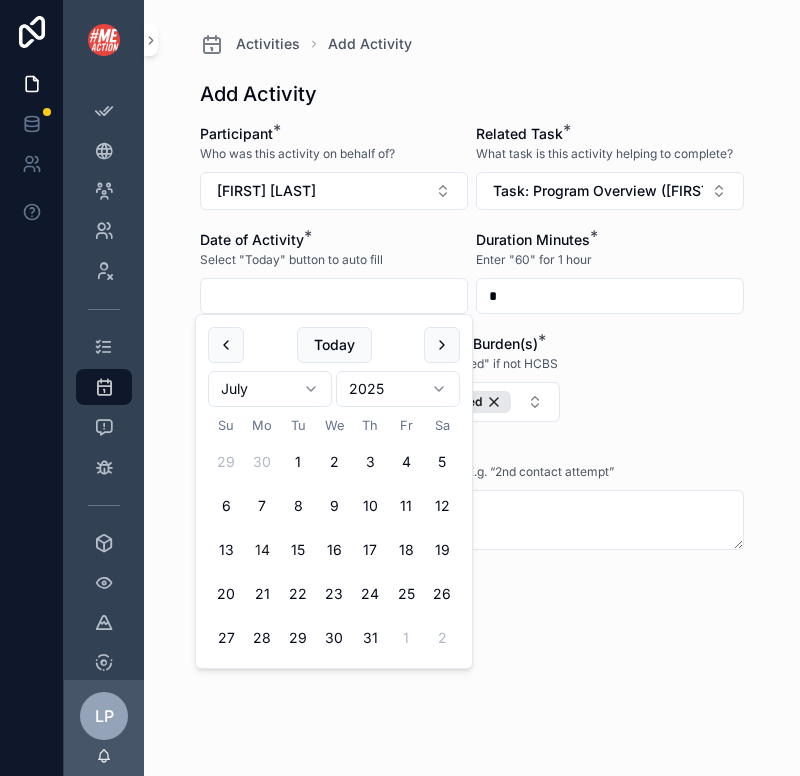 click on "14" at bounding box center (262, 550) 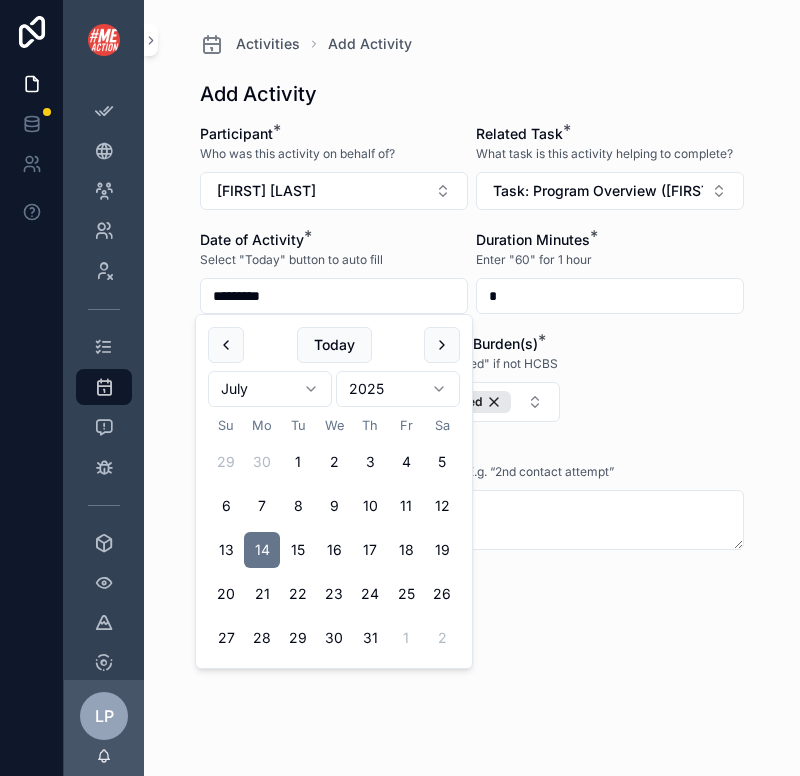click on "**********" at bounding box center (472, 435) 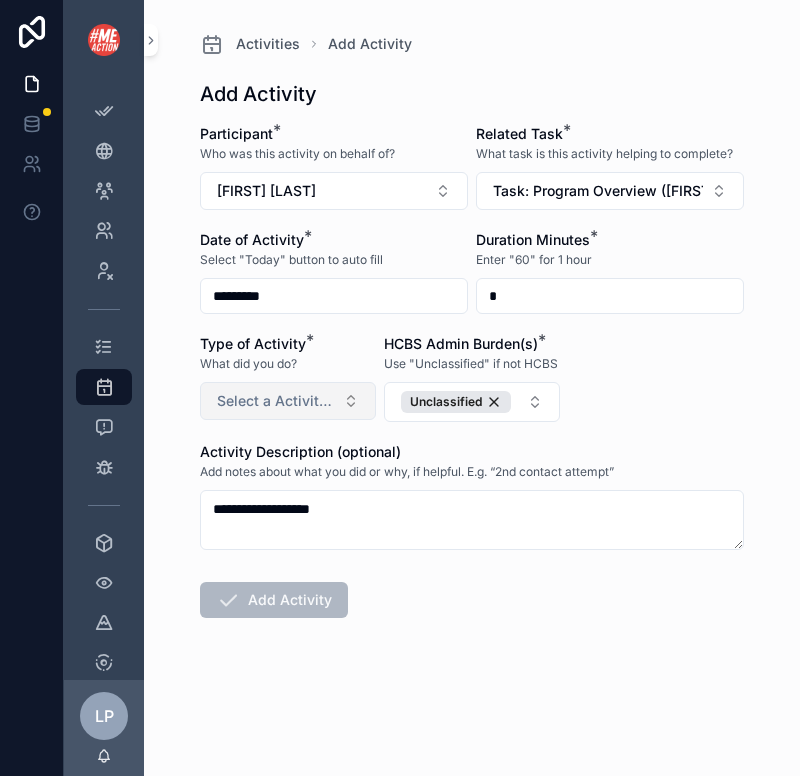click on "Select a Activity Type" at bounding box center (288, 401) 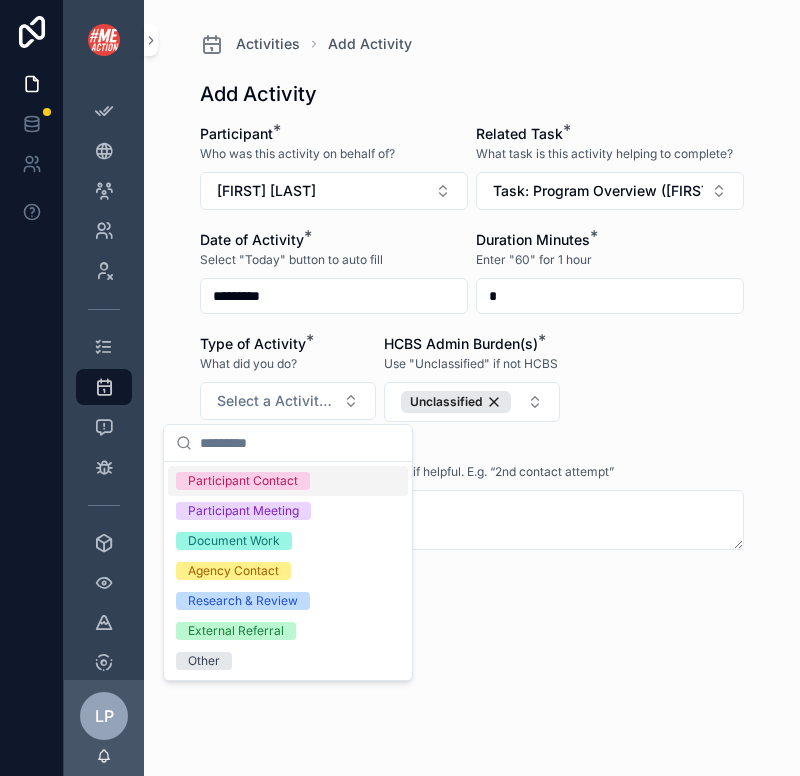 click on "Participant Contact" at bounding box center (243, 481) 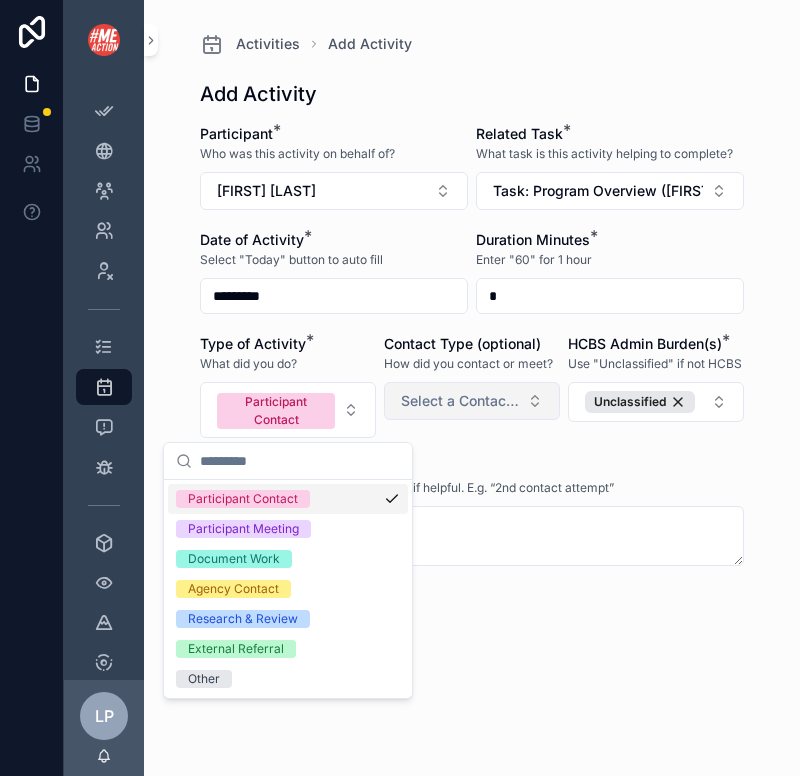 click on "Select a Contact Type" at bounding box center [472, 401] 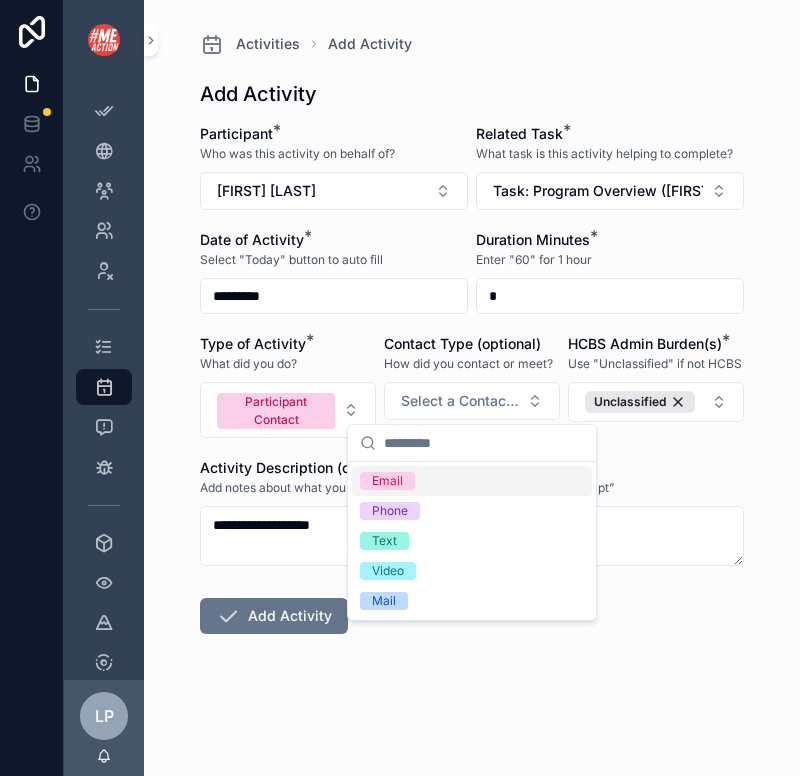 click on "Email" at bounding box center (472, 481) 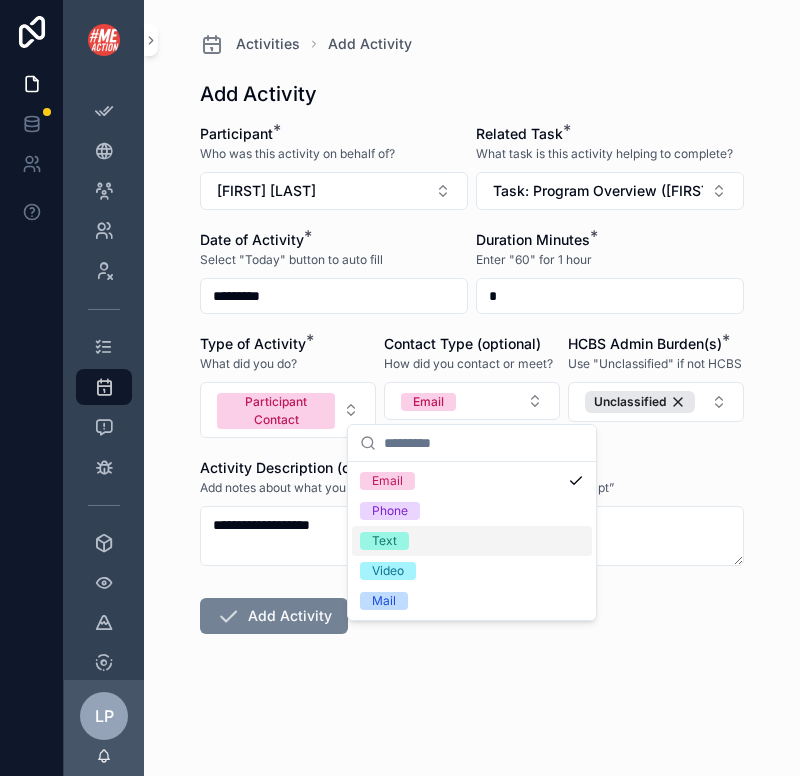 click on "Add Activity" at bounding box center (274, 616) 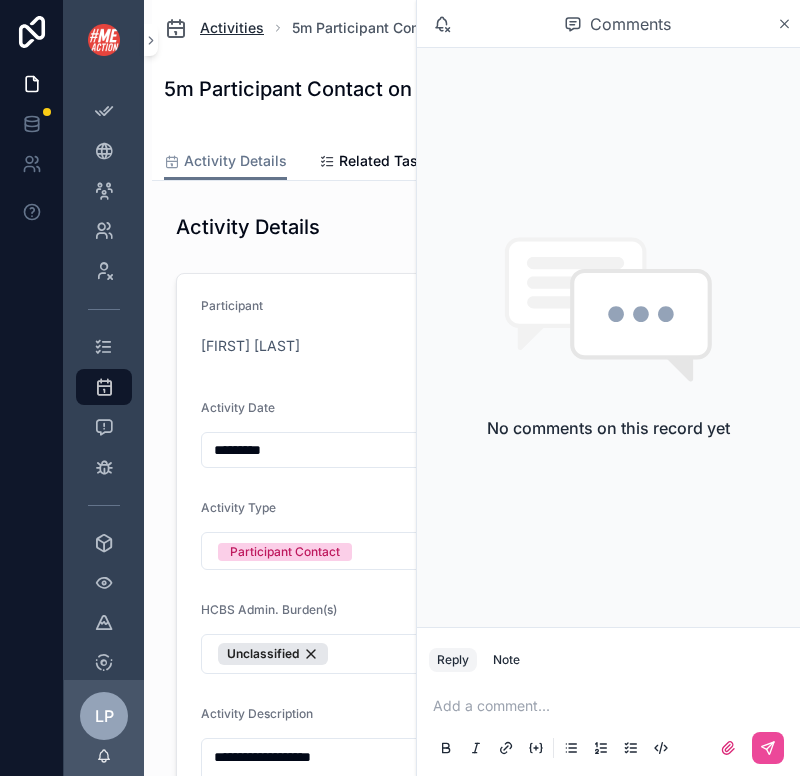 click on "Activities" at bounding box center [232, 28] 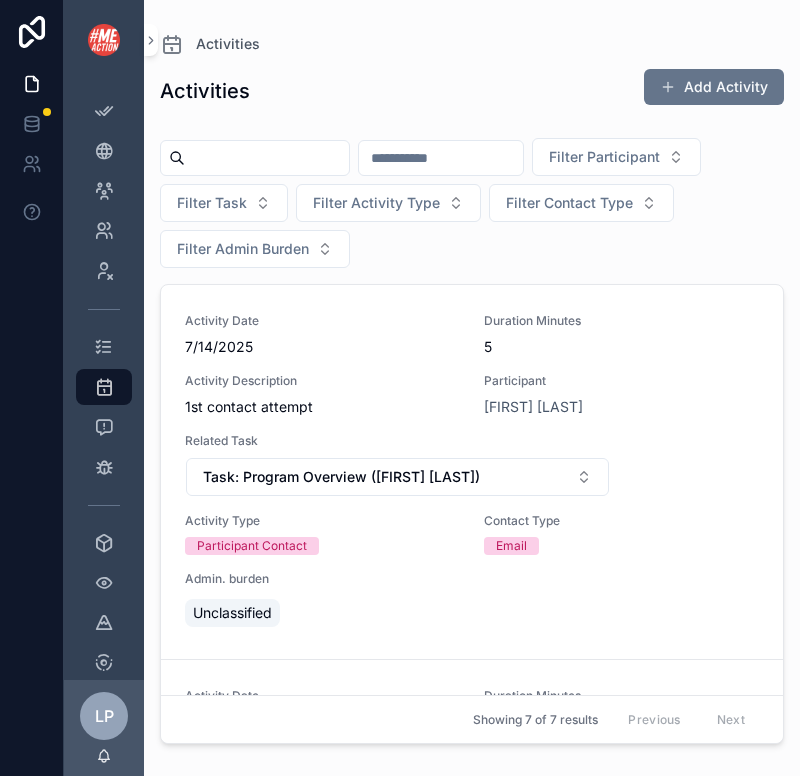 click at bounding box center [267, 158] 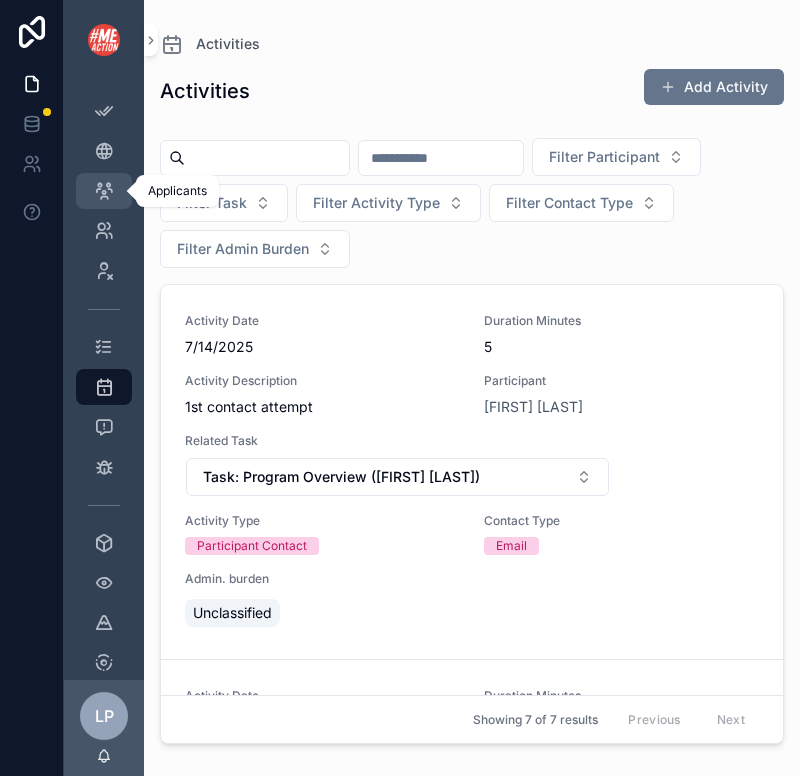 click on "Applicants 8" at bounding box center (104, 191) 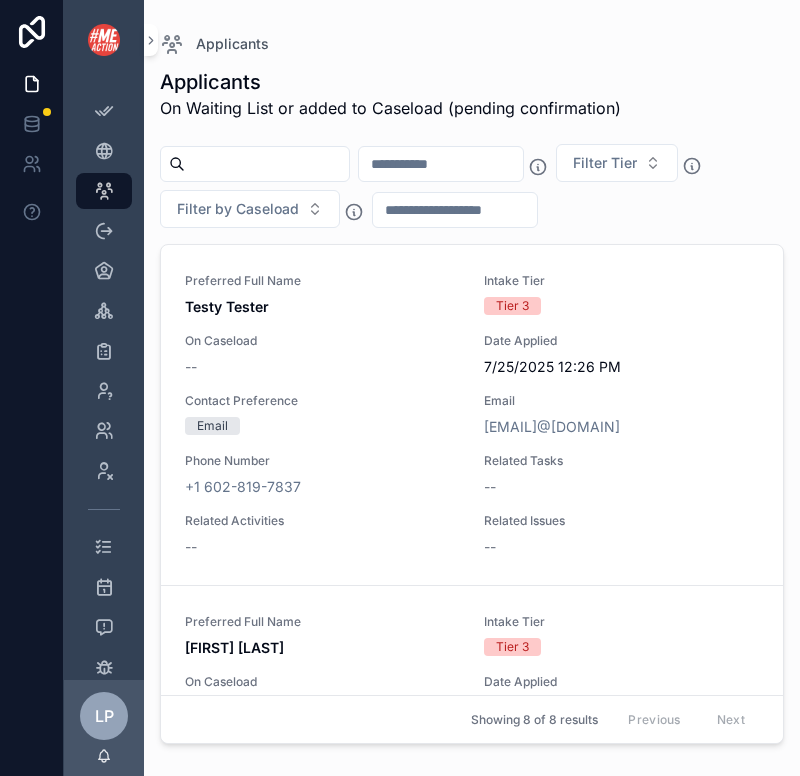 click at bounding box center (267, 164) 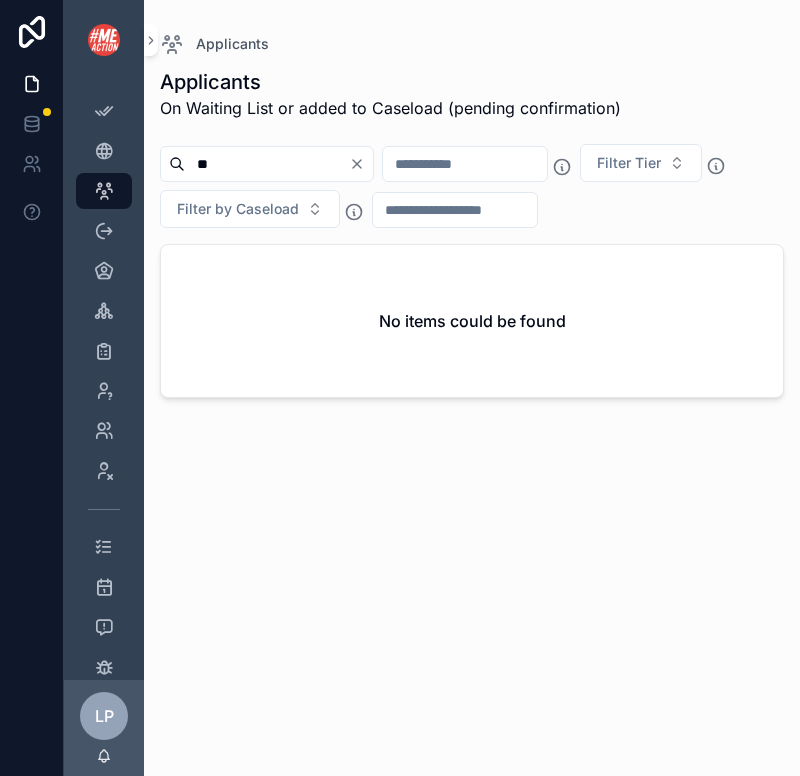 type on "*" 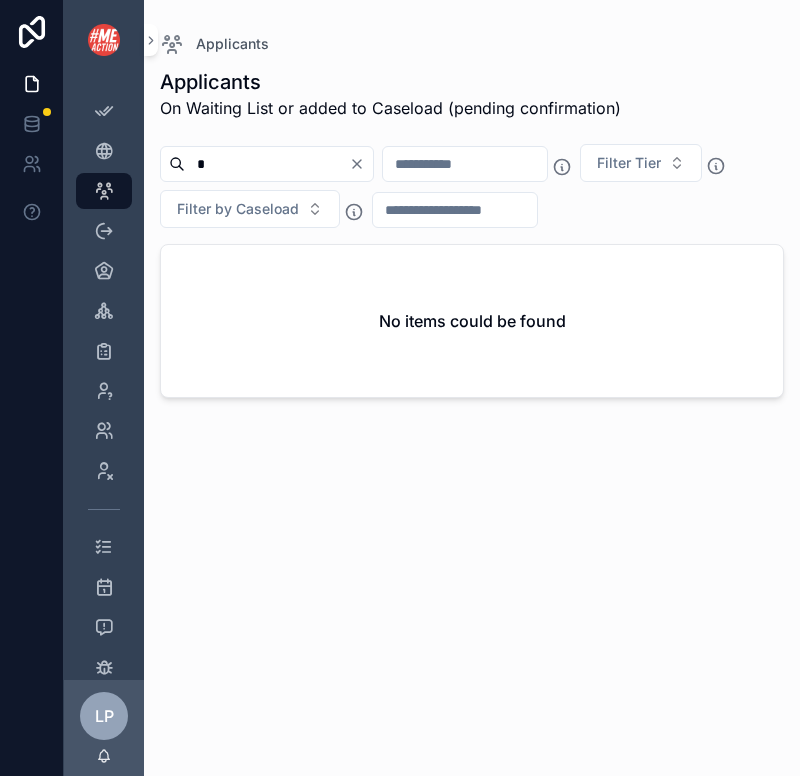 type 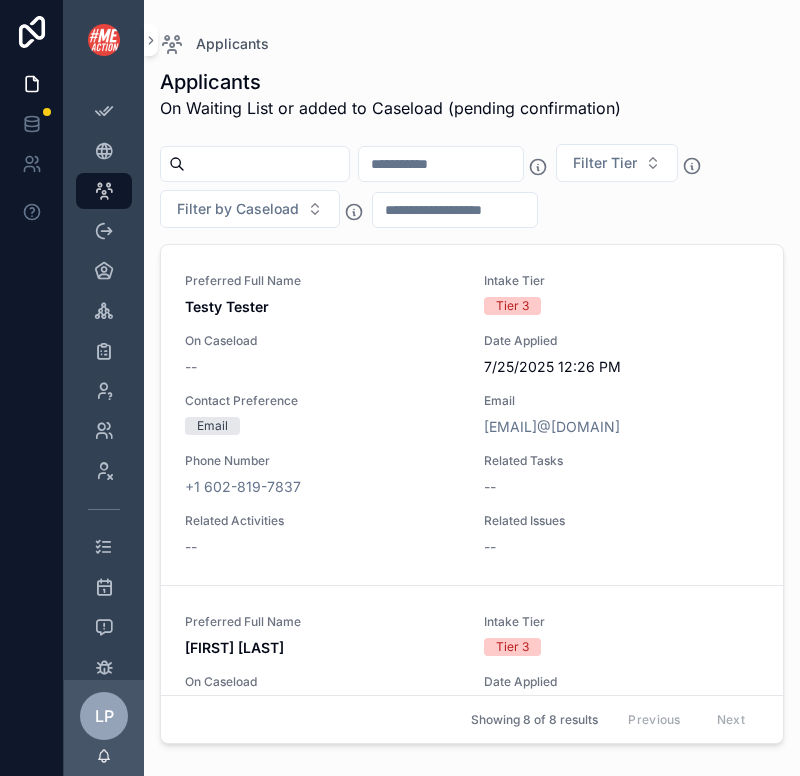 click on "Applicants On Waiting List or added to Caseload (pending confirmation)" at bounding box center (472, 94) 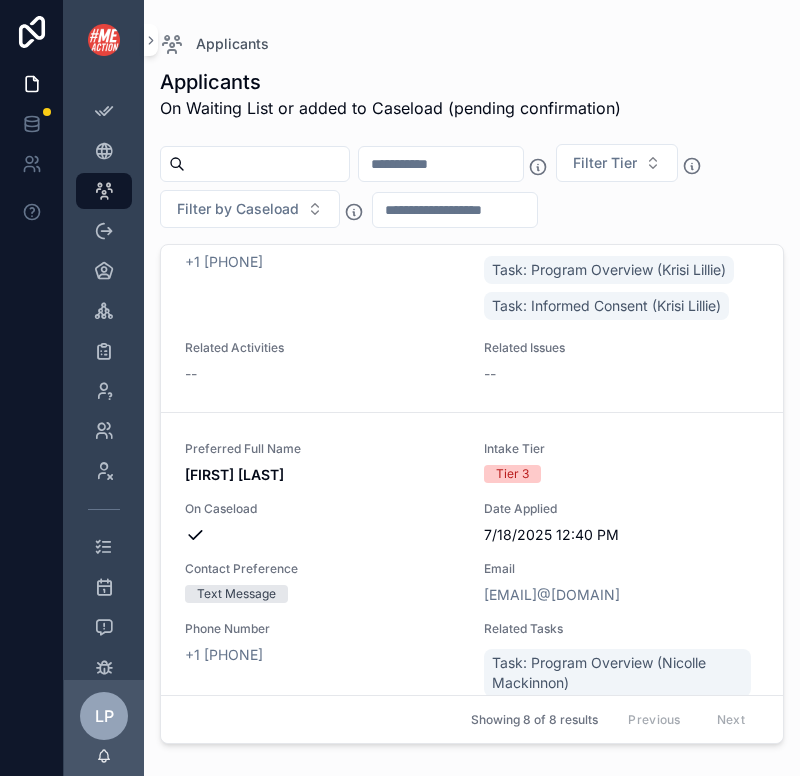 scroll, scrollTop: 0, scrollLeft: 0, axis: both 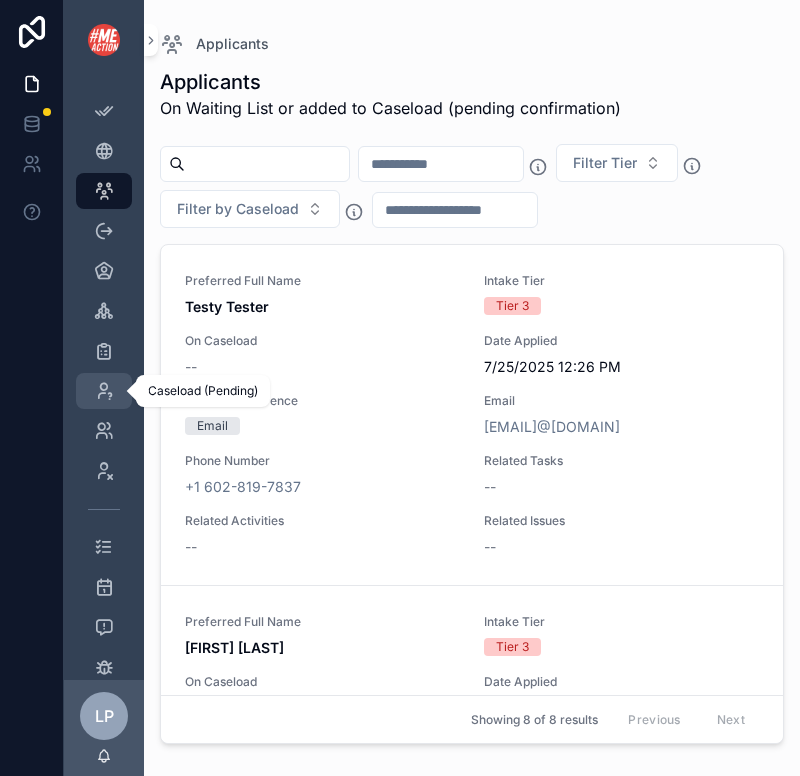 click at bounding box center [104, 391] 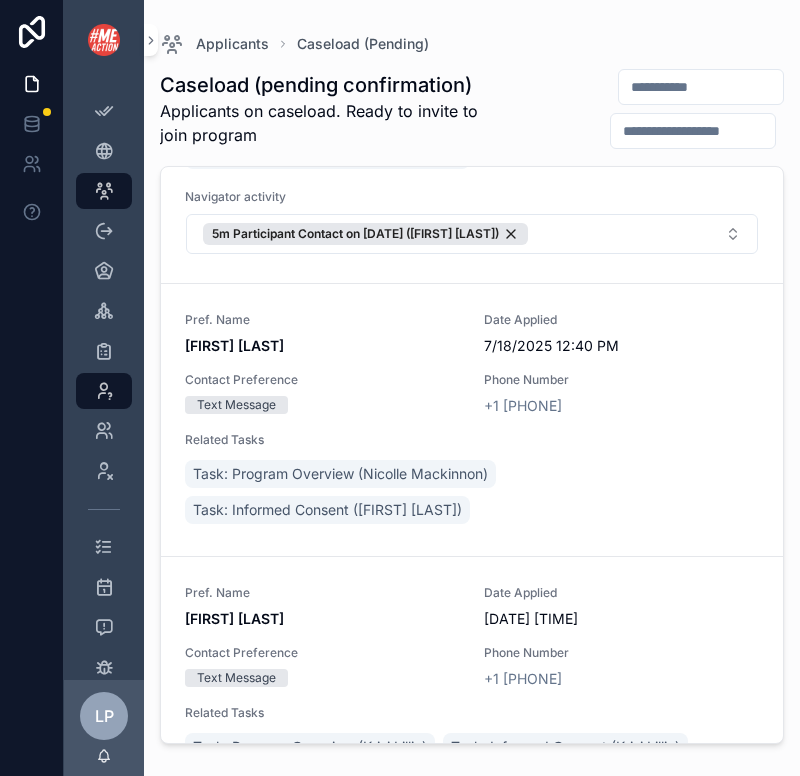 scroll, scrollTop: 1710, scrollLeft: 0, axis: vertical 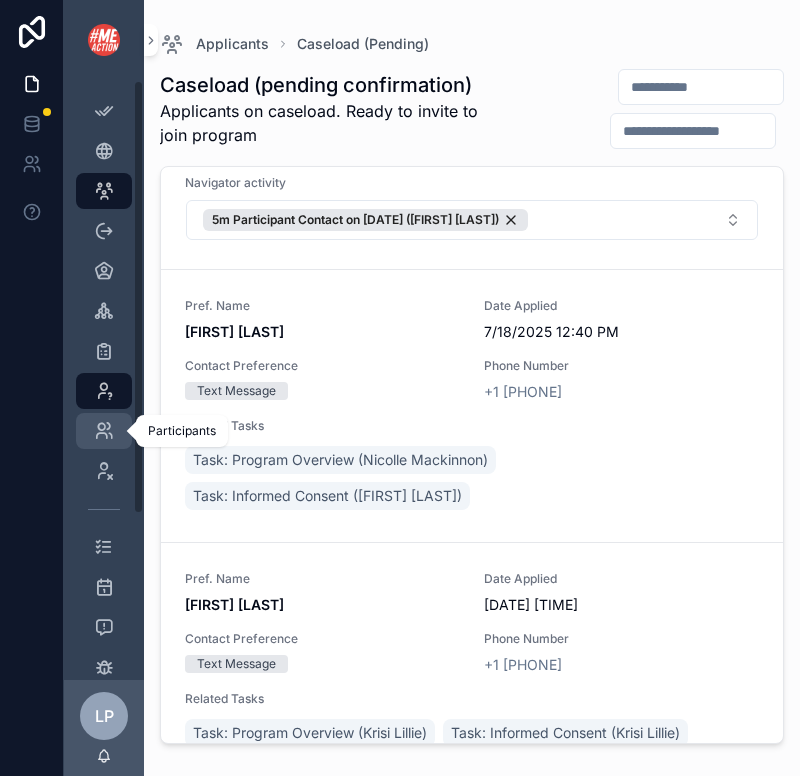 click at bounding box center [104, 431] 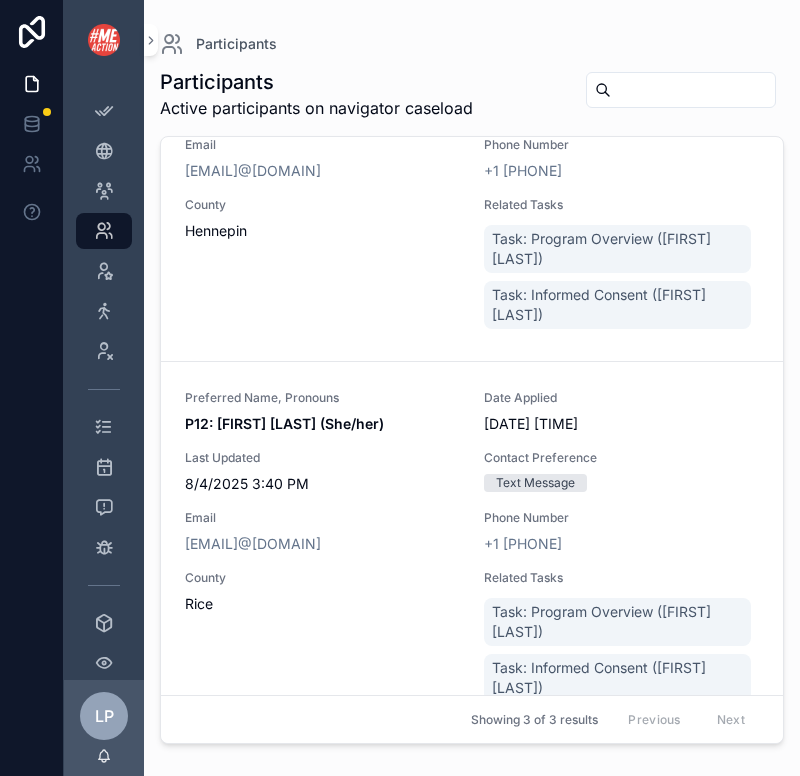 scroll, scrollTop: 156, scrollLeft: 0, axis: vertical 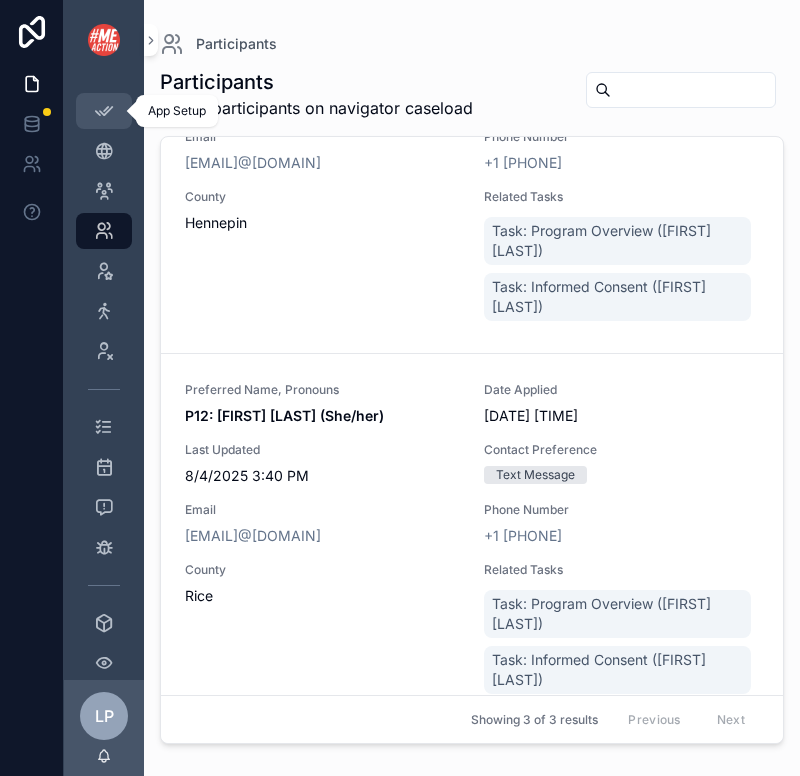 click at bounding box center (104, 111) 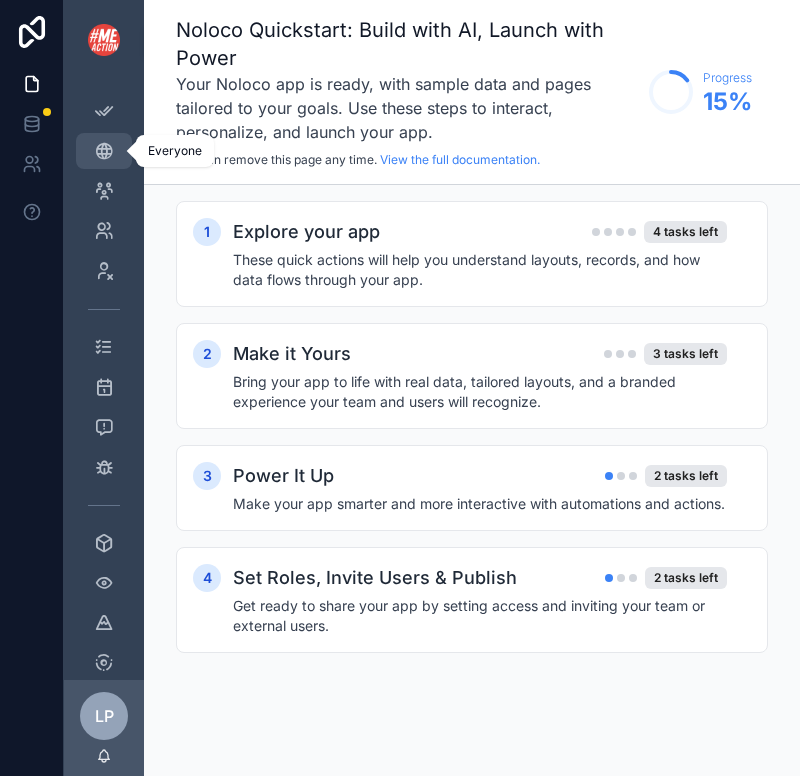 click on "Everyone 12" at bounding box center [104, 151] 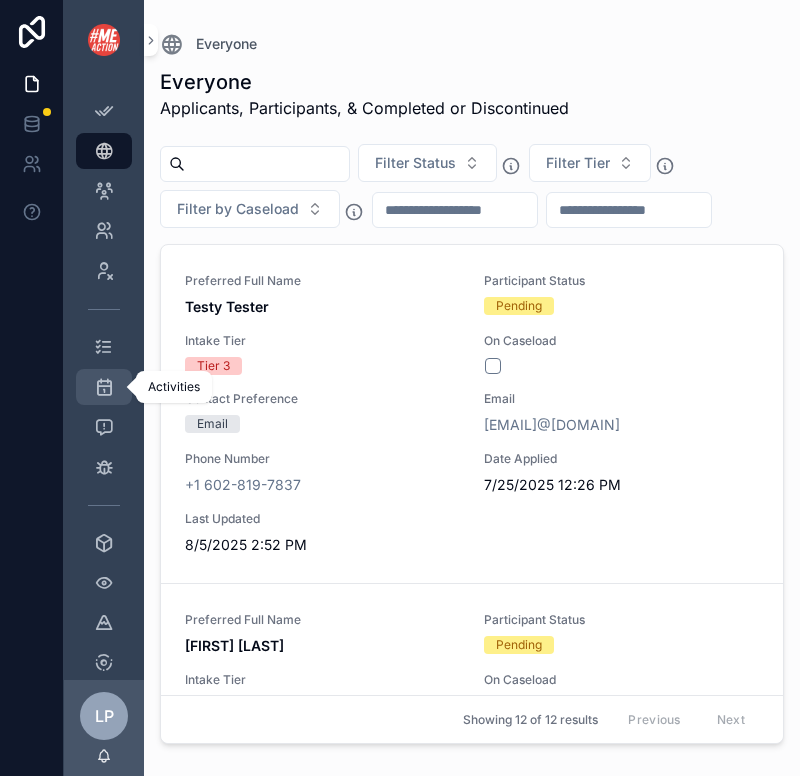 click at bounding box center [104, 387] 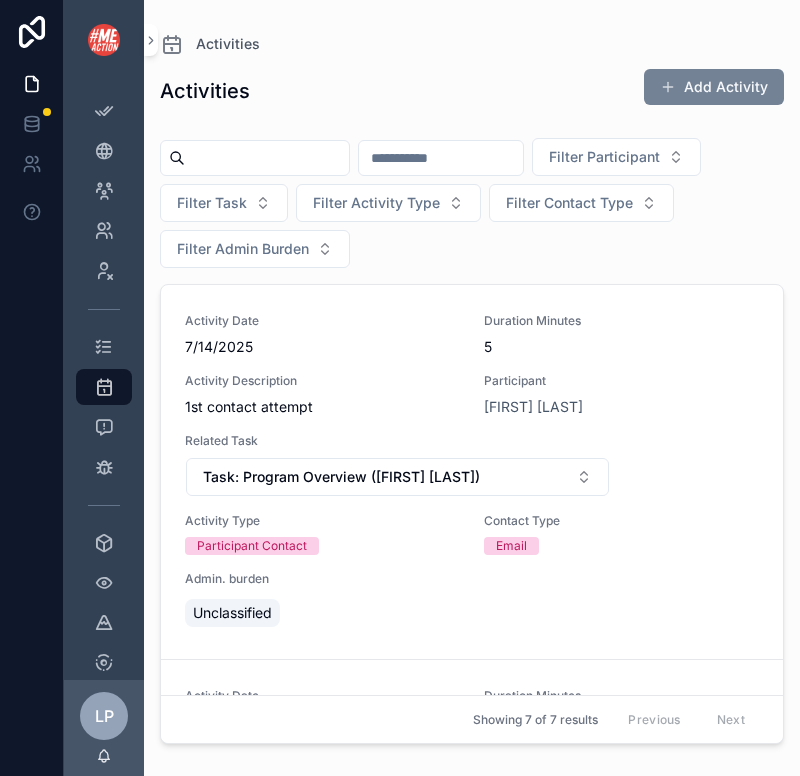 click on "Add Activity" at bounding box center [714, 87] 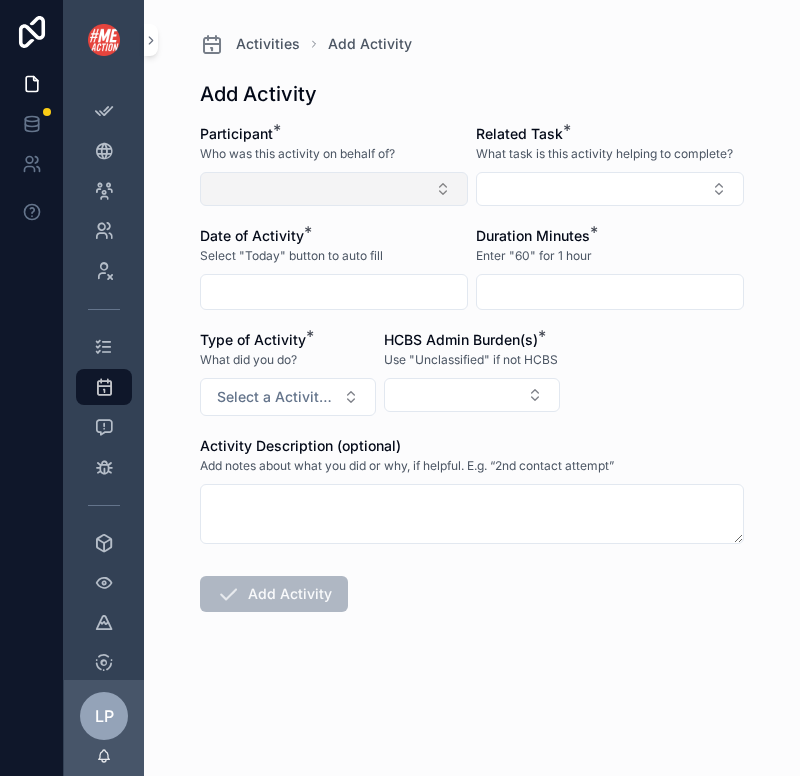 click at bounding box center [334, 189] 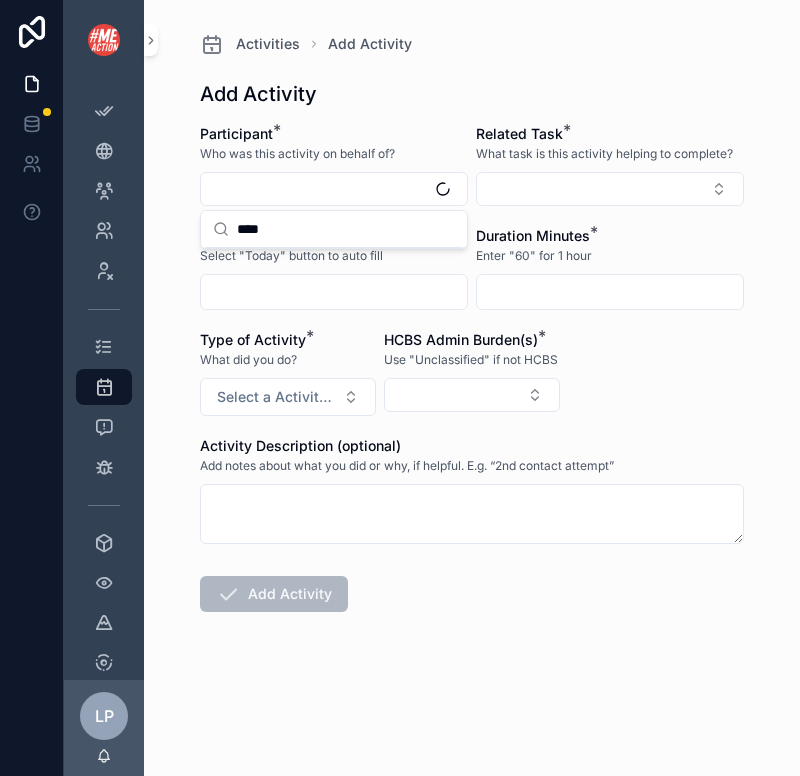 type on "****" 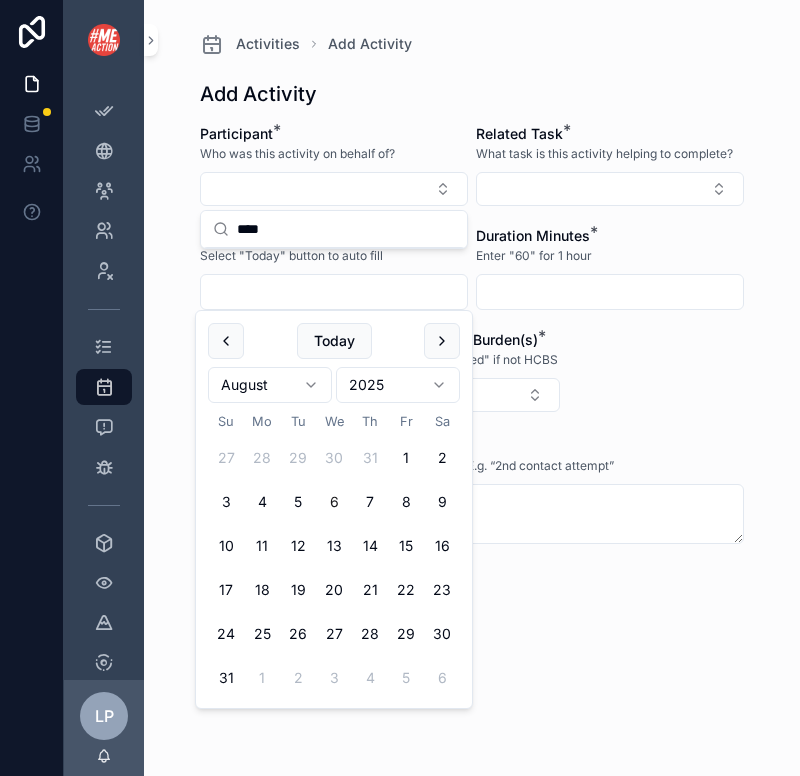 click at bounding box center (334, 292) 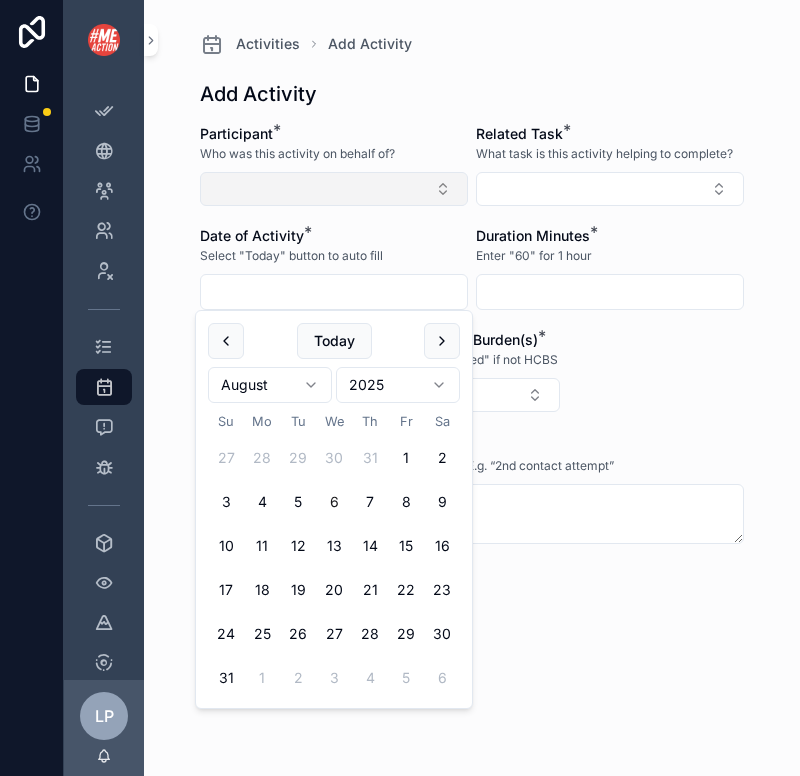 click at bounding box center [334, 189] 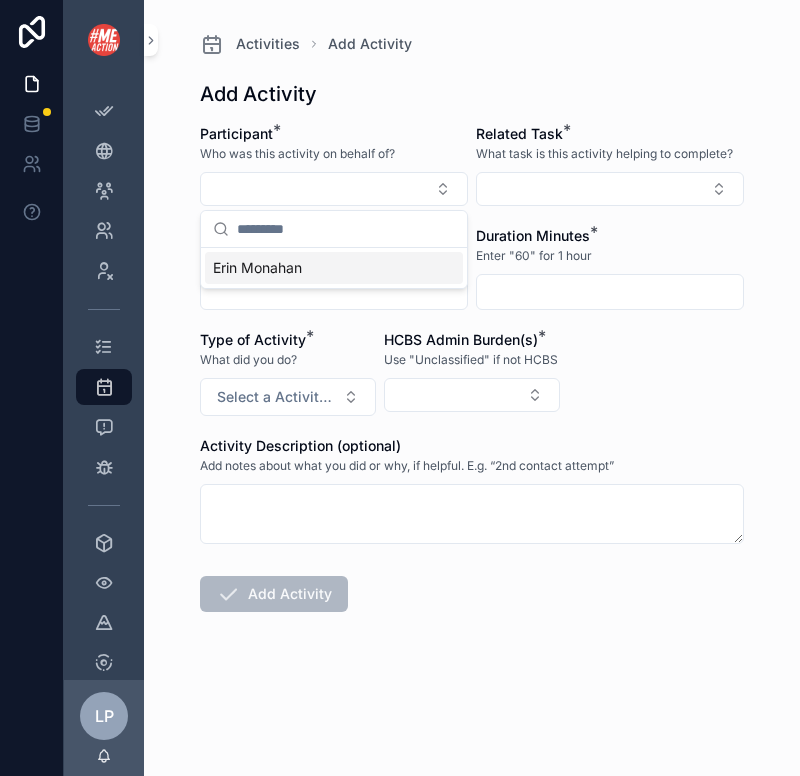 click on "Erin Monahan" at bounding box center (334, 268) 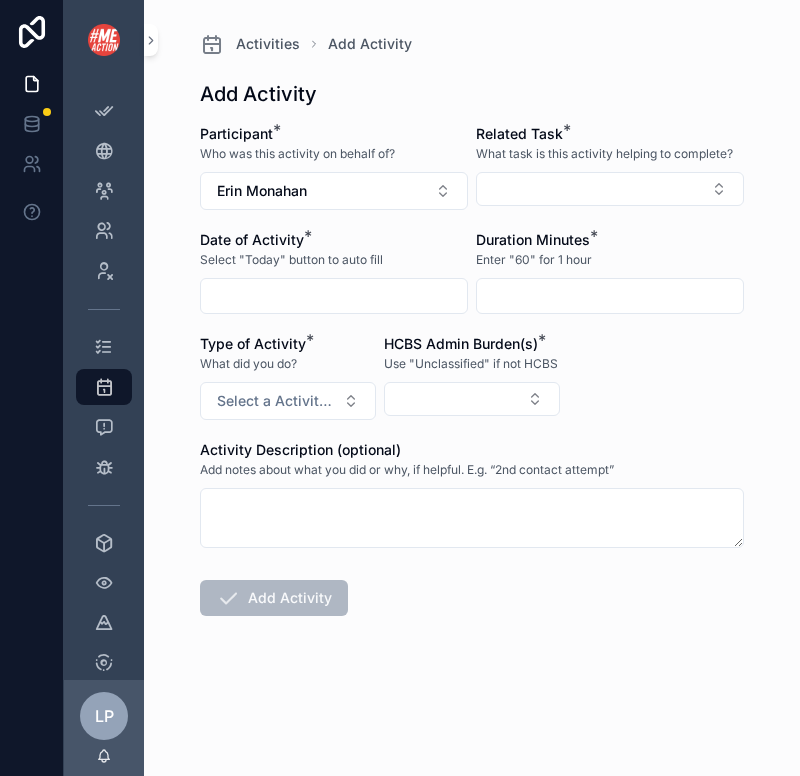 click on "Participant * Who was this activity on behalf of? [FIRST] [LAST] Related Task * What task is this activity helping to complete? Date of Activity * Select "Today" button to auto fill Duration Minutes * Enter "60" for 1 hour Type of Activity * What did you do? Select a Activity Type HCBS Admin Burden(s) * Use "Unclassified" if not HCBS Activity Description (optional) Add notes about what you did or why, if helpful. E.g. “2nd contact attempt” Add Activity" at bounding box center (472, 434) 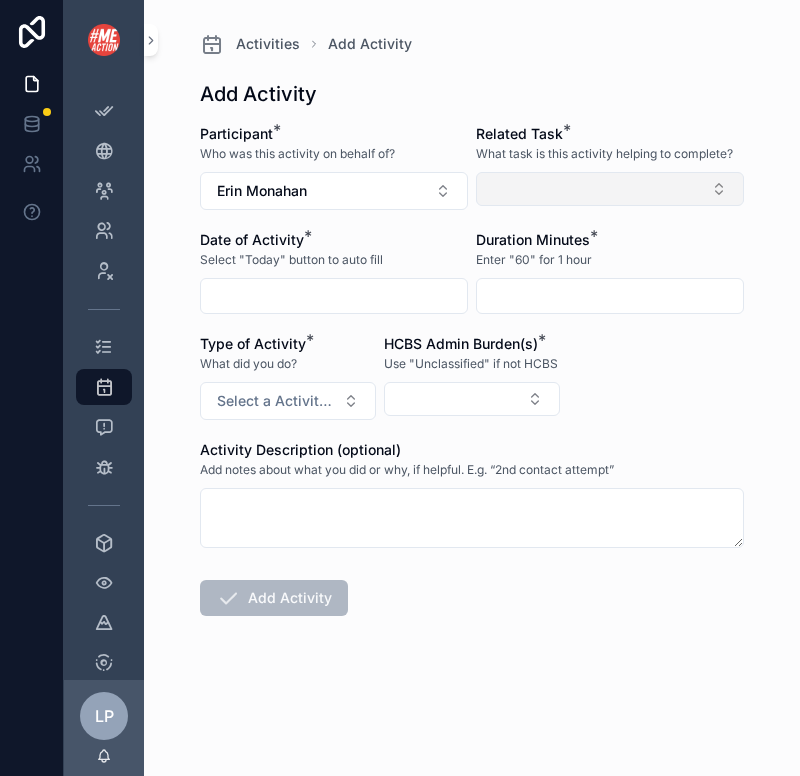 click at bounding box center [610, 189] 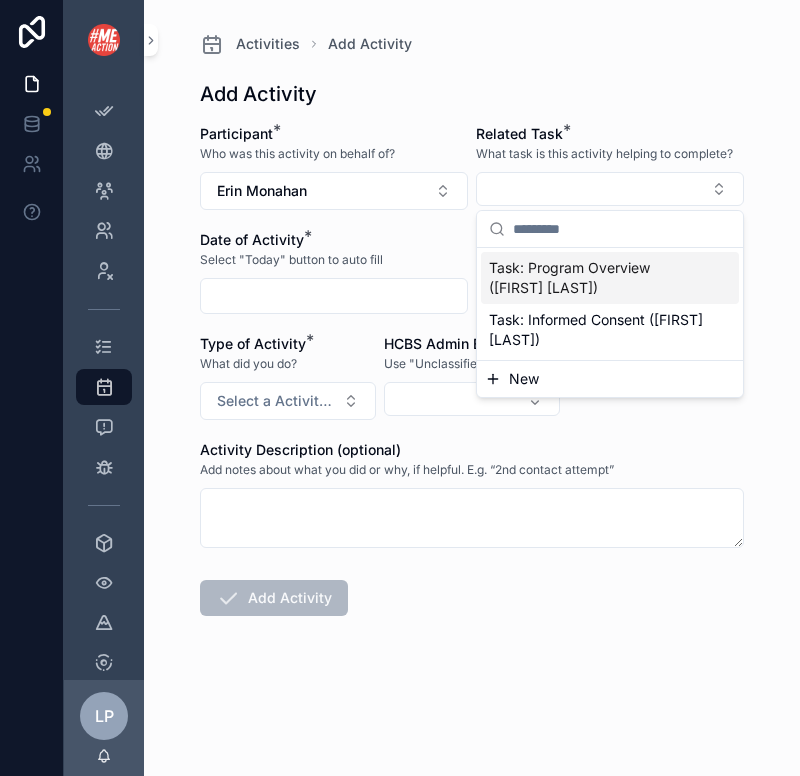 click on "Task: Program Overview ([FIRST] [LAST])" at bounding box center (598, 278) 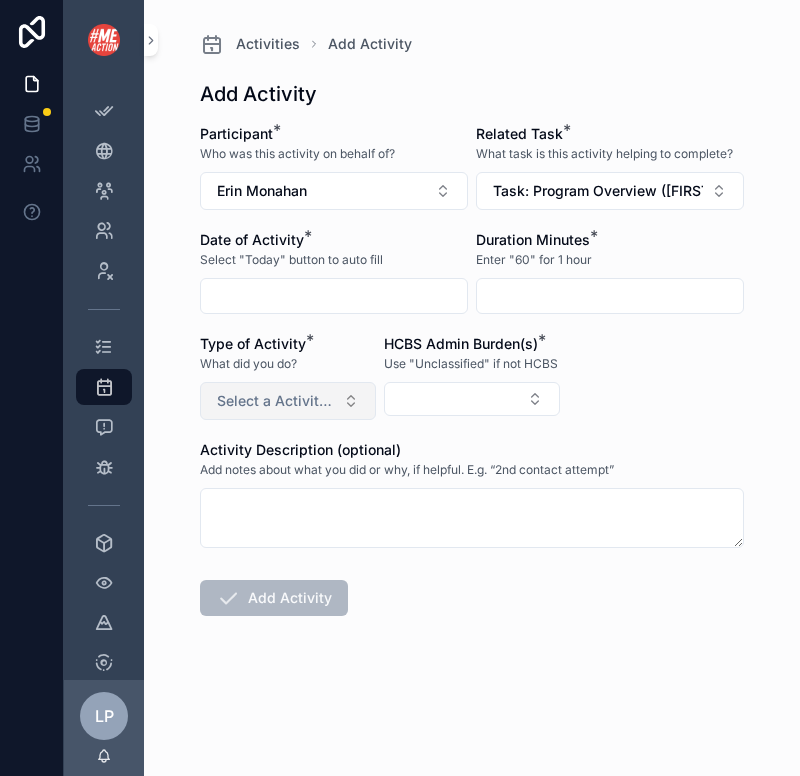 click on "Select a Activity Type" at bounding box center (276, 401) 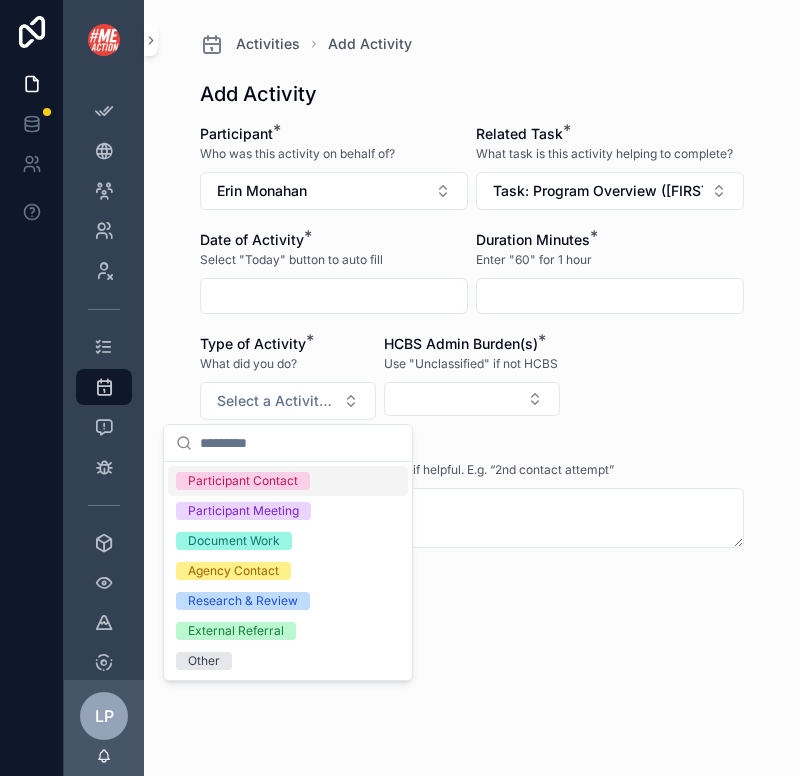 click on "Participant Contact" at bounding box center [243, 481] 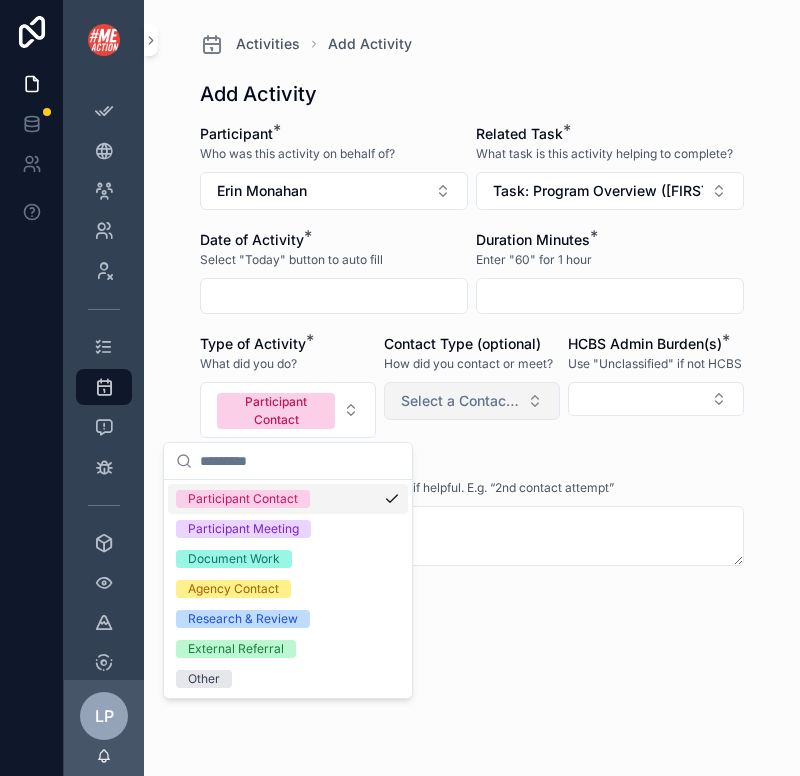 click on "Select a Contact Type" at bounding box center (460, 401) 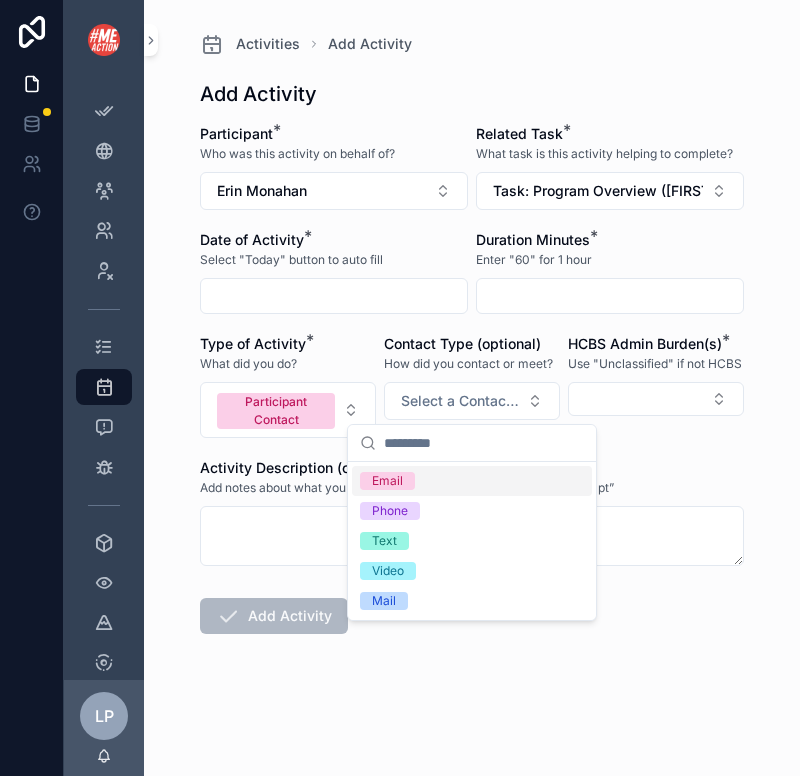 click on "Email" at bounding box center (387, 481) 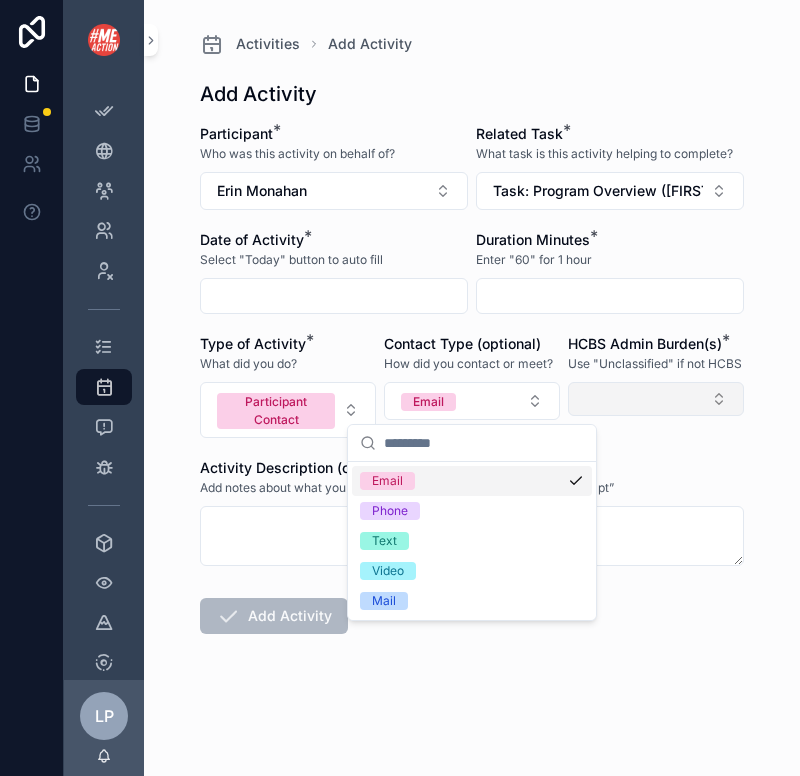 click at bounding box center (656, 399) 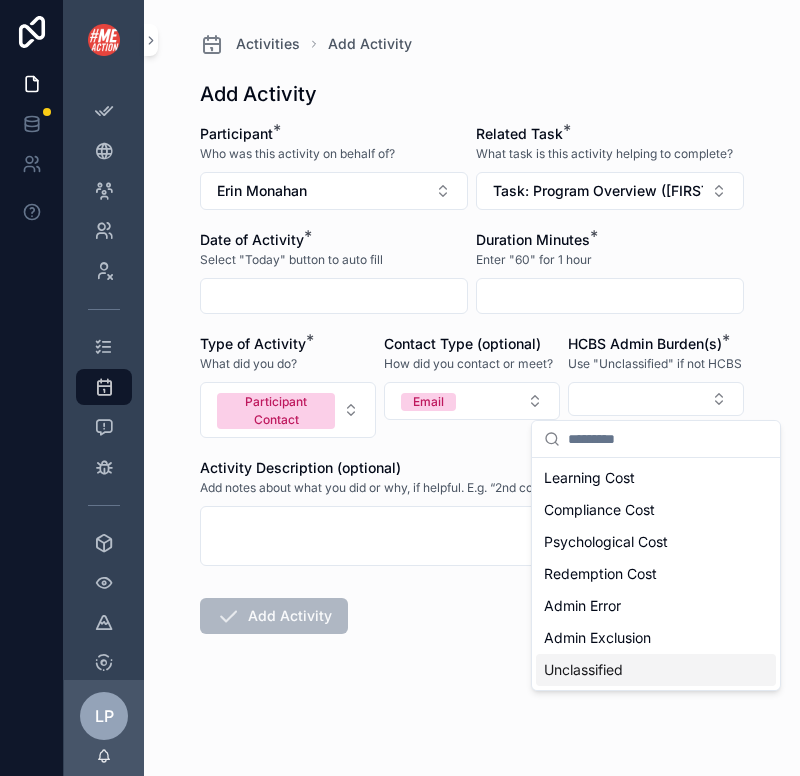click on "Unclassified" at bounding box center [583, 670] 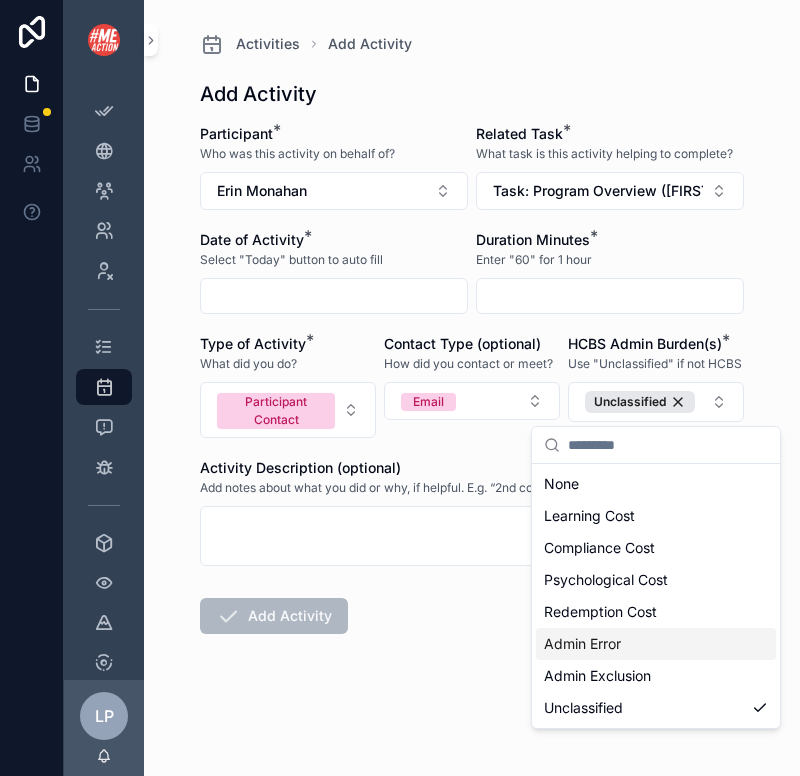 click at bounding box center (610, 296) 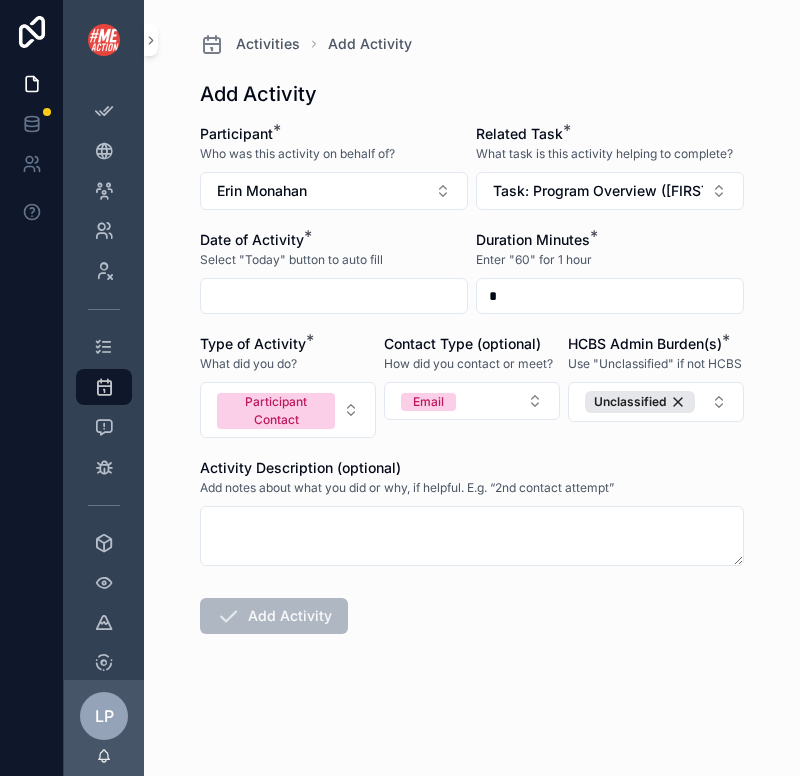 type on "*" 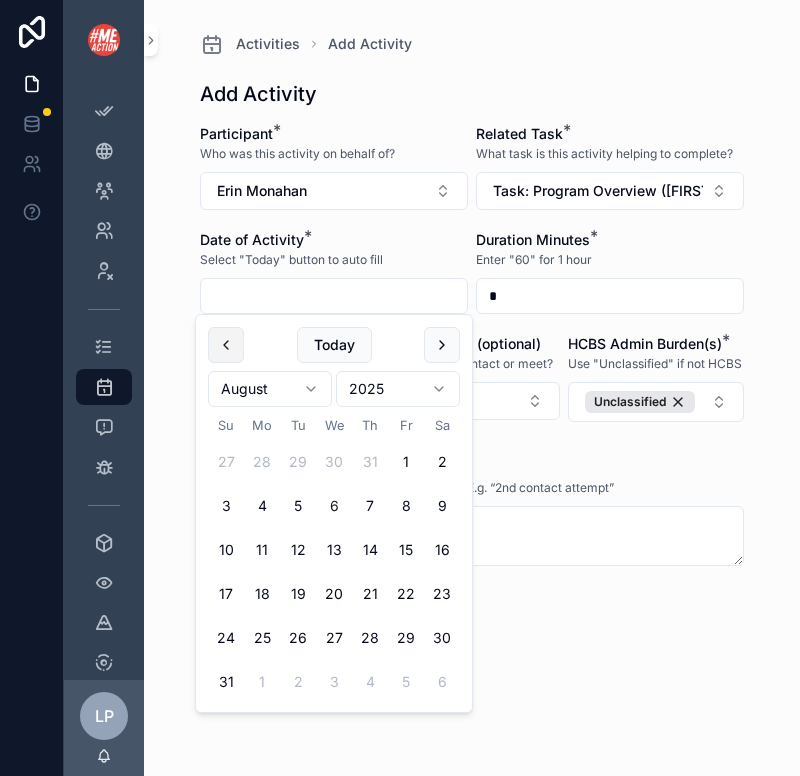 click at bounding box center (226, 345) 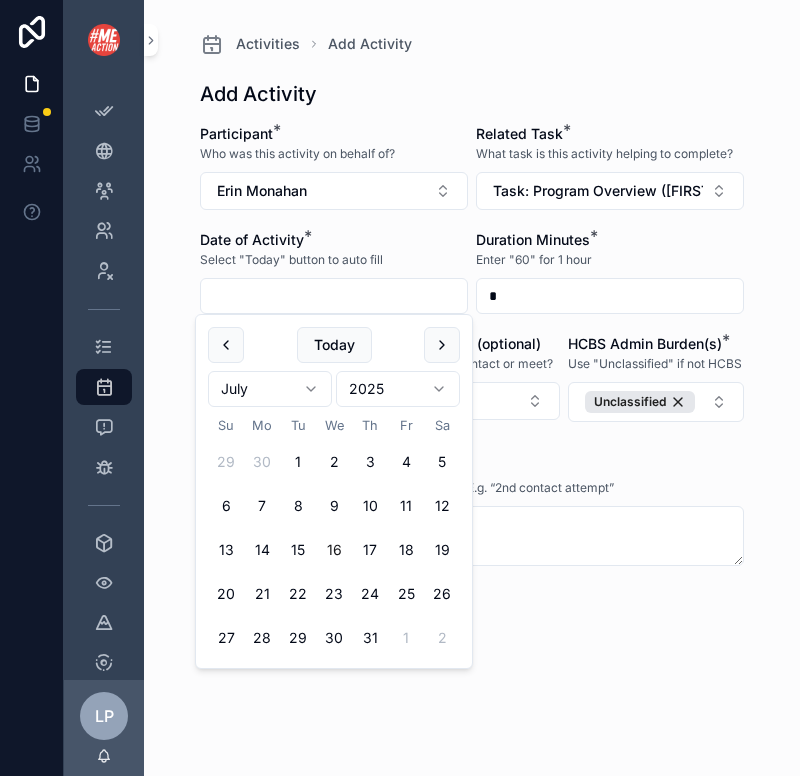 click on "16" at bounding box center [334, 550] 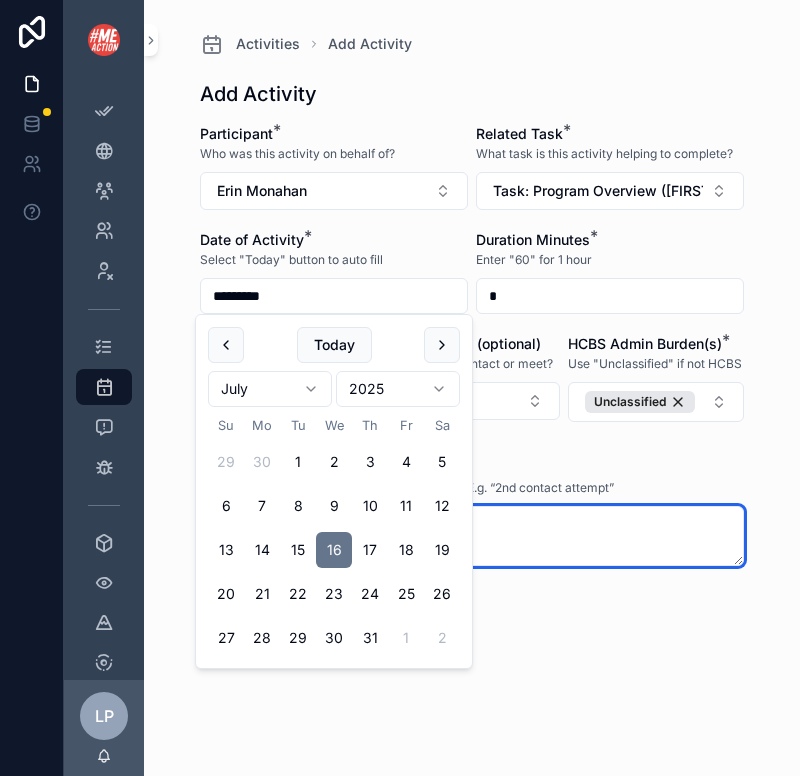 click at bounding box center (472, 536) 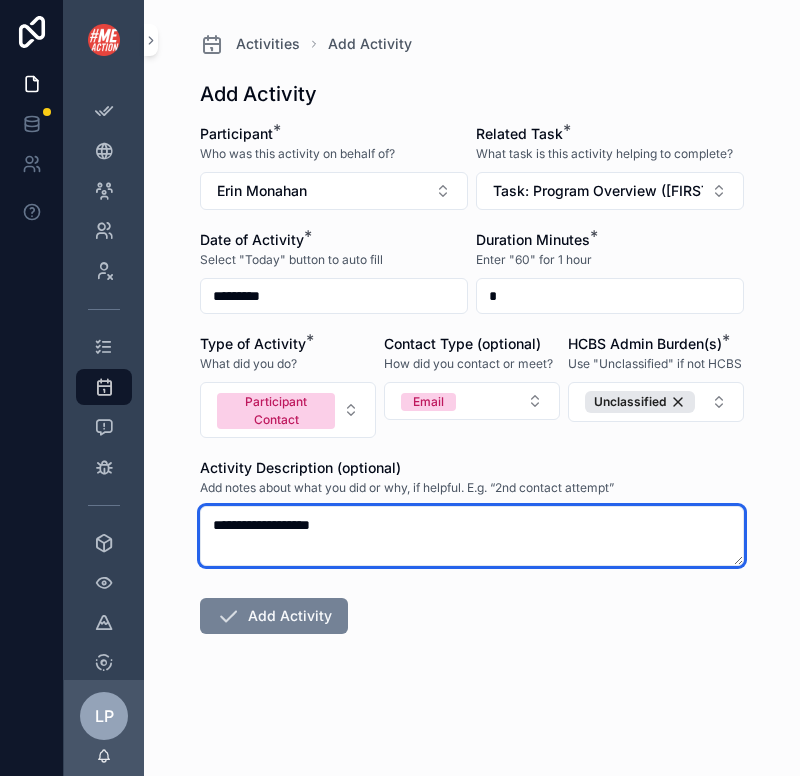type on "**********" 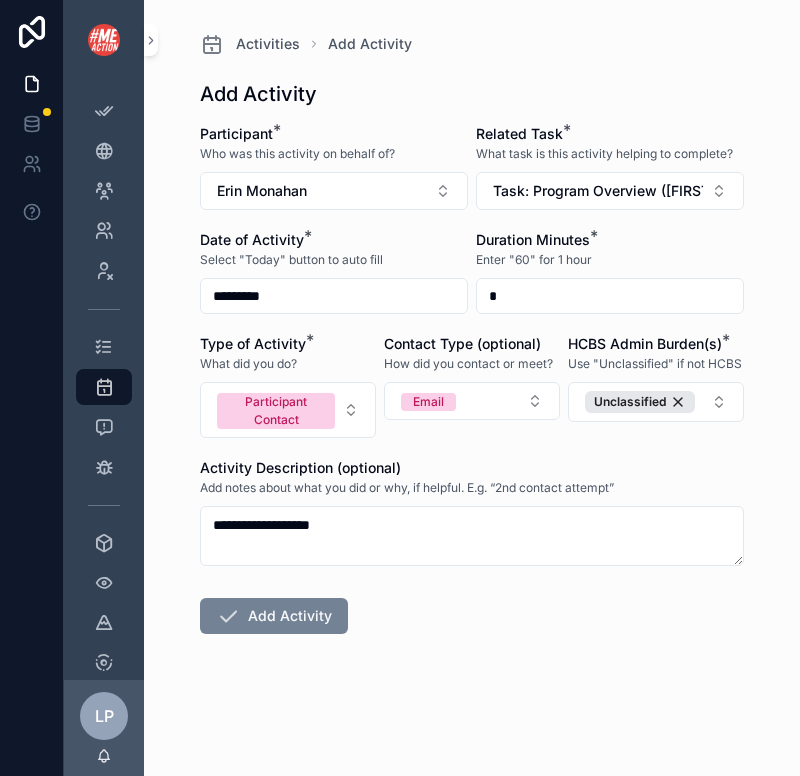 click on "Add Activity" at bounding box center [274, 616] 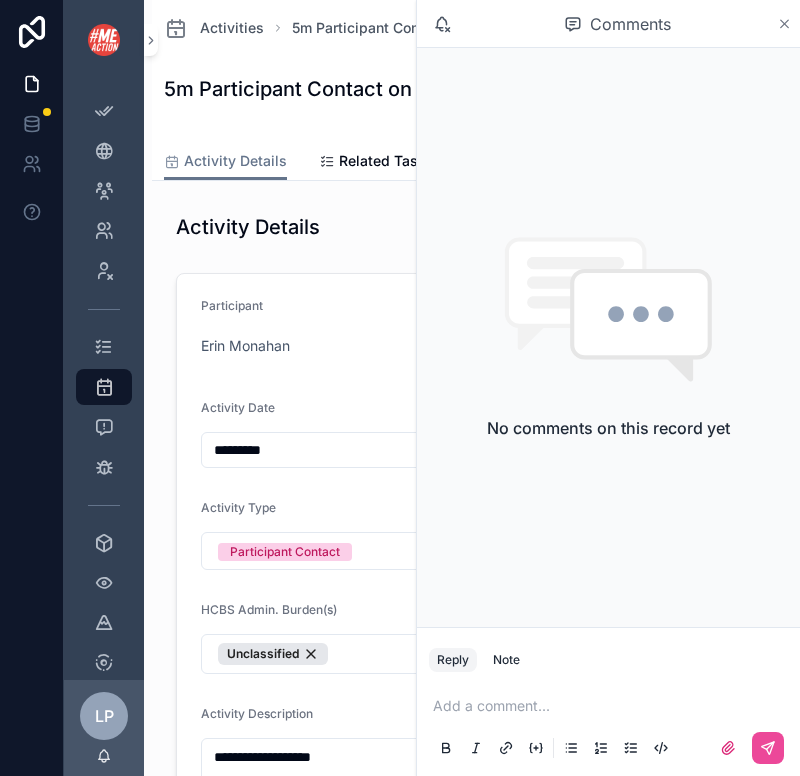 click 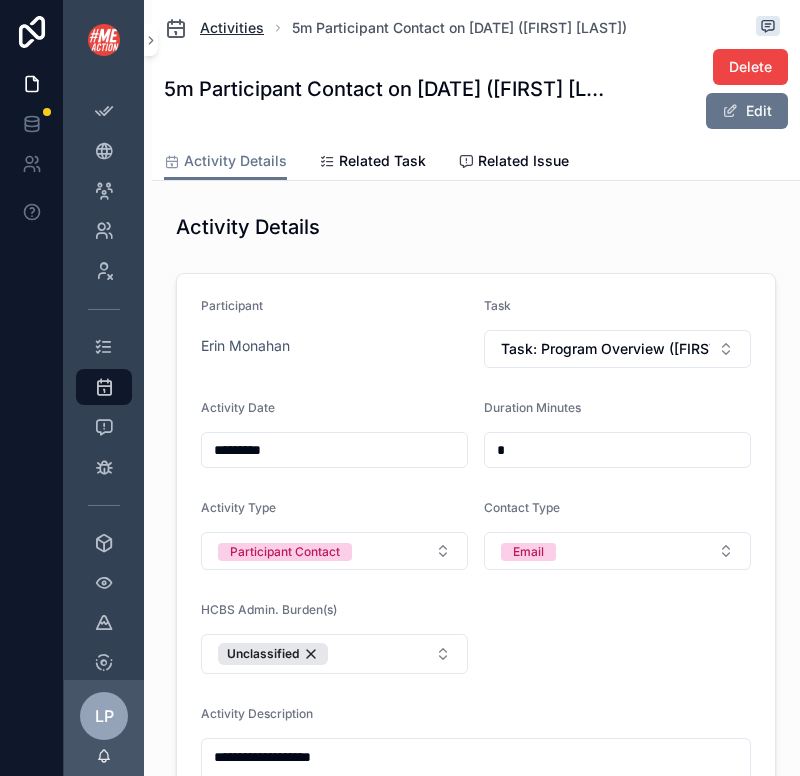 click on "Activities" at bounding box center (232, 28) 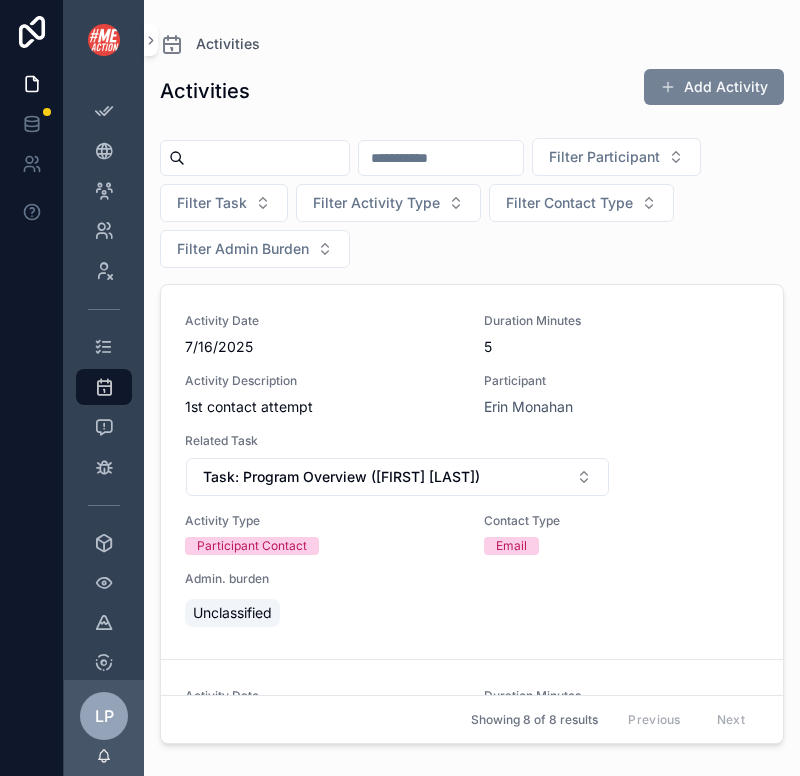 click on "Add Activity" at bounding box center (714, 87) 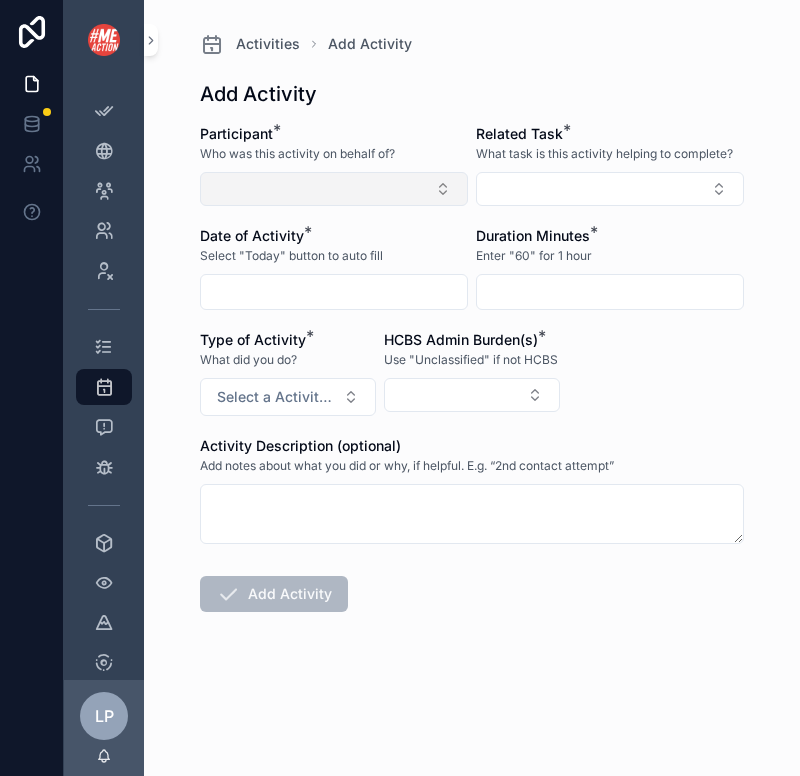click at bounding box center [334, 189] 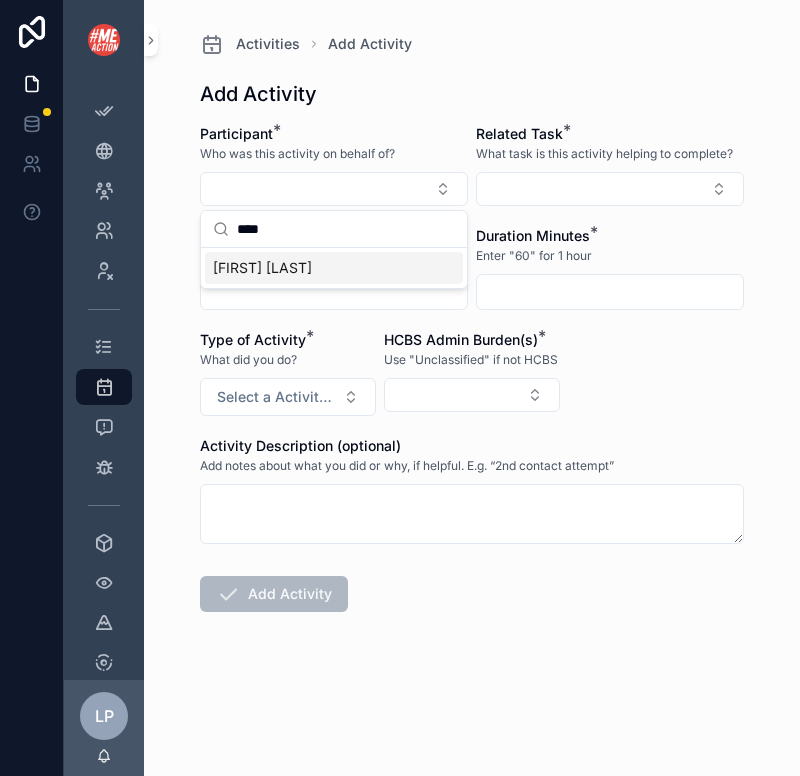 type on "****" 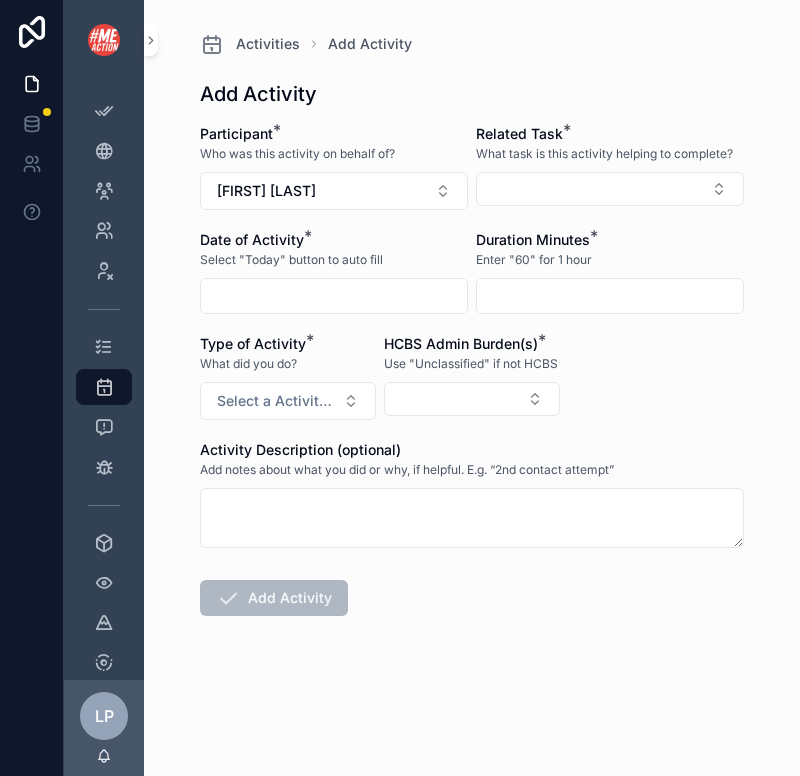 click at bounding box center (334, 296) 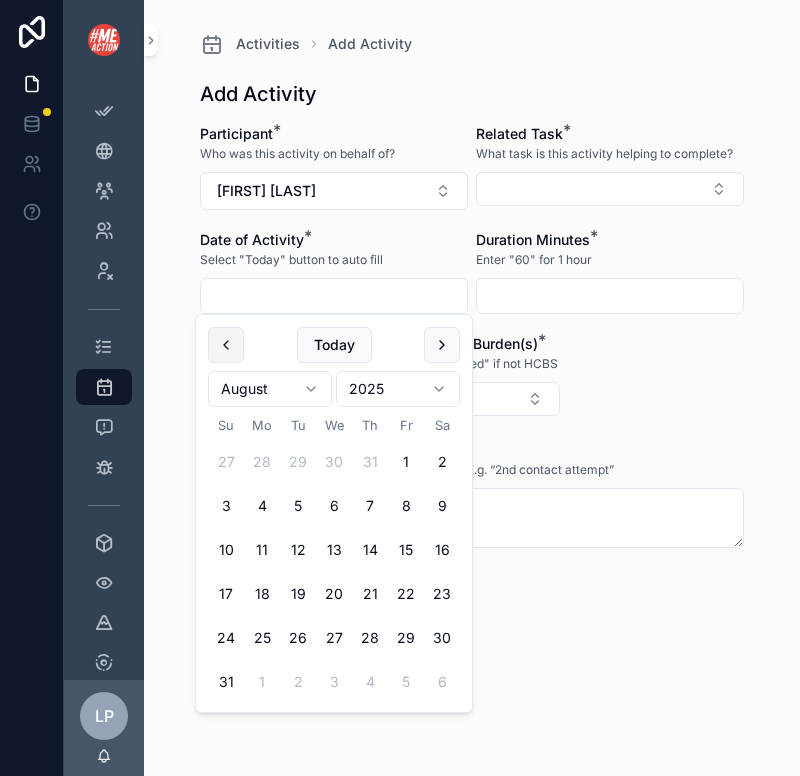 click at bounding box center (226, 345) 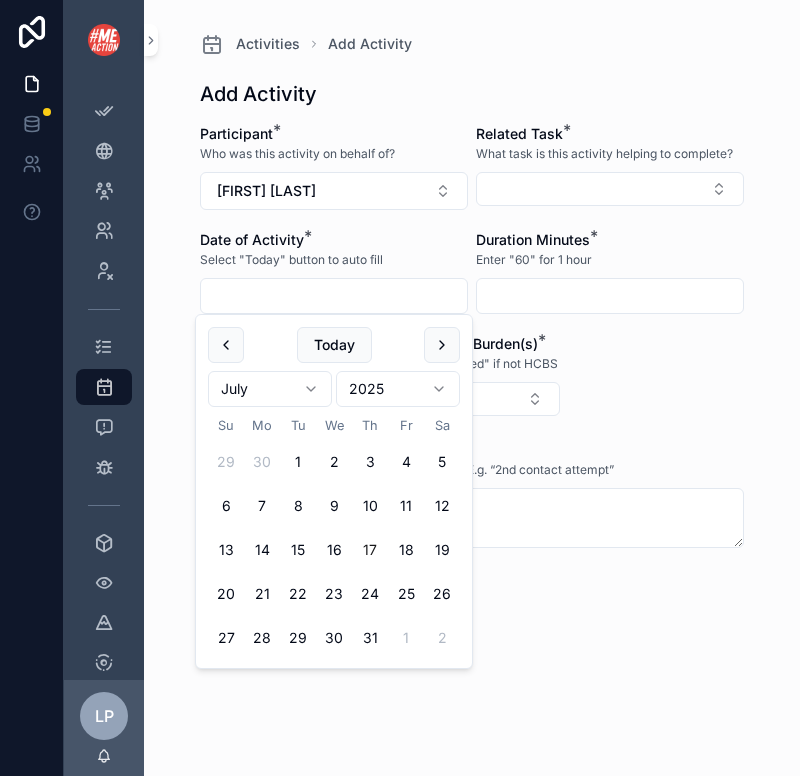click on "17" at bounding box center (370, 550) 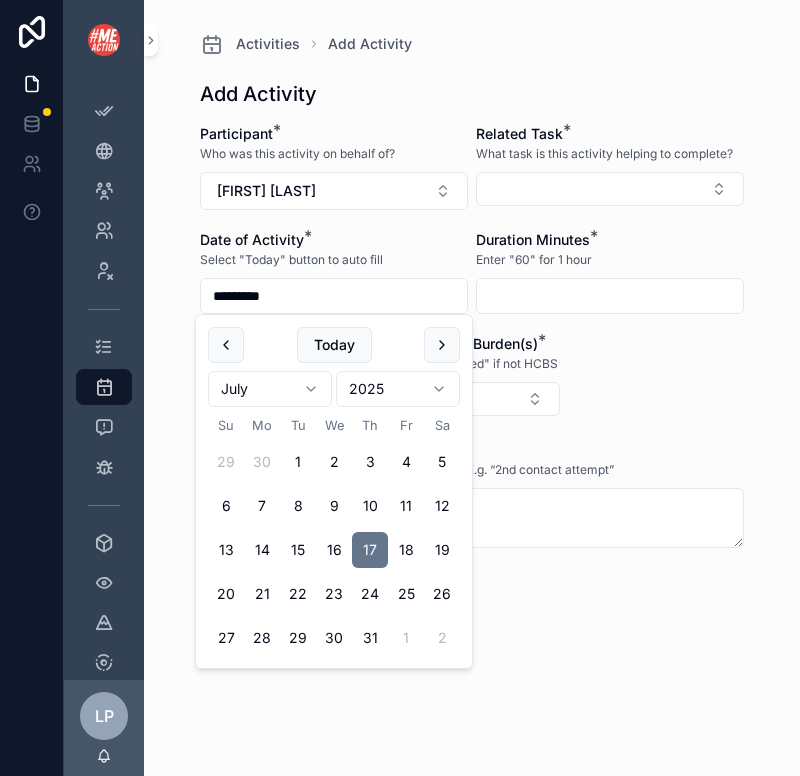 type on "*********" 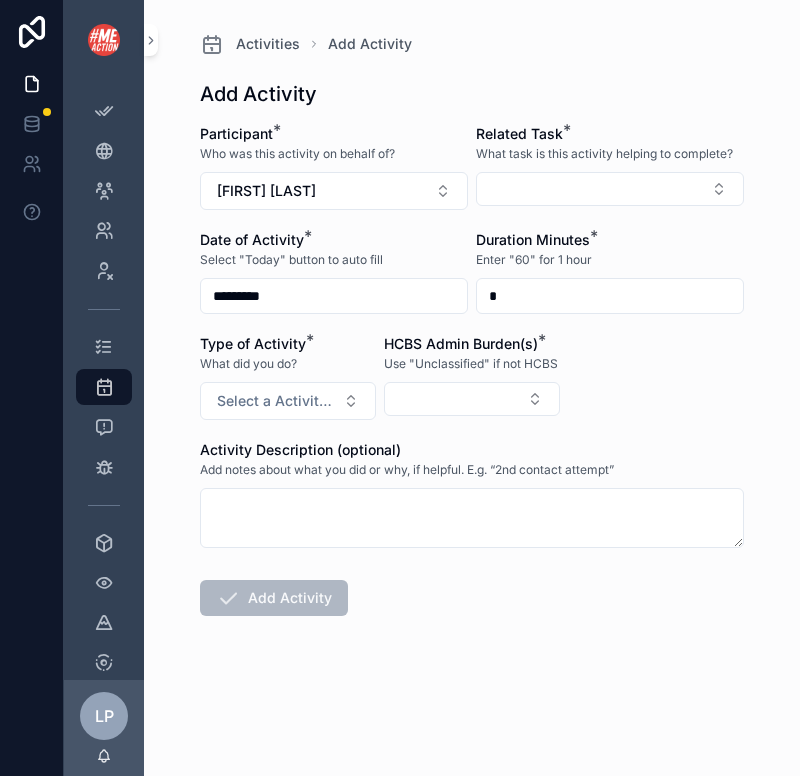 type on "*" 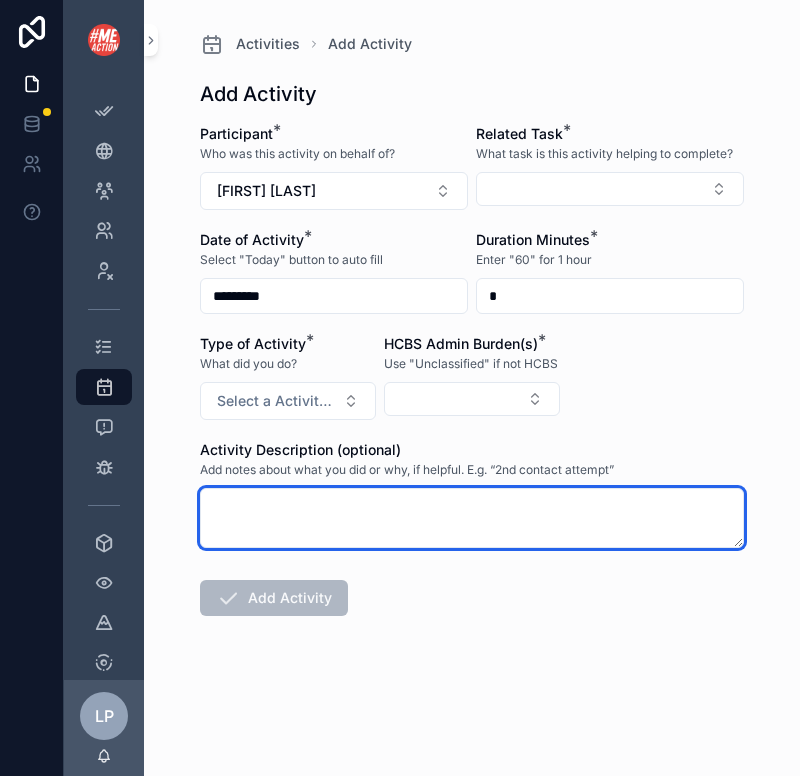 click at bounding box center (472, 518) 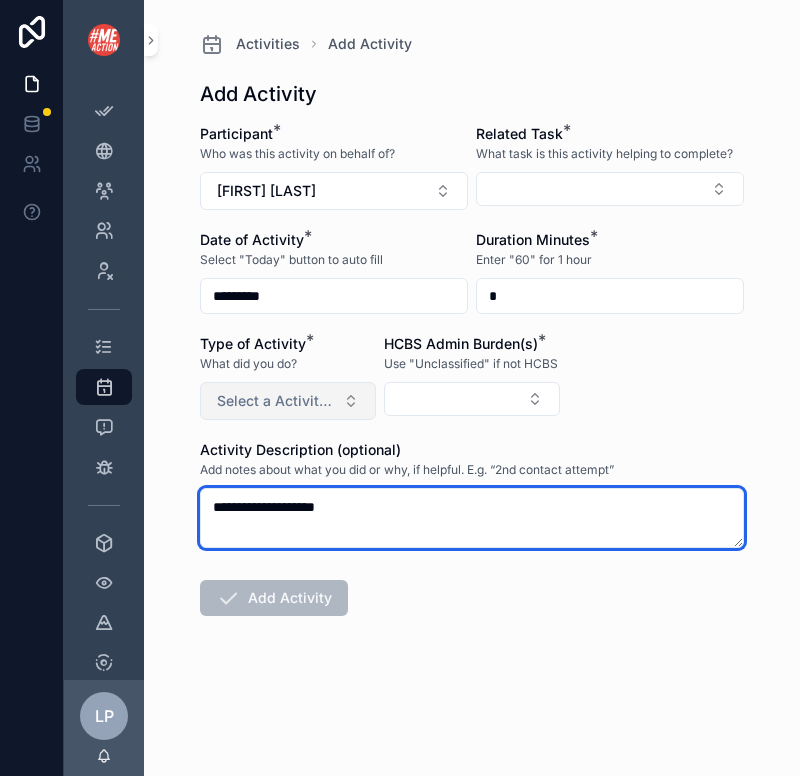 type on "**********" 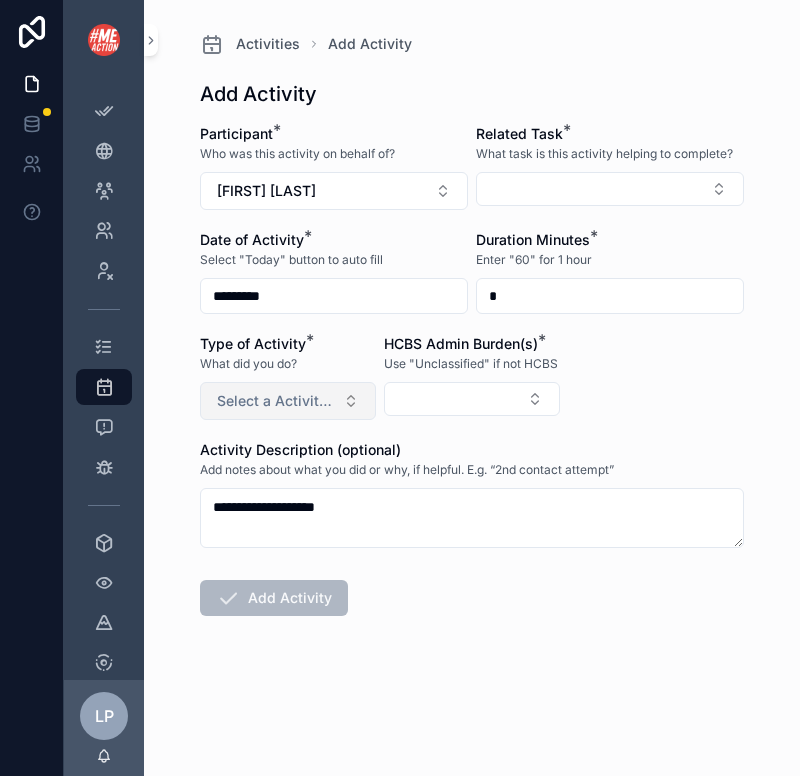 click on "Select a Activity Type" at bounding box center (276, 401) 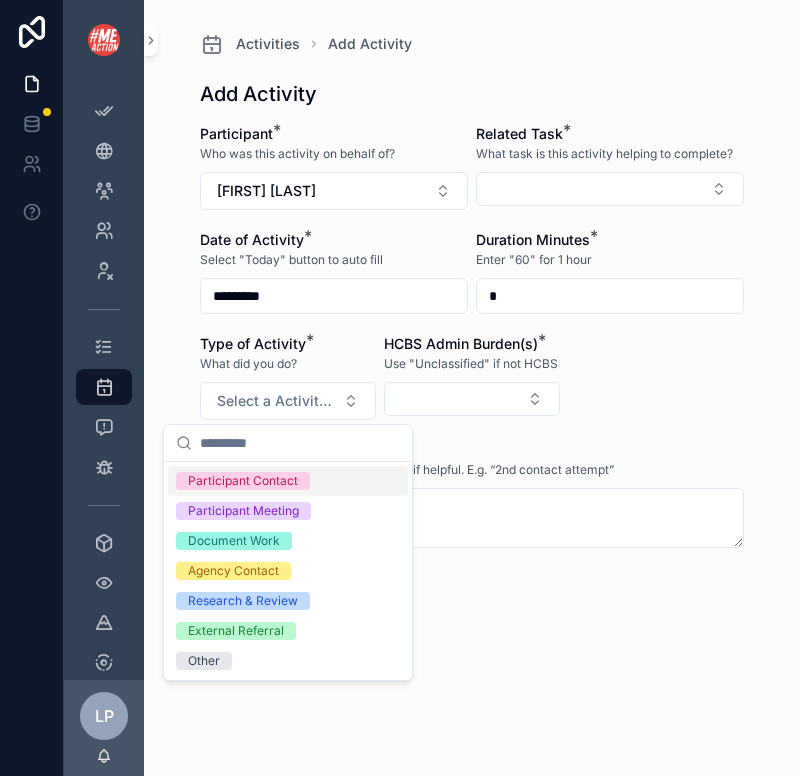 click on "Participant Contact" at bounding box center [243, 481] 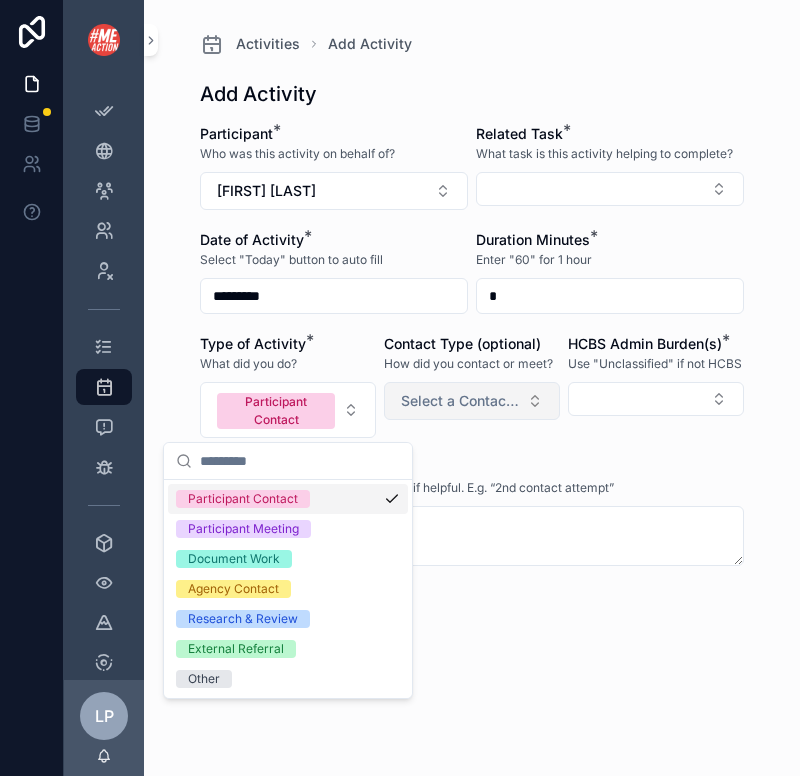 click on "Select a Contact Type" at bounding box center [460, 401] 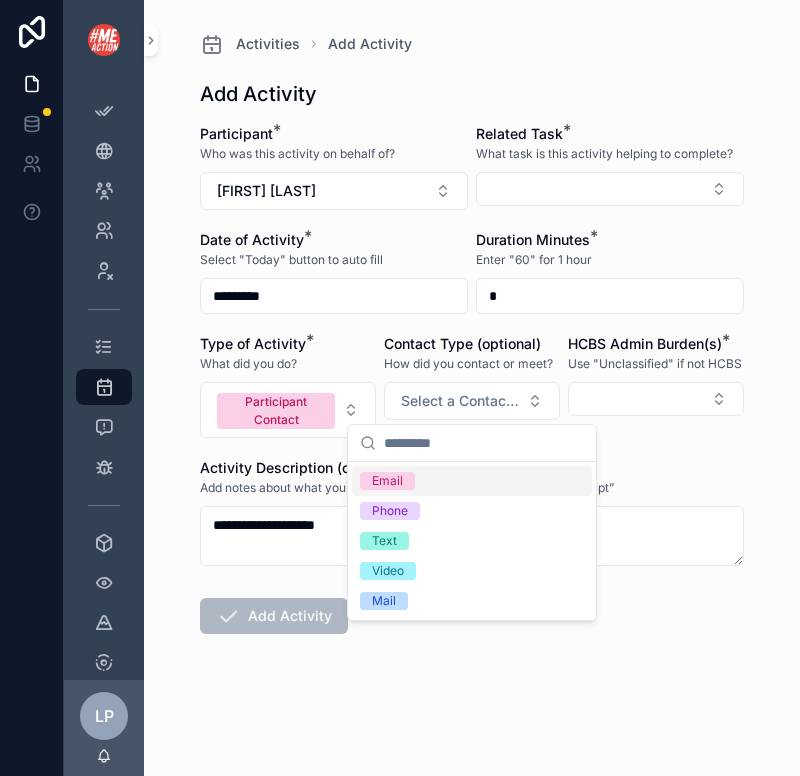 click on "Email" at bounding box center (472, 481) 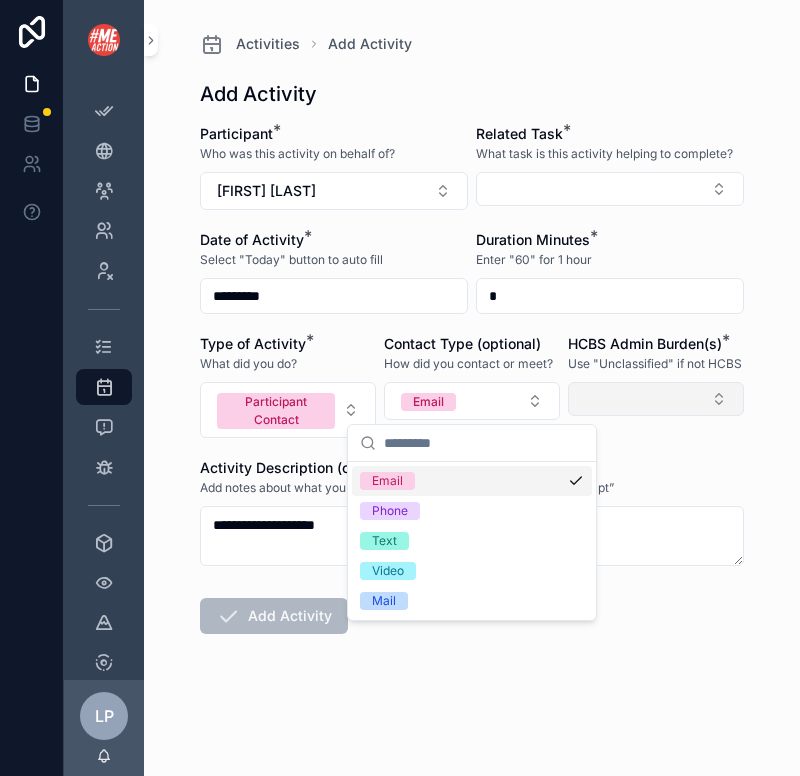 click at bounding box center (656, 399) 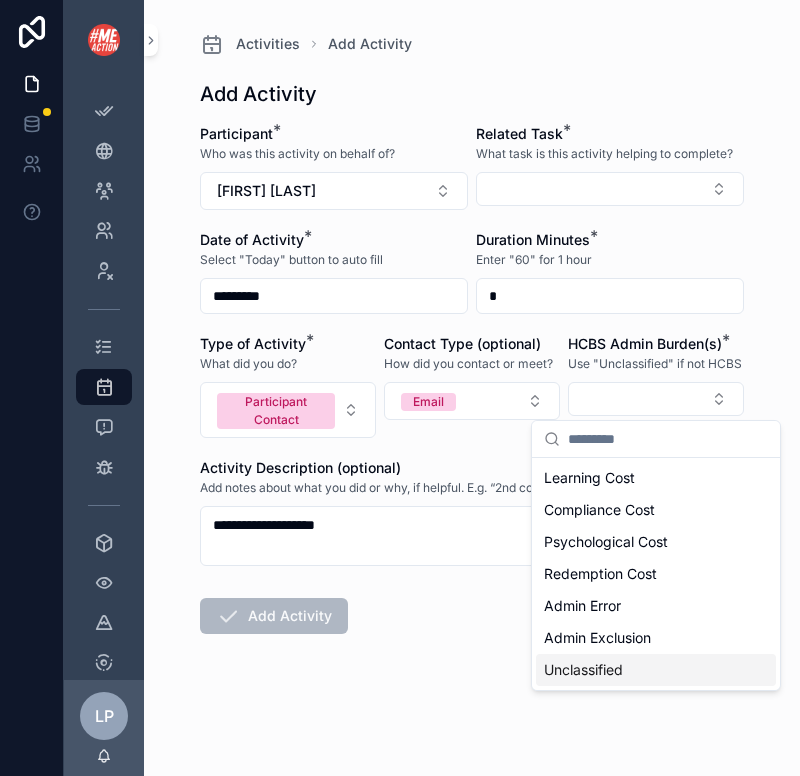 click on "Unclassified" at bounding box center [583, 670] 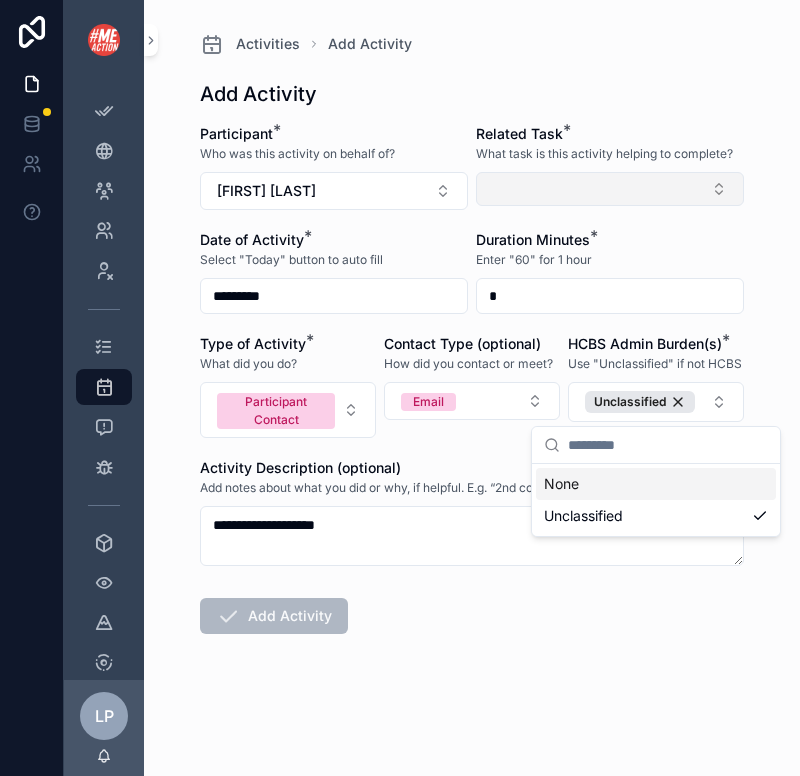 click at bounding box center [610, 189] 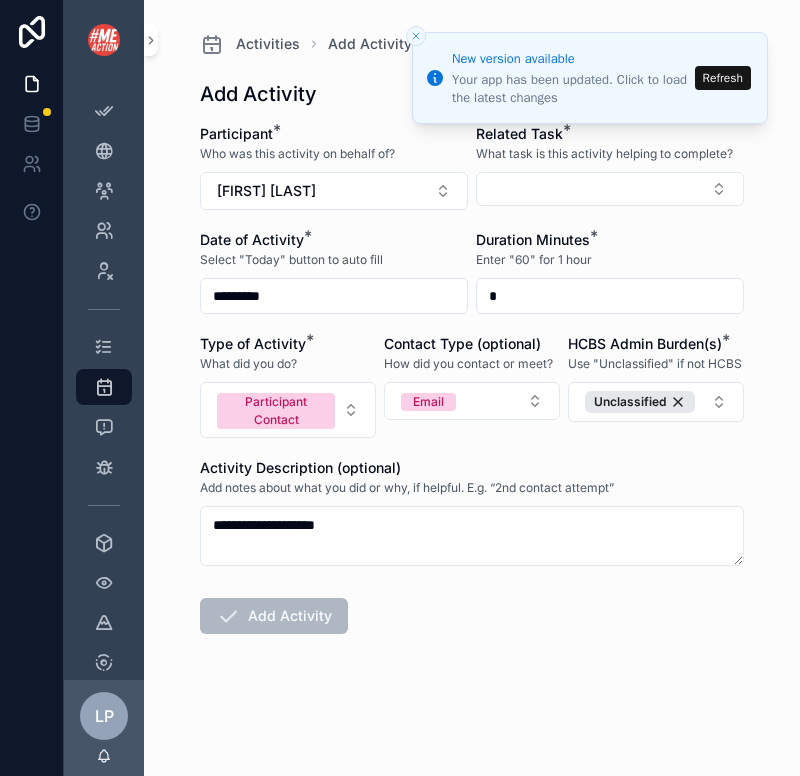 drag, startPoint x: 565, startPoint y: 275, endPoint x: 538, endPoint y: 269, distance: 27.658634 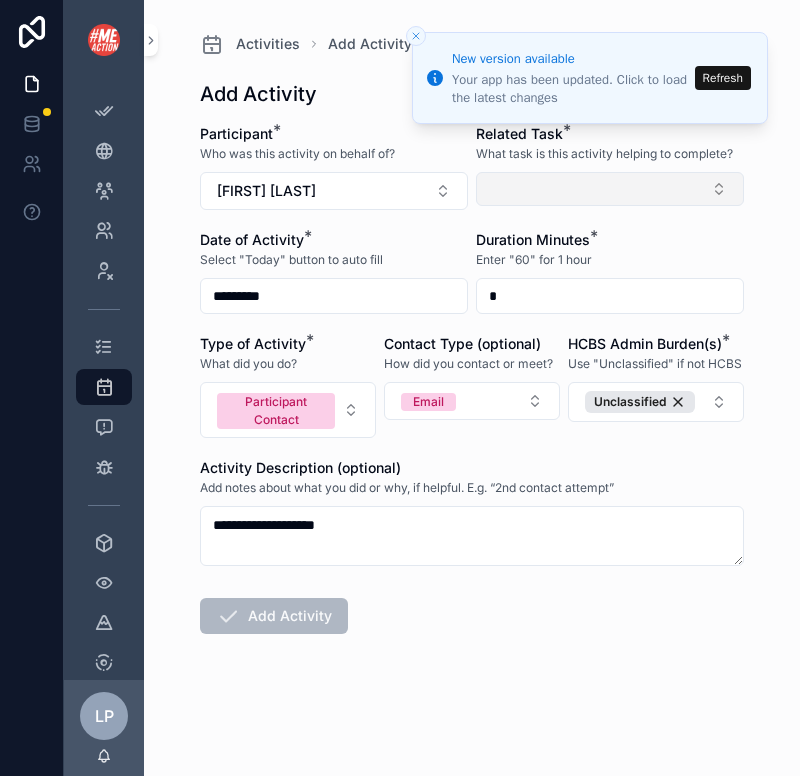 click at bounding box center [610, 189] 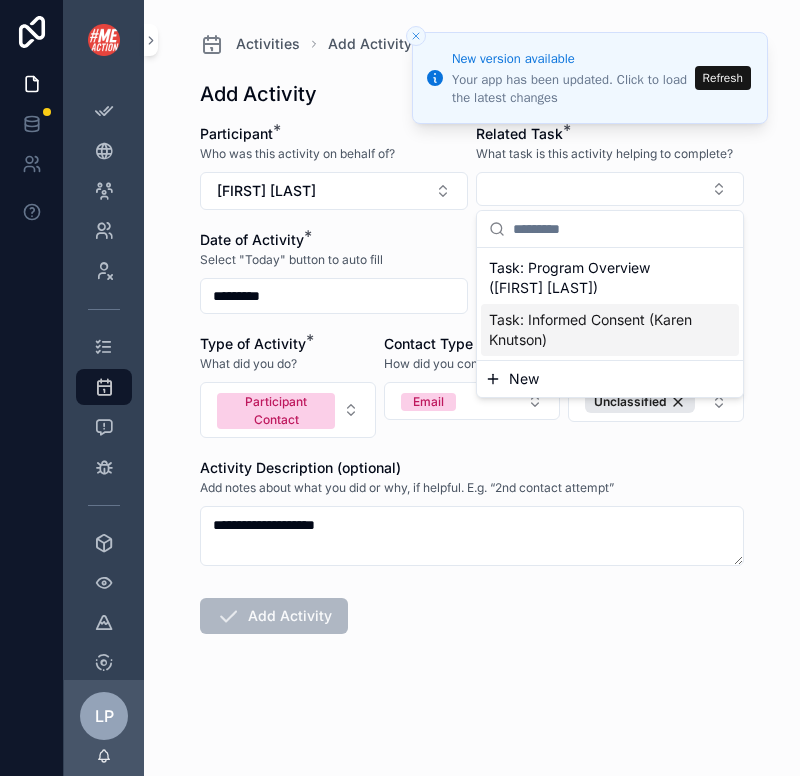 click on "Task: Informed Consent (Karen Knutson)" at bounding box center (598, 330) 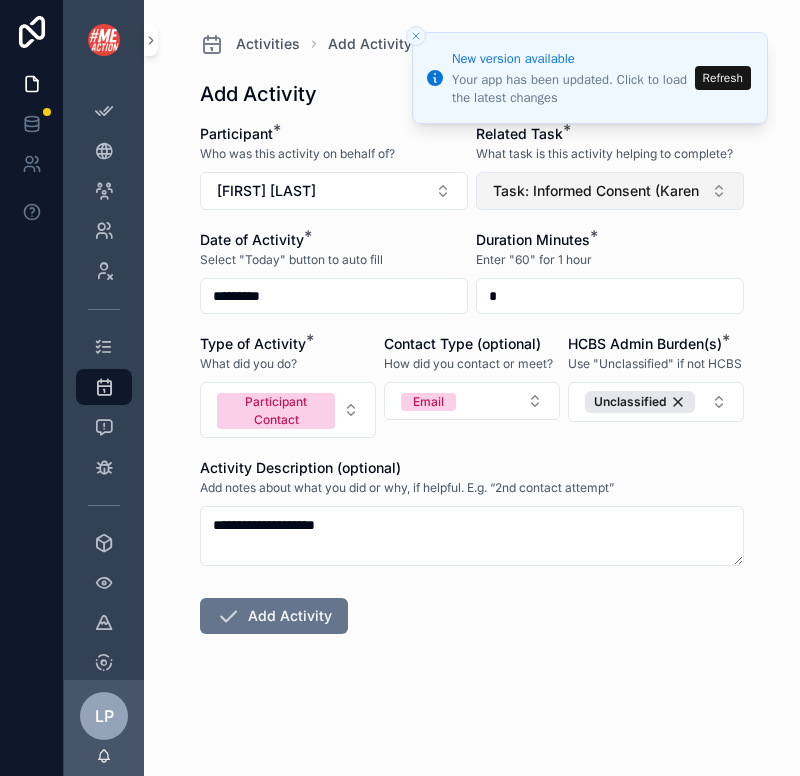 click on "Task: Informed Consent (Karen Knutson)" at bounding box center [598, 191] 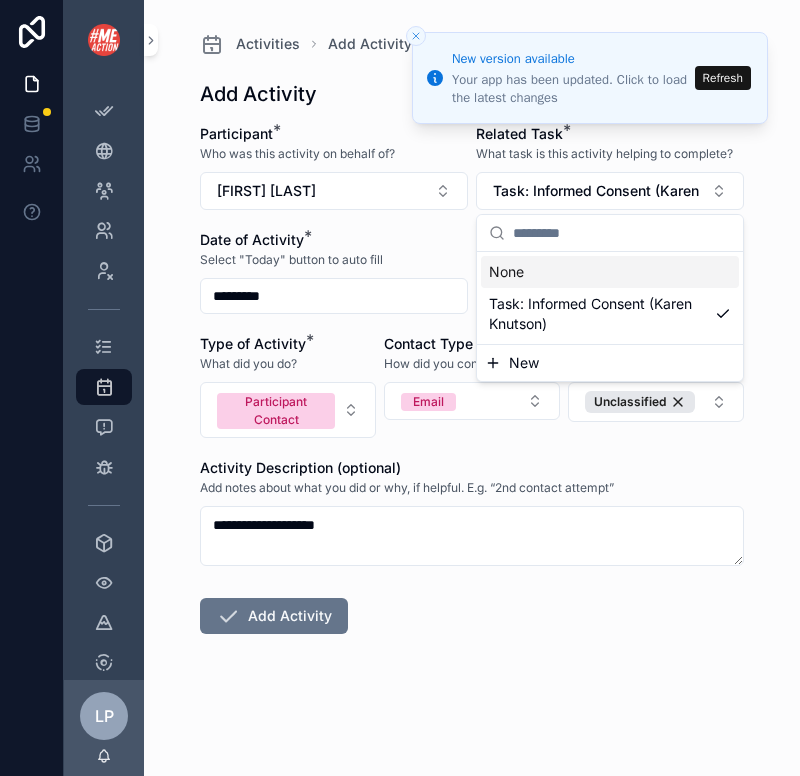 click on "Participant *" at bounding box center (334, 134) 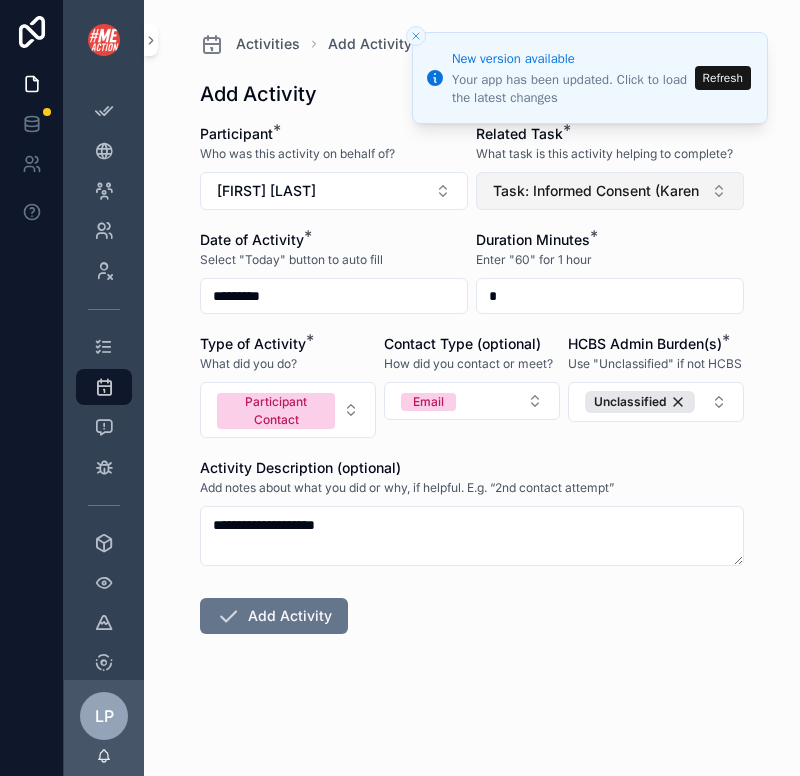 click on "Task: Informed Consent (Karen Knutson)" at bounding box center [598, 191] 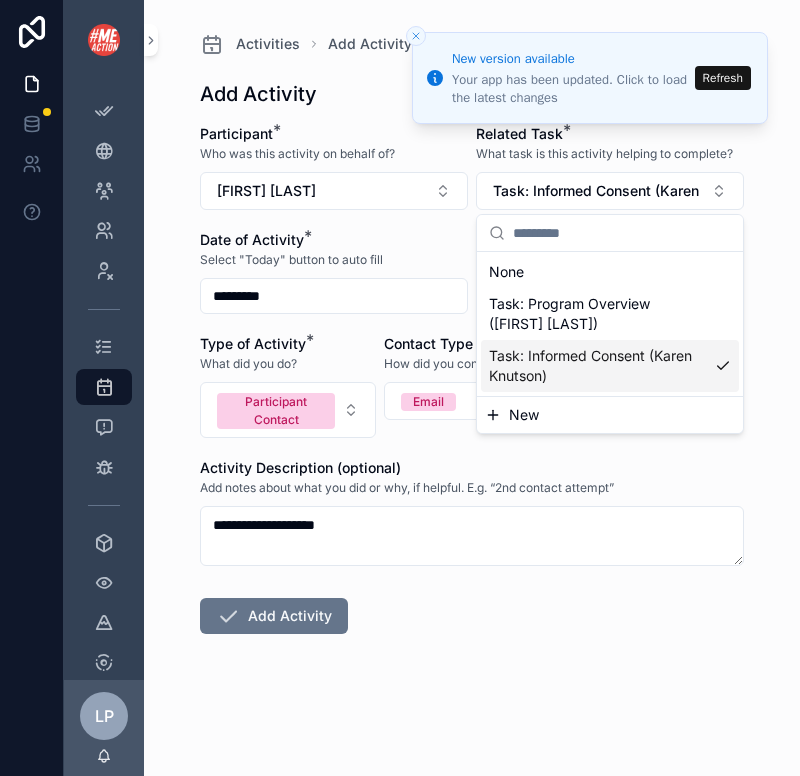 click on "New" at bounding box center (610, 415) 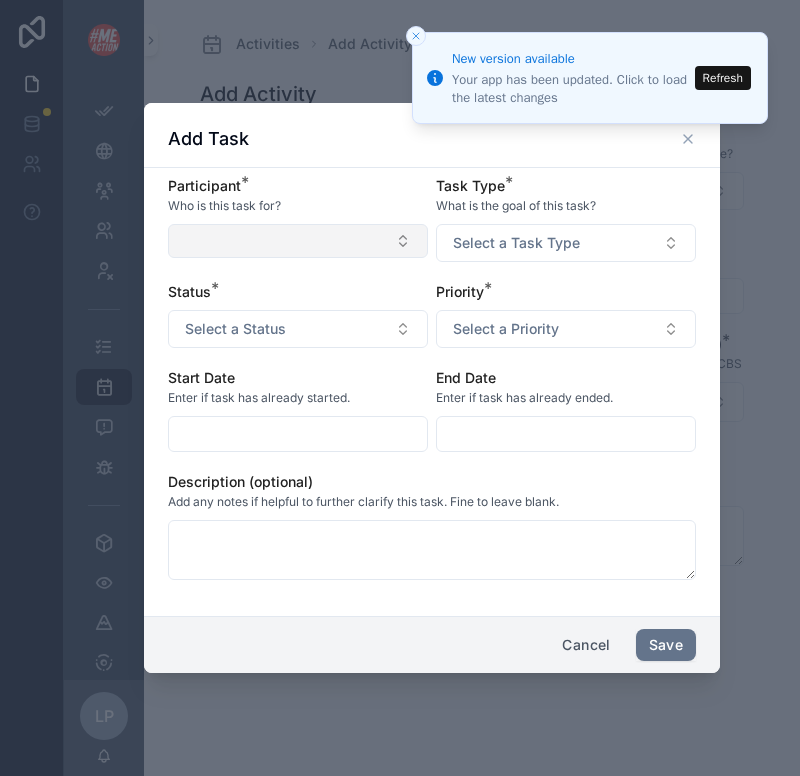 click at bounding box center (298, 241) 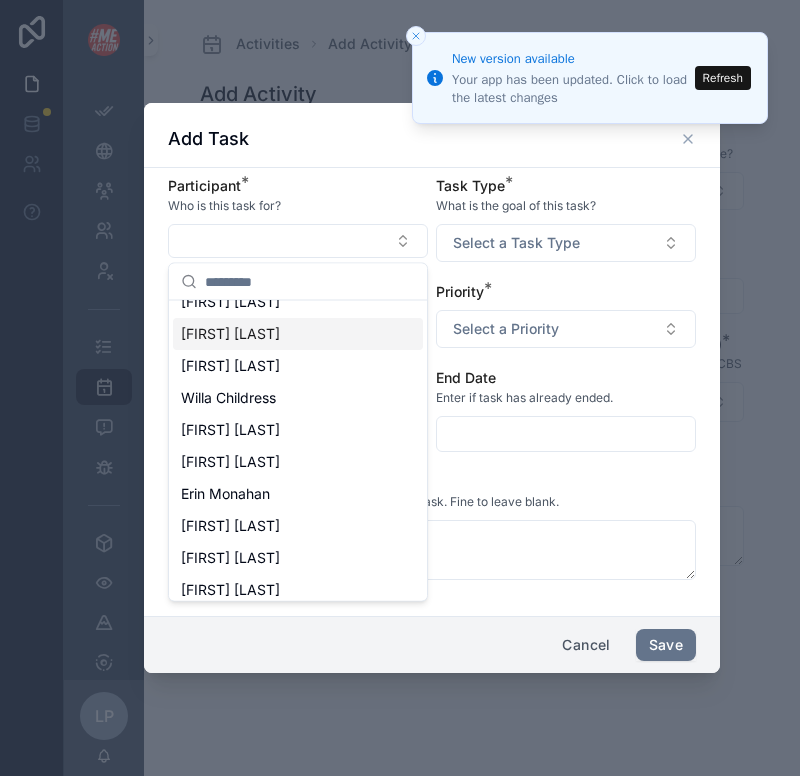 scroll, scrollTop: 92, scrollLeft: 0, axis: vertical 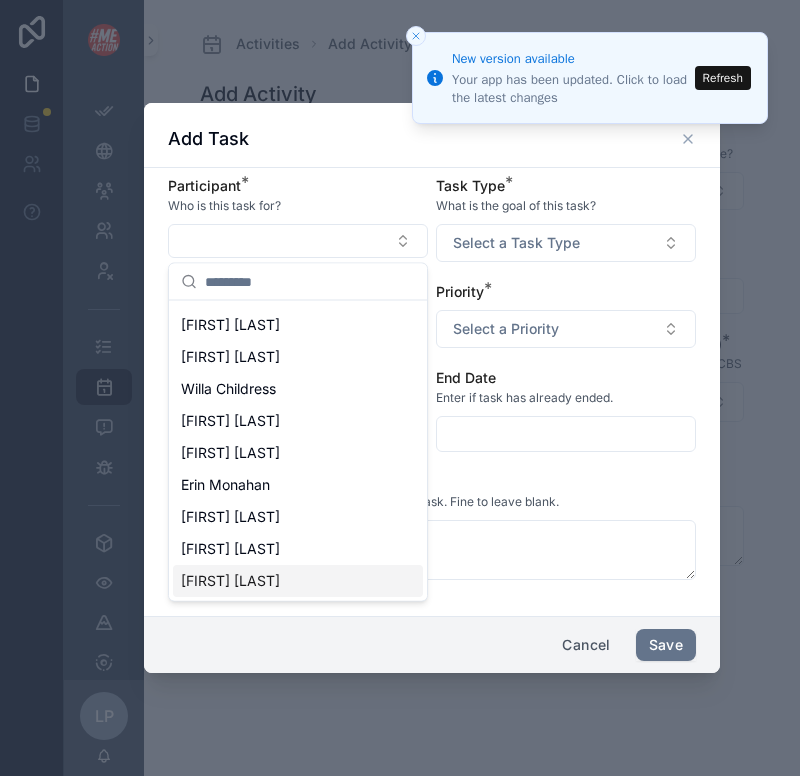 click on "[FIRST] [LAST]" at bounding box center [230, 581] 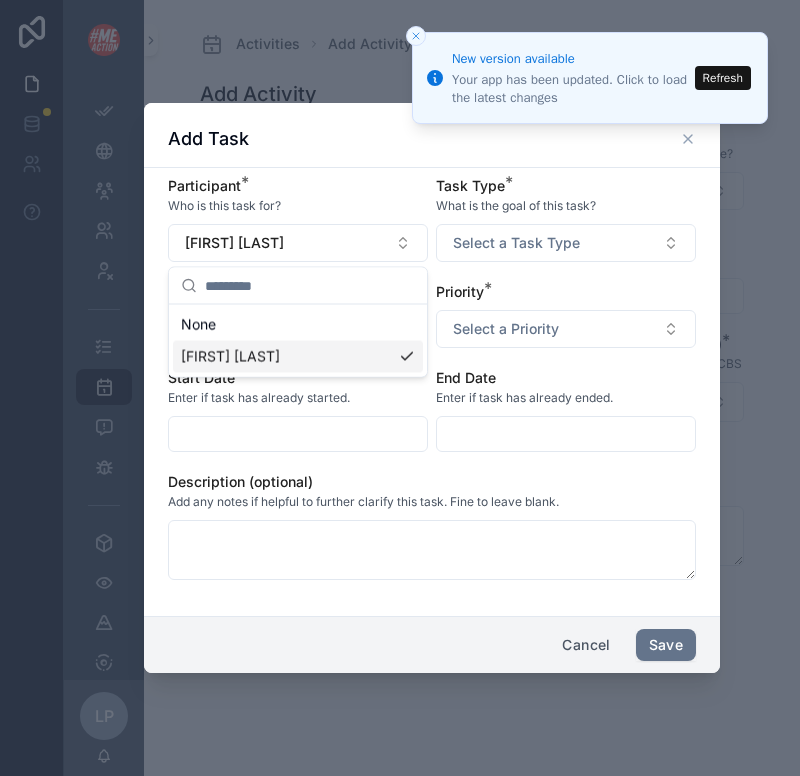 scroll, scrollTop: 0, scrollLeft: 0, axis: both 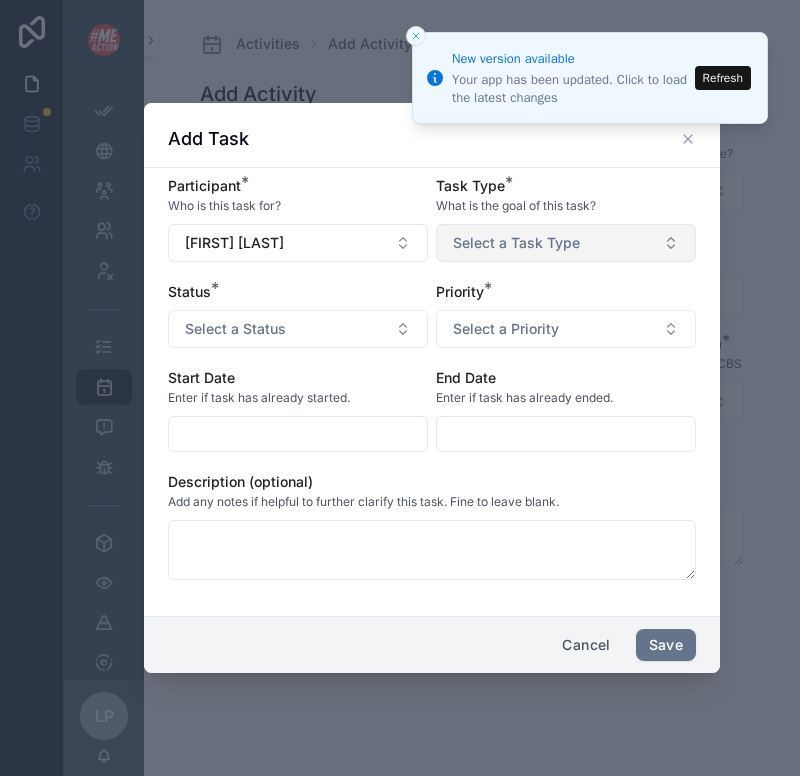 click on "Select a Task Type" at bounding box center (516, 243) 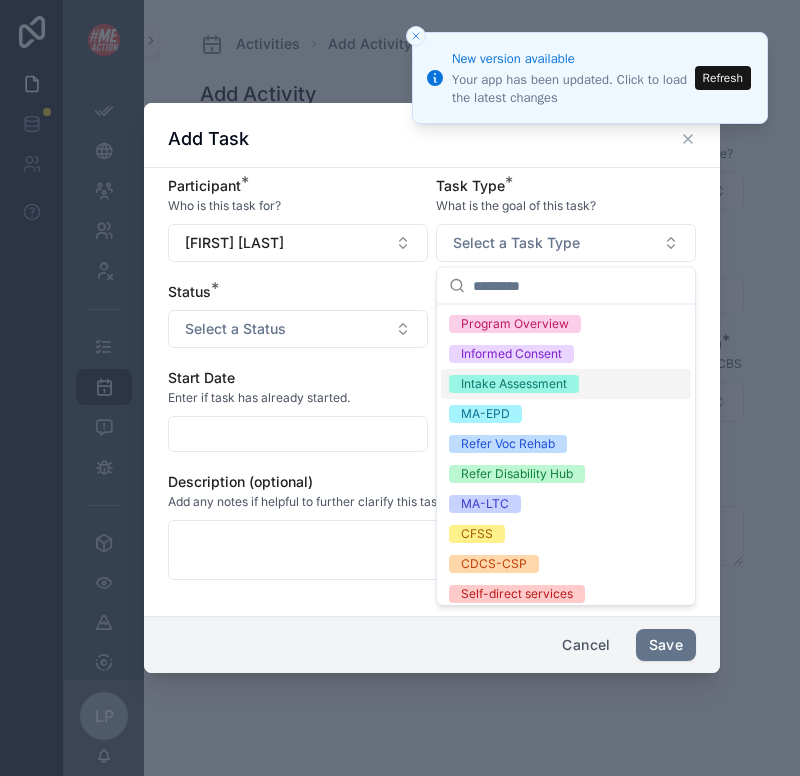 click on "Intake Assessment" at bounding box center (514, 384) 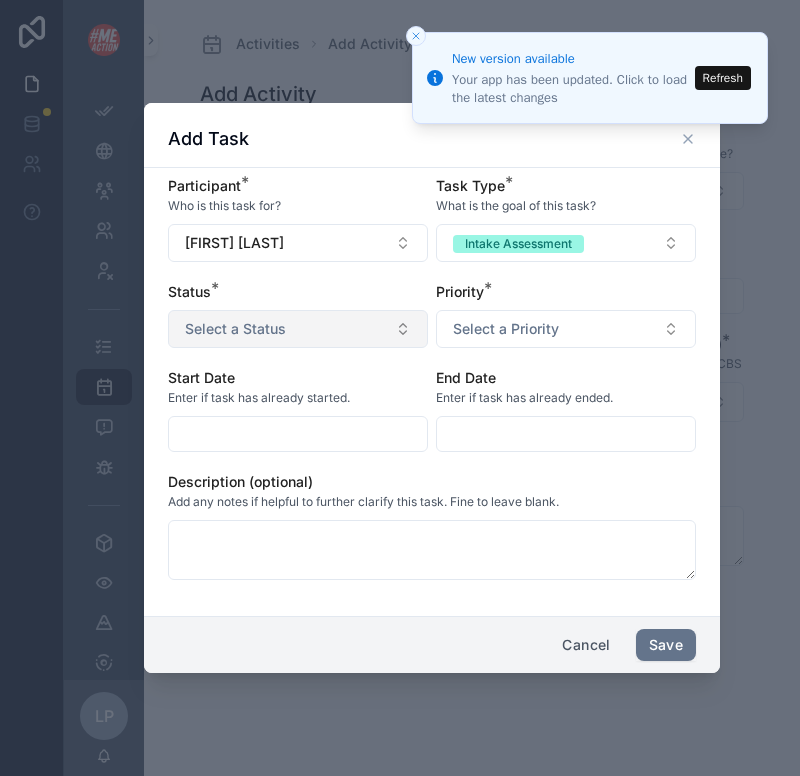 click on "Select a Status" at bounding box center (298, 329) 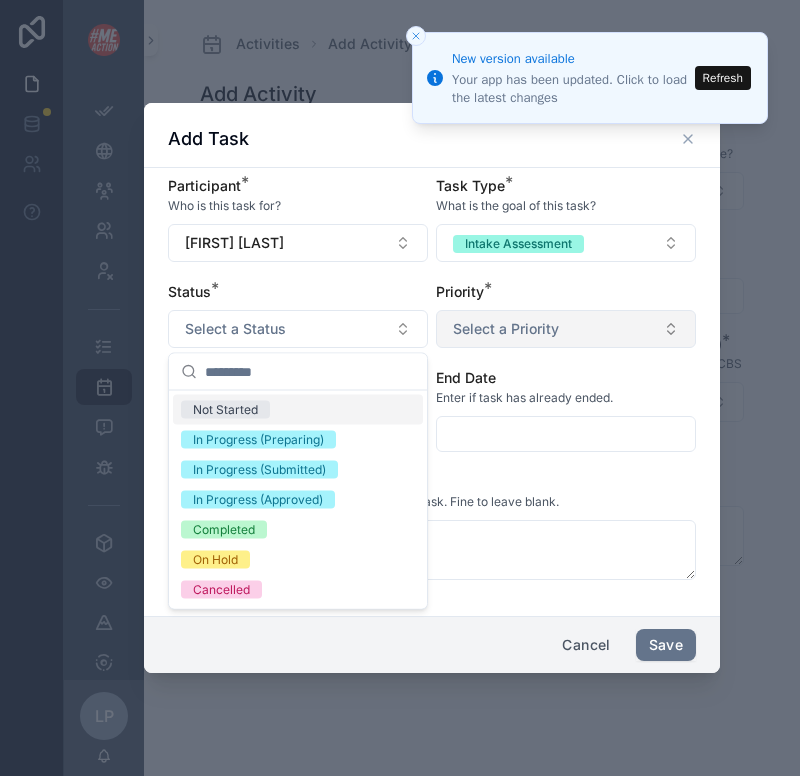 click on "Select a Priority" at bounding box center [506, 329] 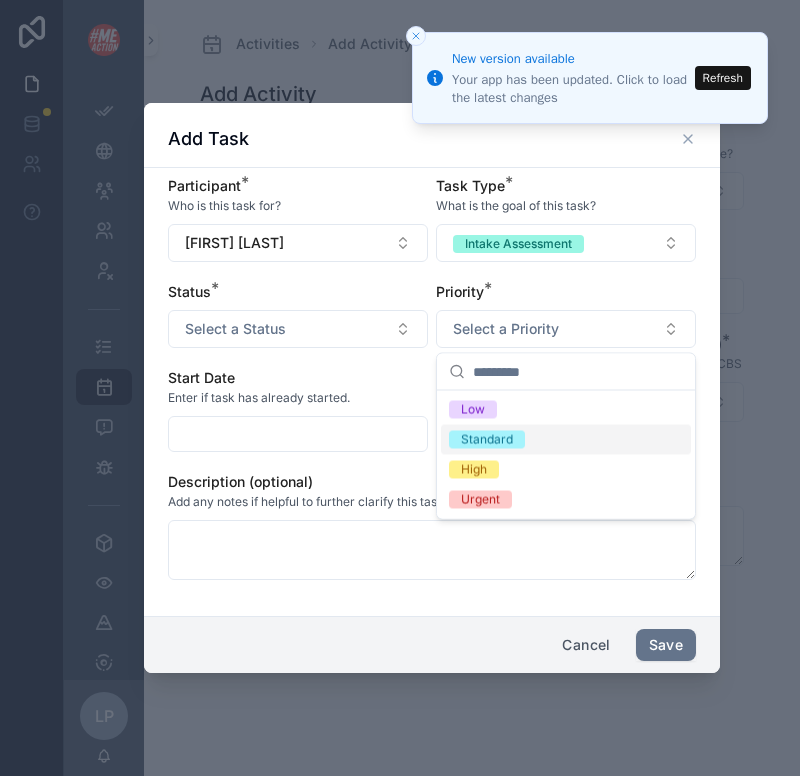 click on "Standard" at bounding box center [487, 440] 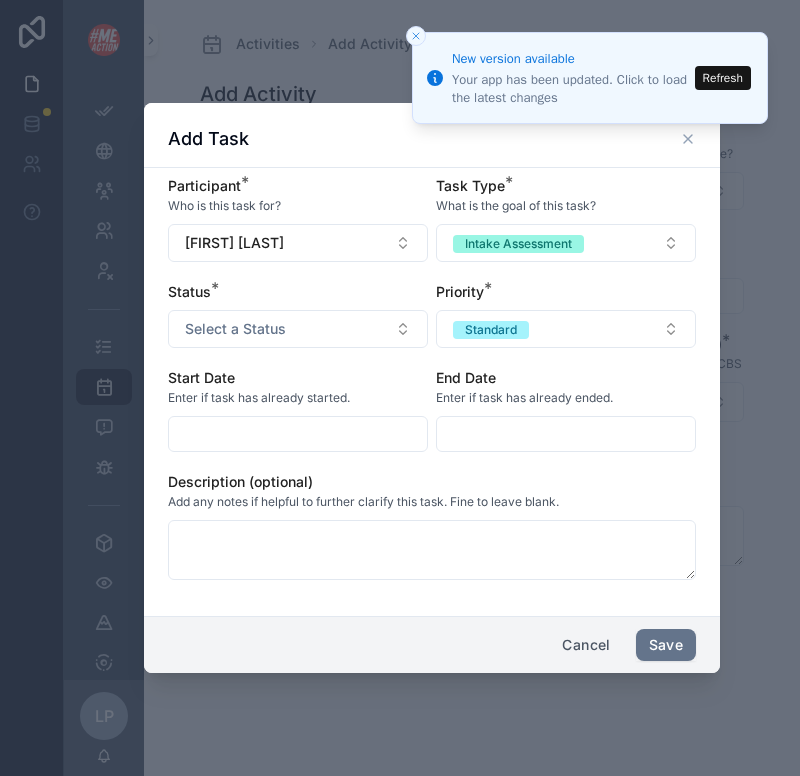 click at bounding box center (298, 434) 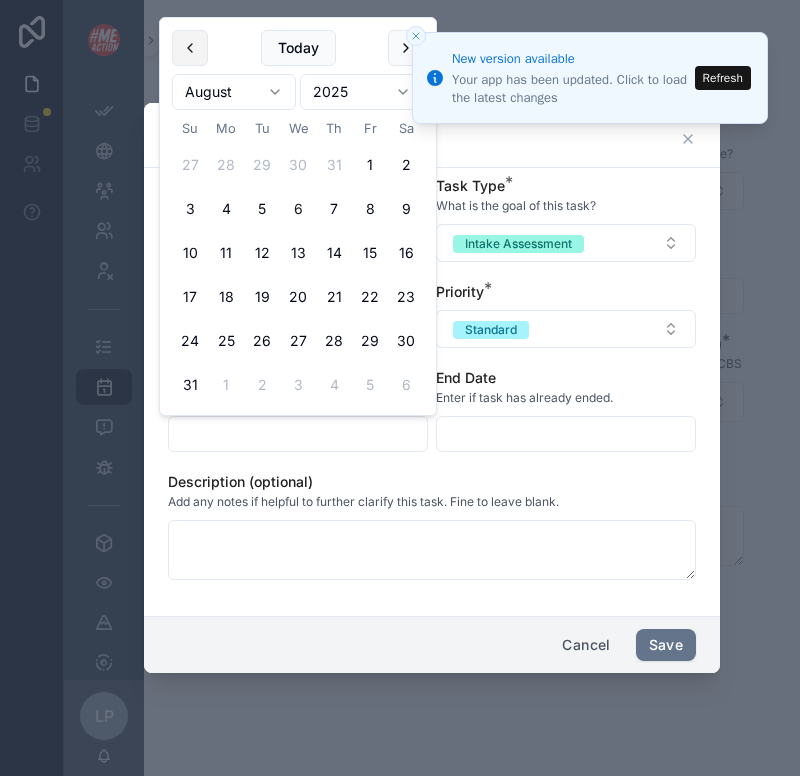 click at bounding box center (190, 48) 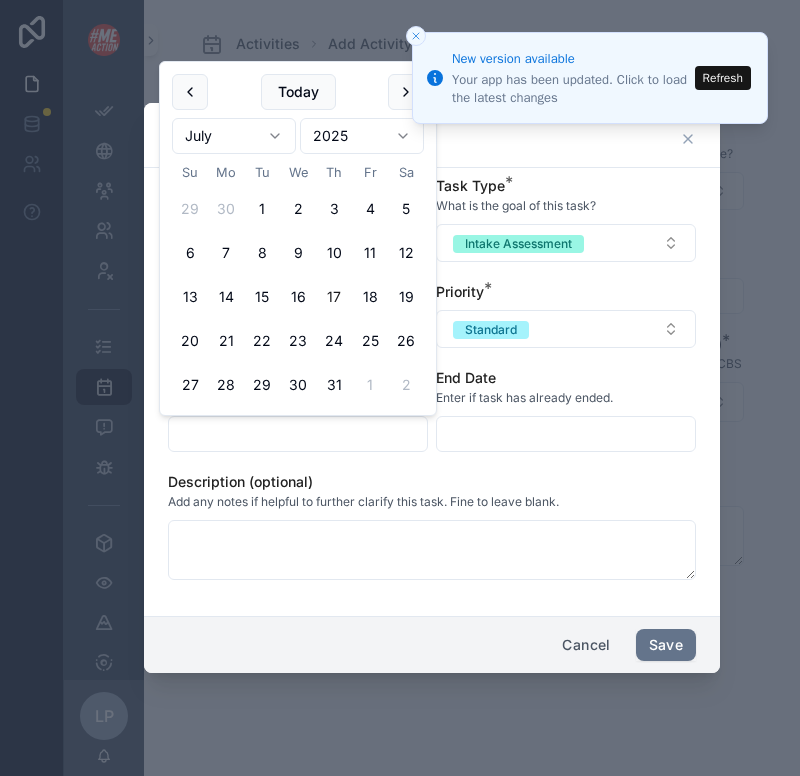 click on "17" at bounding box center [334, 297] 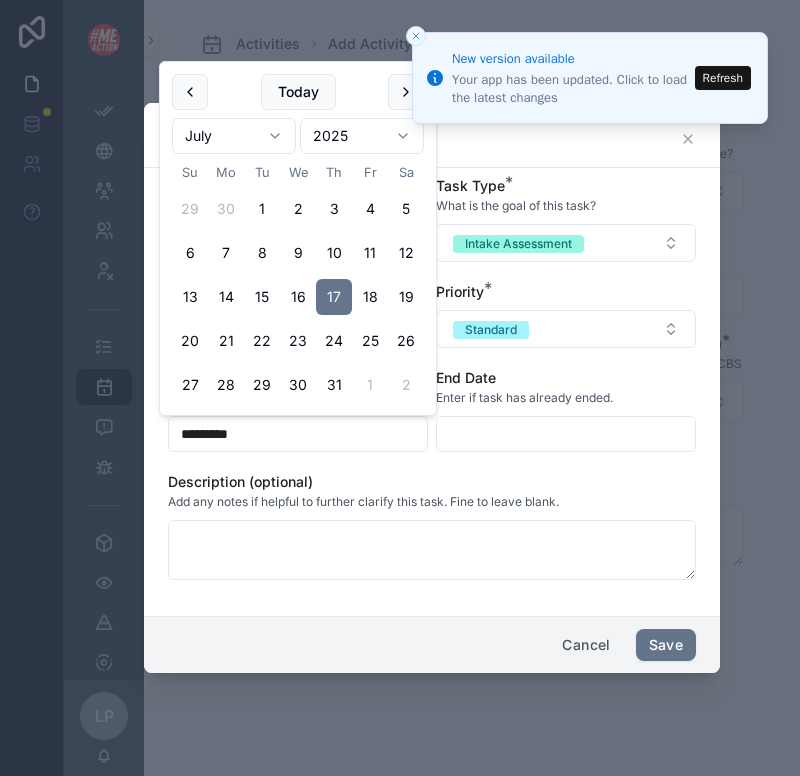 type on "*********" 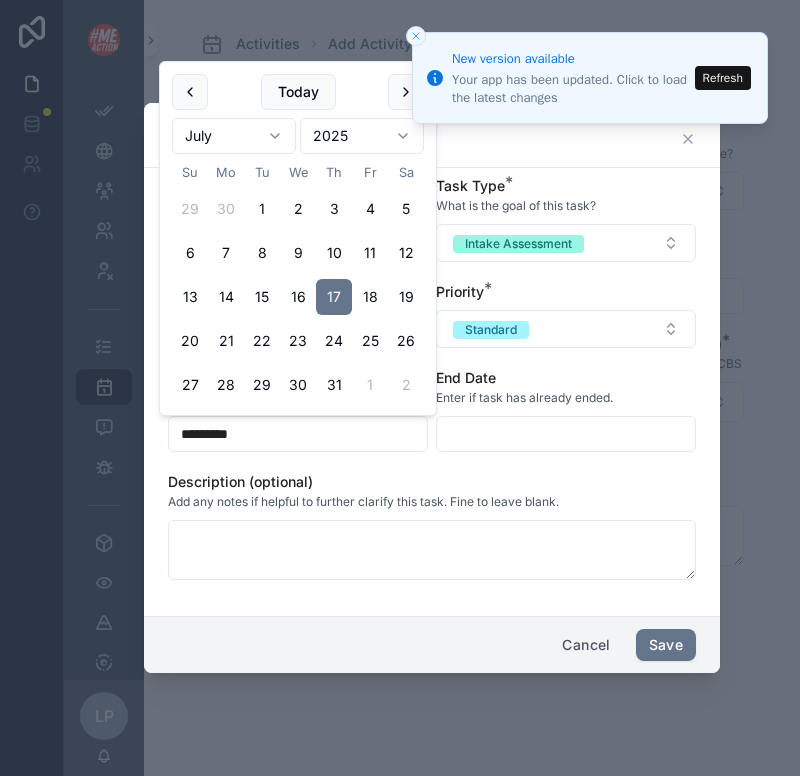 click on "Participant * Who is this task for? Karen Knutson Task Type * What is the goal of this task? Intake Assessment Status * Select a Status Priority * Standard Start Date Enter if task has already started. ********* End Date Enter if task has already ended. Description (optional) Add any notes if helpful to further clarify this task. Fine to leave blank." at bounding box center (432, 388) 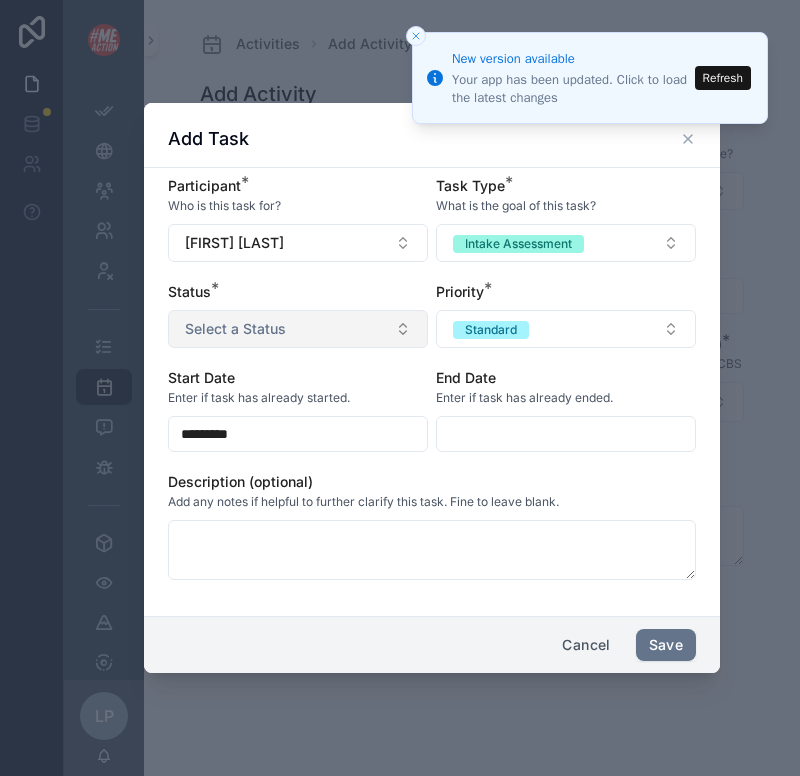 click on "Select a Status" at bounding box center [298, 329] 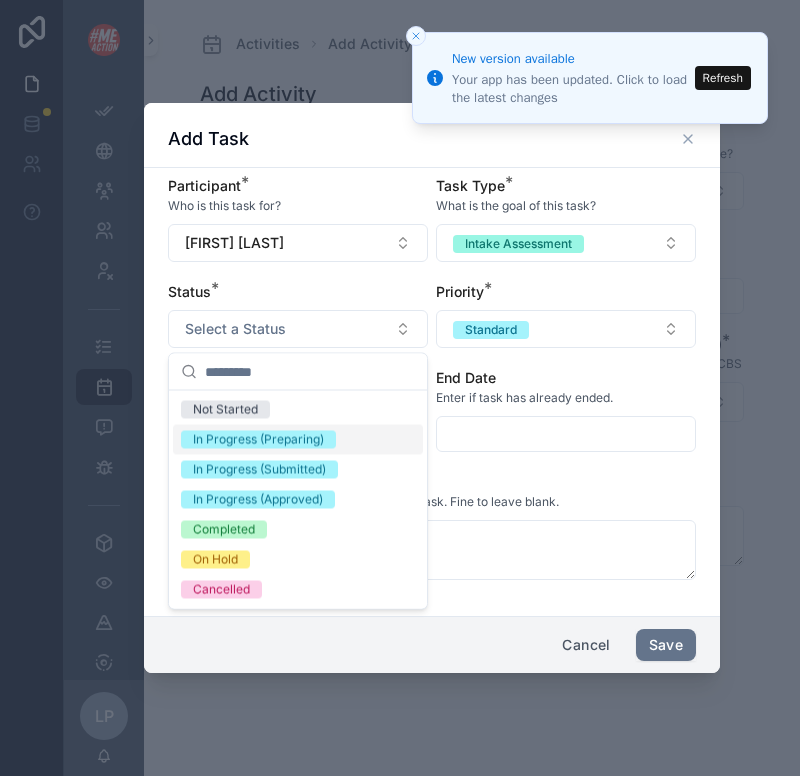 click on "In Progress (Preparing)" at bounding box center (258, 440) 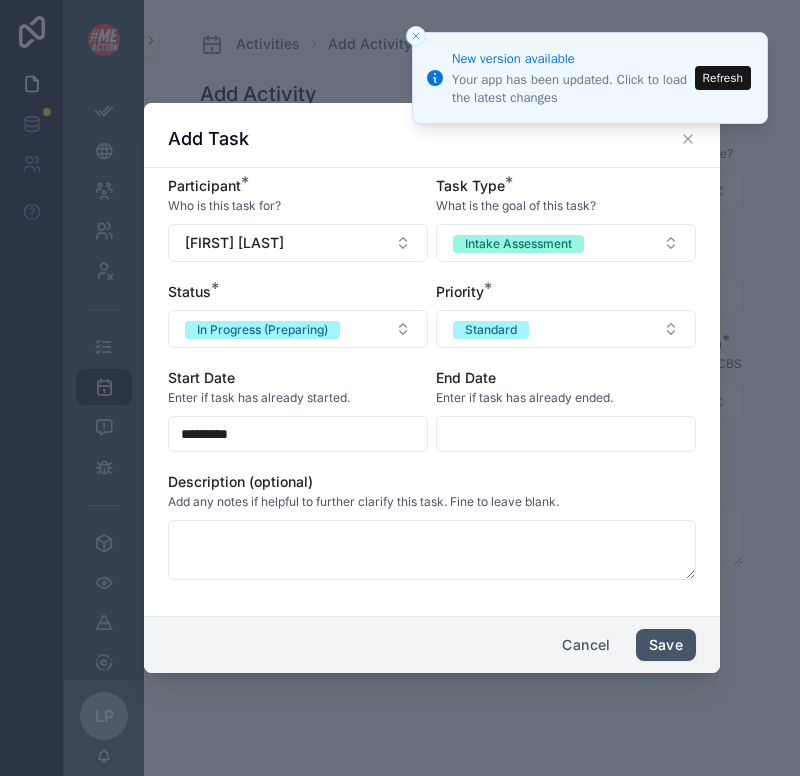 click on "Save" at bounding box center [666, 645] 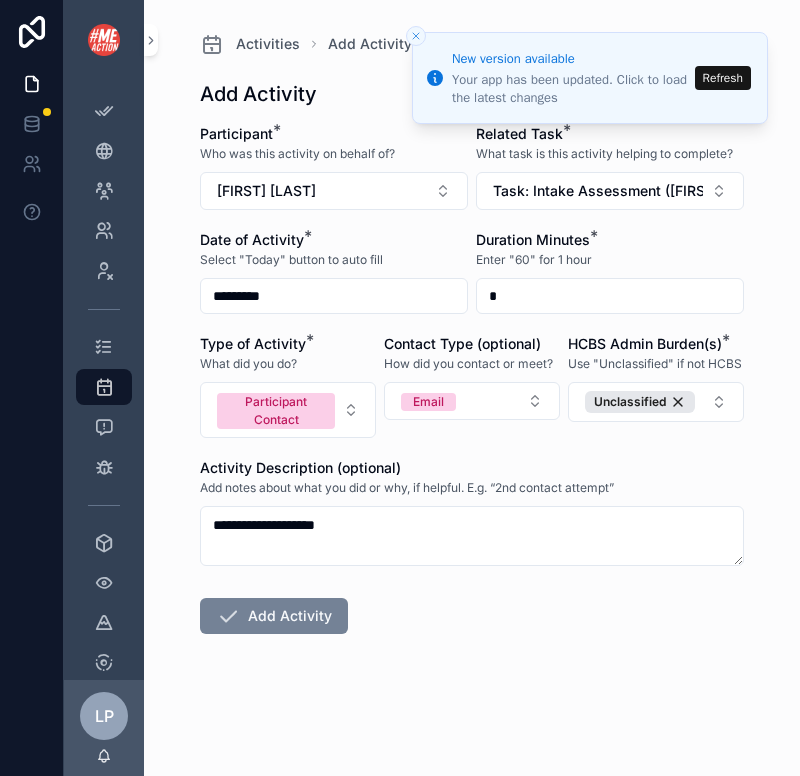 click on "Add Activity" at bounding box center [274, 616] 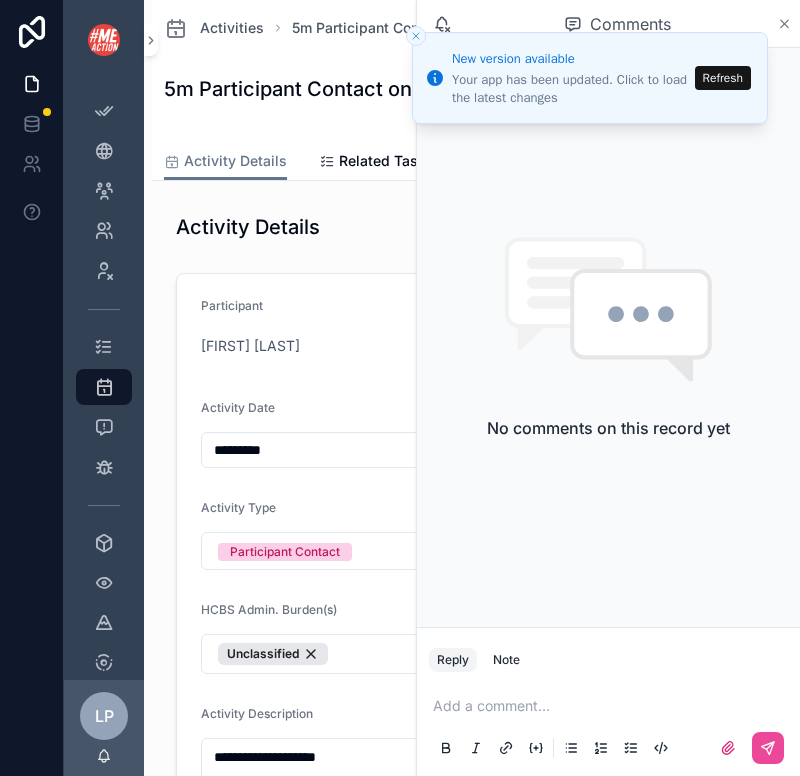 click 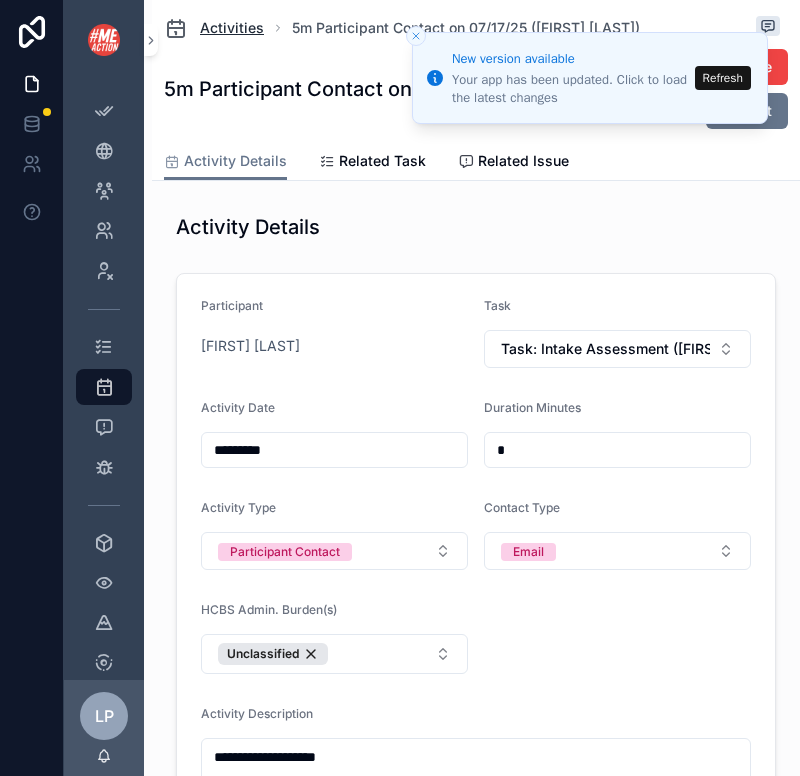 click on "Activities" at bounding box center [232, 28] 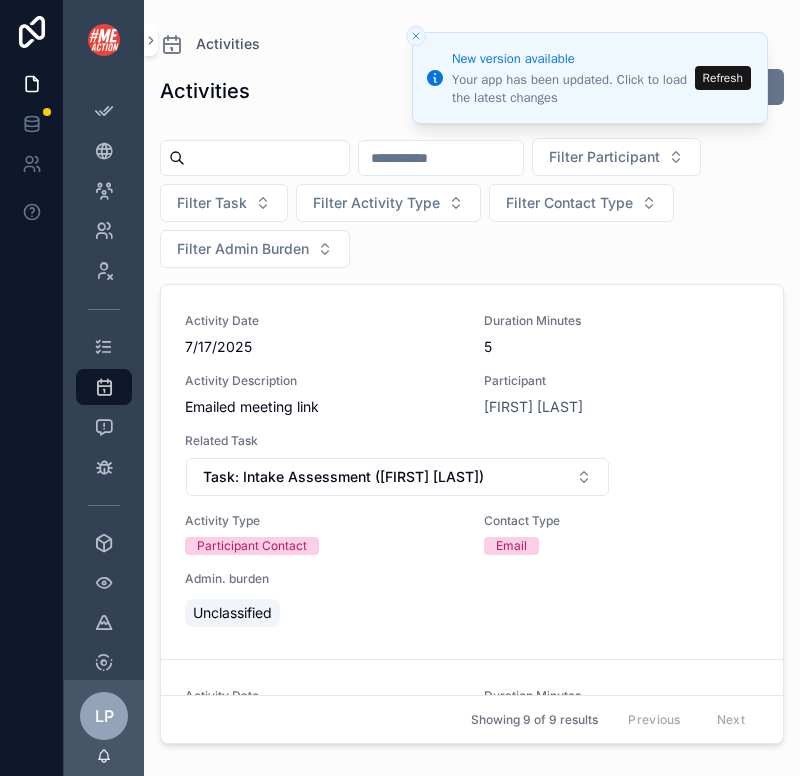 click on "Refresh" at bounding box center [723, 78] 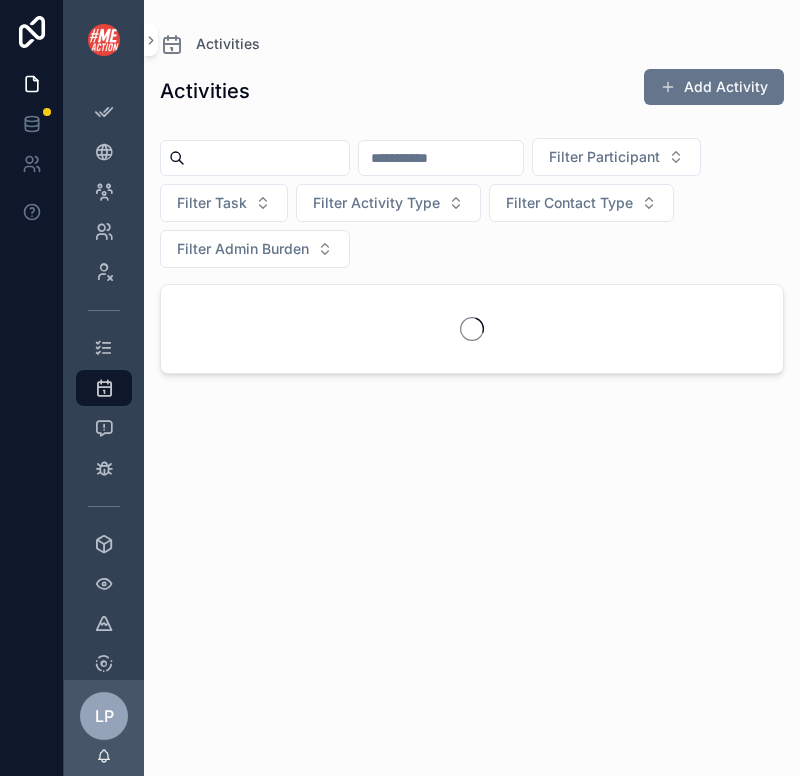 scroll, scrollTop: 0, scrollLeft: 0, axis: both 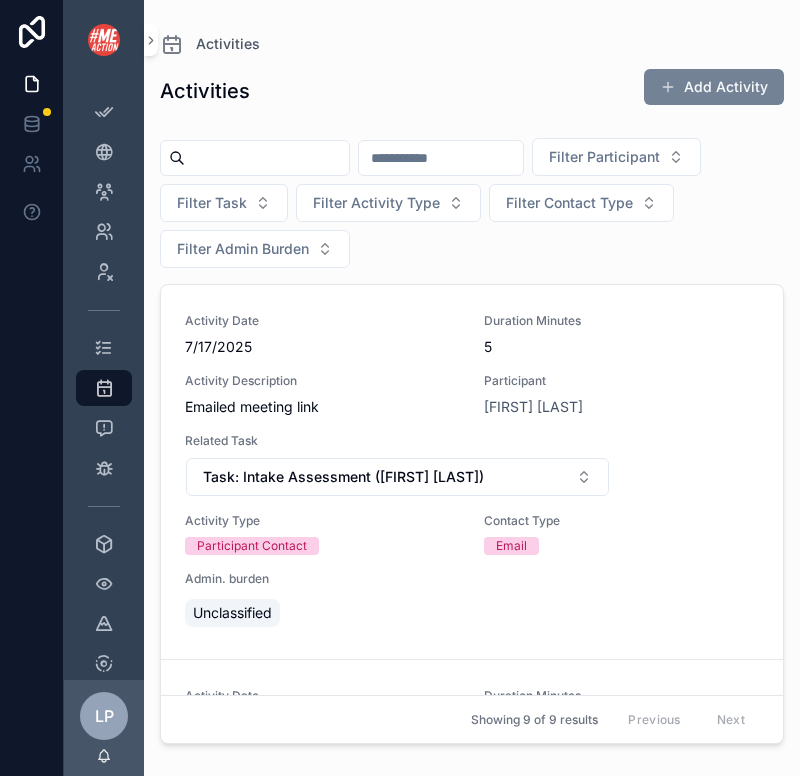 click on "Add Activity" at bounding box center (714, 87) 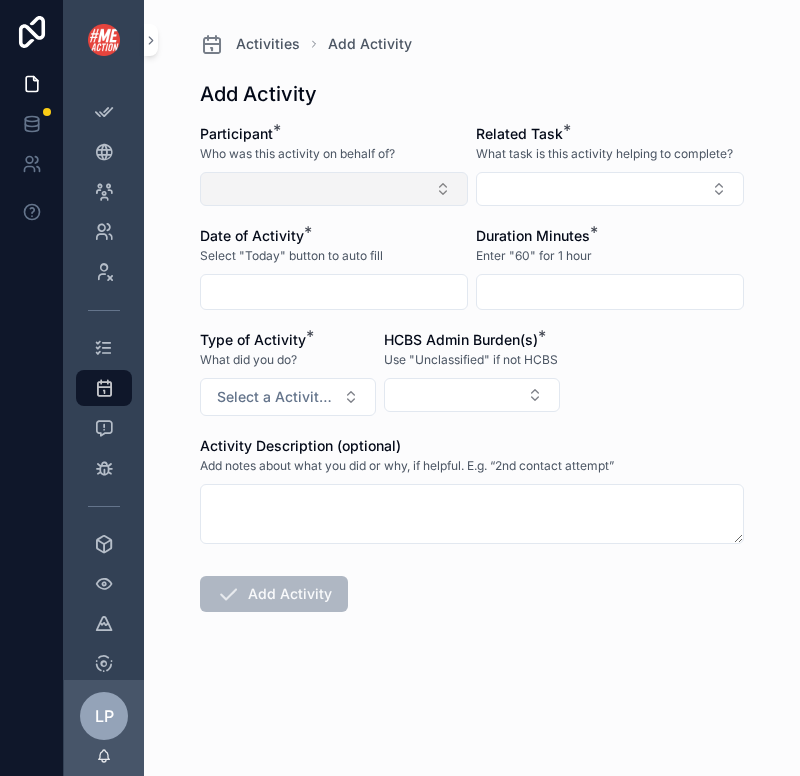 click at bounding box center (334, 189) 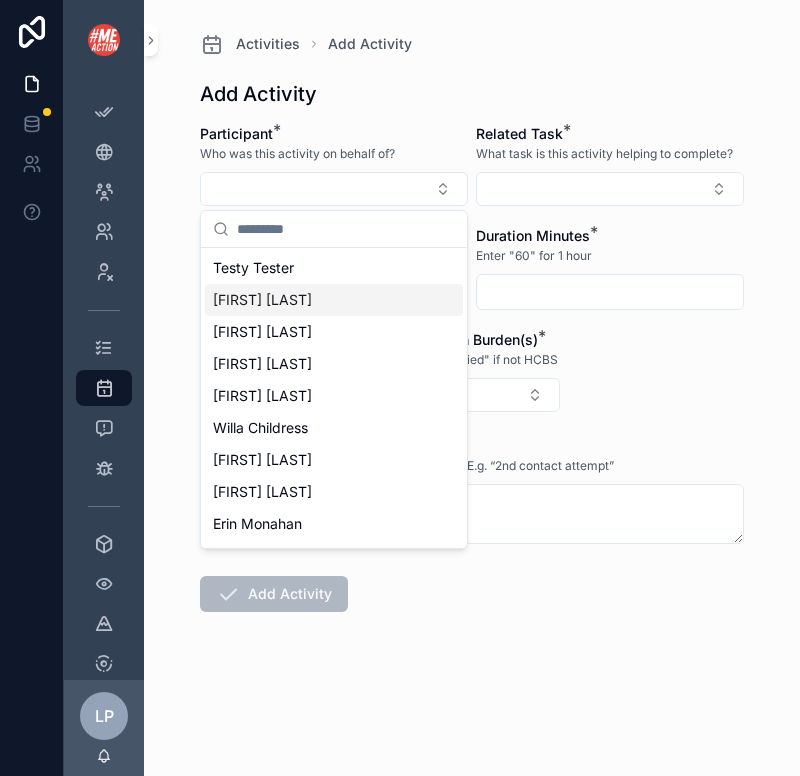 click on "[FIRST] [LAST]" at bounding box center [334, 300] 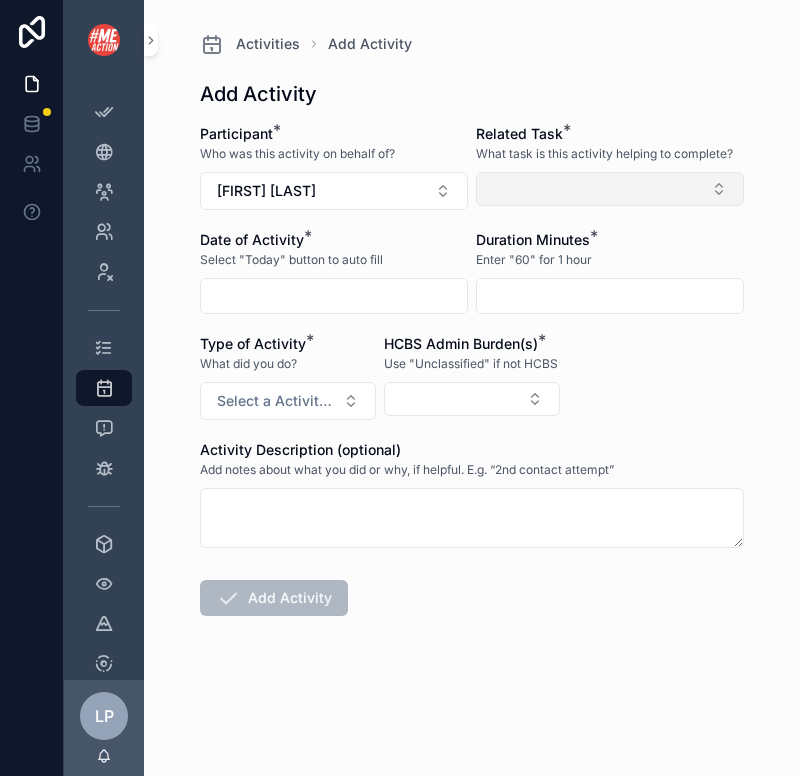 click at bounding box center (610, 189) 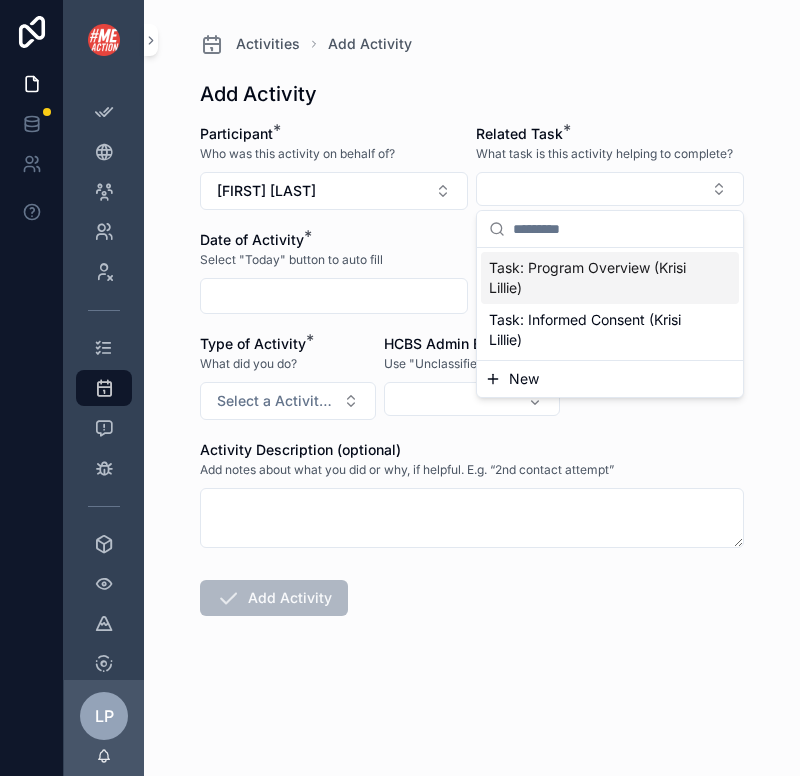 click on "Task: Program Overview (Krisi Lillie)" at bounding box center (598, 278) 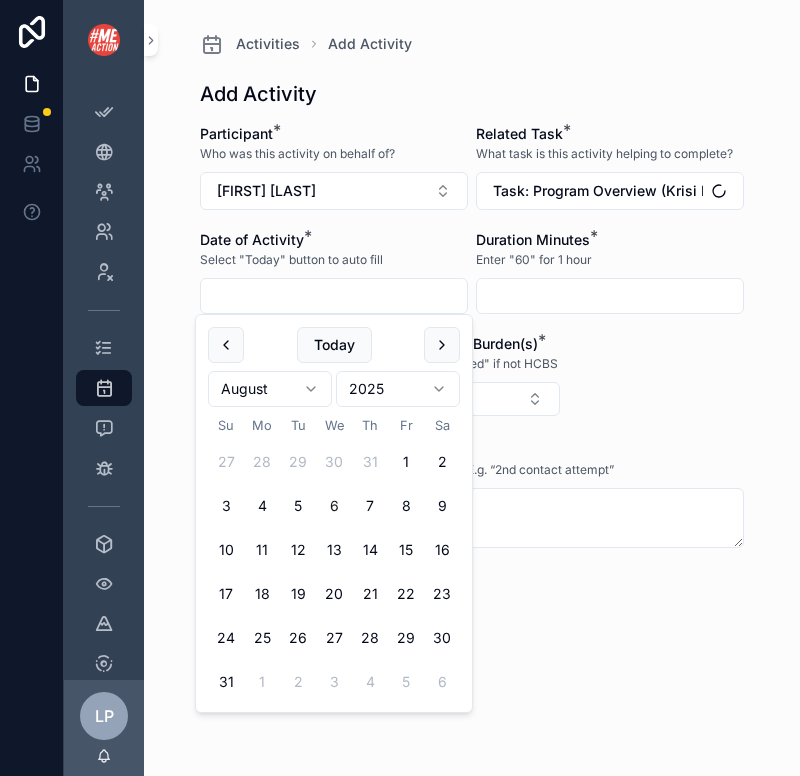 click at bounding box center (334, 296) 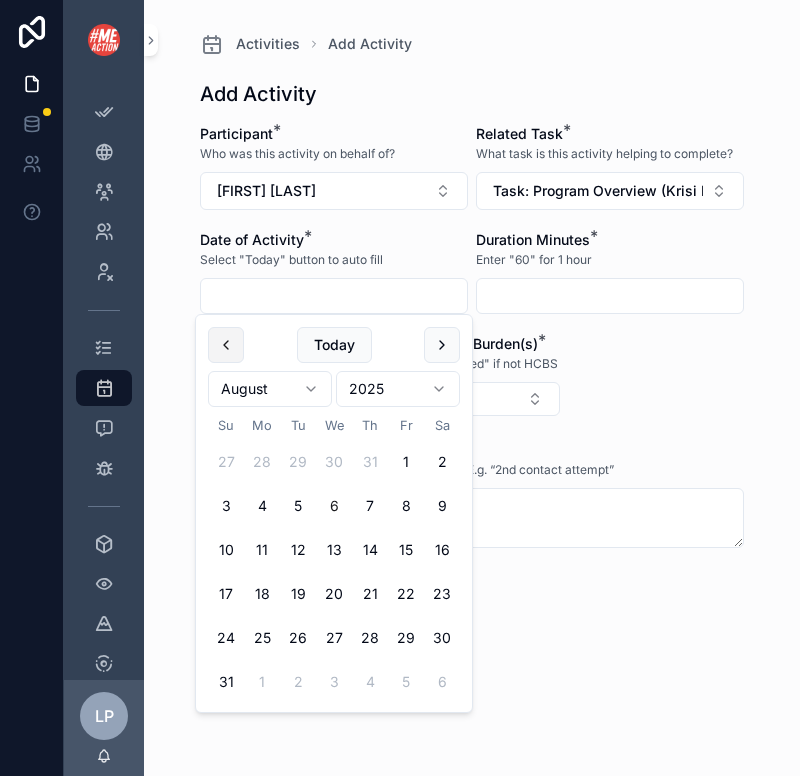 click at bounding box center [226, 345] 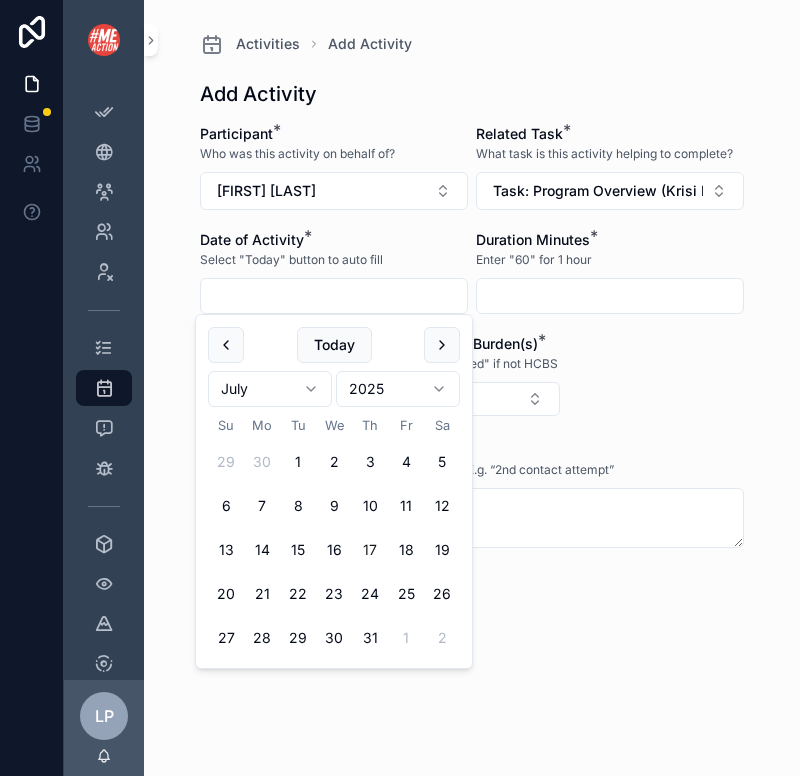 click on "17" at bounding box center (370, 550) 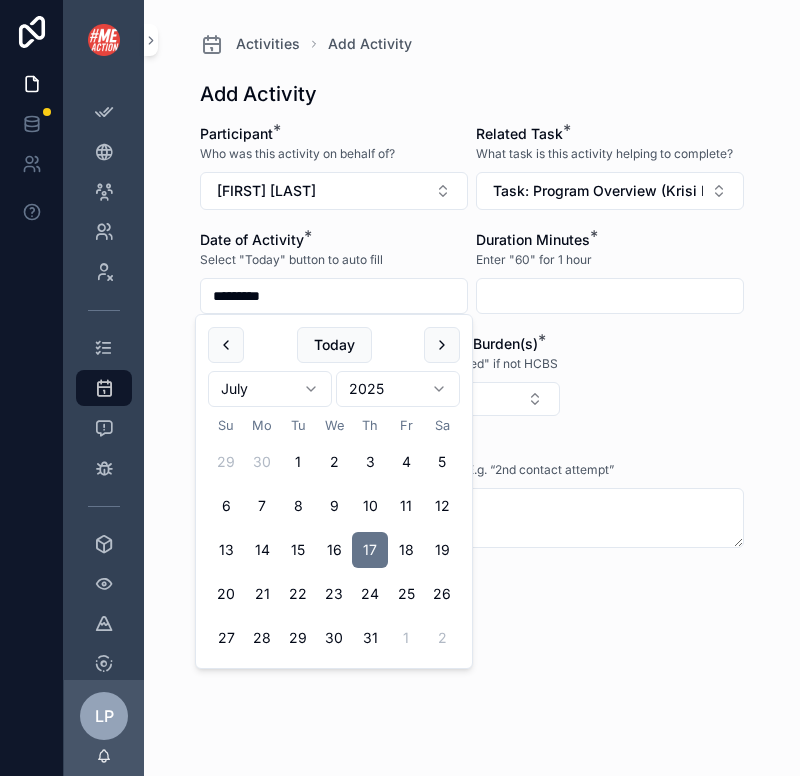 type on "*********" 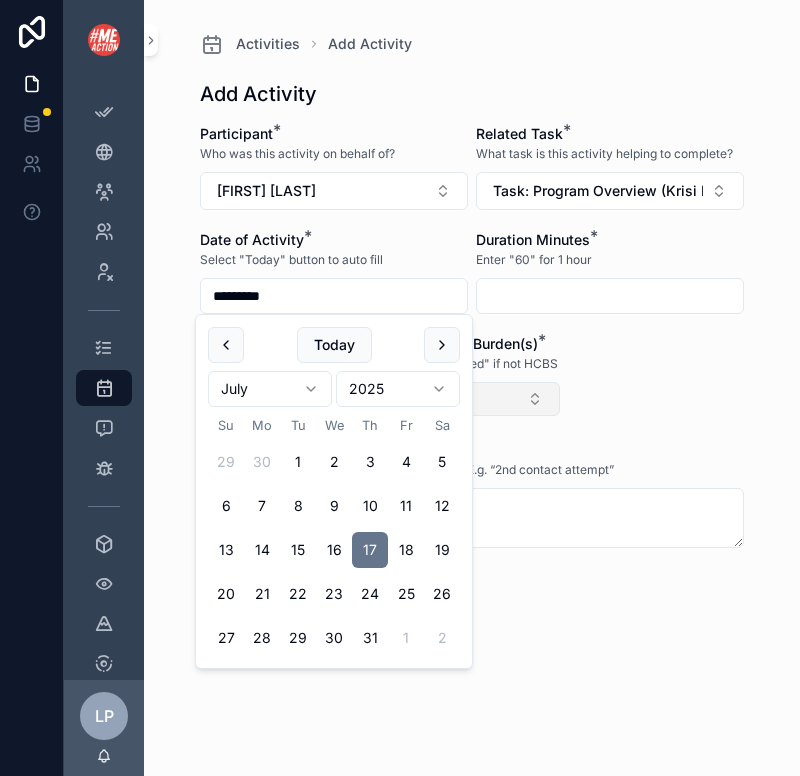 click at bounding box center (472, 399) 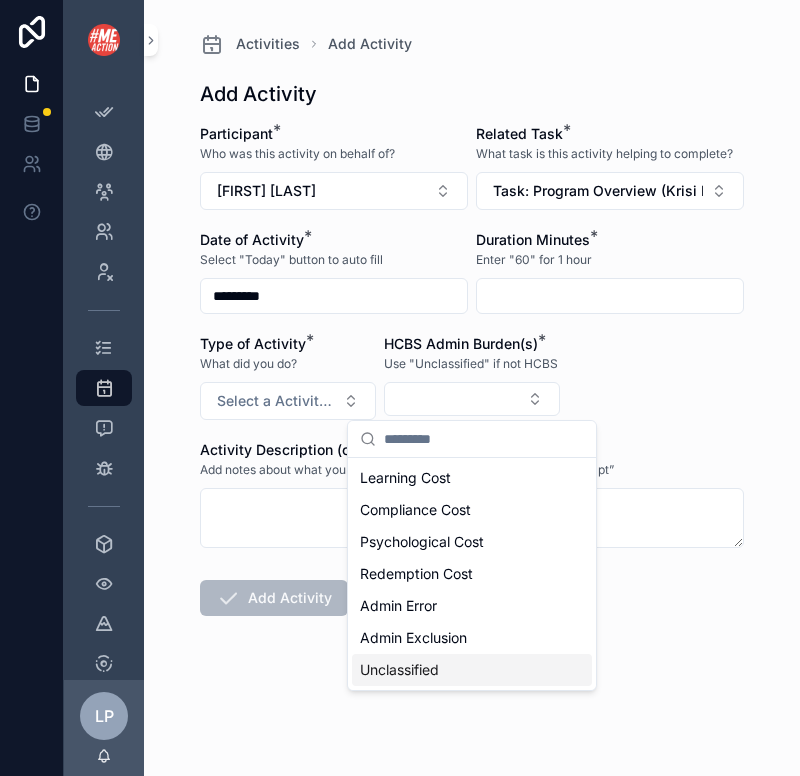 click on "Unclassified" at bounding box center [399, 670] 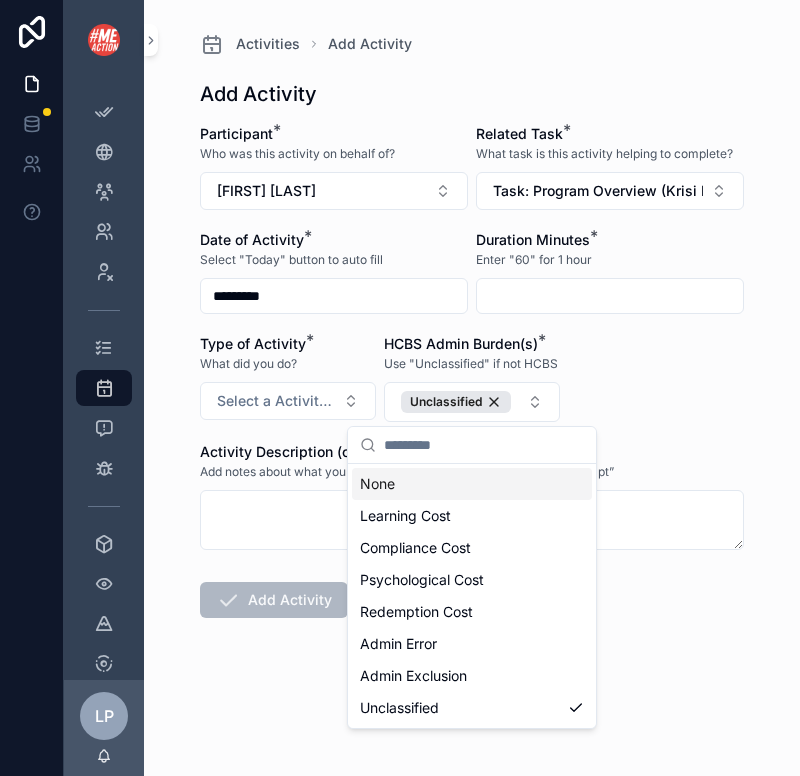 click at bounding box center (610, 296) 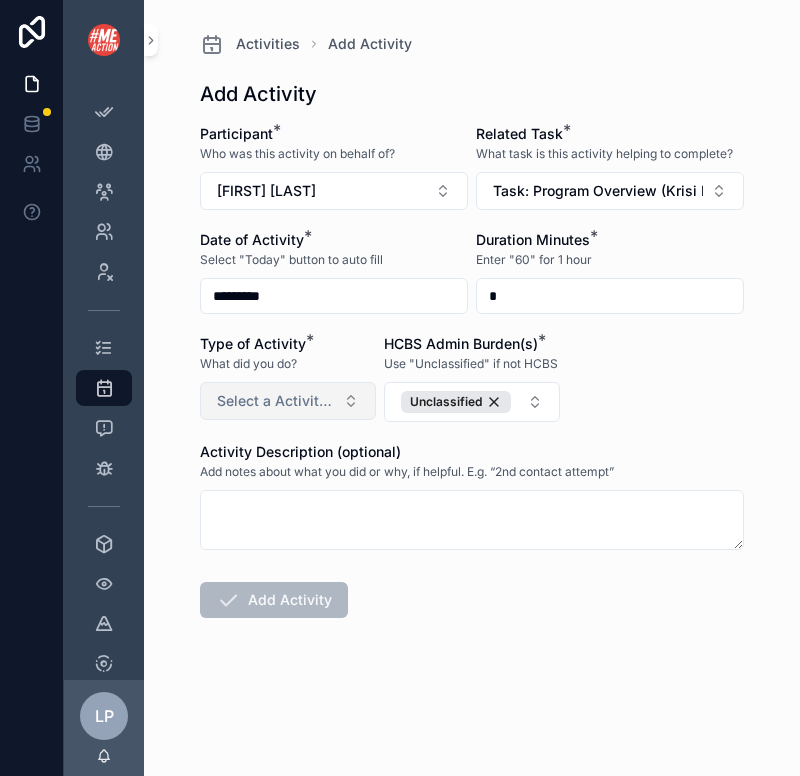type on "*" 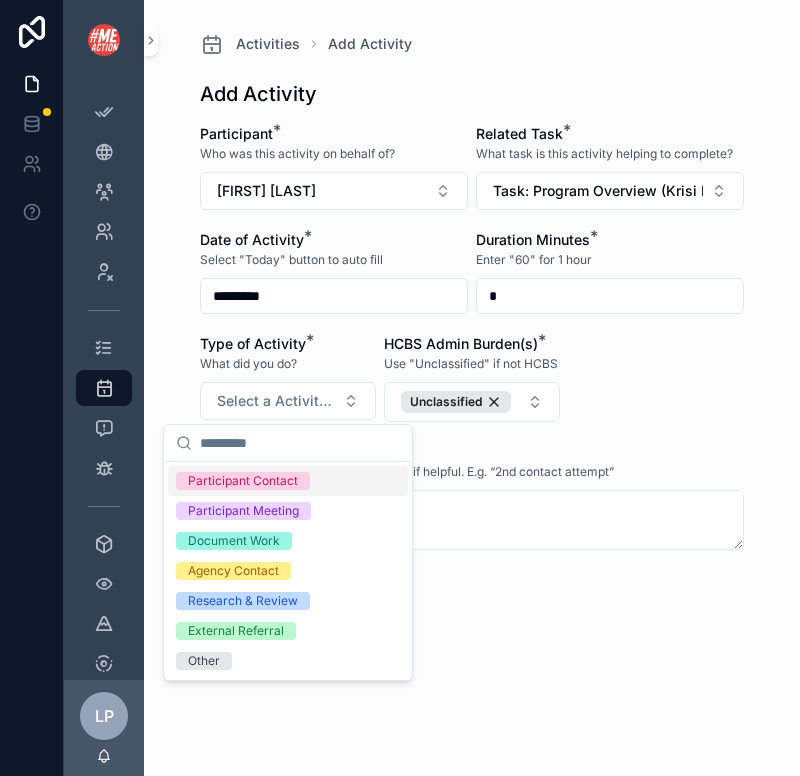 click on "Participant Contact" at bounding box center (243, 481) 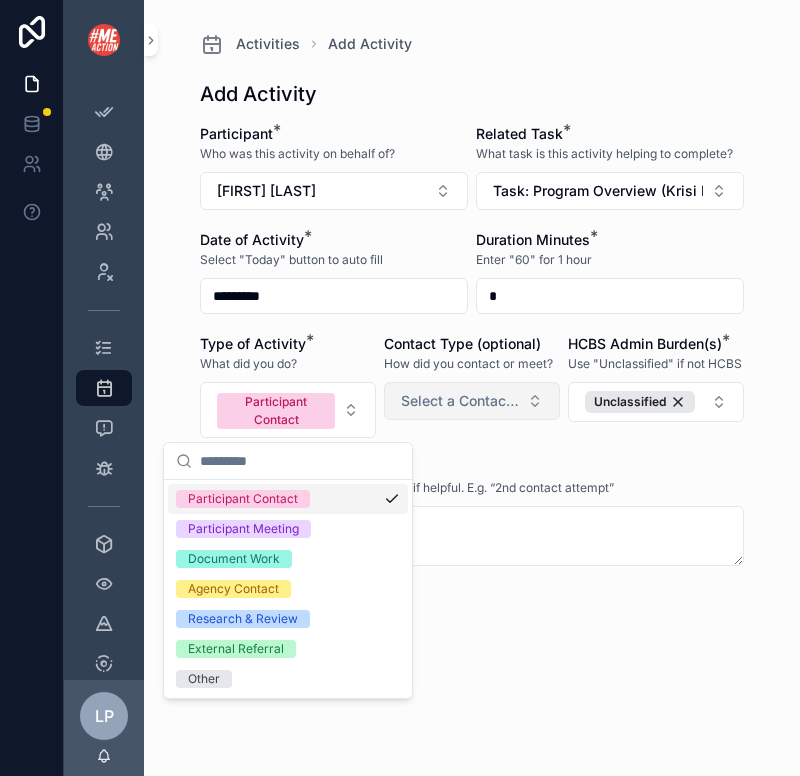 click on "Select a Contact Type" at bounding box center (460, 401) 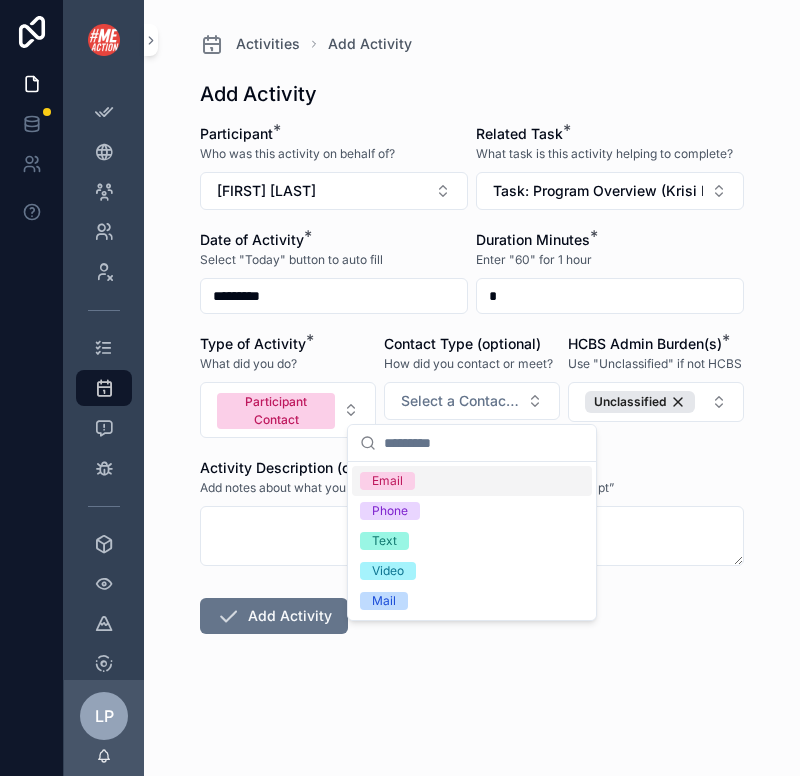 click on "Email" at bounding box center (472, 481) 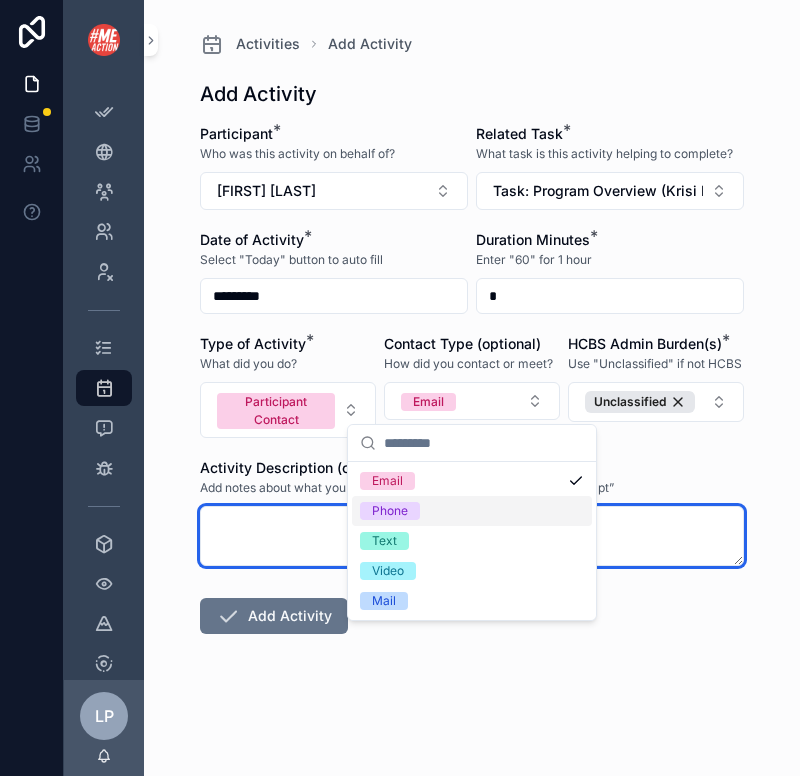 click at bounding box center (472, 536) 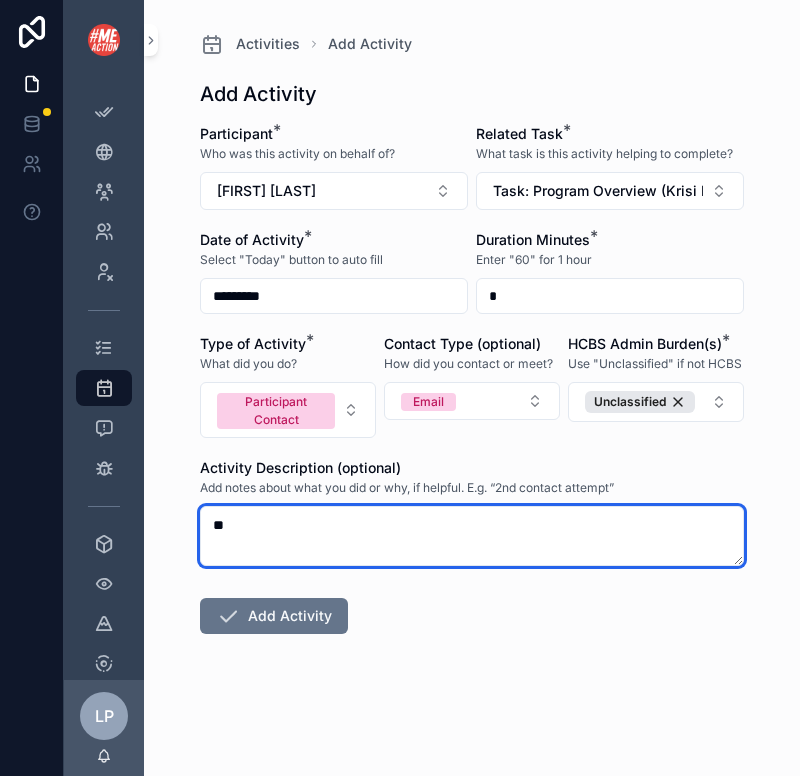 type on "*" 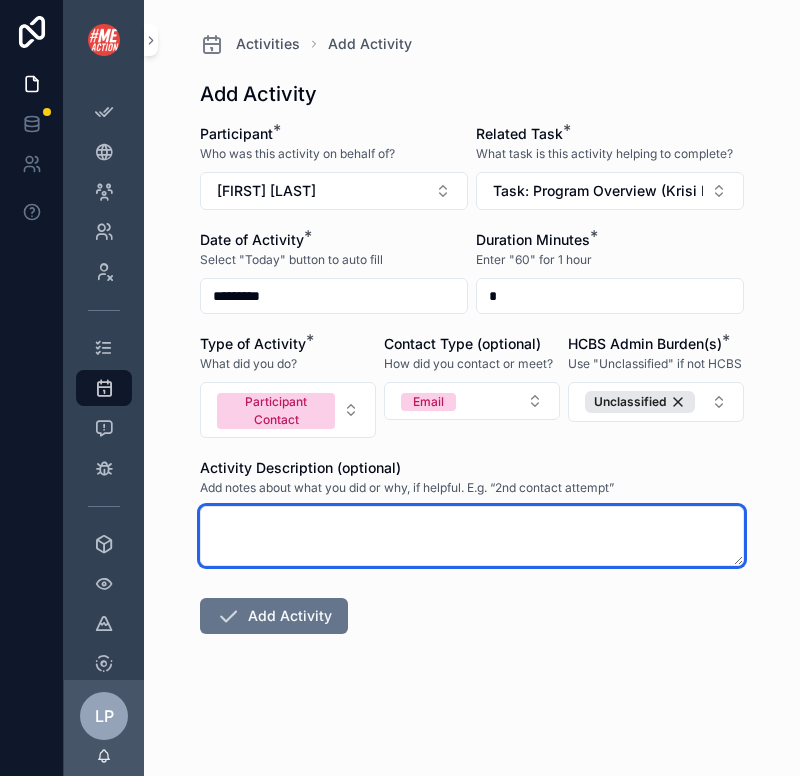 type on "*" 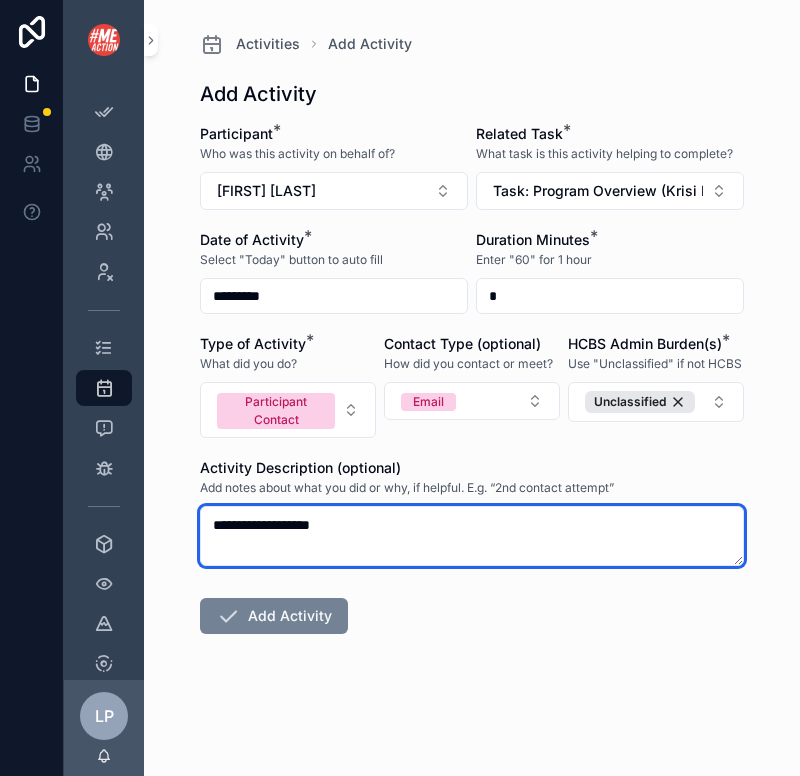 type on "**********" 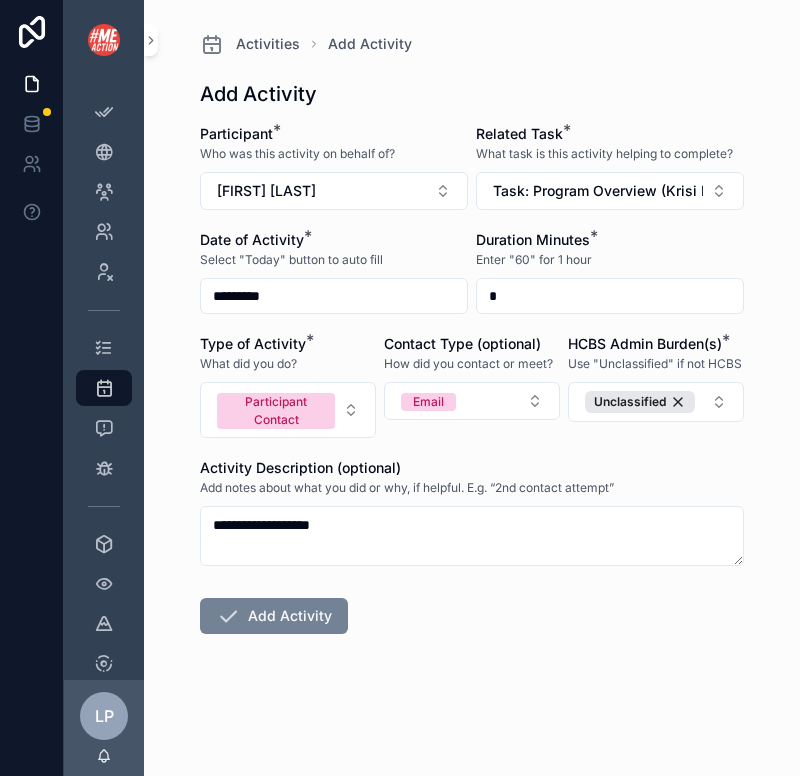 click on "Add Activity" at bounding box center (274, 616) 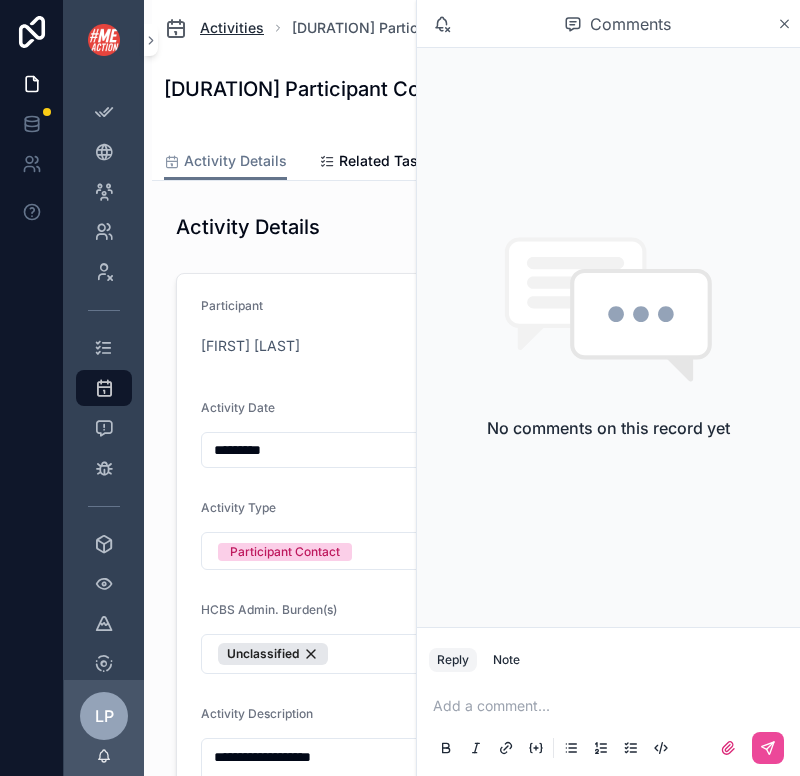 click on "Activities" at bounding box center [232, 28] 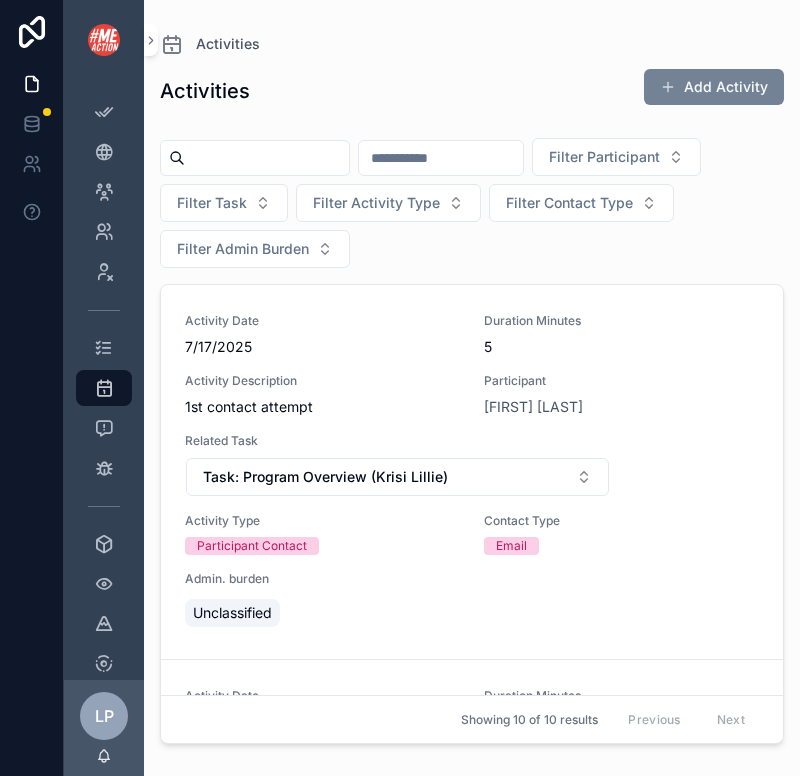 click on "Add Activity" at bounding box center (714, 87) 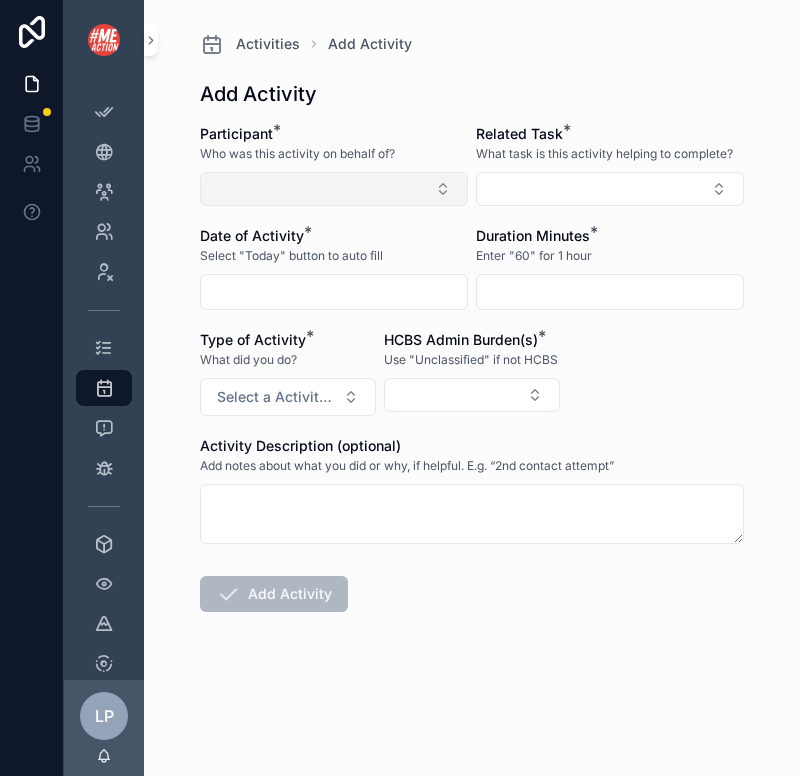 click at bounding box center [334, 189] 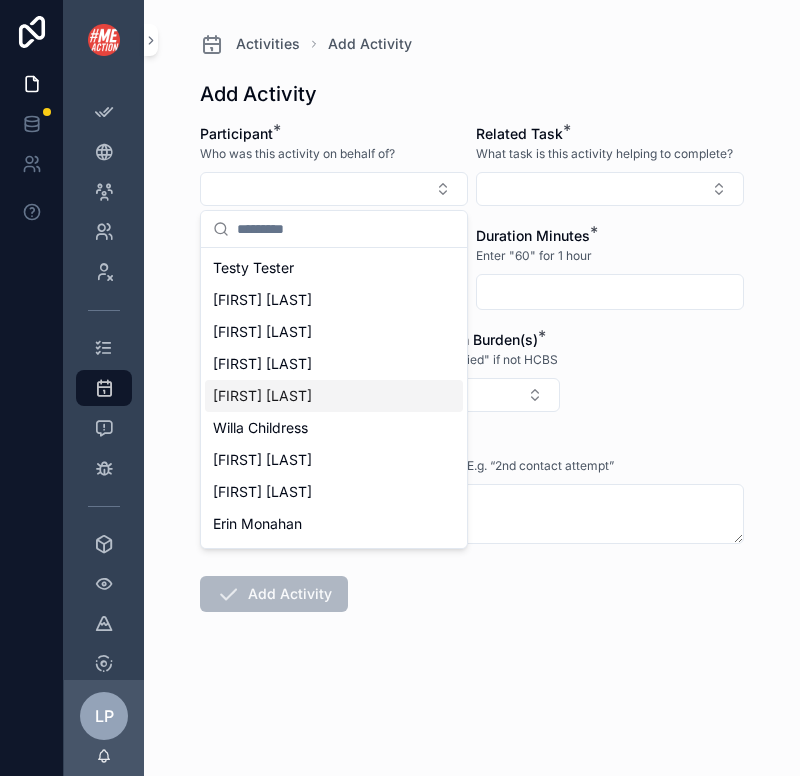 click on "[FIRST] [LAST]" at bounding box center [262, 396] 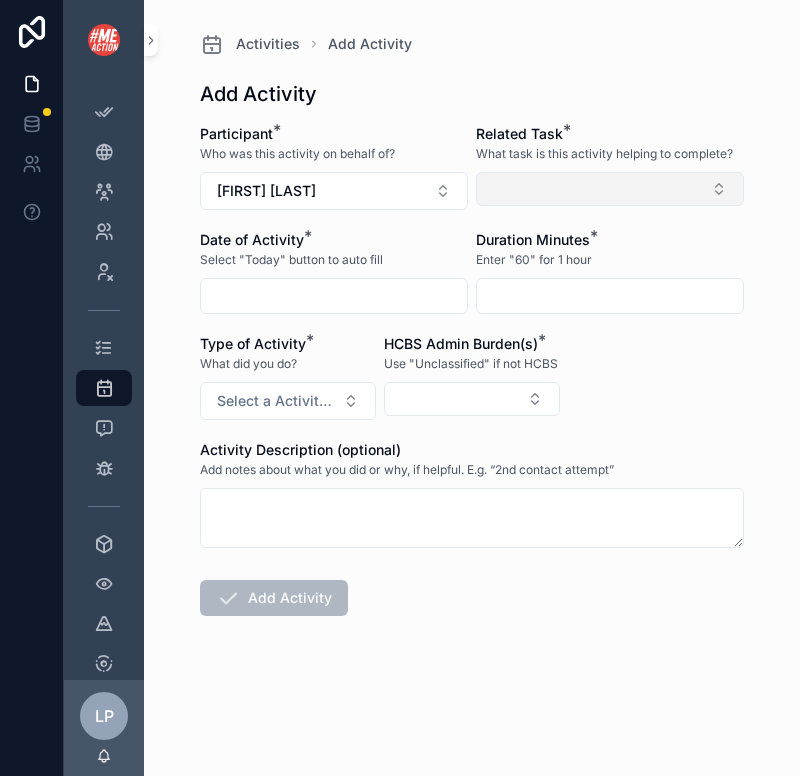 click at bounding box center (610, 189) 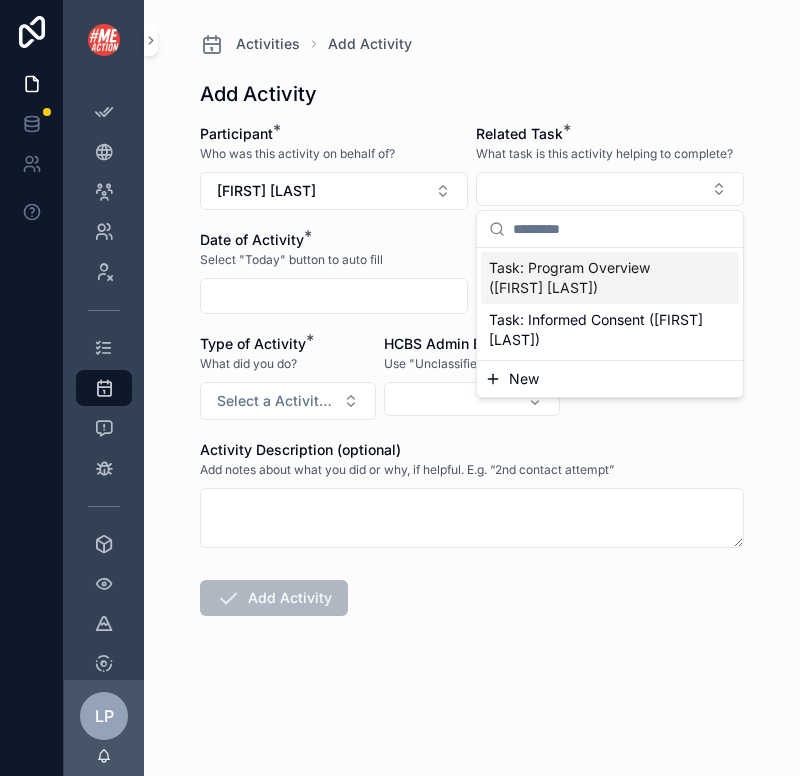 click on "Task: Program Overview ([FIRST] [LAST])" at bounding box center [598, 278] 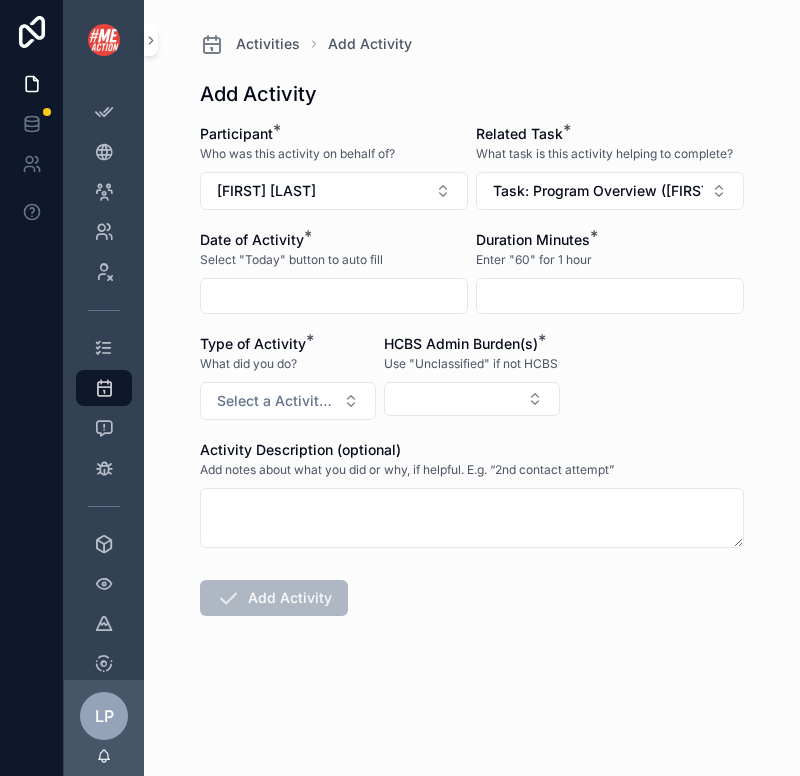 click on "Participant * Who was this activity on behalf of? [FIRST] [LAST] Related Task * What task is this activity helping to complete? Task: Program Overview ([FIRST] [LAST]) Date of Activity * Select "Today" button to auto fill Duration Minutes * Enter "60" for 1 hour Type of Activity * What did you do? Select a Activity Type HCBS Admin Burden(s) * Use "Unclassified" if not HCBS Activity Description (optional) Add notes about what you did or why, if helpful. E.g. “2nd contact attempt” Add Activity" at bounding box center (472, 434) 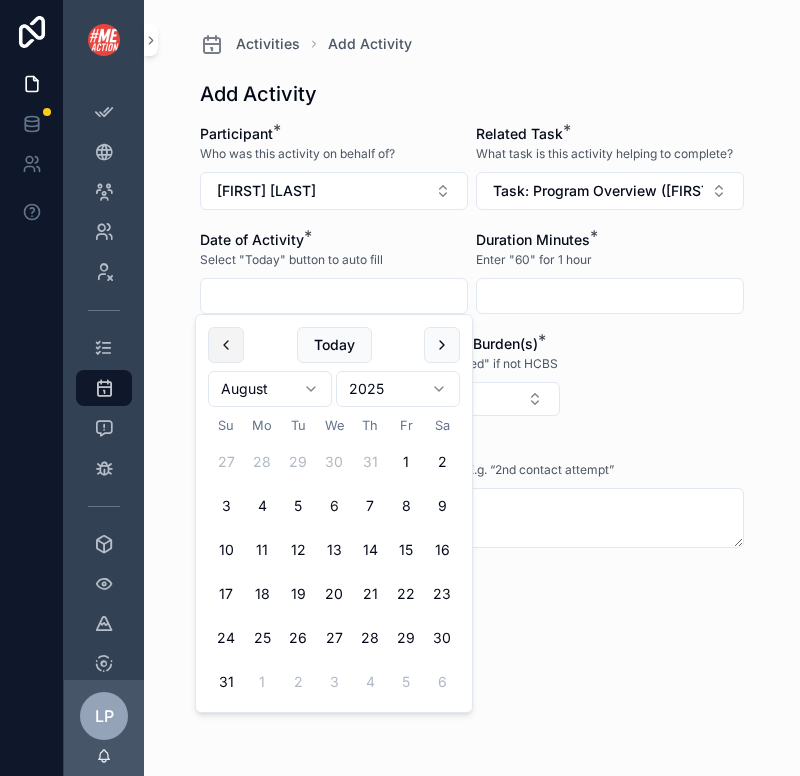 click at bounding box center (226, 345) 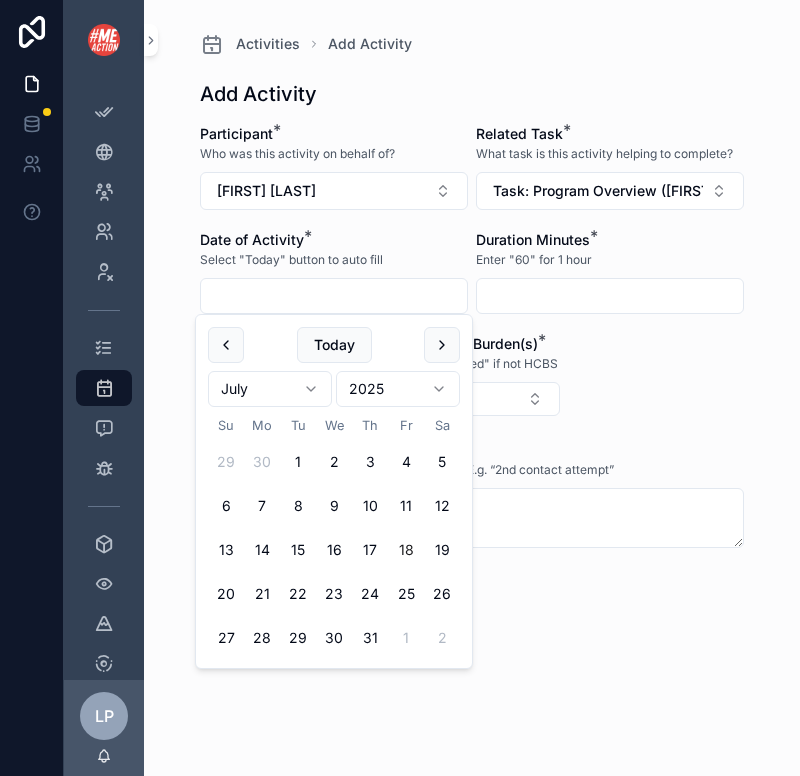 click on "18" at bounding box center [406, 550] 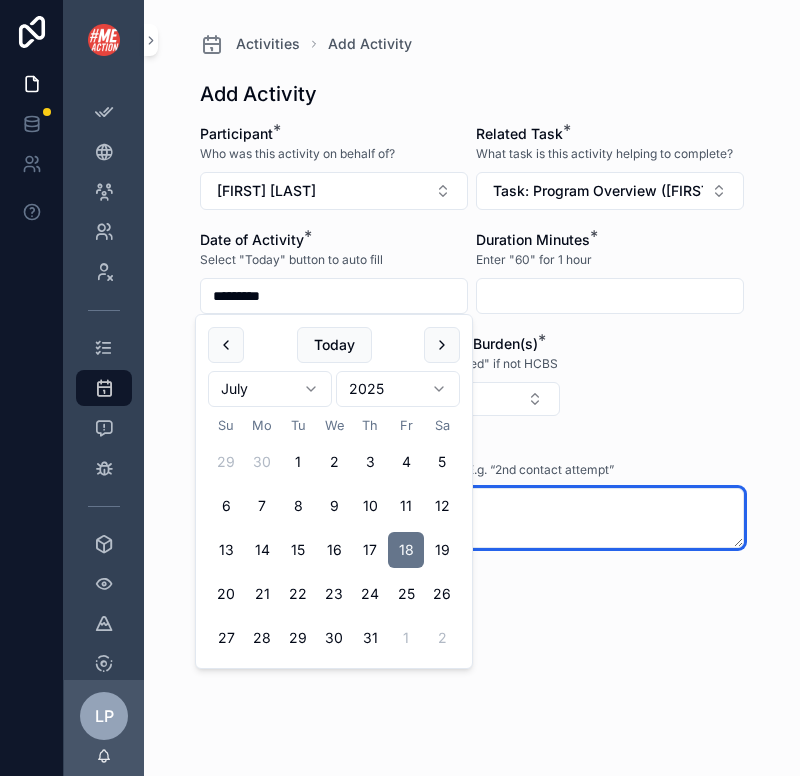 click at bounding box center (472, 518) 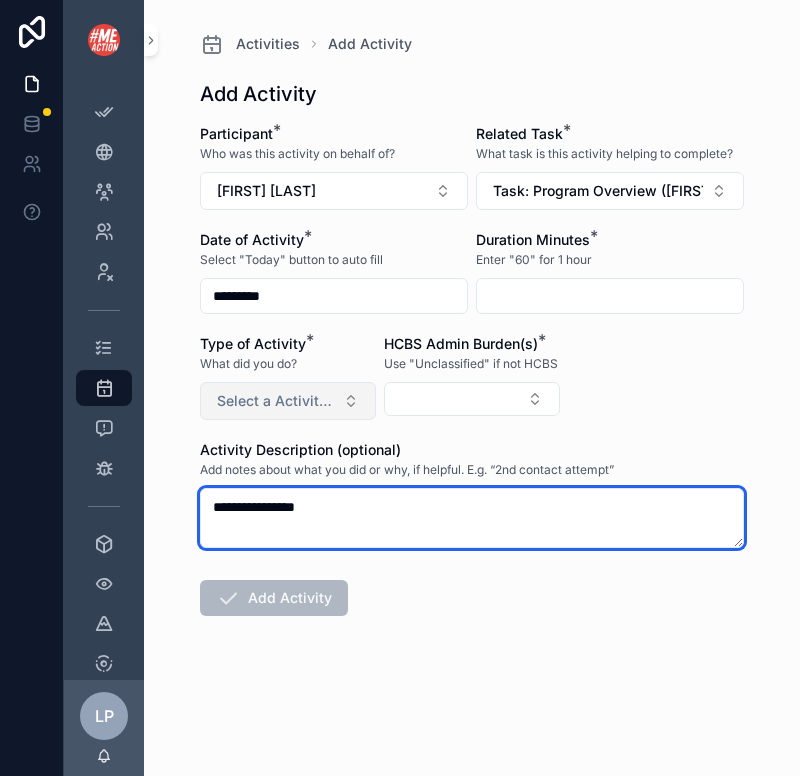 type on "**********" 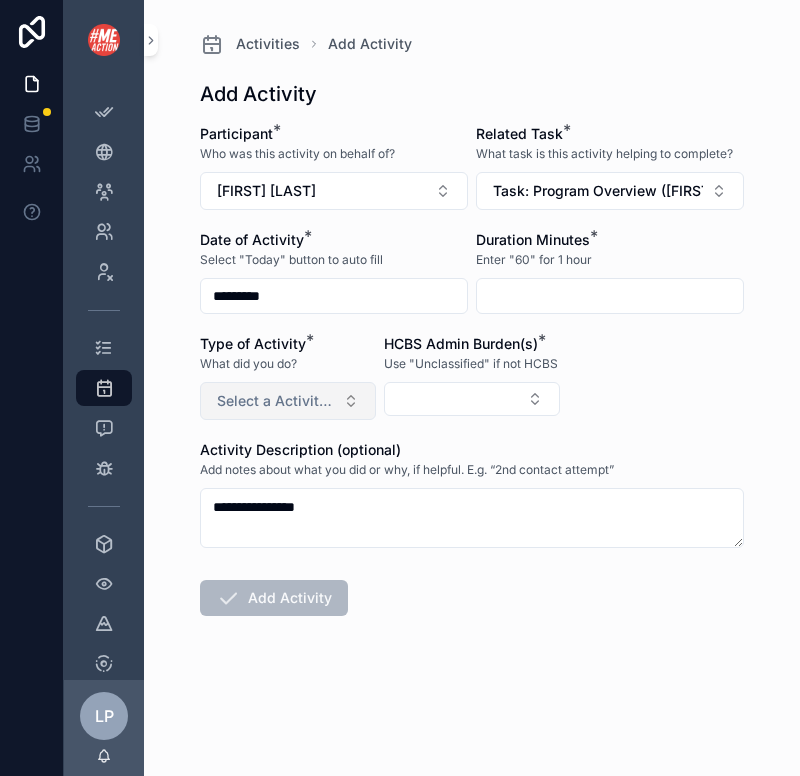 click on "Select a Activity Type" at bounding box center (276, 401) 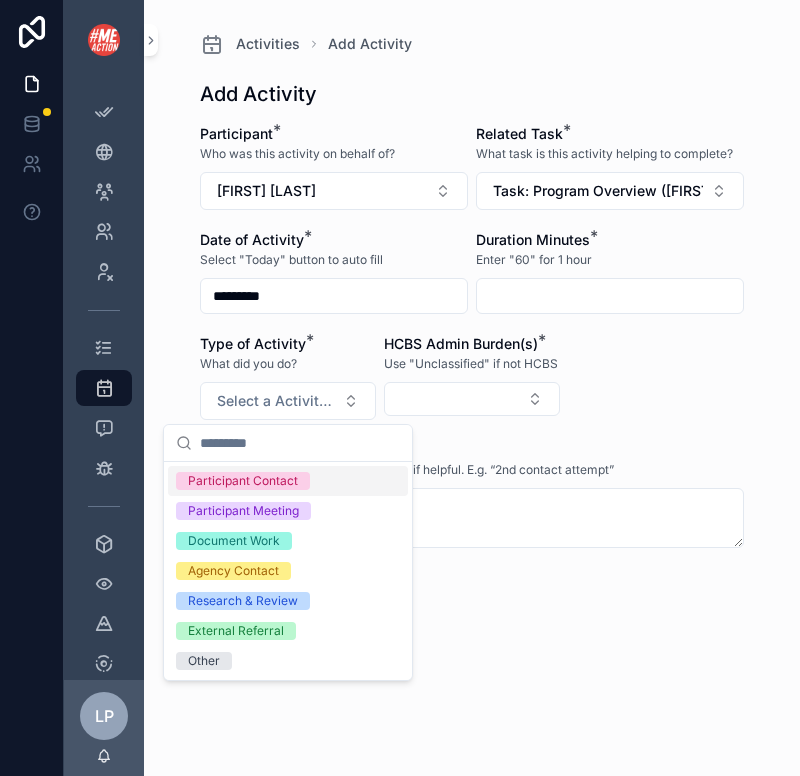 click on "Participant Contact" at bounding box center [243, 481] 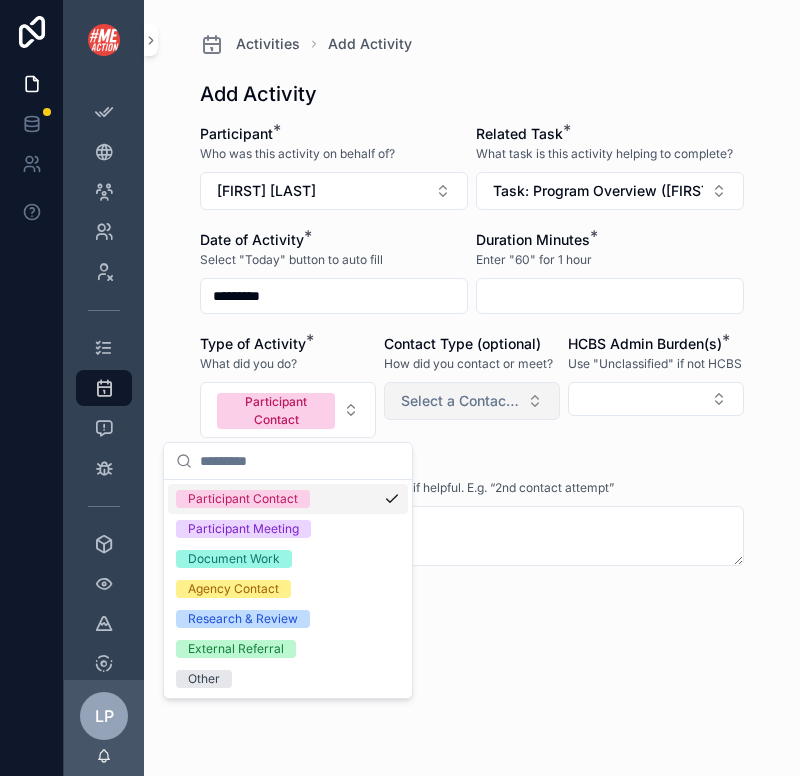 click on "Select a Contact Type" at bounding box center (472, 401) 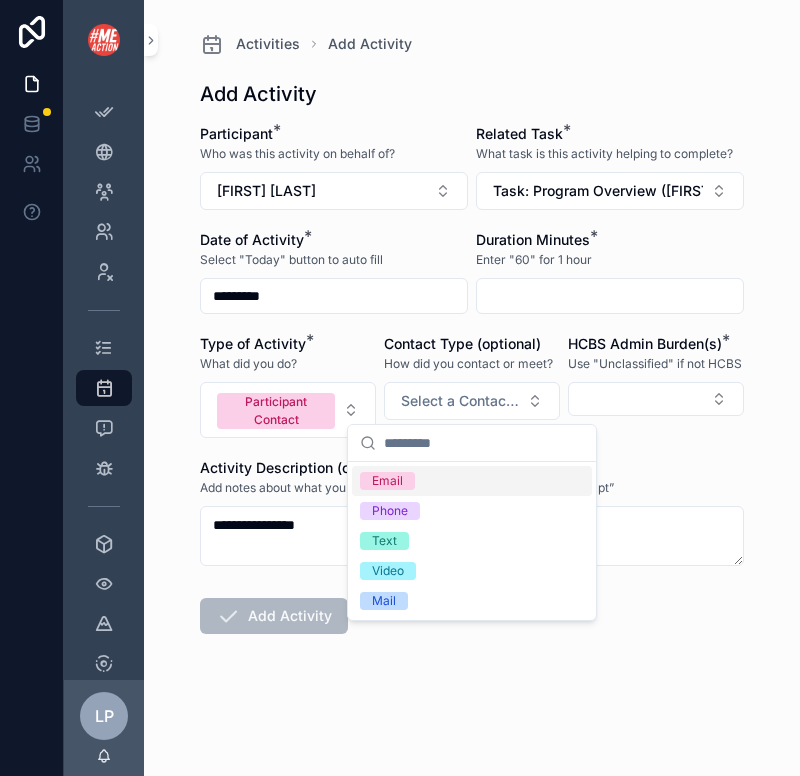 click on "Email" at bounding box center (472, 481) 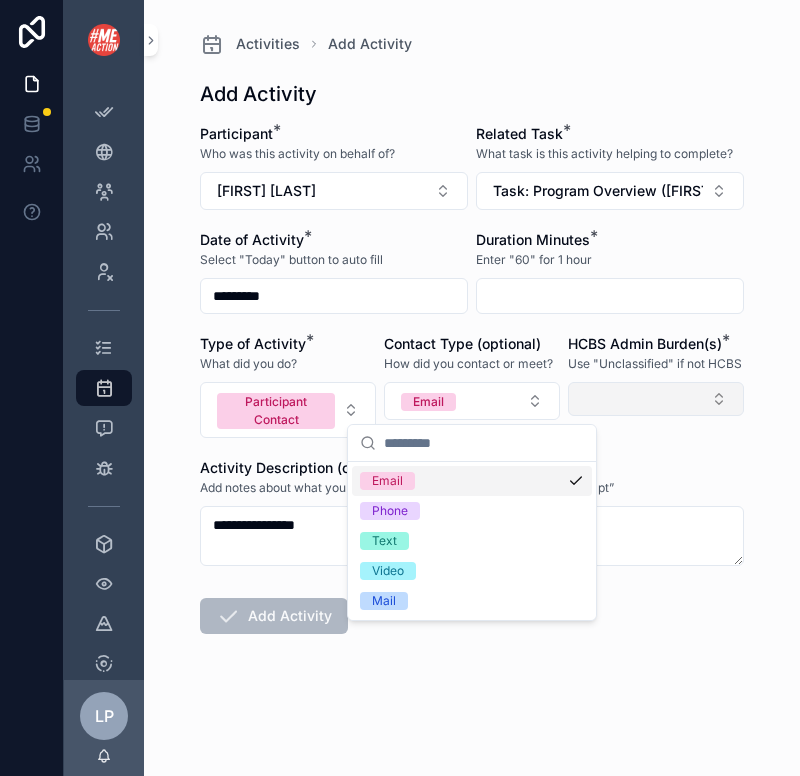 click at bounding box center (656, 399) 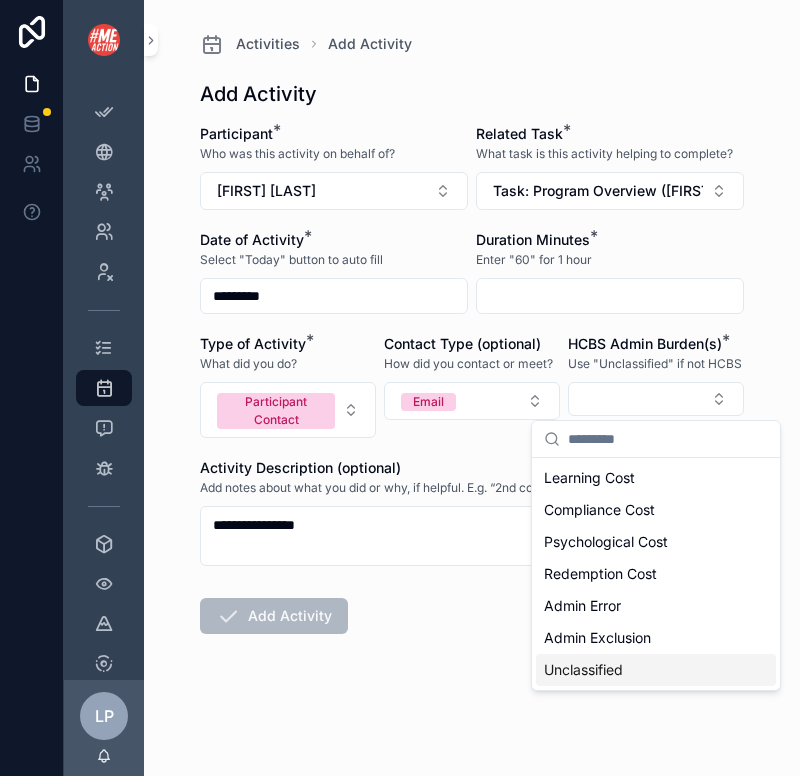 click on "Unclassified" at bounding box center [656, 670] 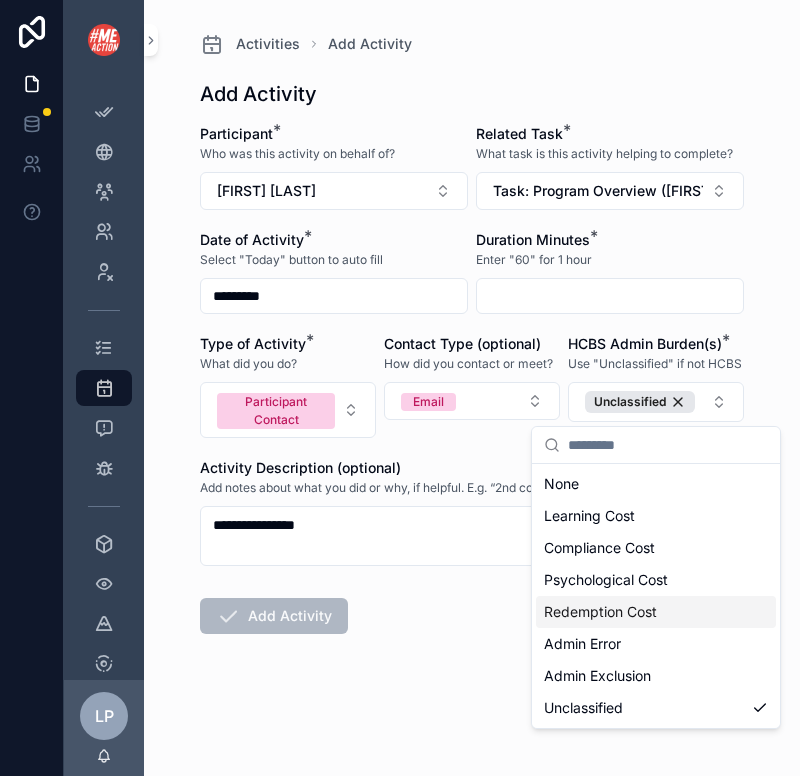 click at bounding box center (610, 296) 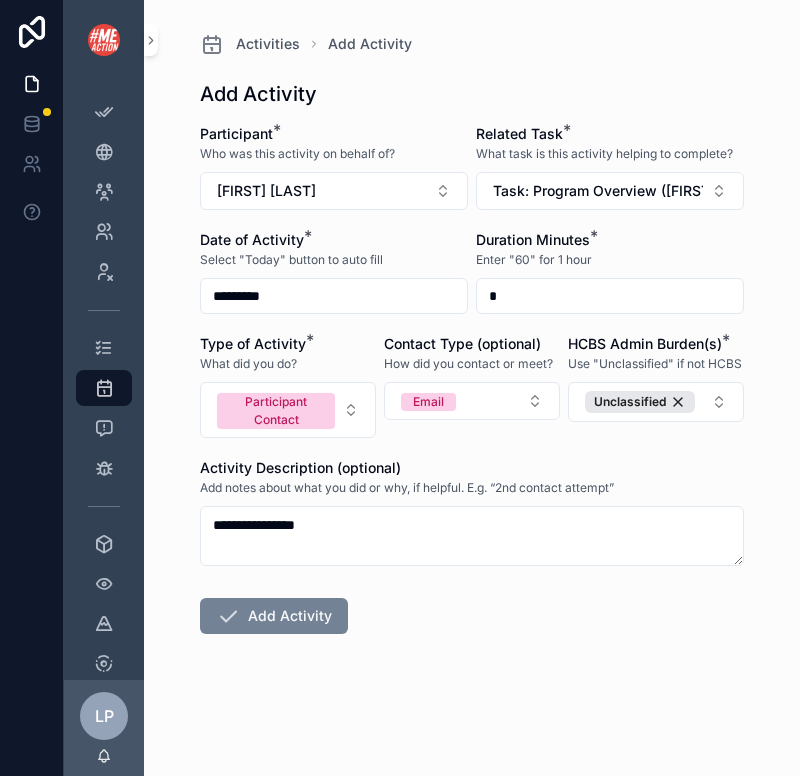 type on "*" 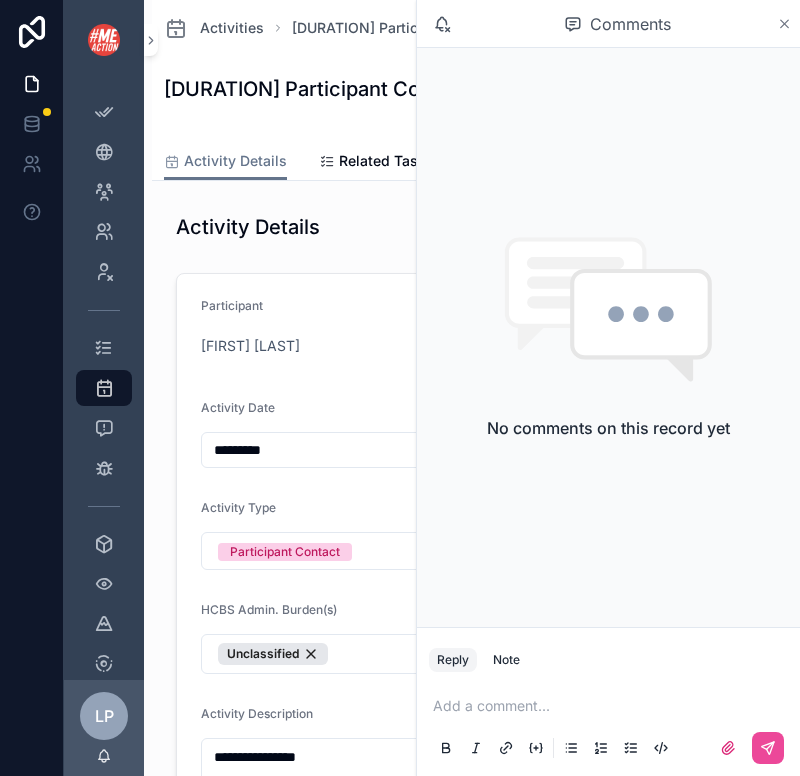 click 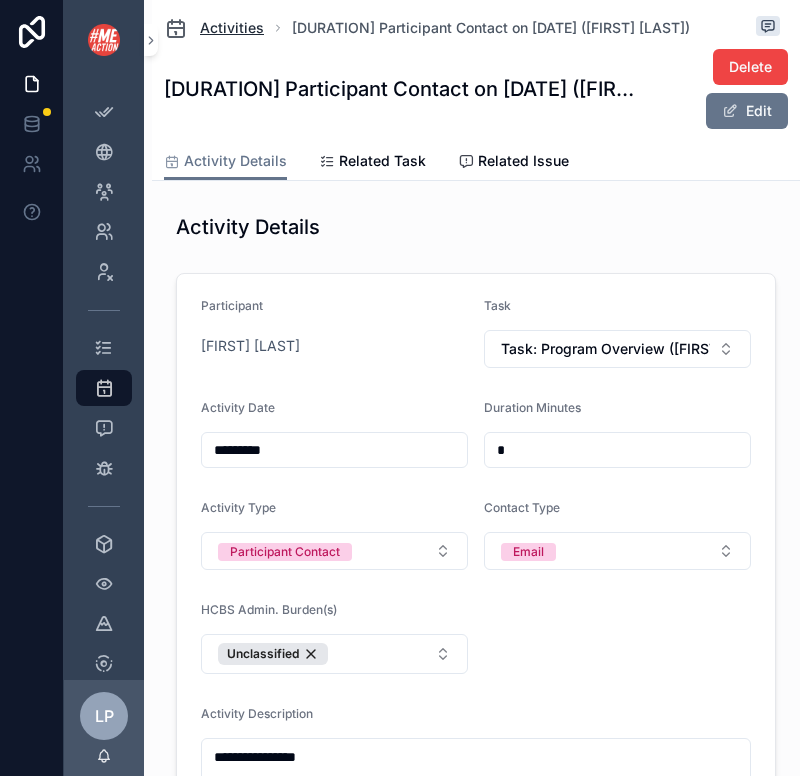 click on "Activities" at bounding box center [232, 28] 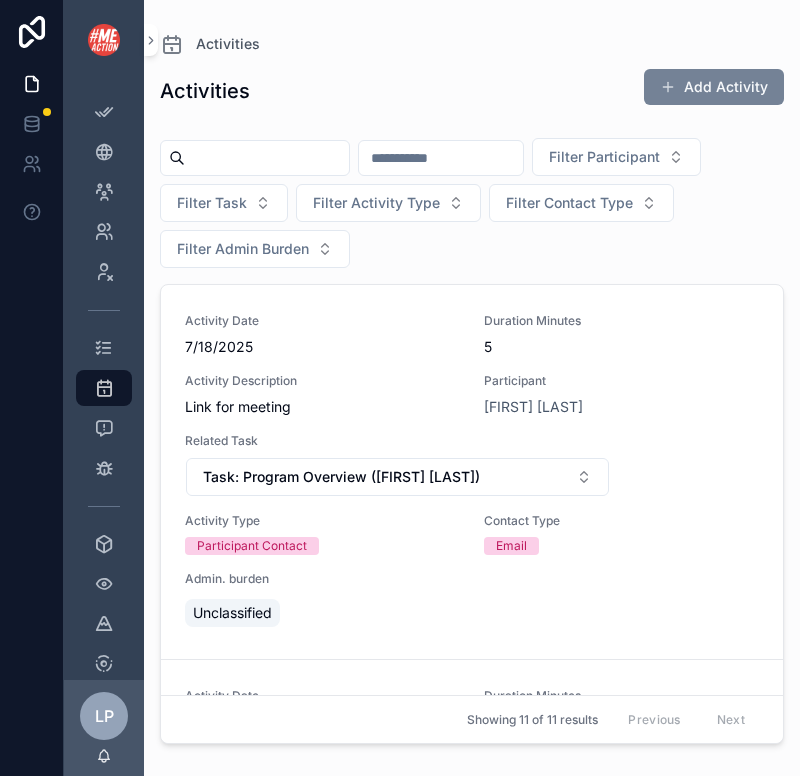 click on "Add Activity" at bounding box center [714, 87] 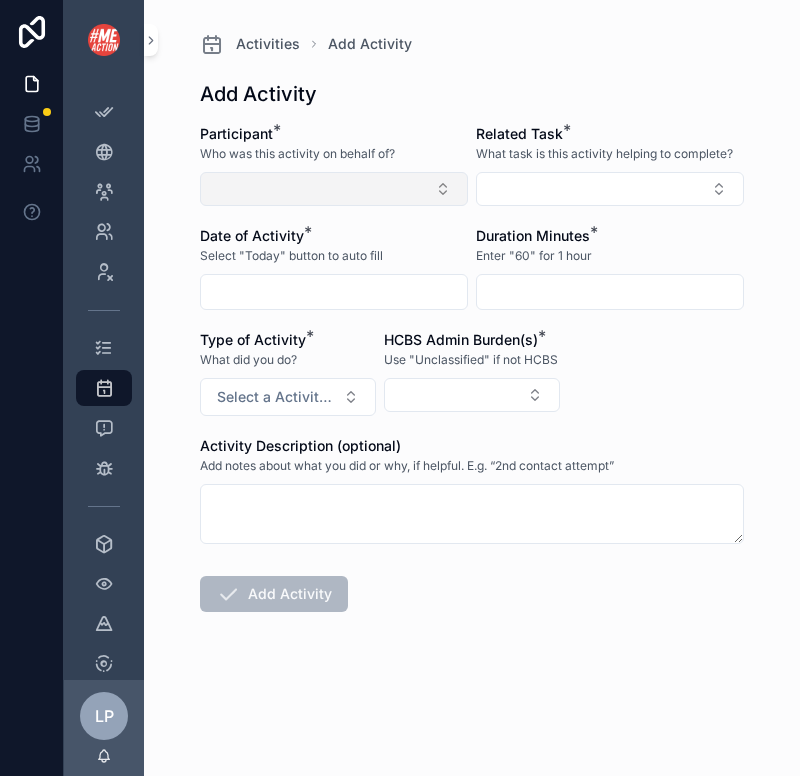 click at bounding box center [334, 189] 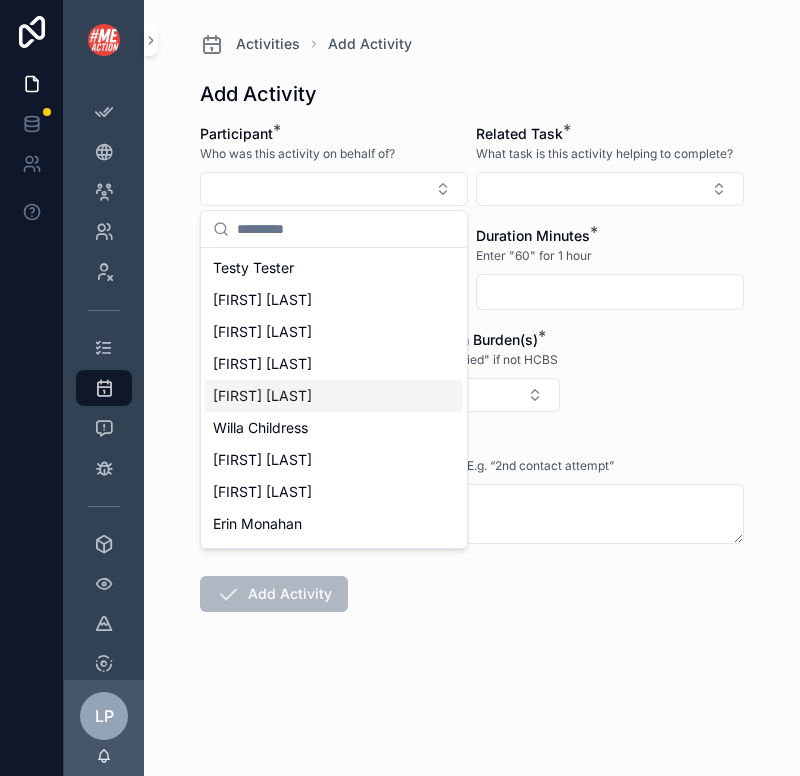 click on "[FIRST] [LAST]" at bounding box center [334, 396] 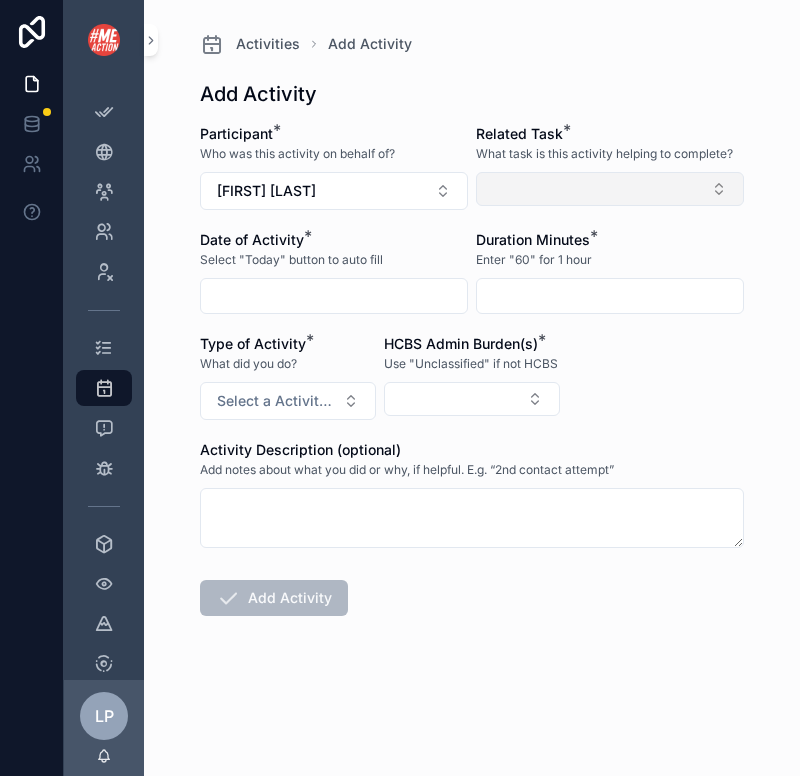 click at bounding box center (610, 189) 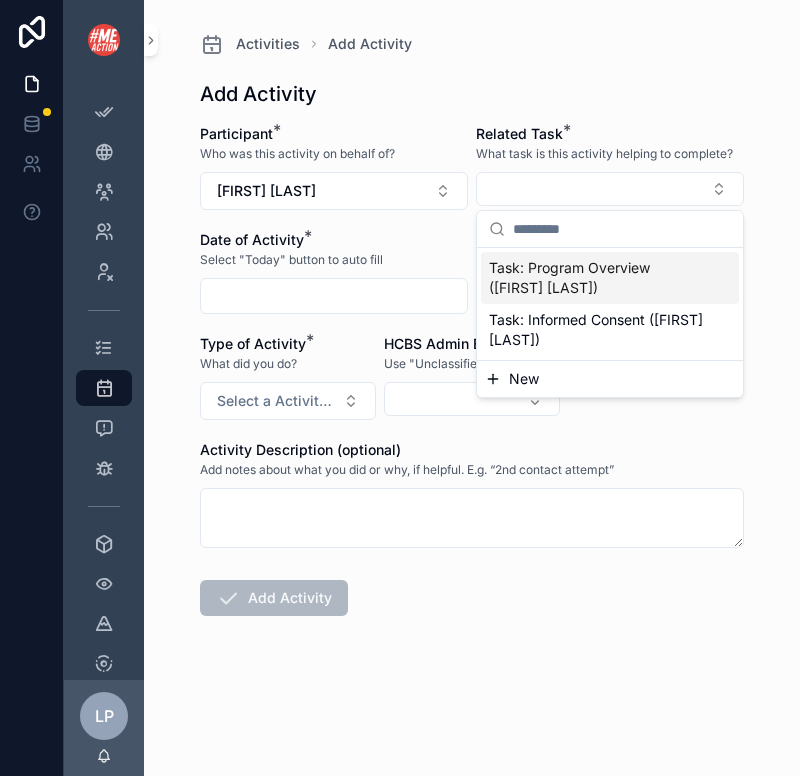 click on "Task: Program Overview ([FIRST] [LAST])" at bounding box center [598, 278] 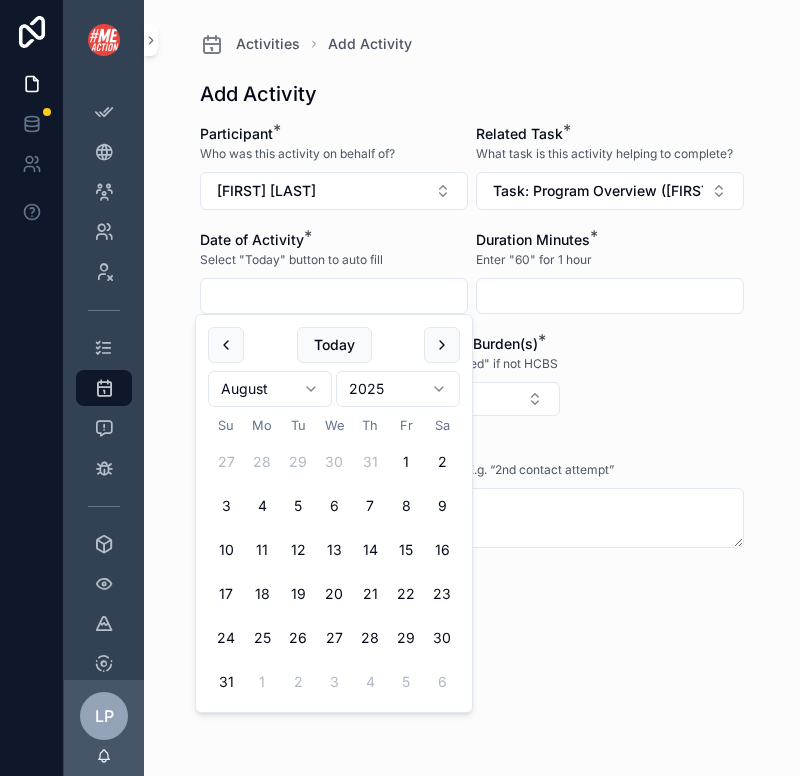 click at bounding box center (334, 296) 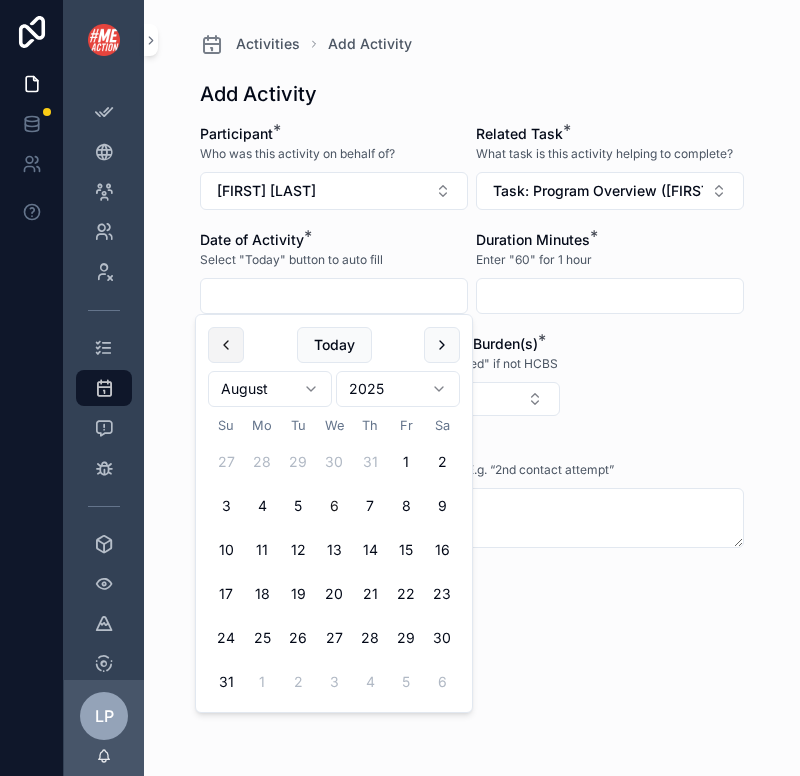 click at bounding box center (226, 345) 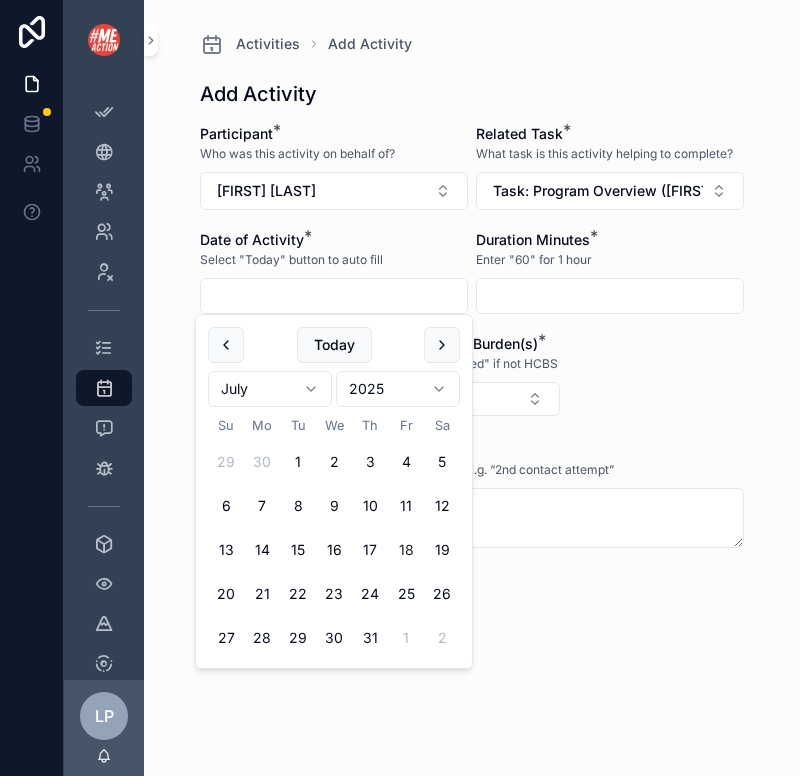click on "18" at bounding box center (406, 550) 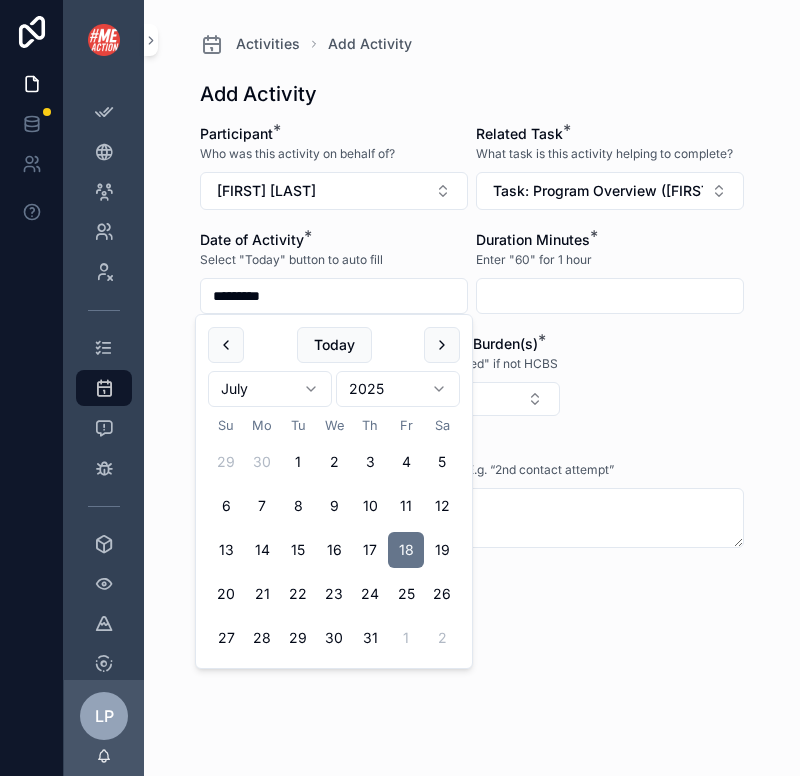 click at bounding box center [610, 296] 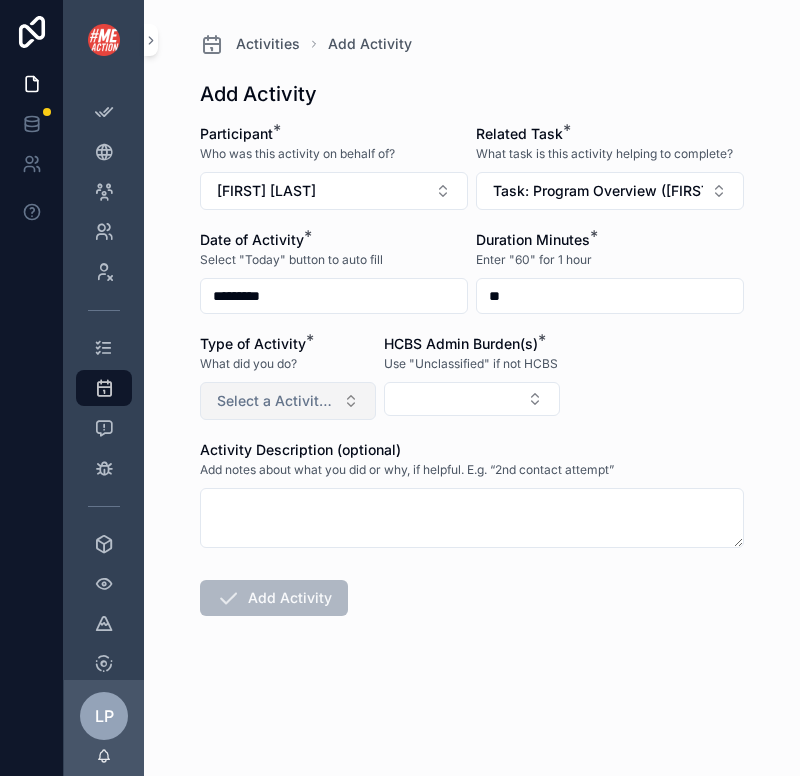 type on "**" 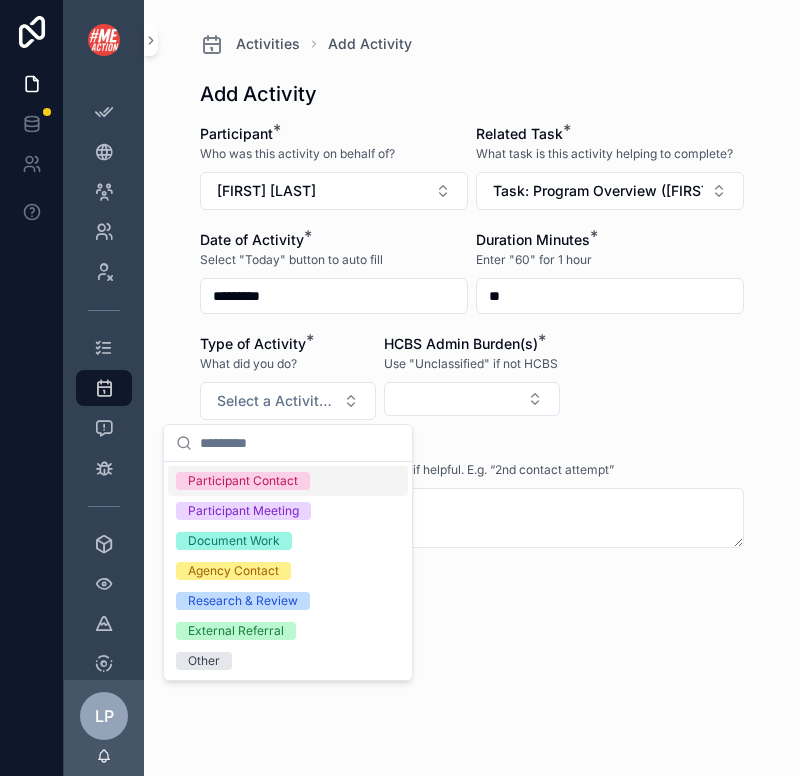 click on "Participant Contact" at bounding box center (243, 481) 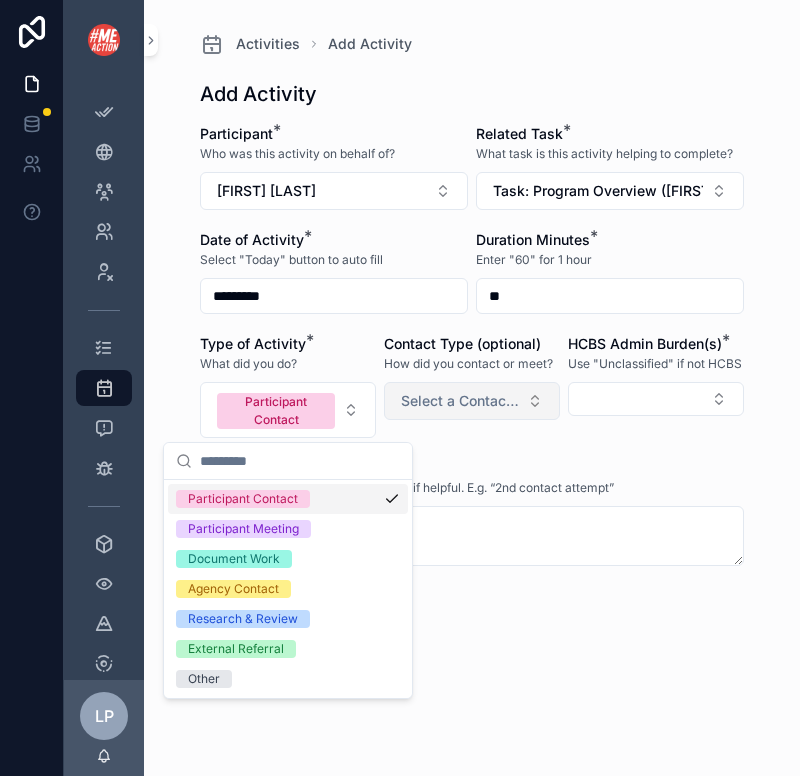 click on "Select a Contact Type" at bounding box center (472, 401) 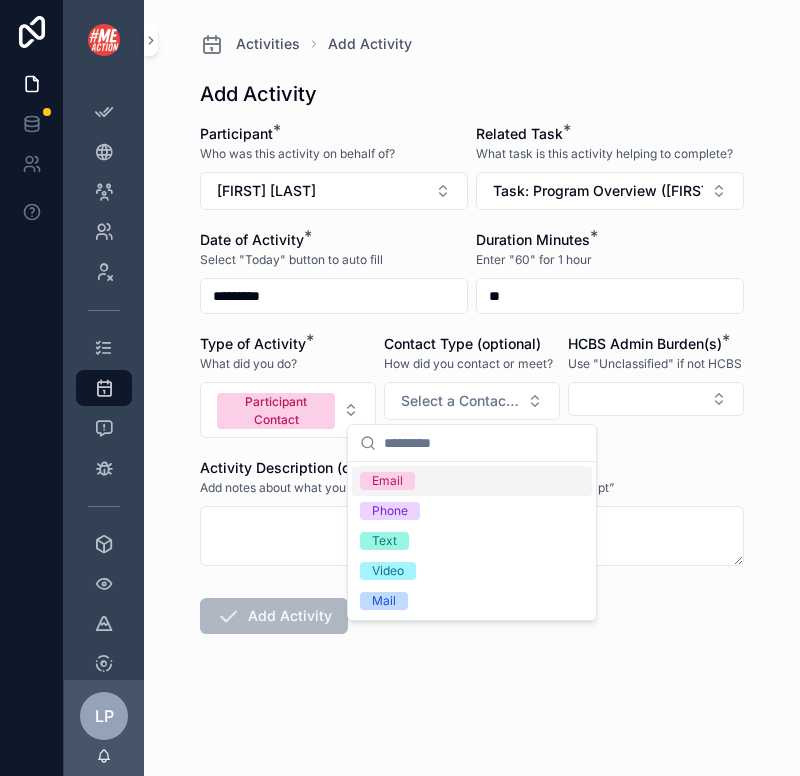click on "Email" at bounding box center [472, 481] 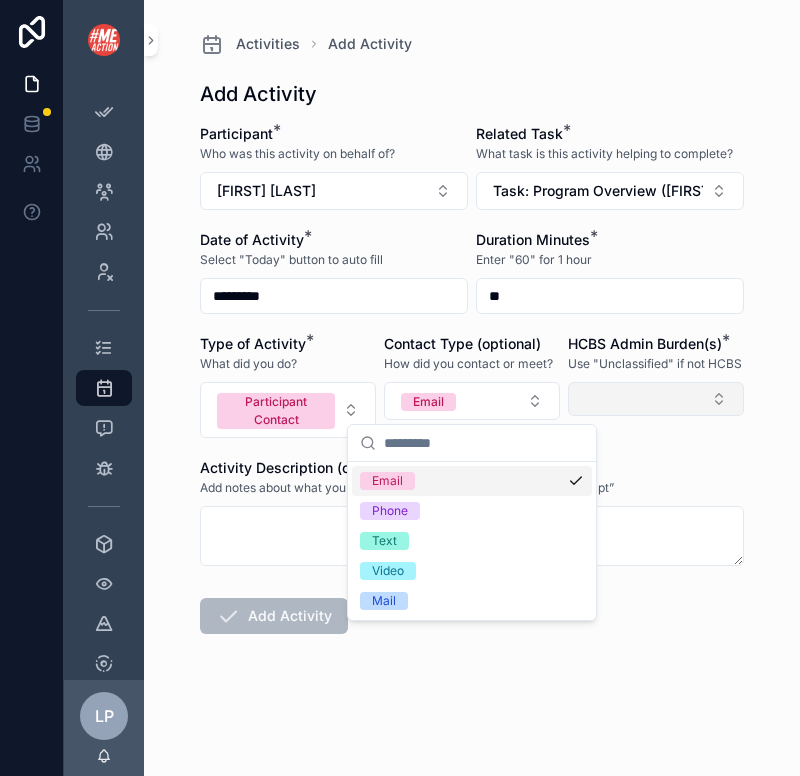 click at bounding box center [656, 399] 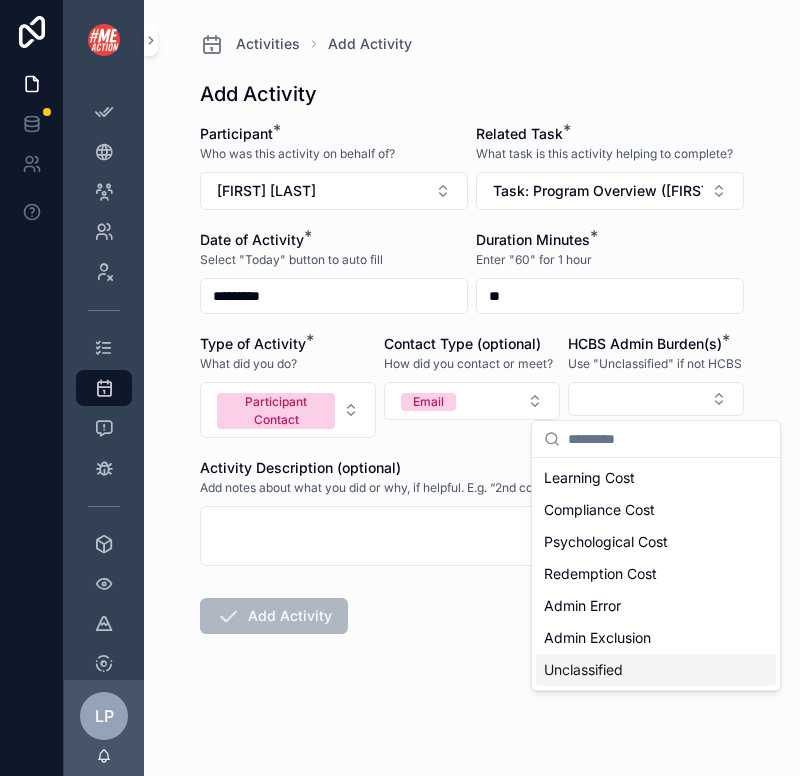 click on "Unclassified" at bounding box center [583, 670] 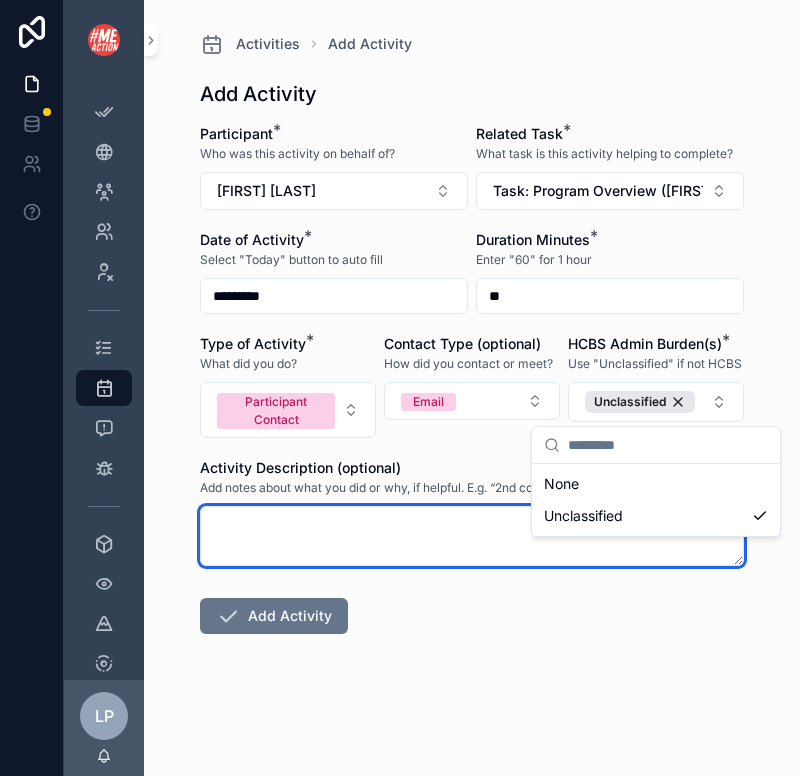 click at bounding box center (472, 536) 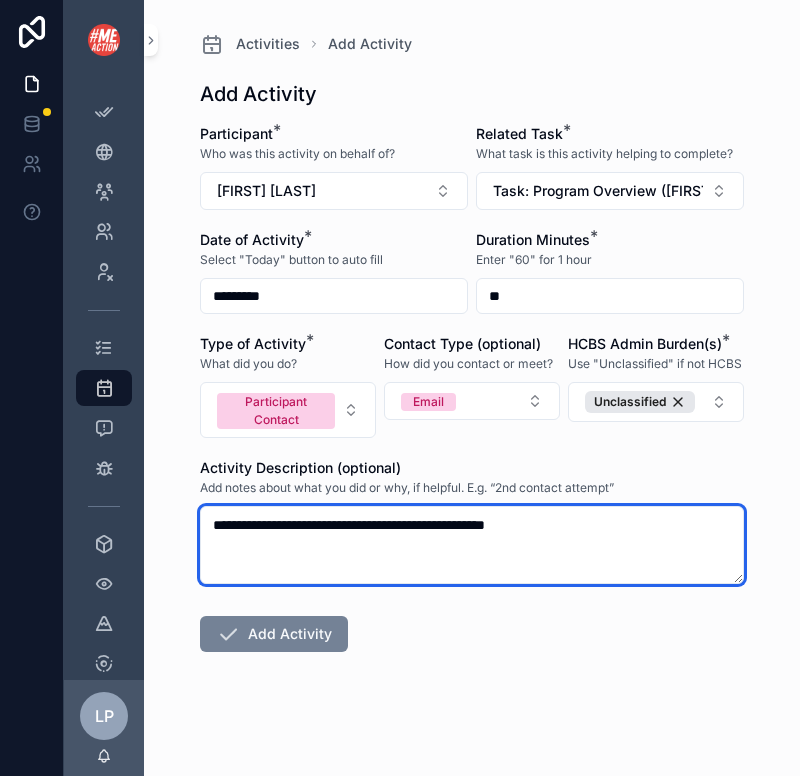 type on "**********" 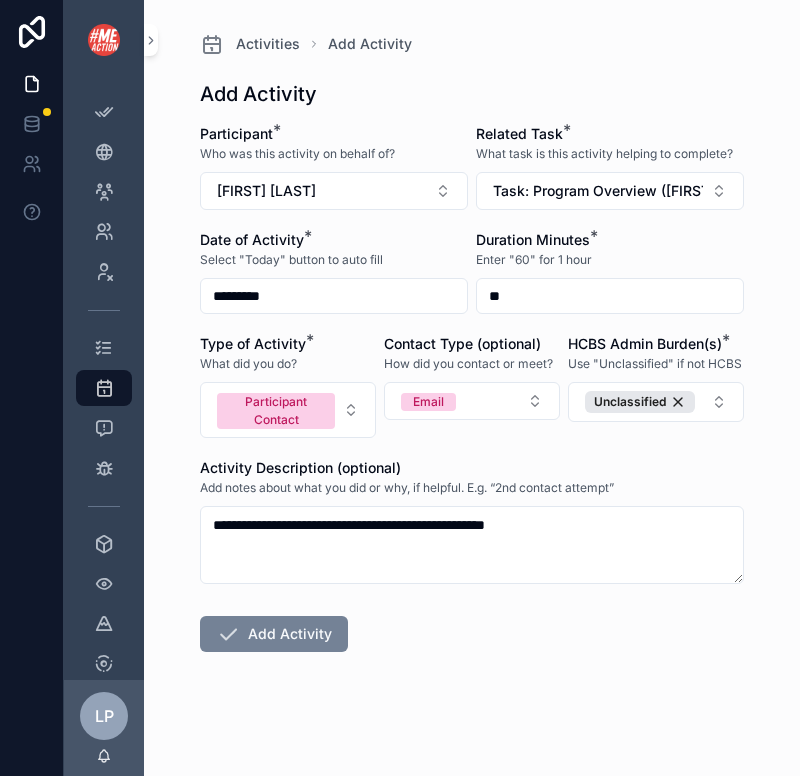 click on "Add Activity" at bounding box center [274, 634] 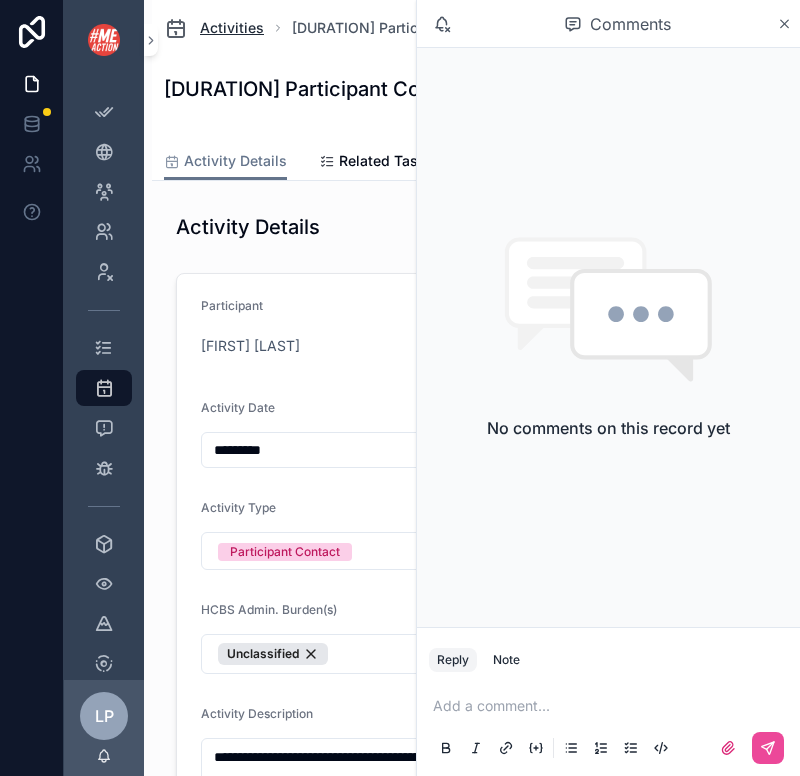 click on "Activities" at bounding box center (232, 28) 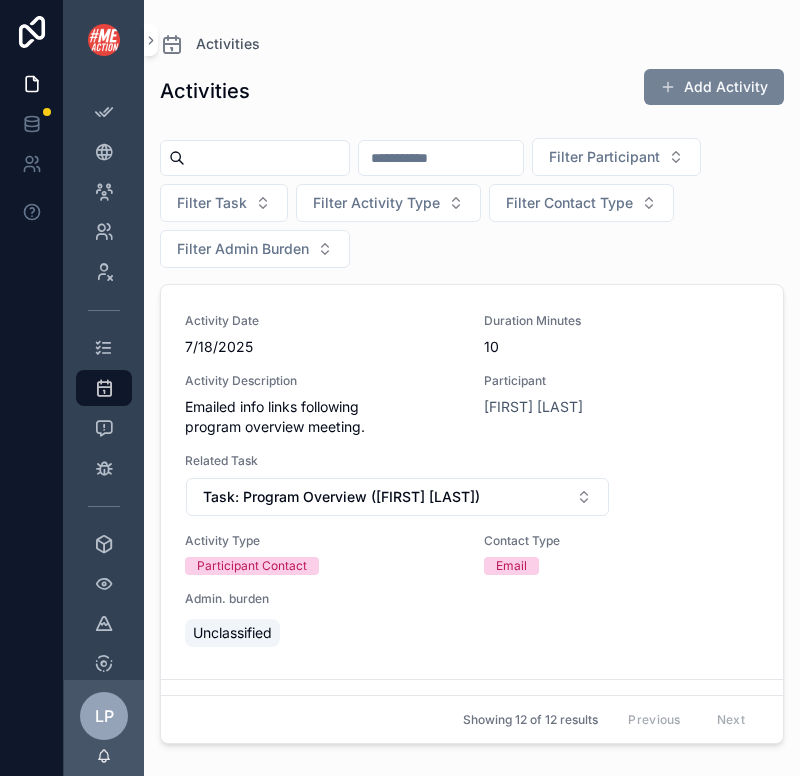 click on "Add Activity" at bounding box center [714, 87] 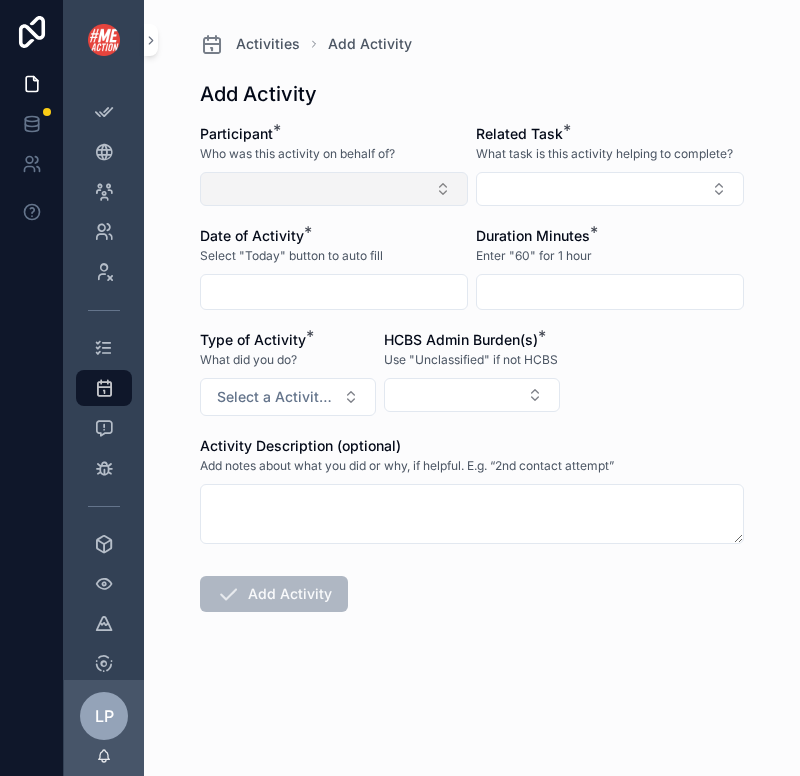 click at bounding box center (334, 189) 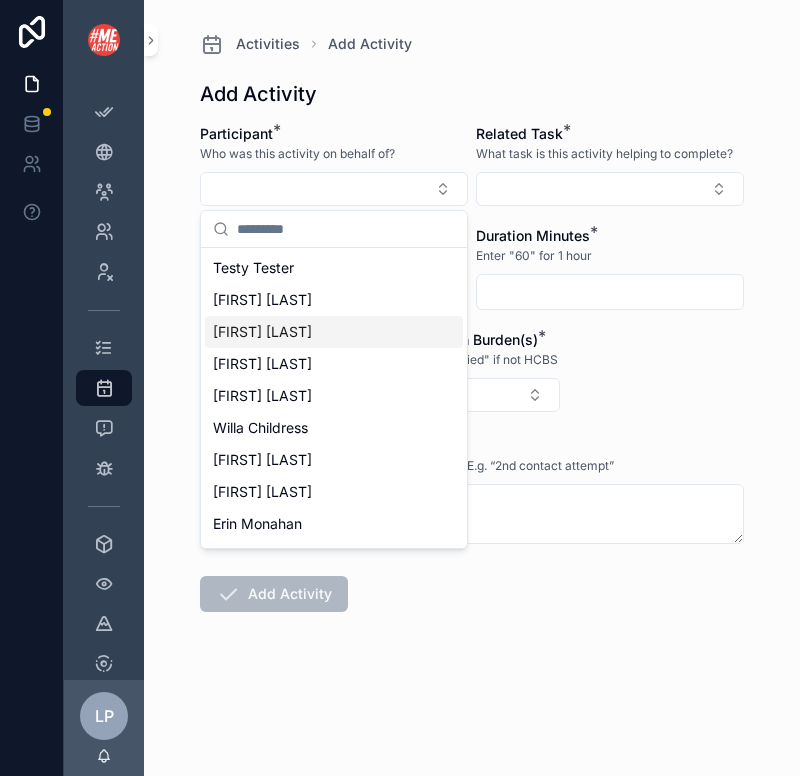 click on "[FIRST] [LAST]" at bounding box center (262, 332) 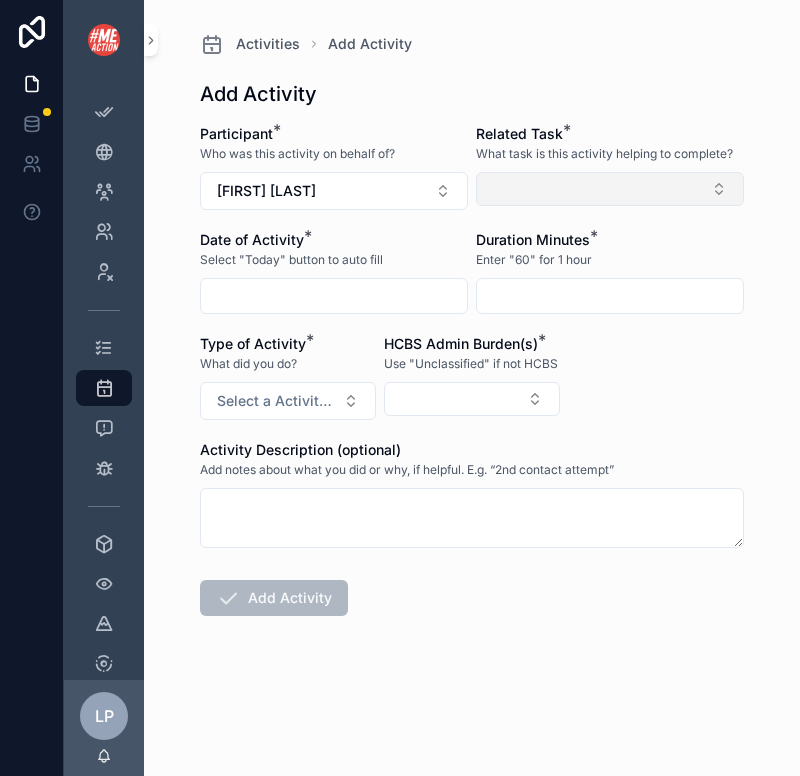 click at bounding box center [610, 189] 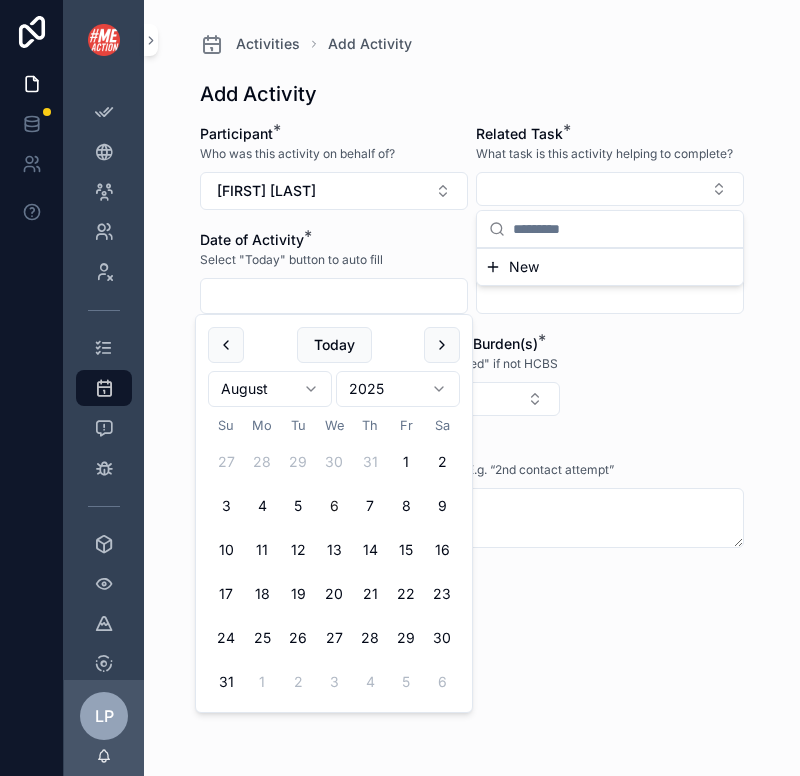 click at bounding box center [334, 296] 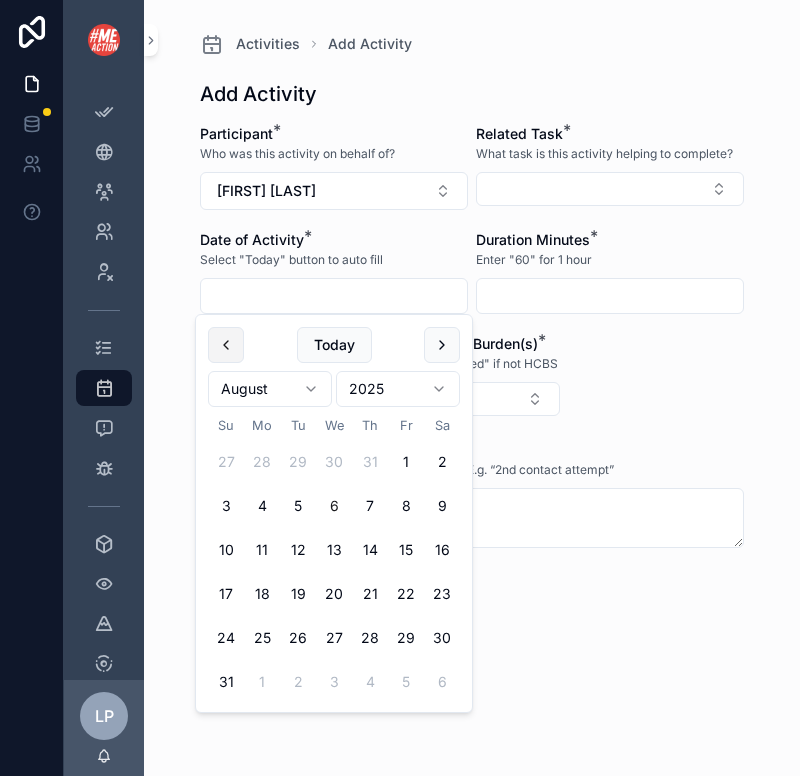 click at bounding box center [226, 345] 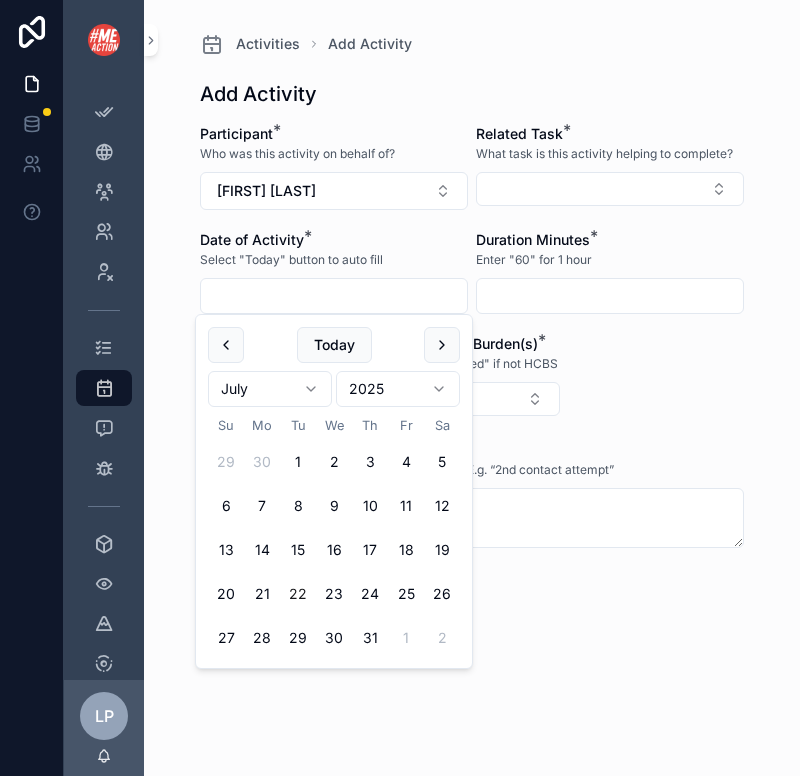 click on "22" at bounding box center (298, 594) 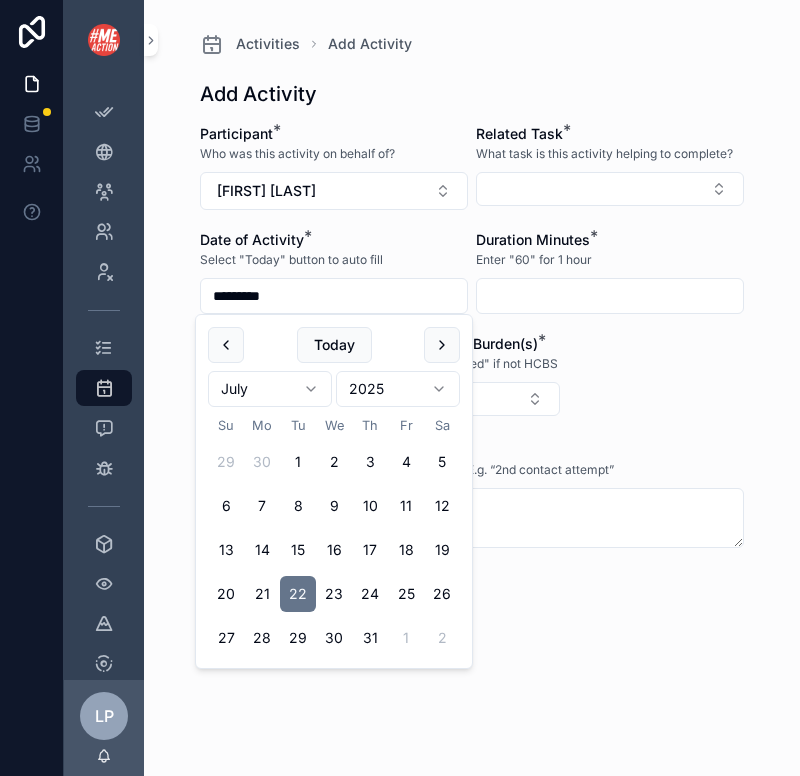 click at bounding box center (610, 296) 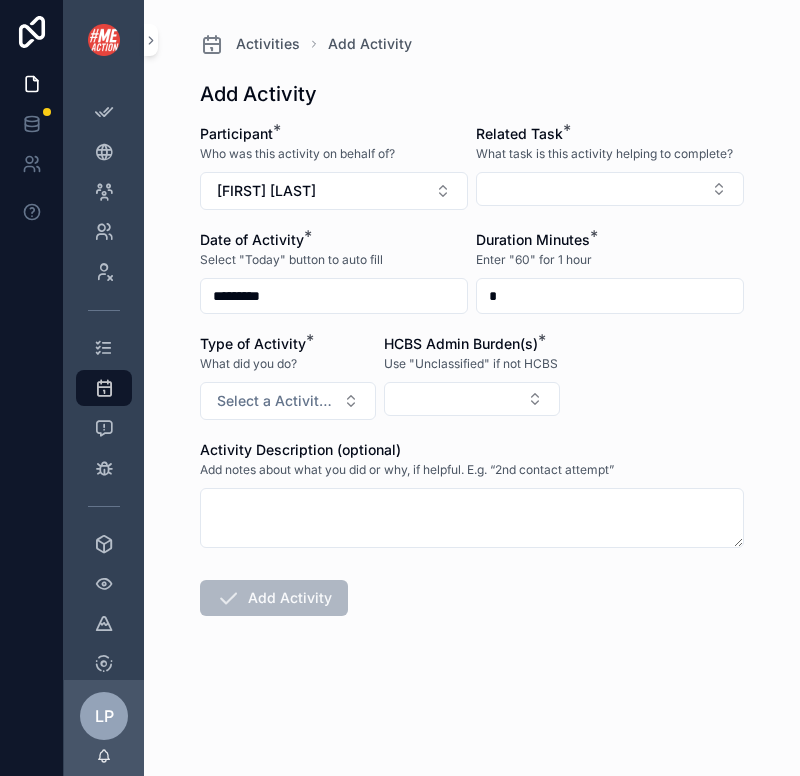 type on "*" 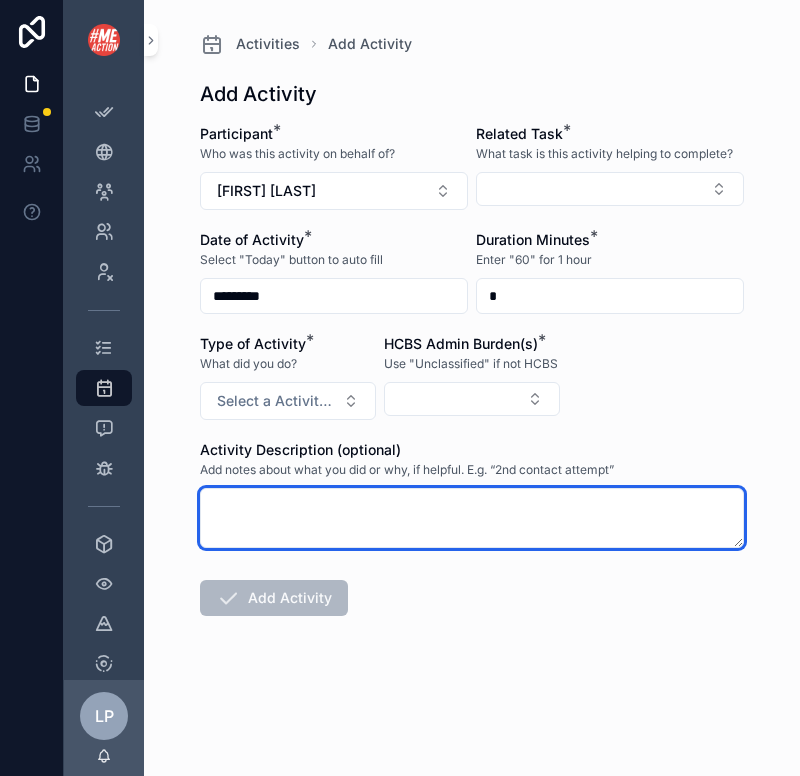 click at bounding box center (472, 518) 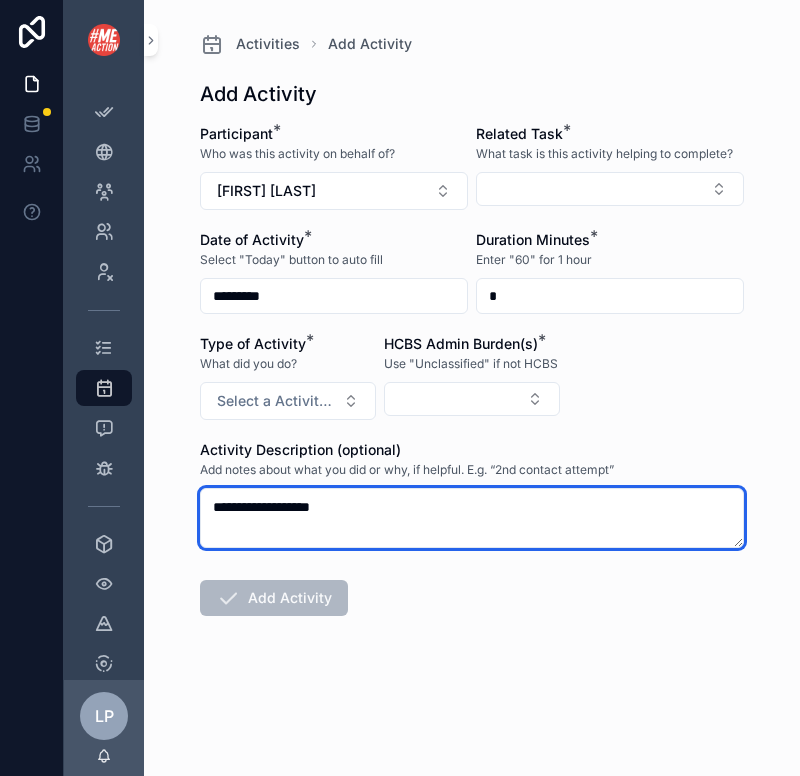 type on "**********" 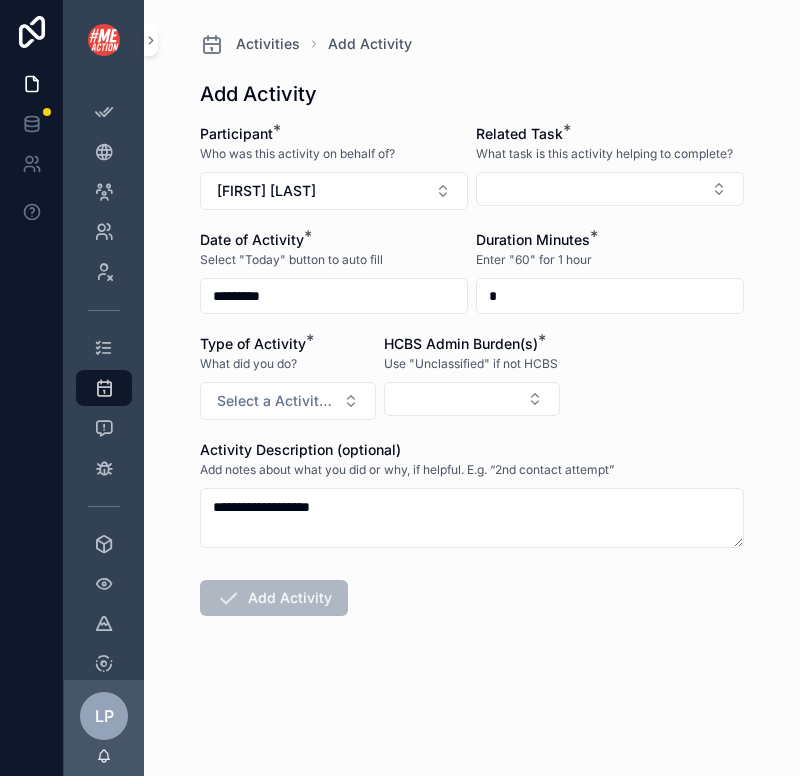click on "What did you do?" at bounding box center [288, 364] 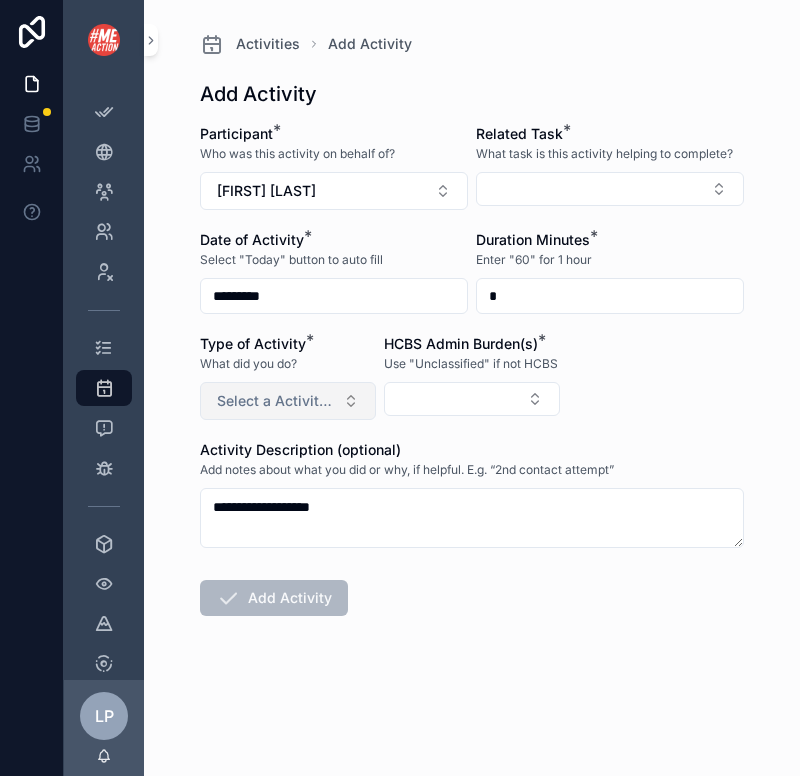click on "Select a Activity Type" at bounding box center (276, 401) 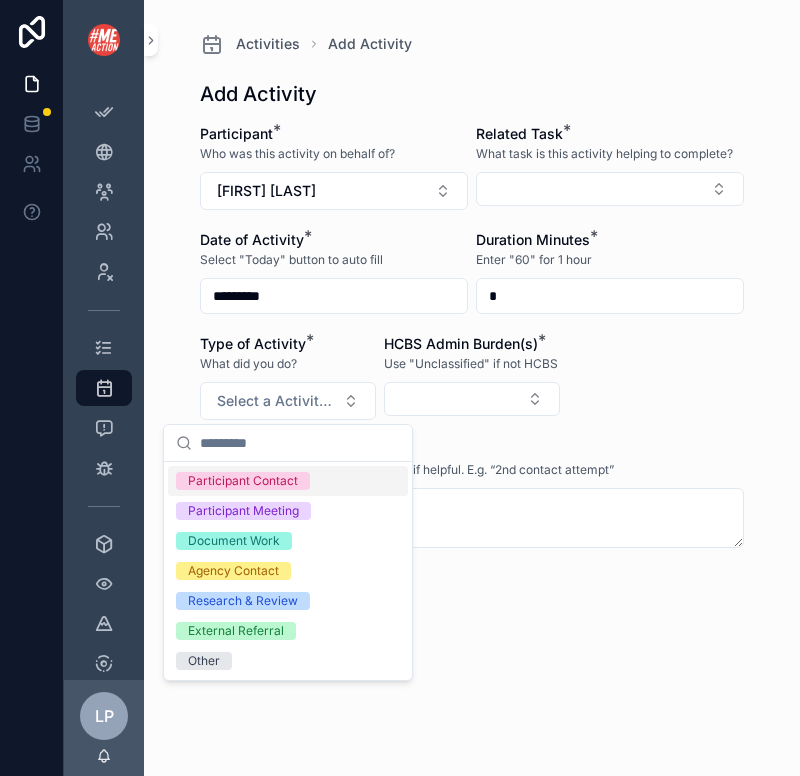 click on "Participant Contact" at bounding box center (243, 481) 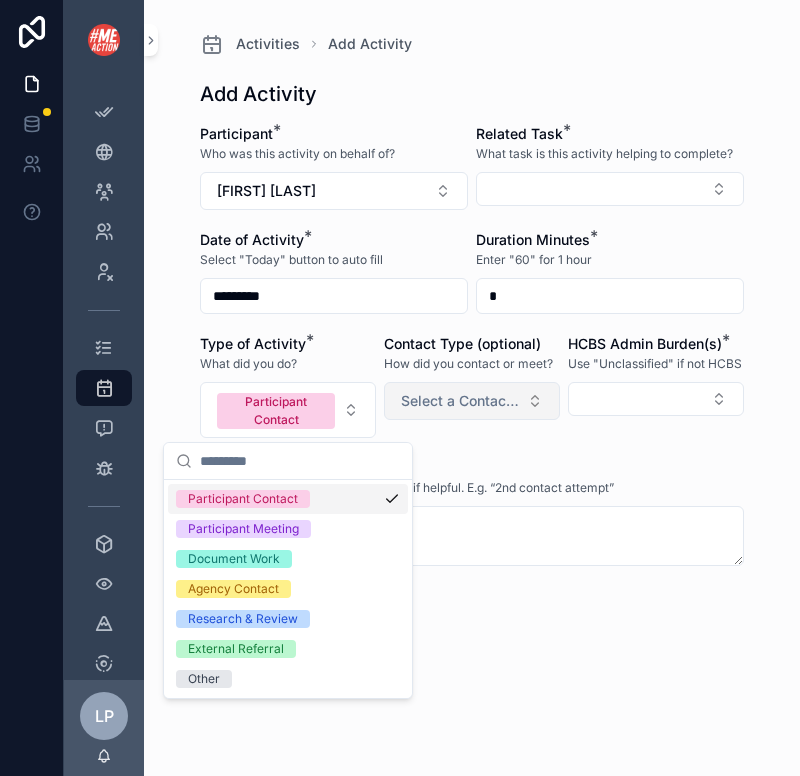 click on "Select a Contact Type" at bounding box center [460, 401] 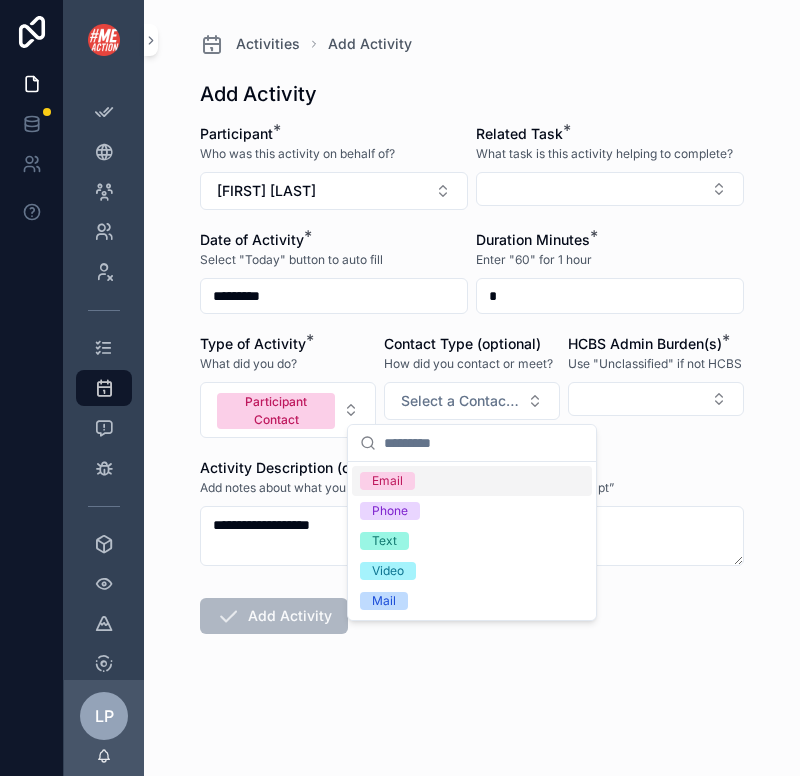 click on "Email" at bounding box center [472, 481] 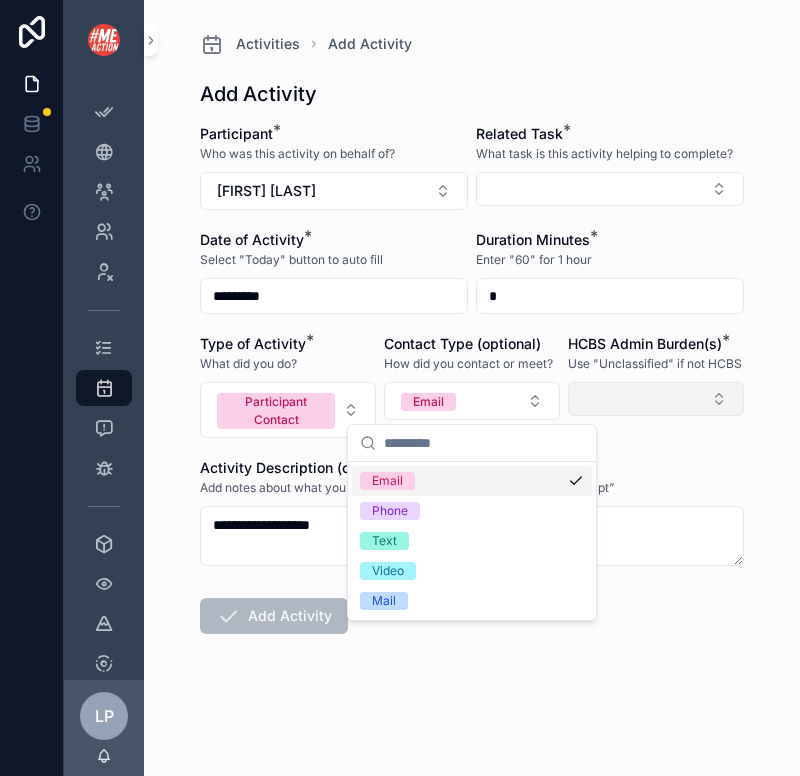 click at bounding box center [656, 399] 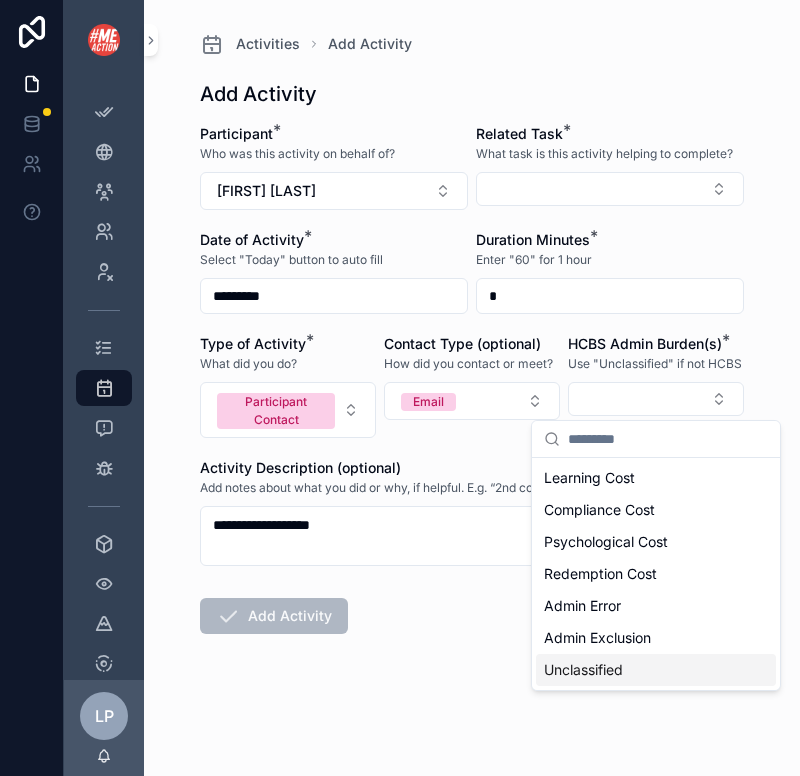 click on "Unclassified" at bounding box center (583, 670) 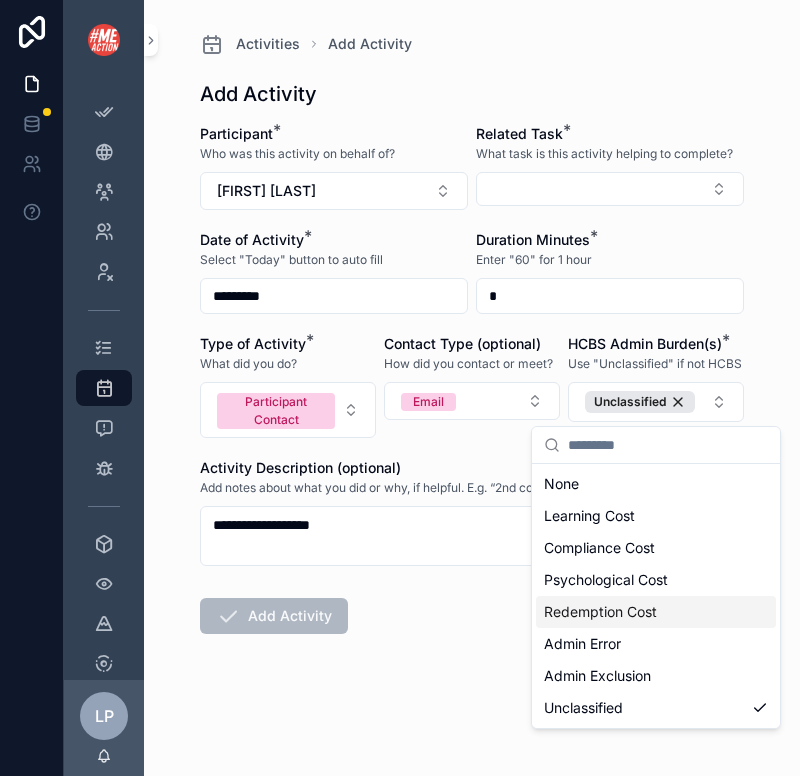 click on "What task is this activity helping to complete?" at bounding box center [604, 154] 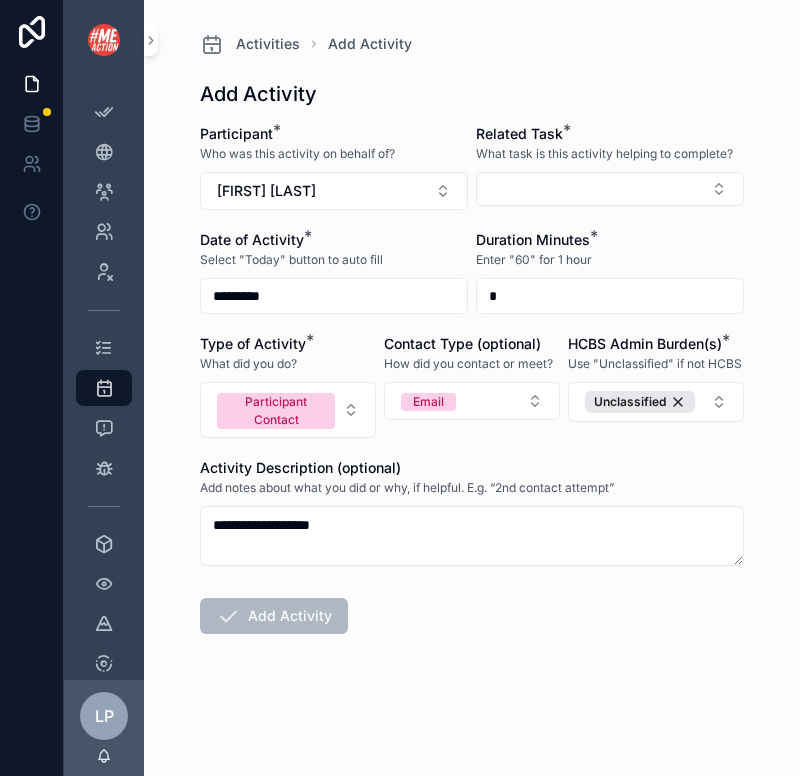 click on "Related Task * What task is this activity helping to complete?" at bounding box center [610, 167] 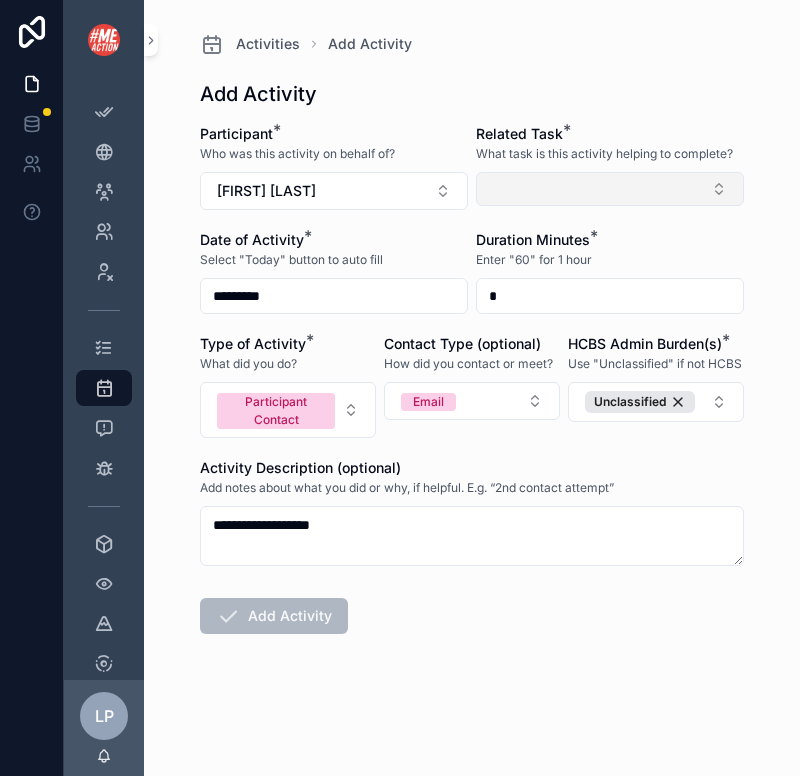 click at bounding box center (610, 189) 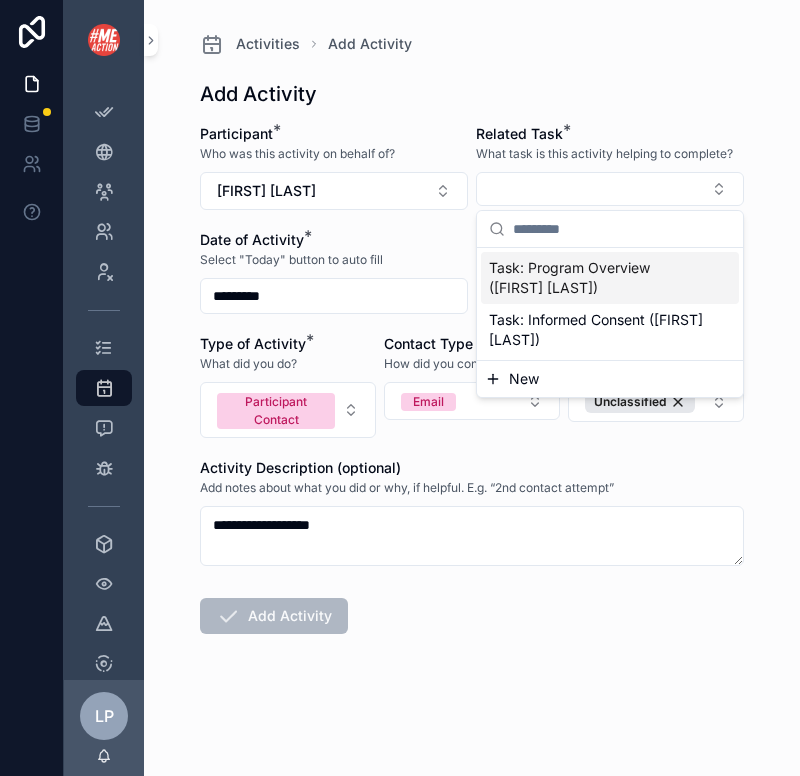 click on "Task: Program Overview ([FIRST] [LAST])" at bounding box center (598, 278) 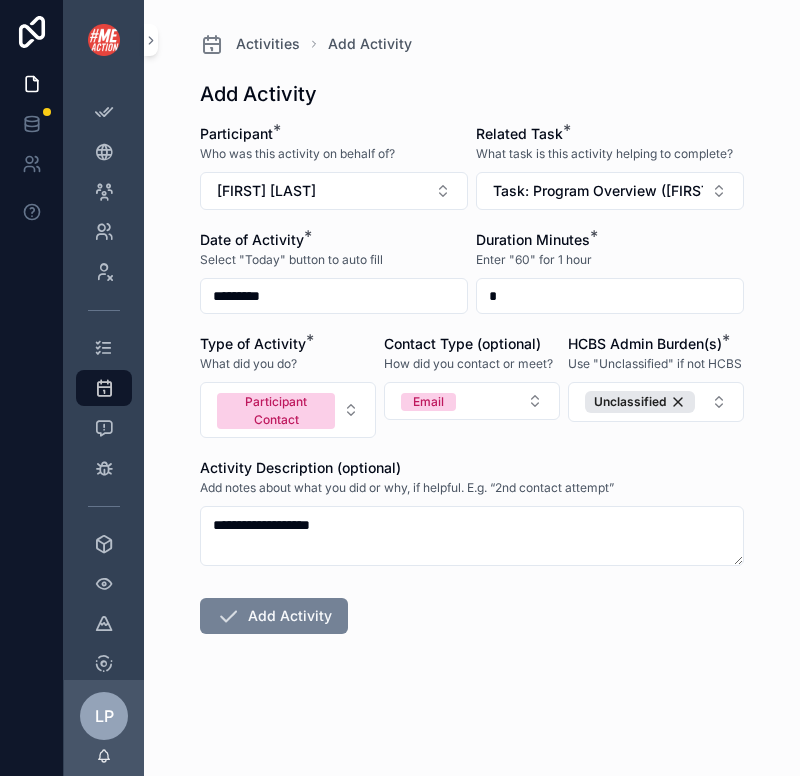 click on "Add Activity" at bounding box center (274, 616) 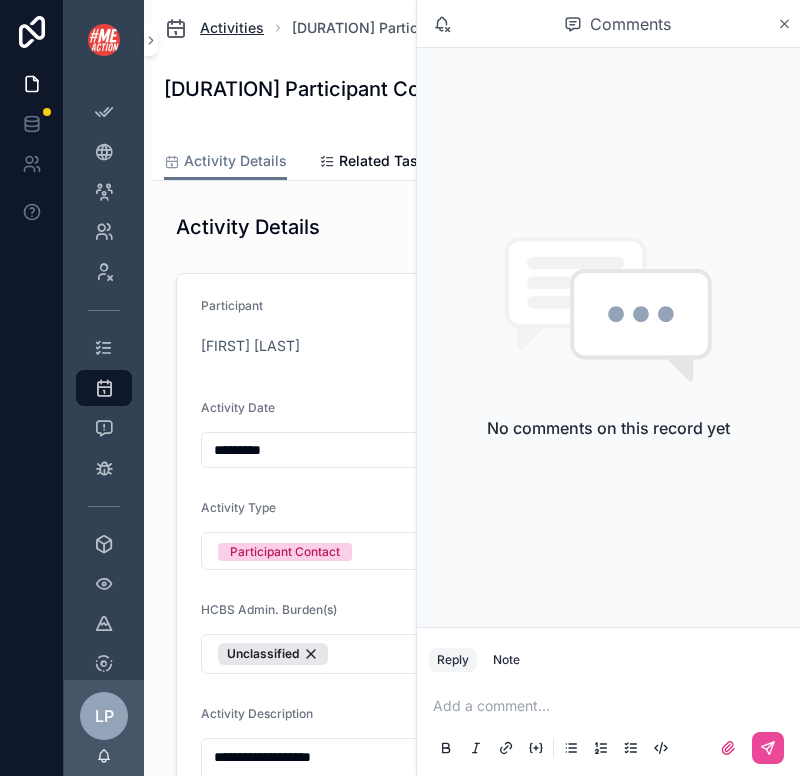 click on "Activities" at bounding box center [214, 28] 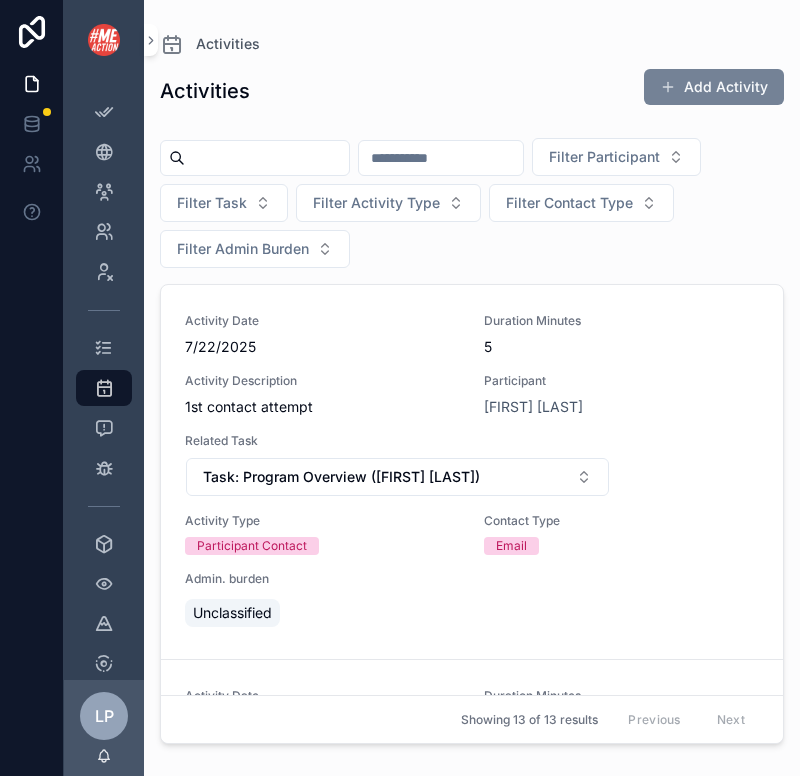 click on "Add Activity" at bounding box center (714, 87) 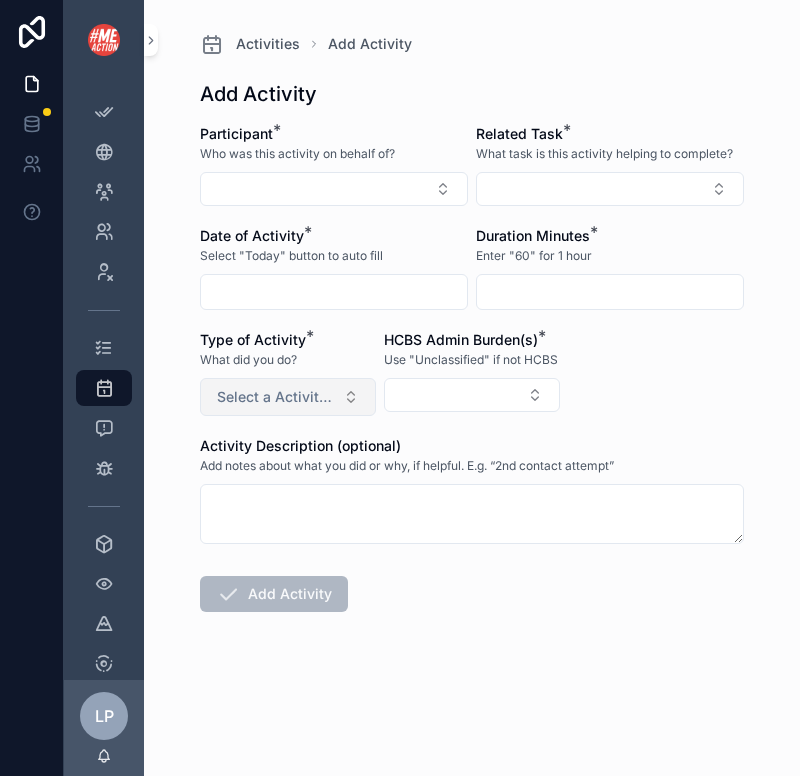 click on "Select a Activity Type" at bounding box center (276, 397) 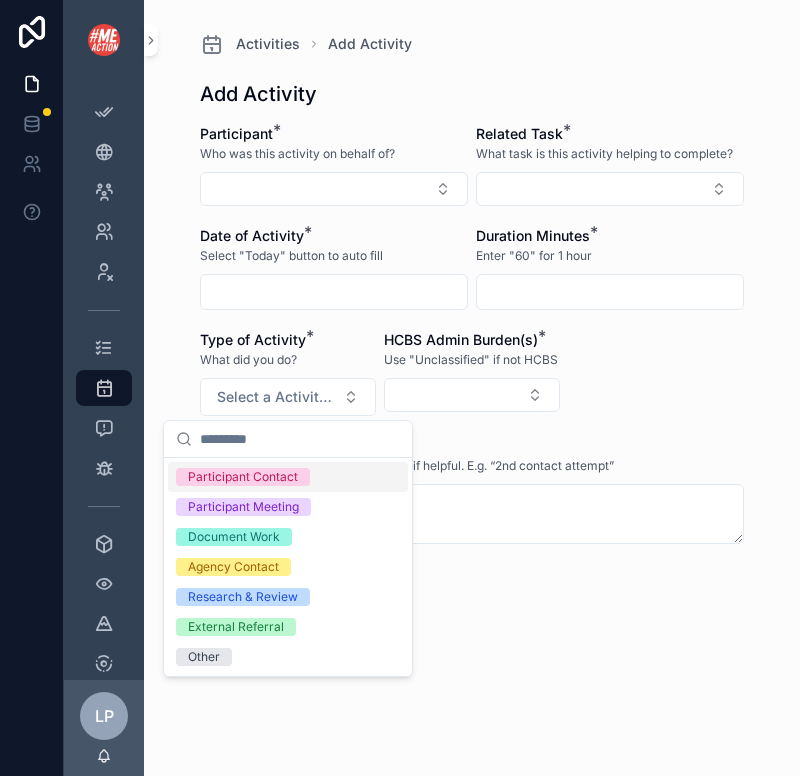 click on "Participant Contact" at bounding box center (243, 477) 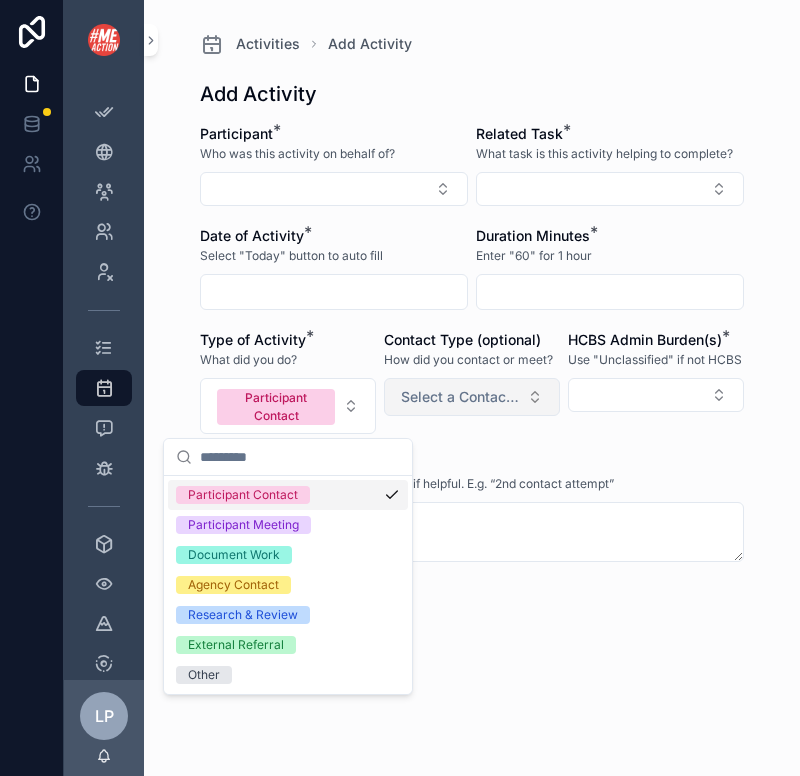 click on "Select a Contact Type" at bounding box center [460, 397] 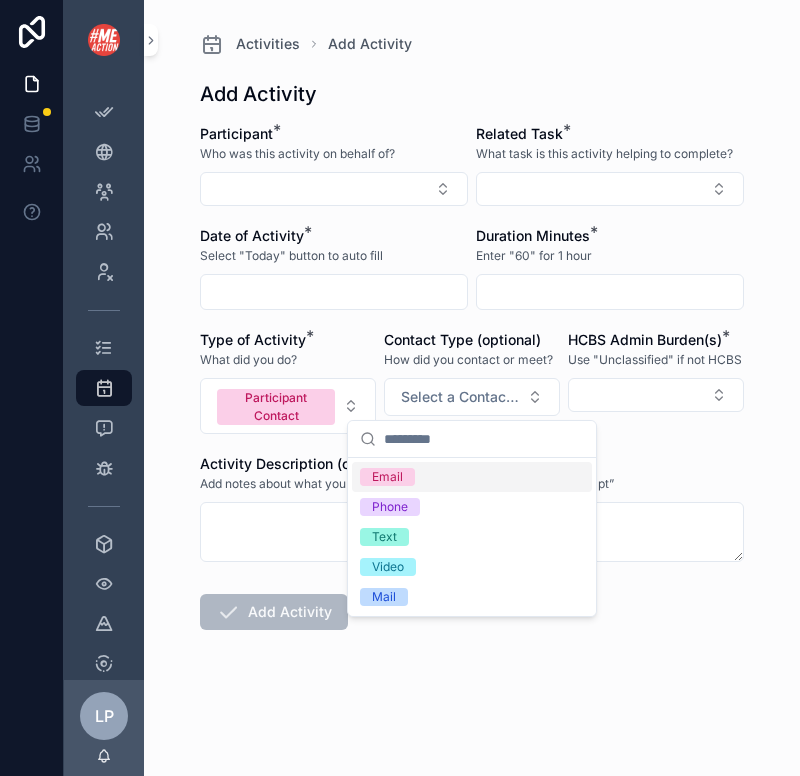 click on "Email" at bounding box center [472, 477] 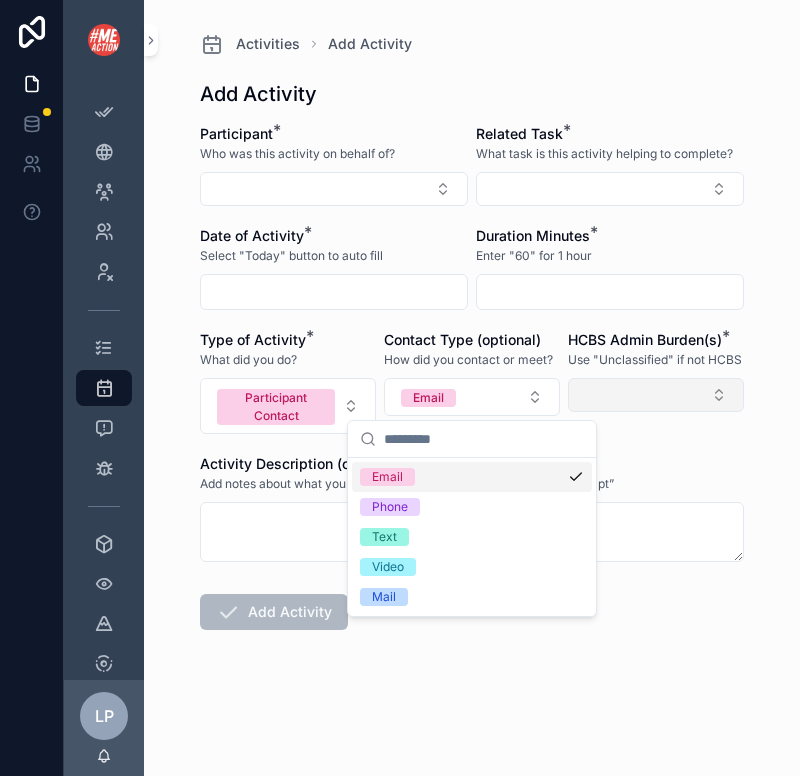 click at bounding box center [656, 395] 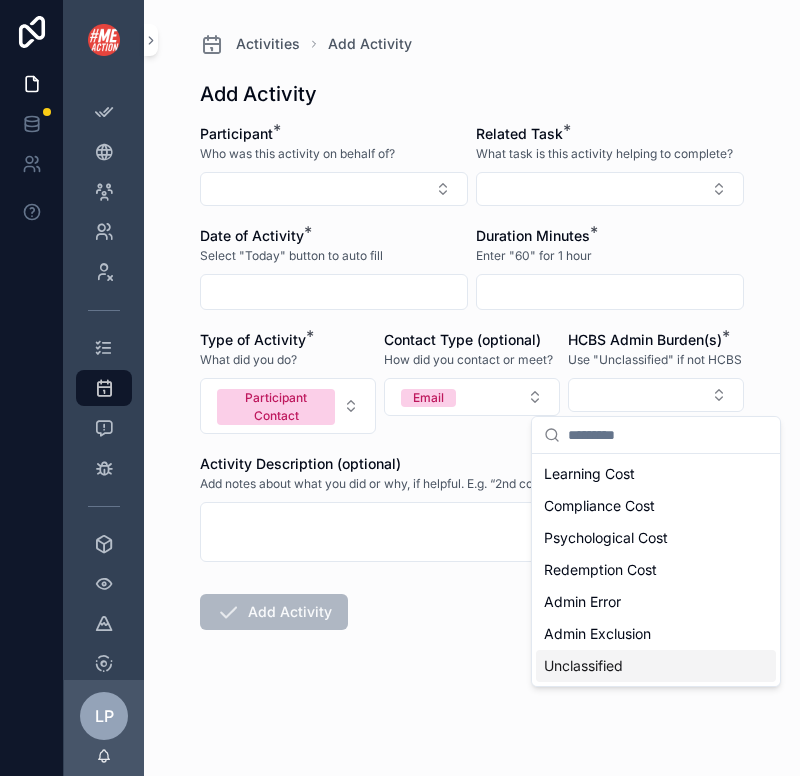 click on "Unclassified" at bounding box center [583, 666] 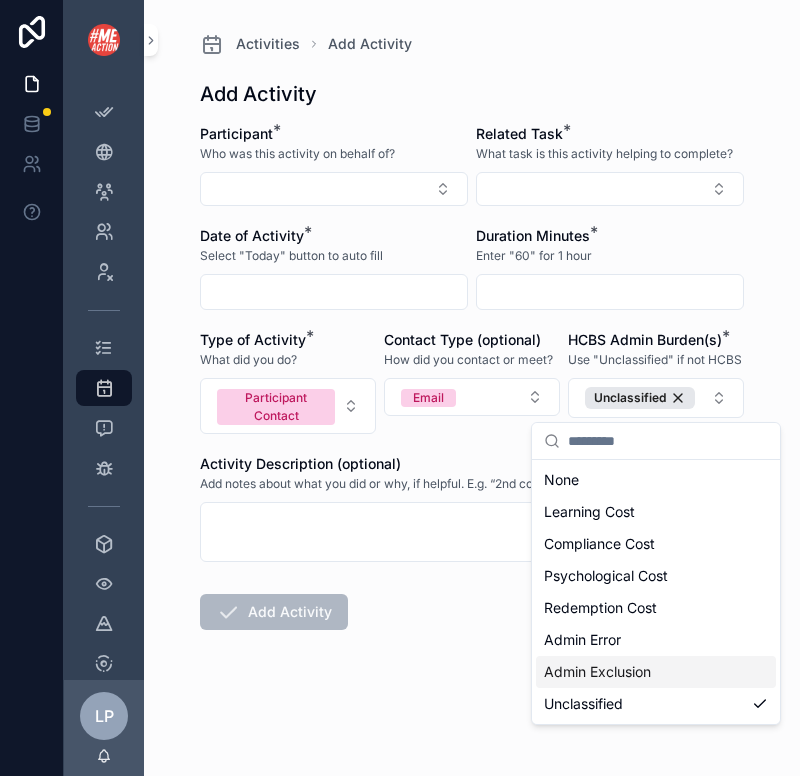 click at bounding box center (334, 292) 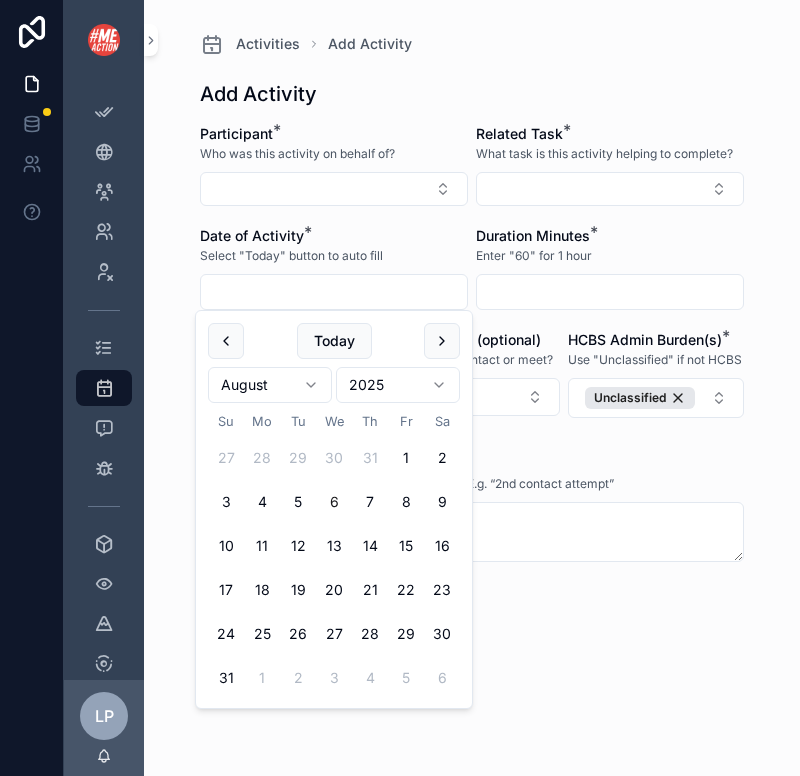 click at bounding box center (334, 292) 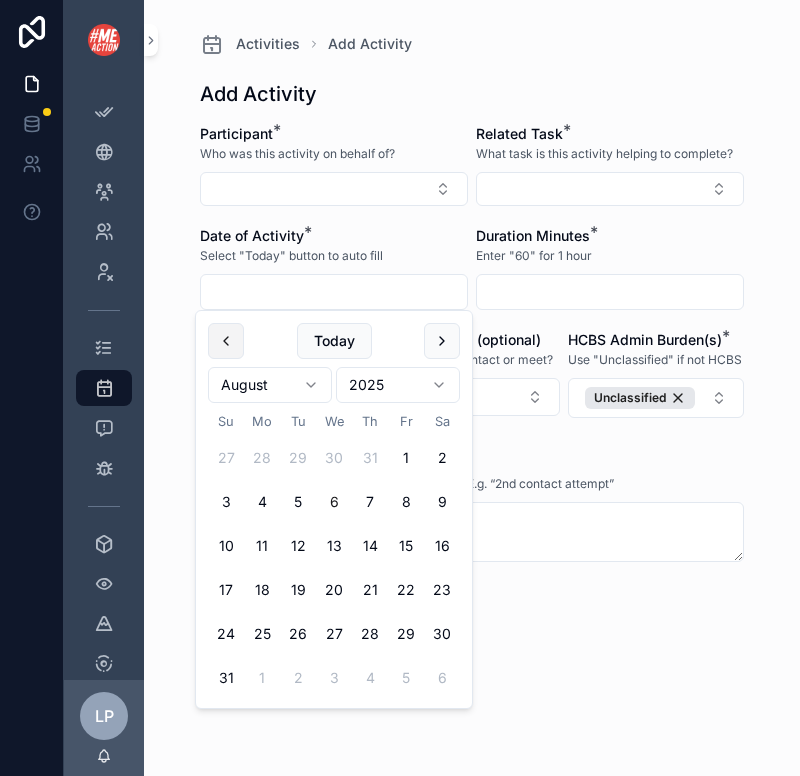 click at bounding box center (226, 341) 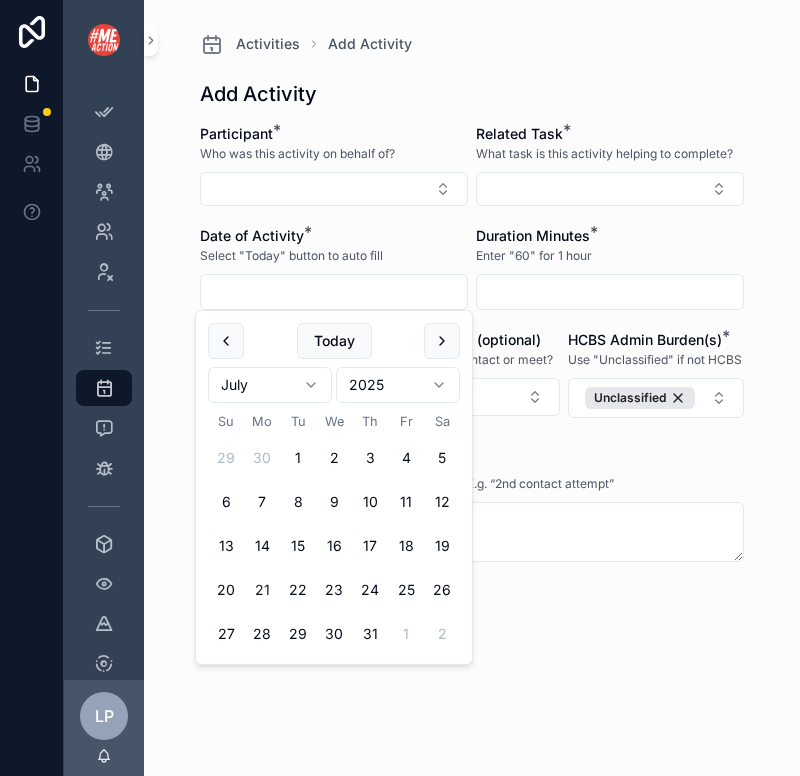 click on "21" at bounding box center [262, 590] 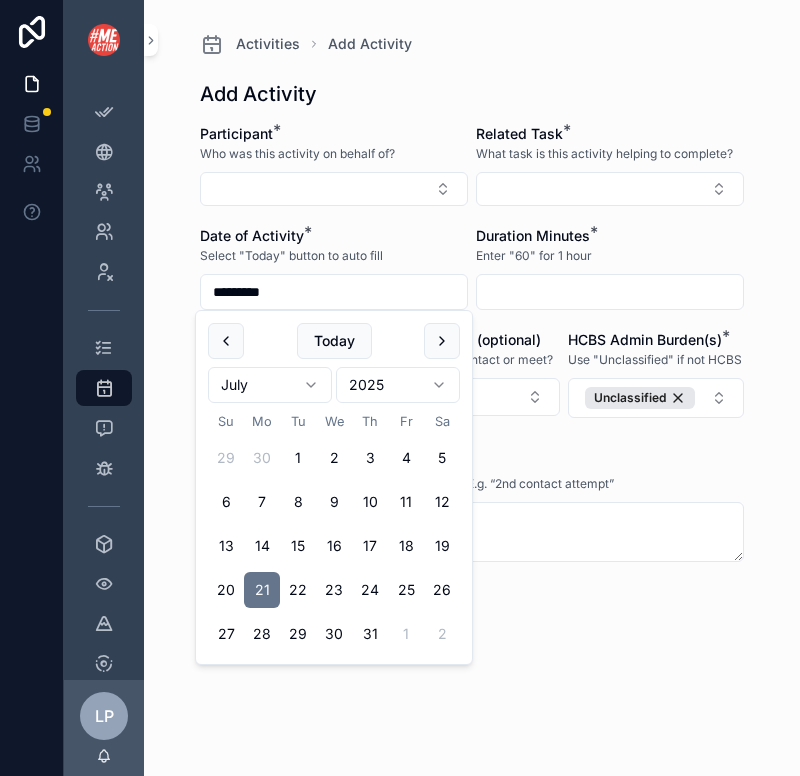 click on "Participant * Who was this activity on behalf of? Related Task * What task is this activity helping to complete? Date of Activity * Select "Today" button to auto fill ********* Duration Minutes * Enter "60" for 1 hour Type of Activity * What did you do? Participant Contact Contact Type (optional) How did you contact or meet? Email HCBS Admin Burden(s) * Use "Unclassified" if not HCBS Unclassified Activity Description (optional) Add notes about what you did or why, if helpful. E.g. “2nd contact attempt” Add Activity" at bounding box center (472, 441) 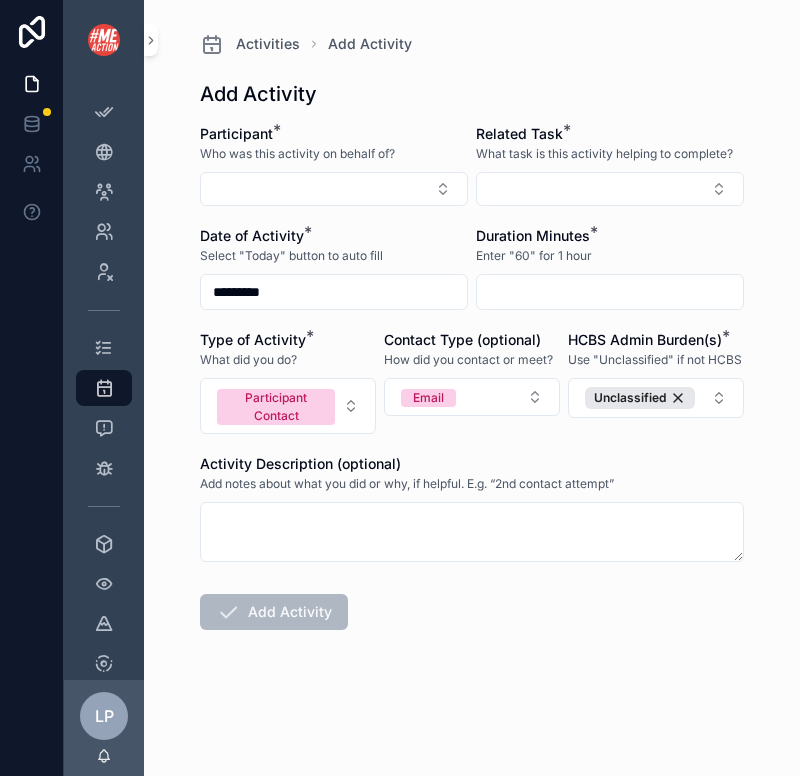 click at bounding box center [610, 292] 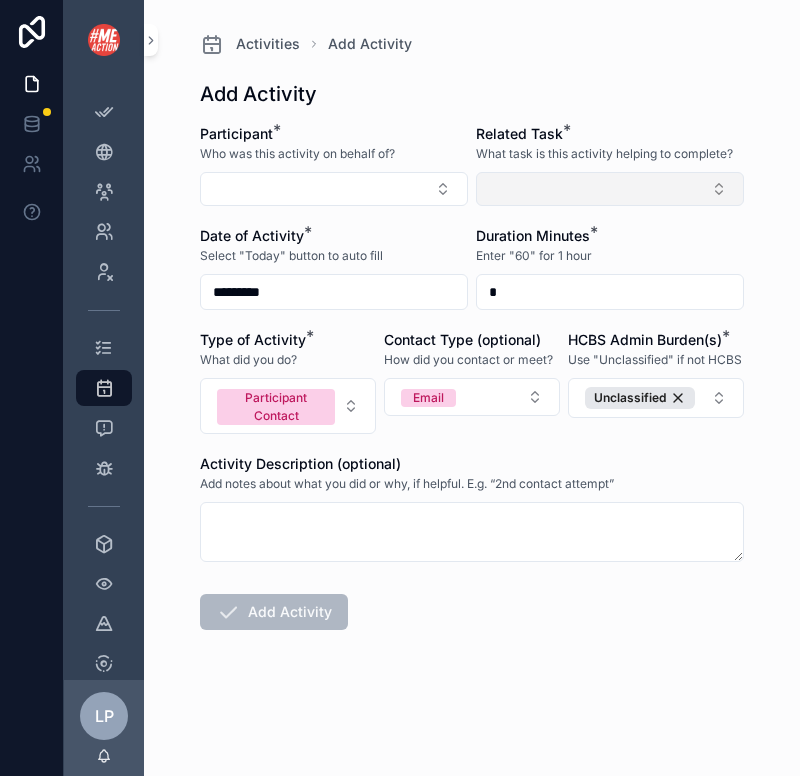 type on "*" 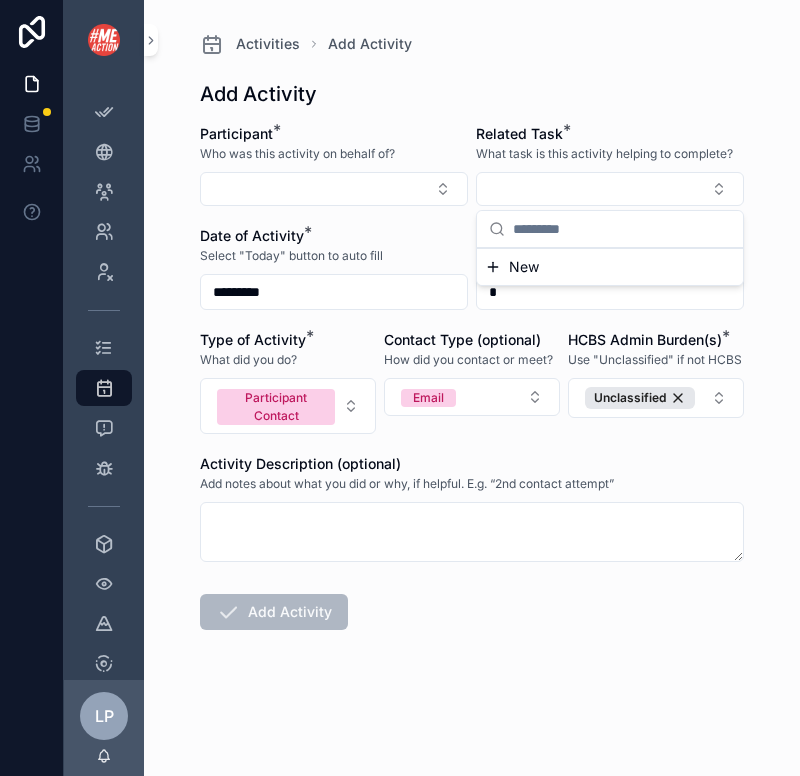 click on "Who was this activity on behalf of?" at bounding box center (297, 154) 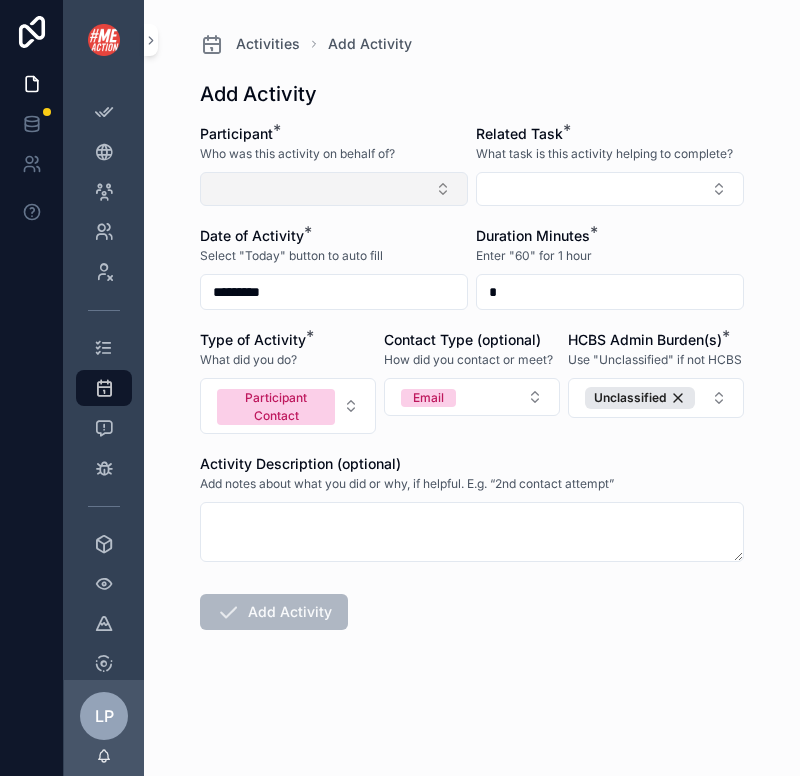 click at bounding box center (334, 189) 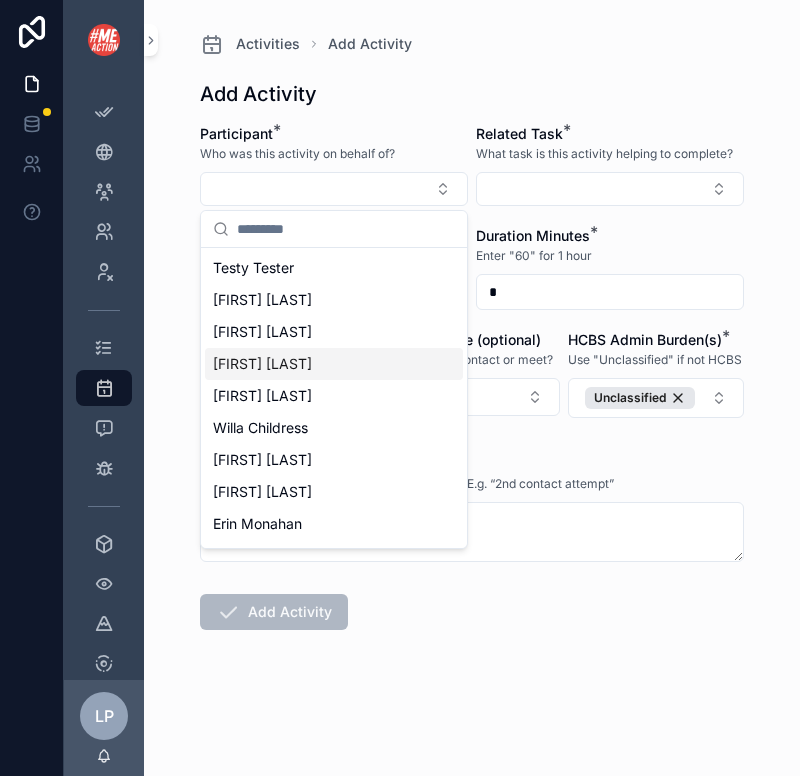 click on "[FIRST] [LAST]" at bounding box center (334, 364) 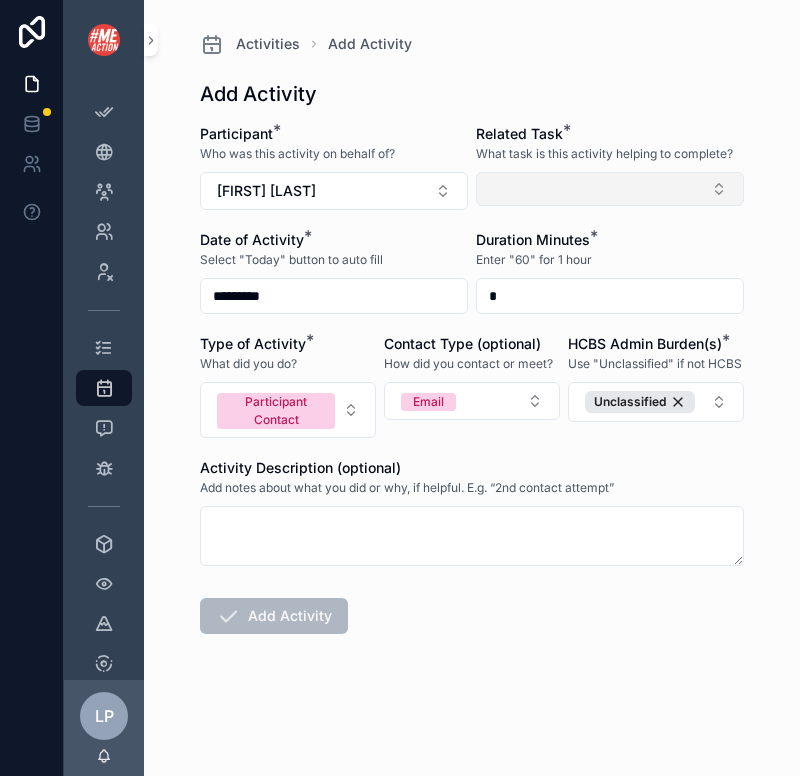 click at bounding box center [610, 189] 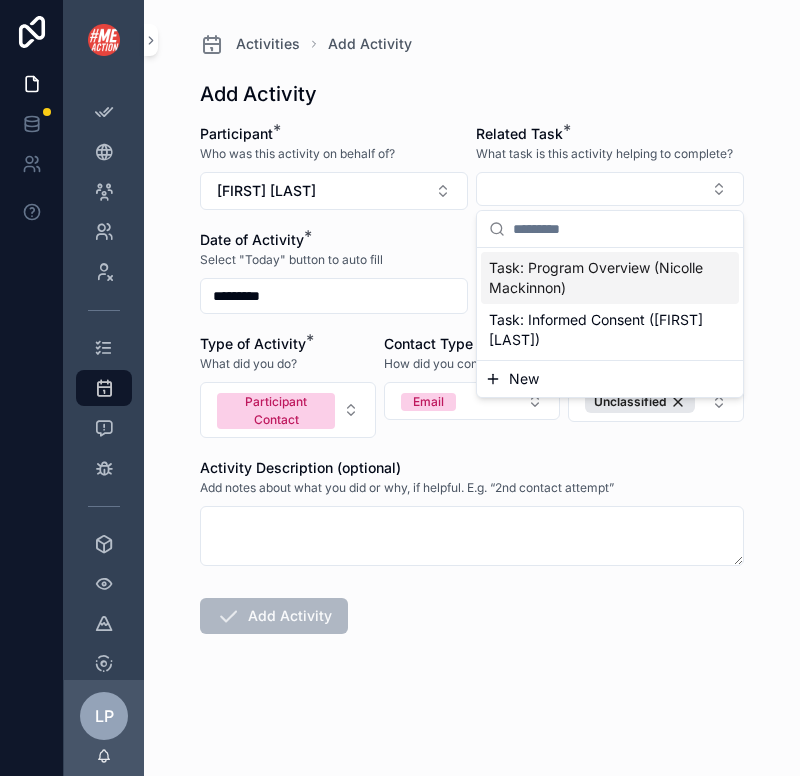 click on "Task: Program Overview (Nicolle Mackinnon)" at bounding box center [598, 278] 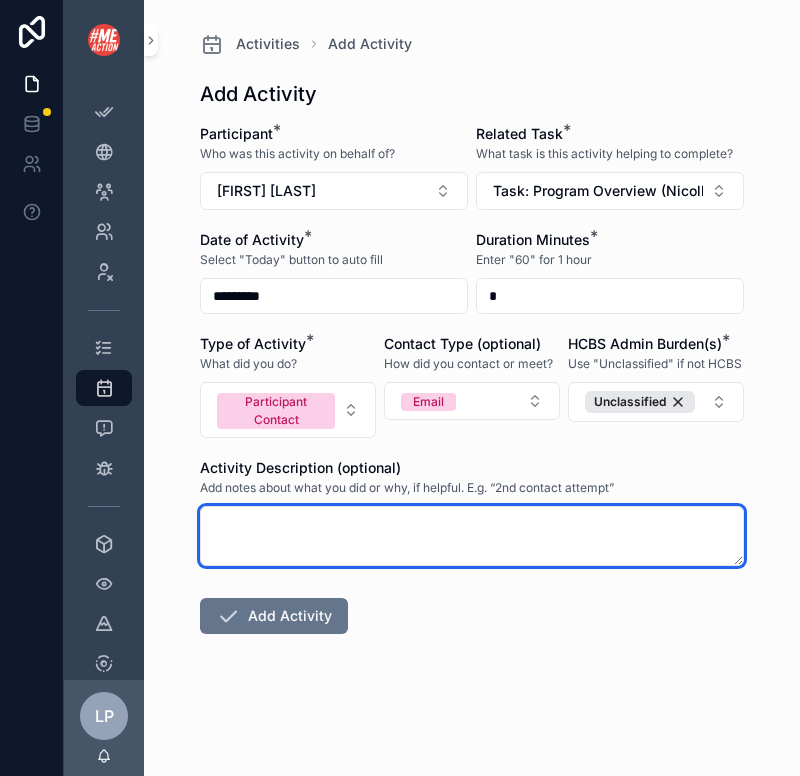 click at bounding box center [472, 536] 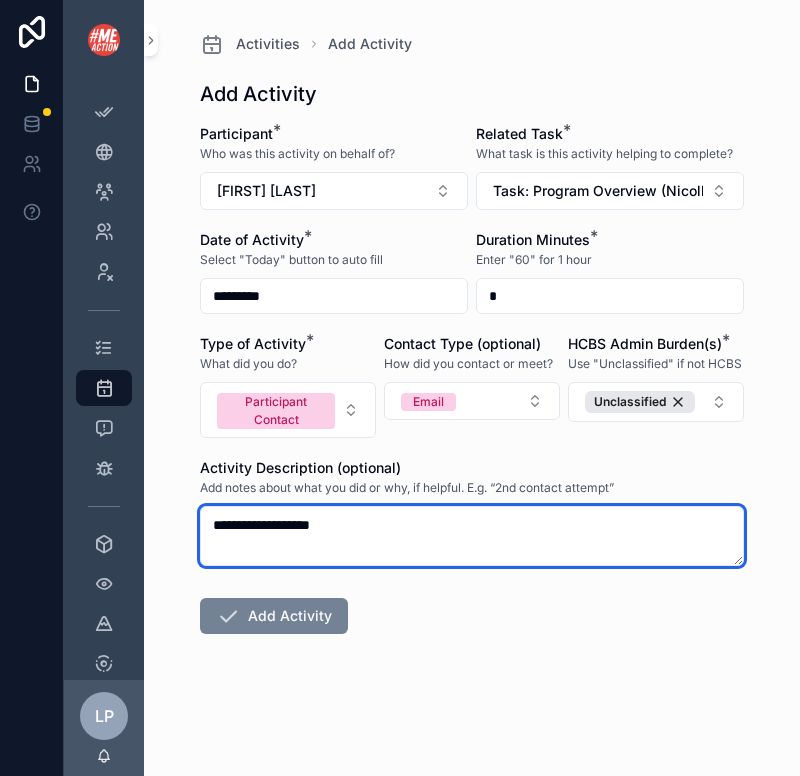 type on "**********" 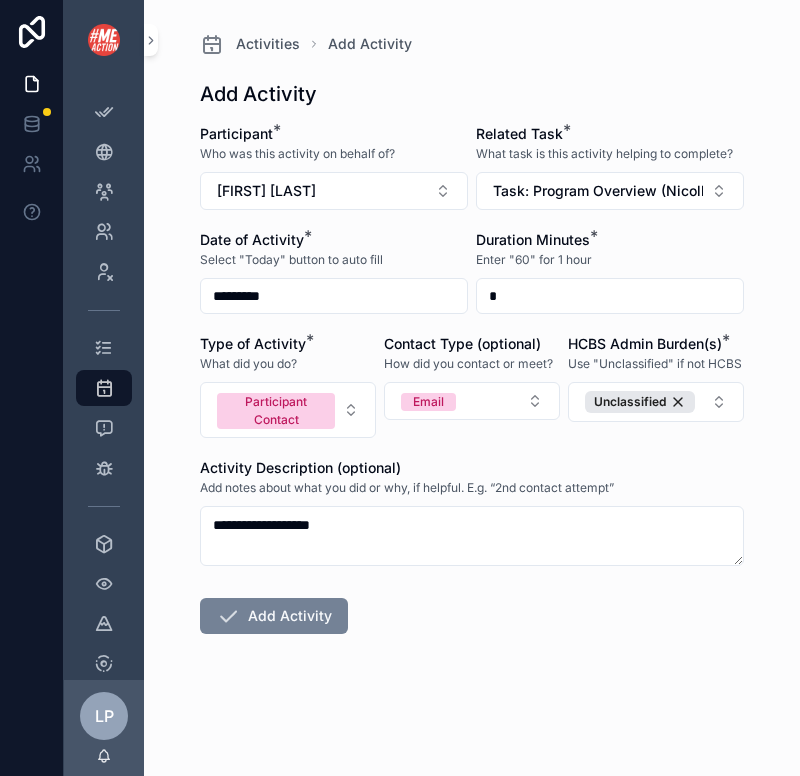 click on "Add Activity" at bounding box center (274, 616) 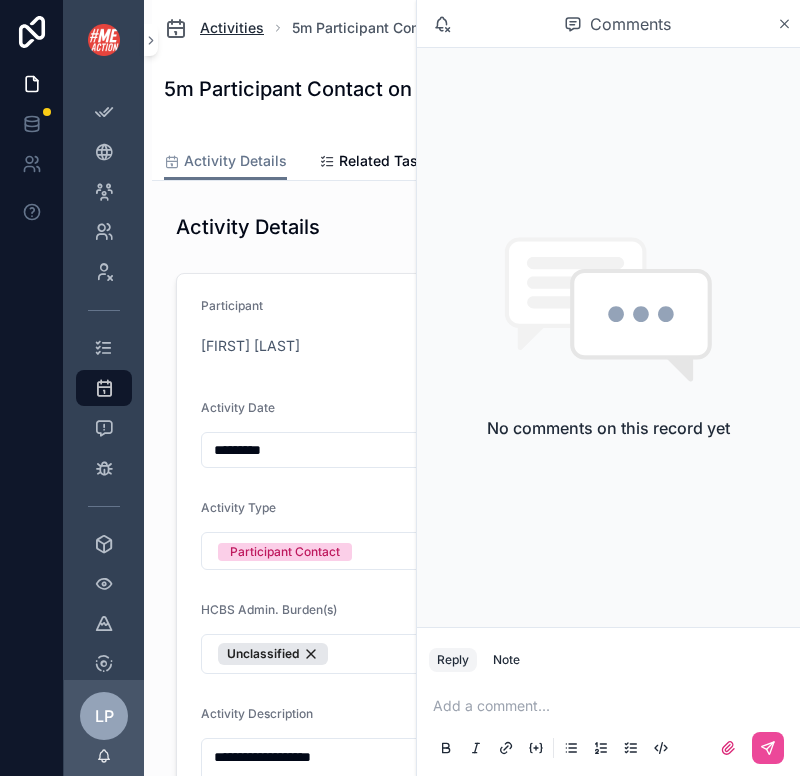 click on "Activities" at bounding box center (232, 28) 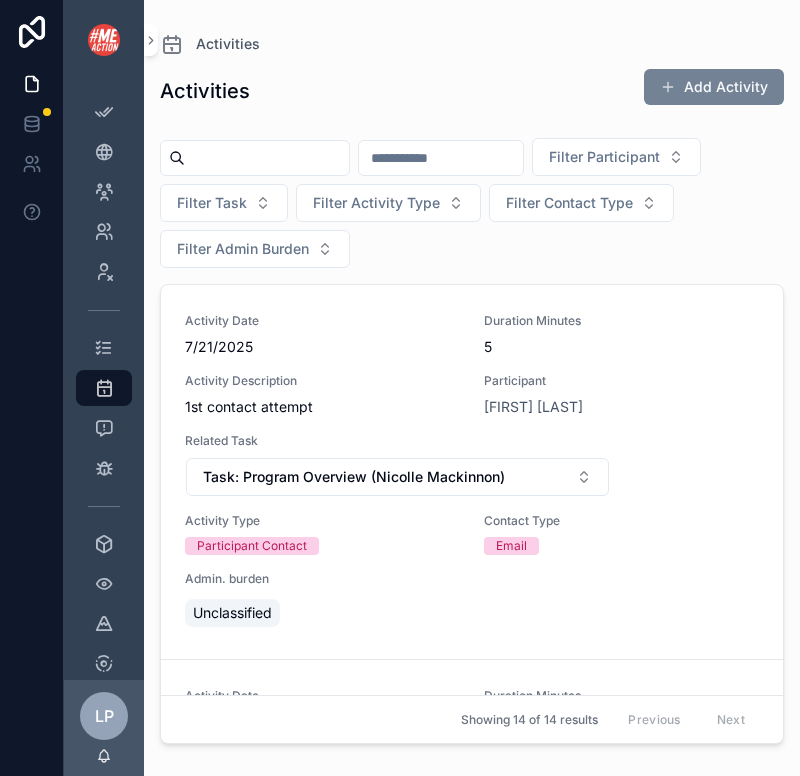 click on "Add Activity" at bounding box center [714, 87] 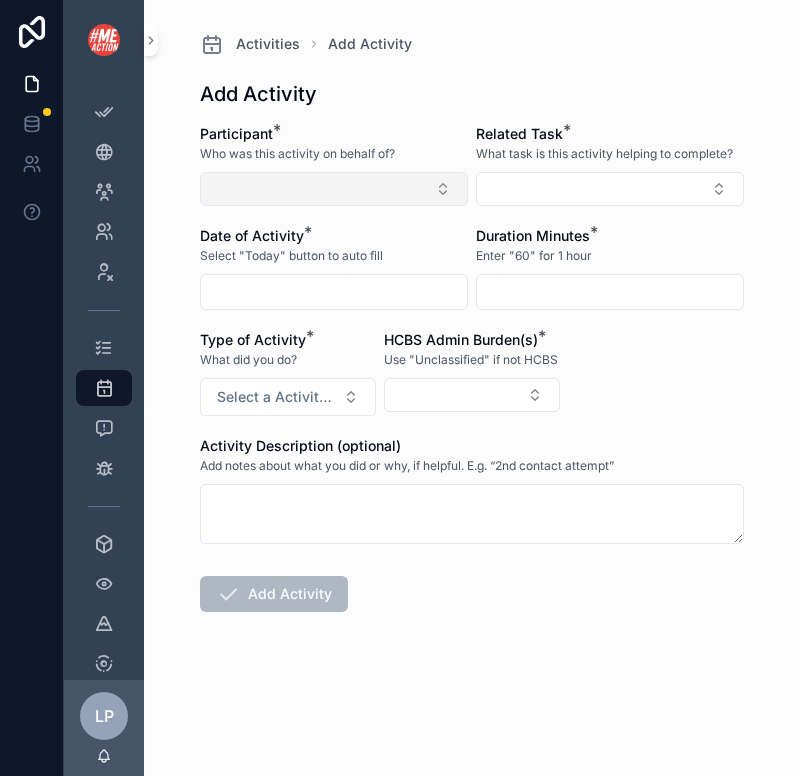 click at bounding box center [334, 189] 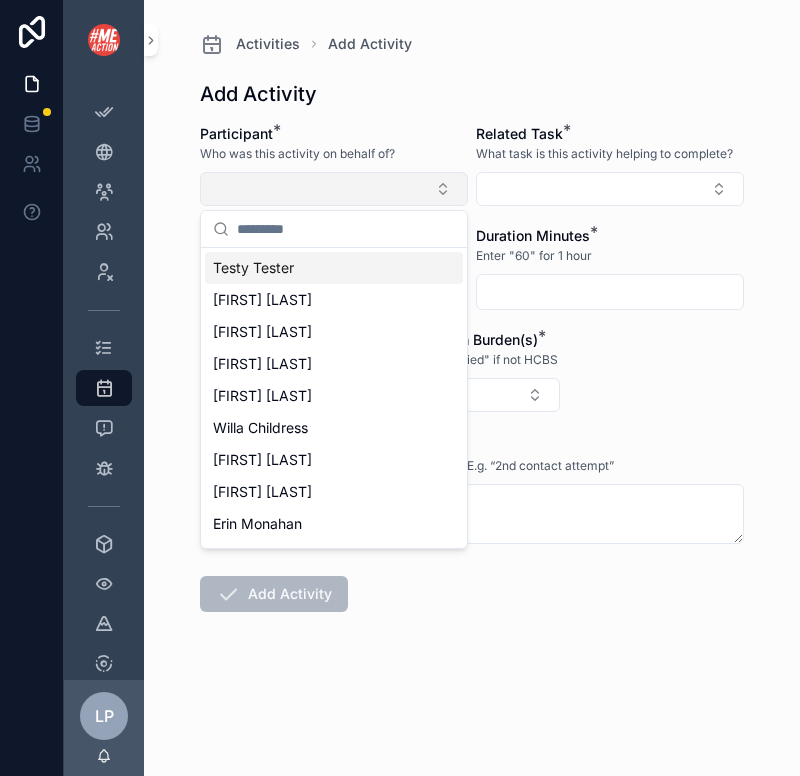 type on "*" 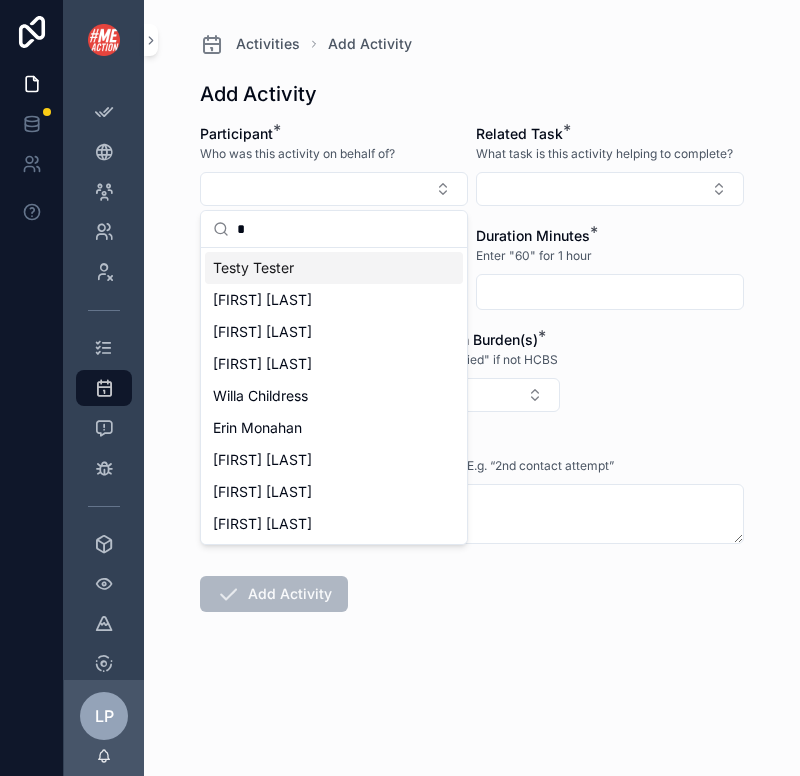 type 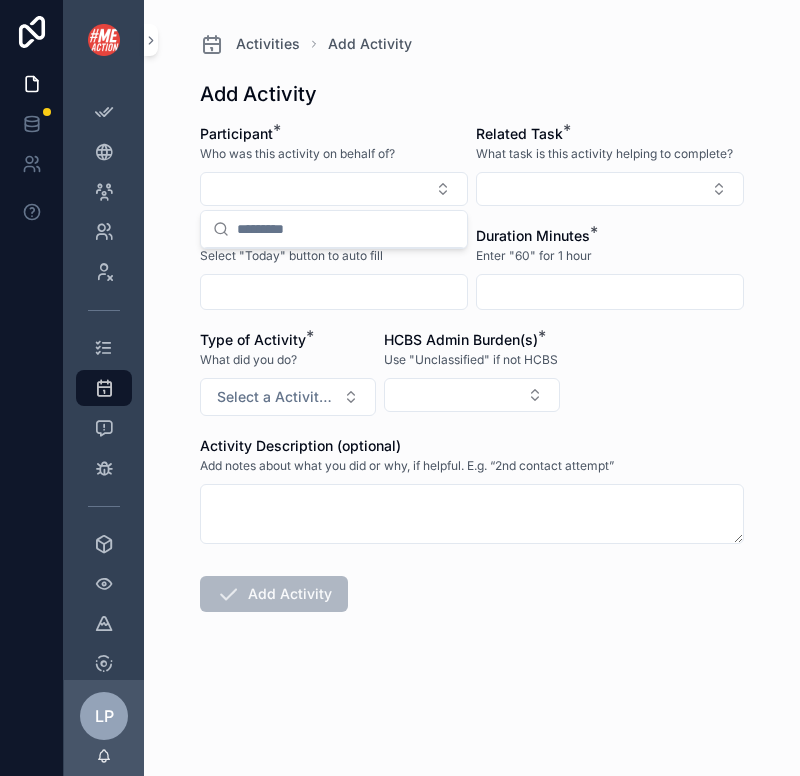 click on "Add Activity" at bounding box center [472, 94] 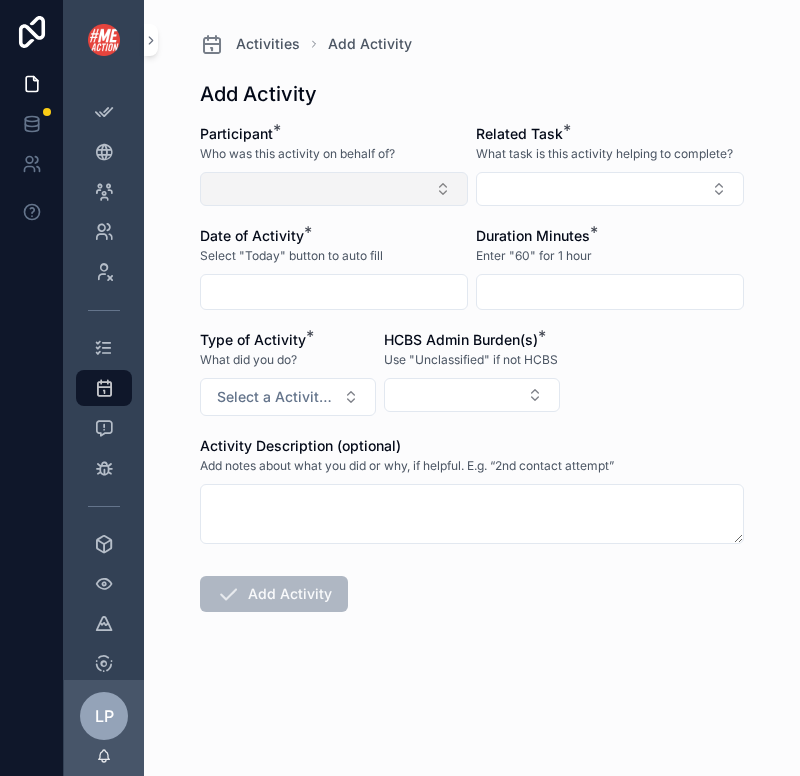 click at bounding box center (334, 189) 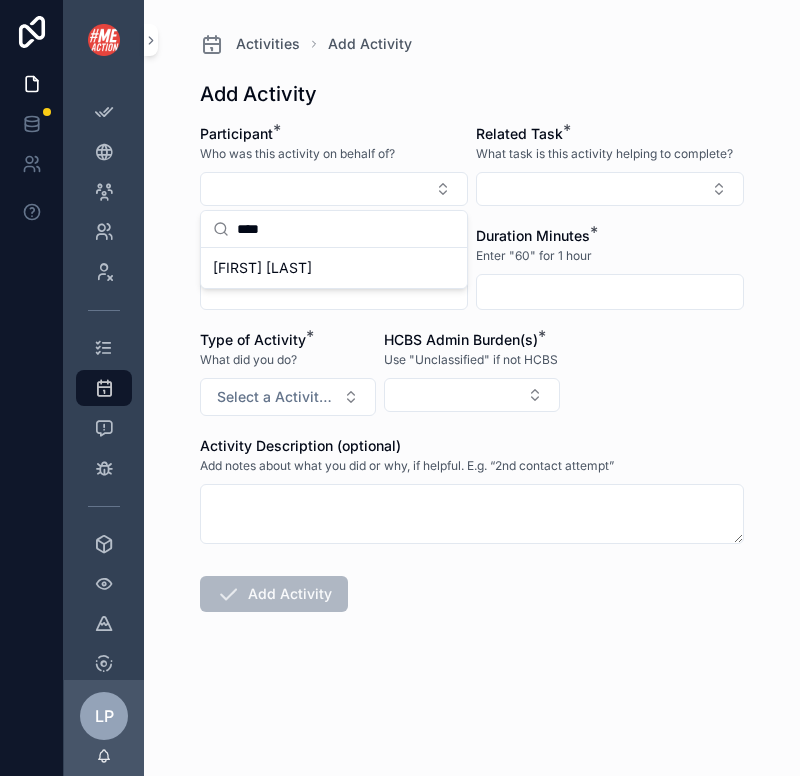 type on "****" 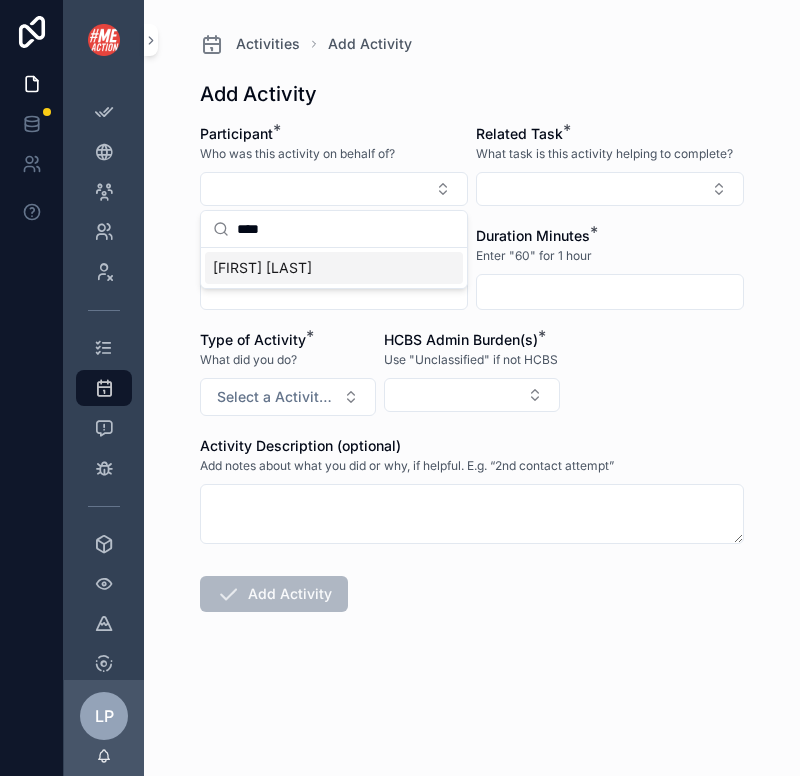 click on "[FIRST] [LAST]" at bounding box center (334, 268) 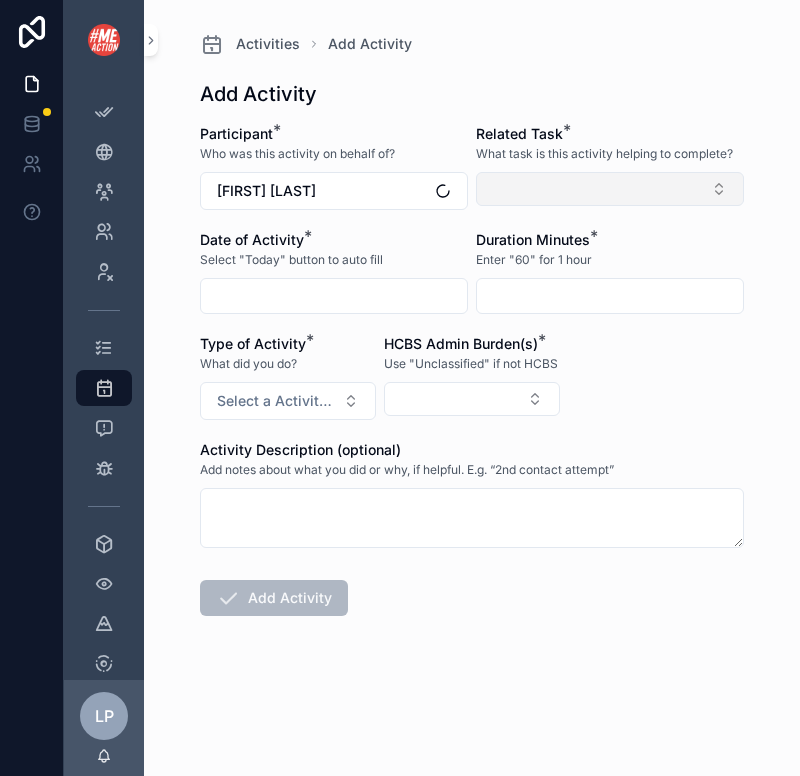 click at bounding box center (610, 189) 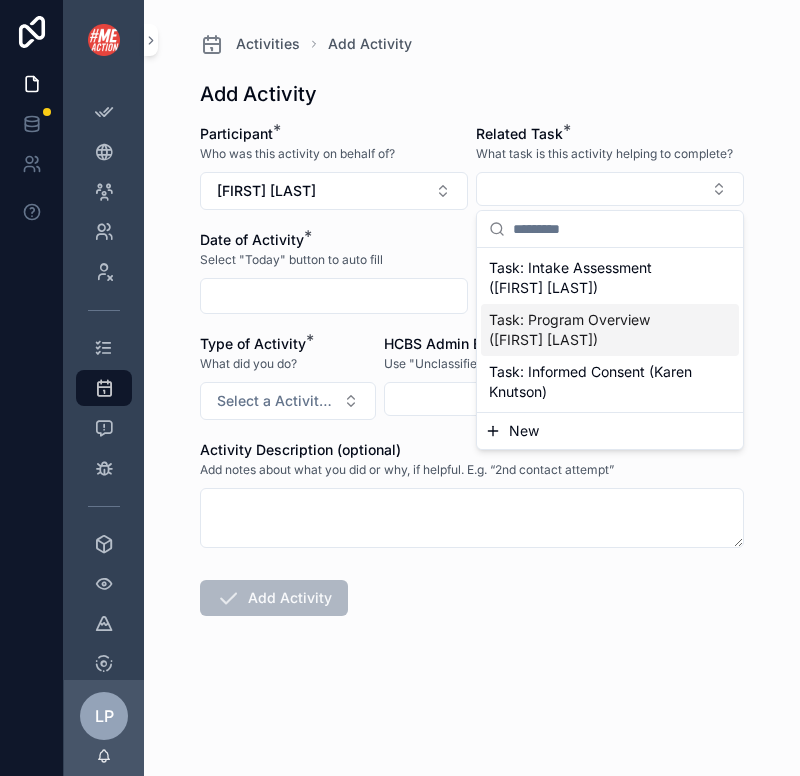 drag, startPoint x: 549, startPoint y: 267, endPoint x: 539, endPoint y: 326, distance: 59.841457 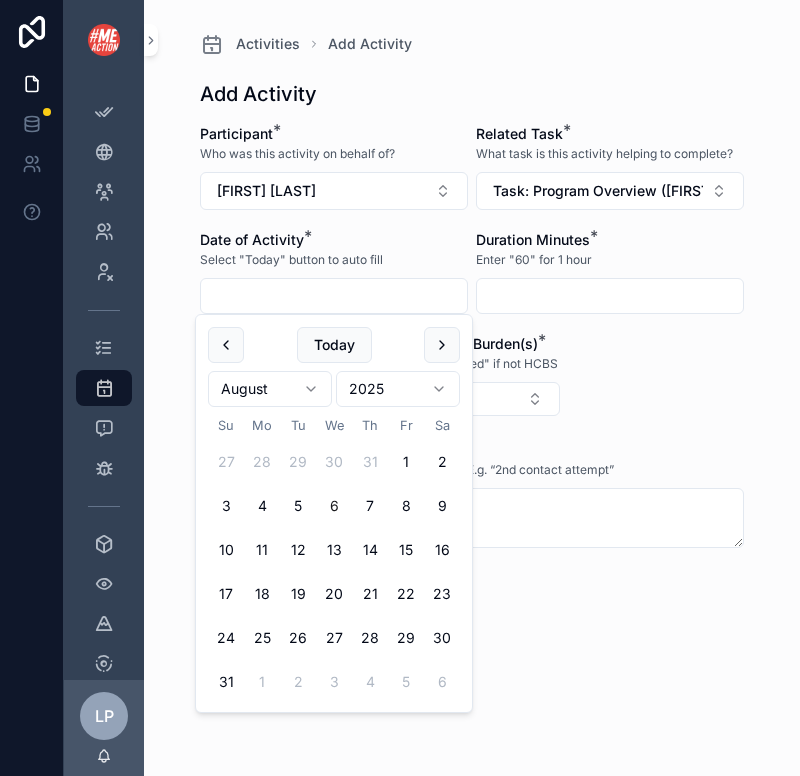 click at bounding box center [334, 296] 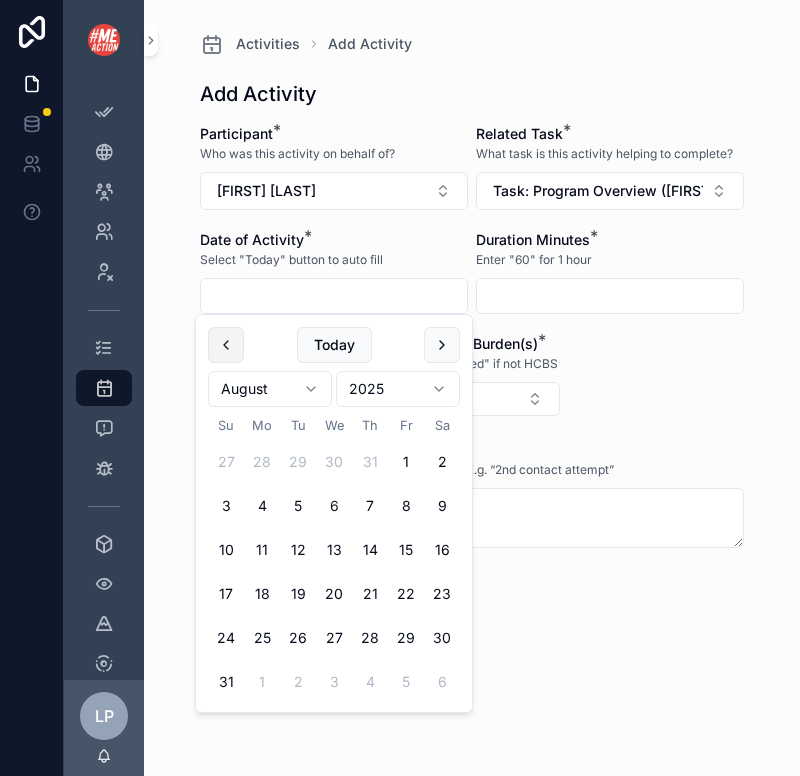 click at bounding box center (226, 345) 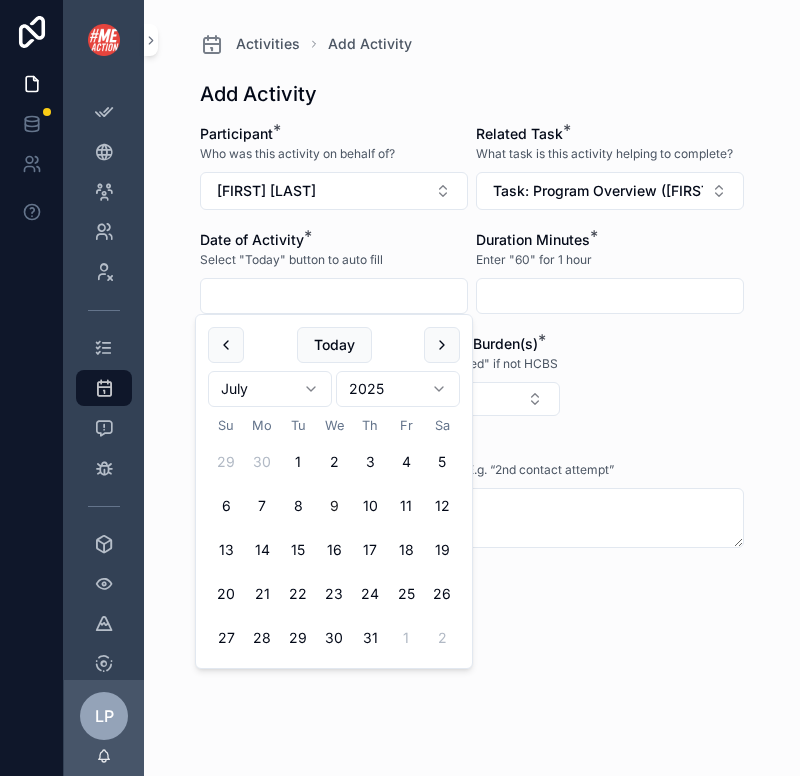 click on "9" at bounding box center (334, 506) 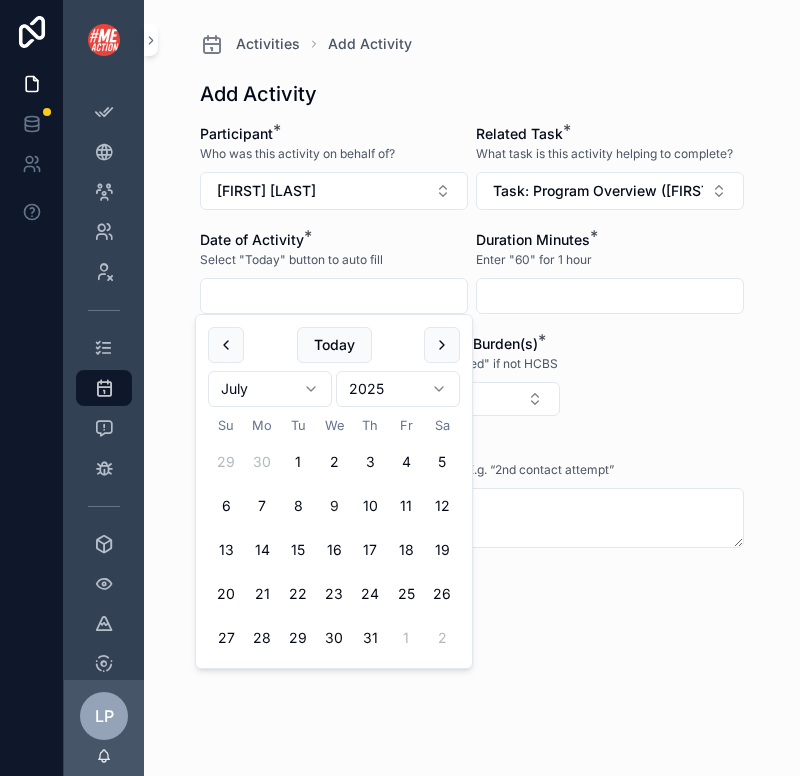 type on "********" 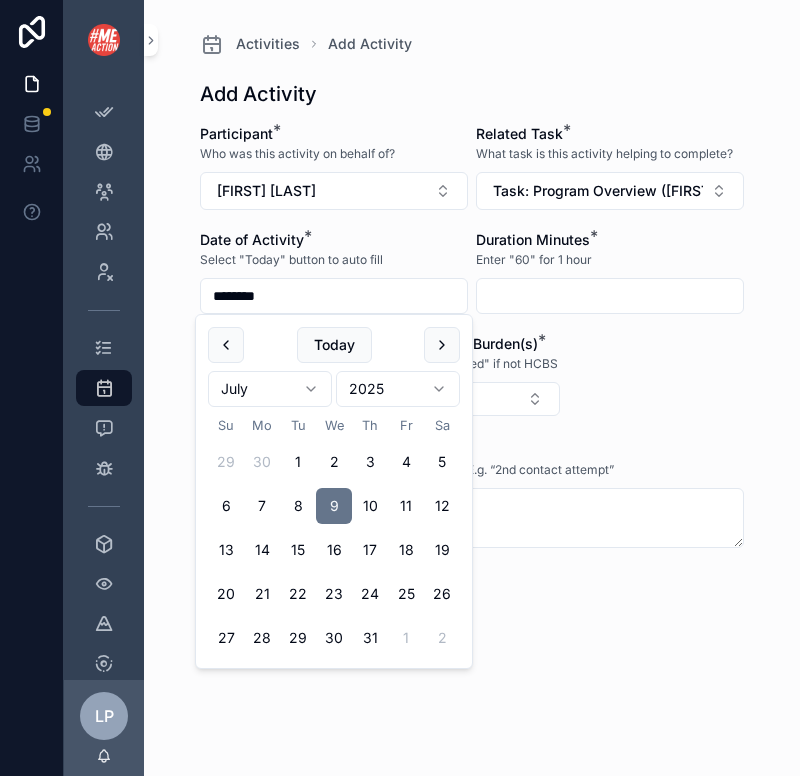 click at bounding box center (610, 296) 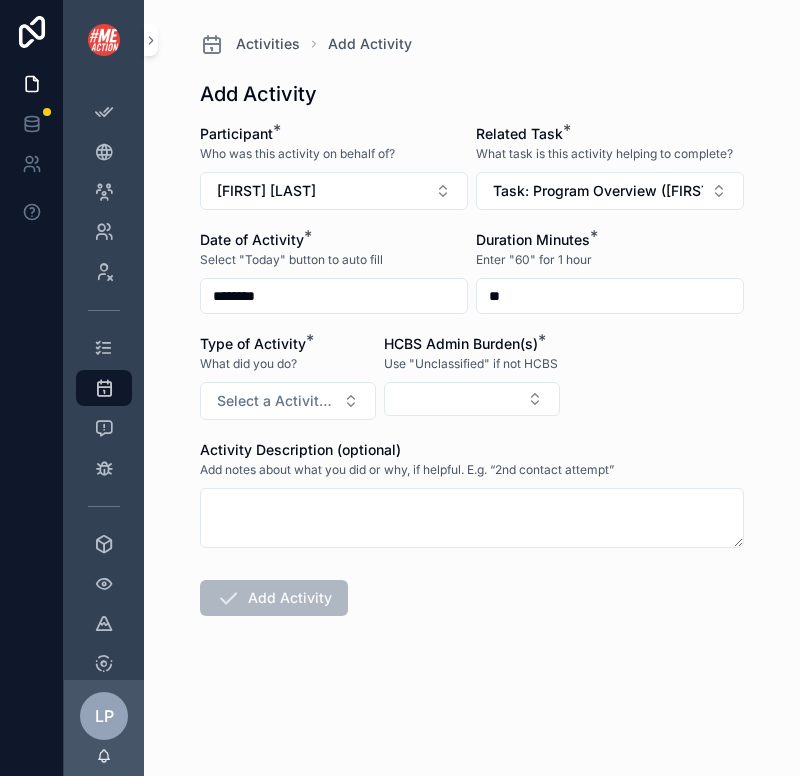 type on "**" 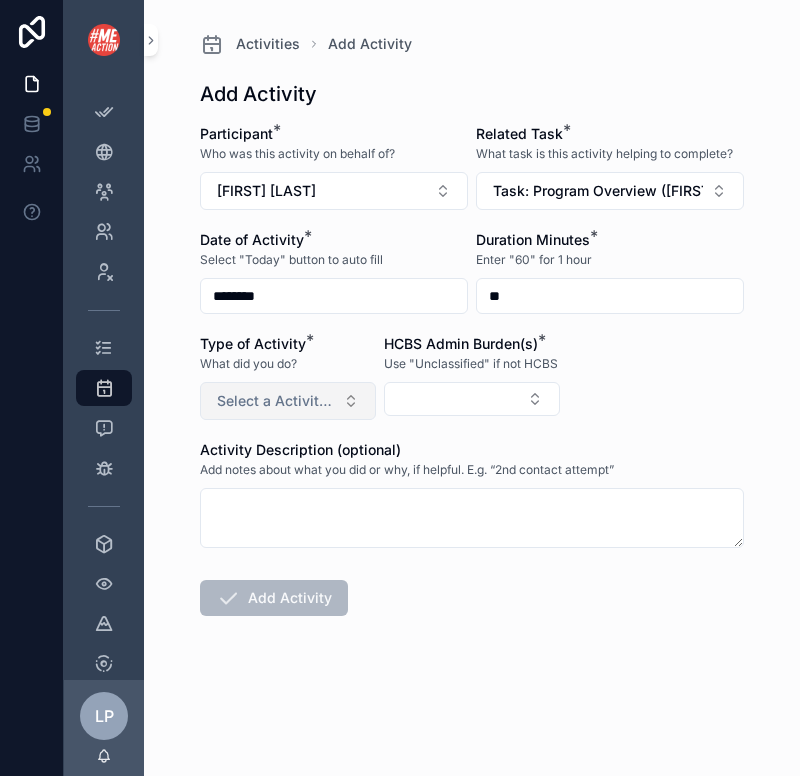 click on "Select a Activity Type" at bounding box center [276, 401] 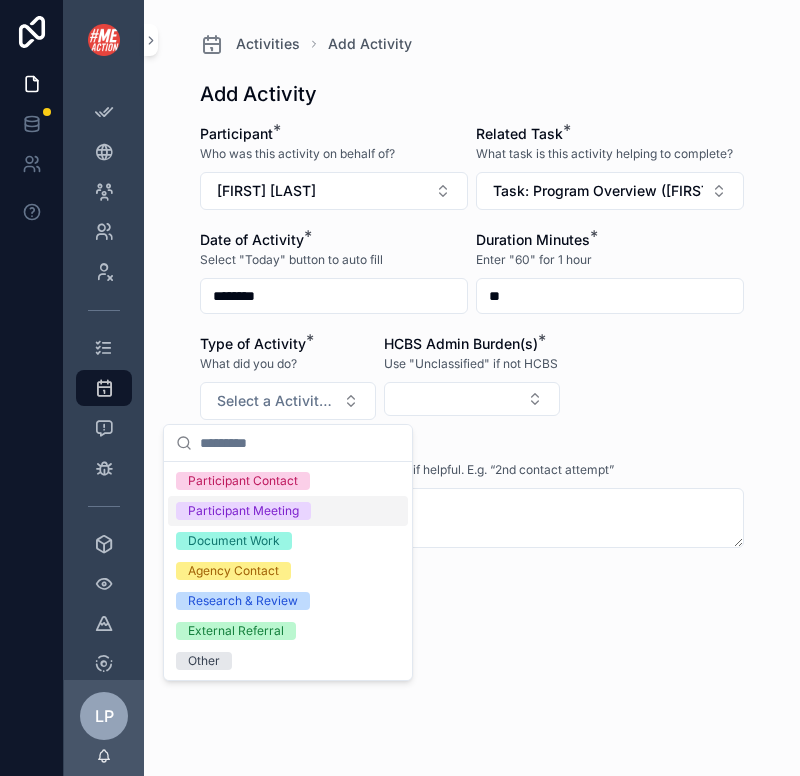 click on "Participant Meeting" at bounding box center (243, 511) 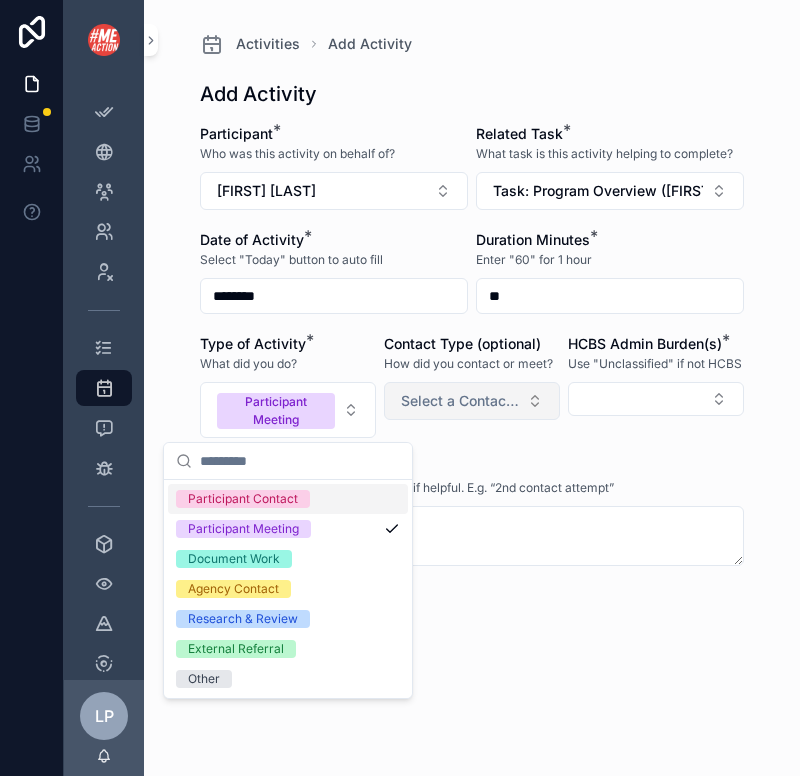 click on "Select a Contact Type" at bounding box center (460, 401) 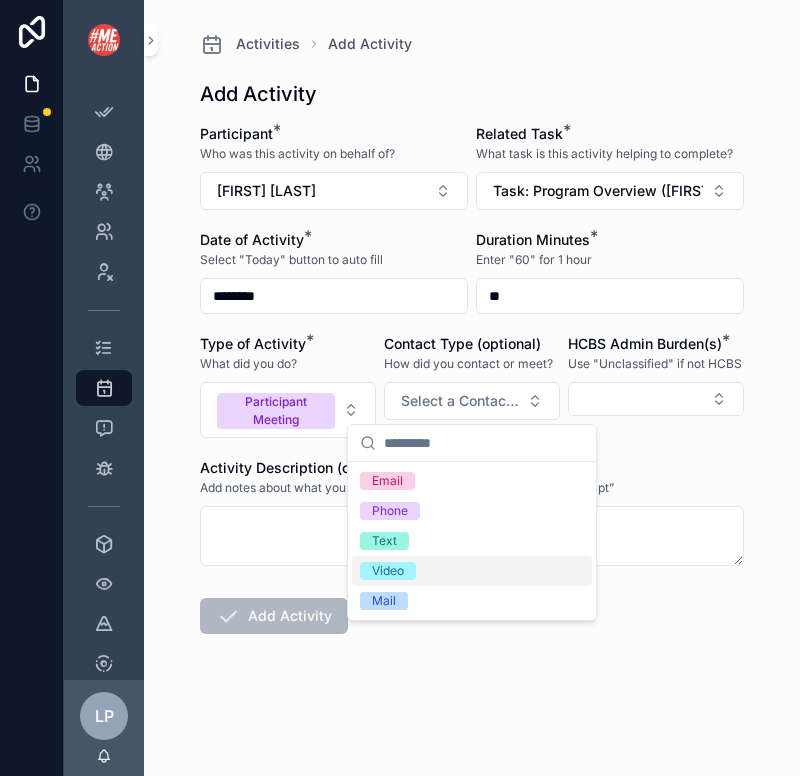 click on "Video" at bounding box center (472, 571) 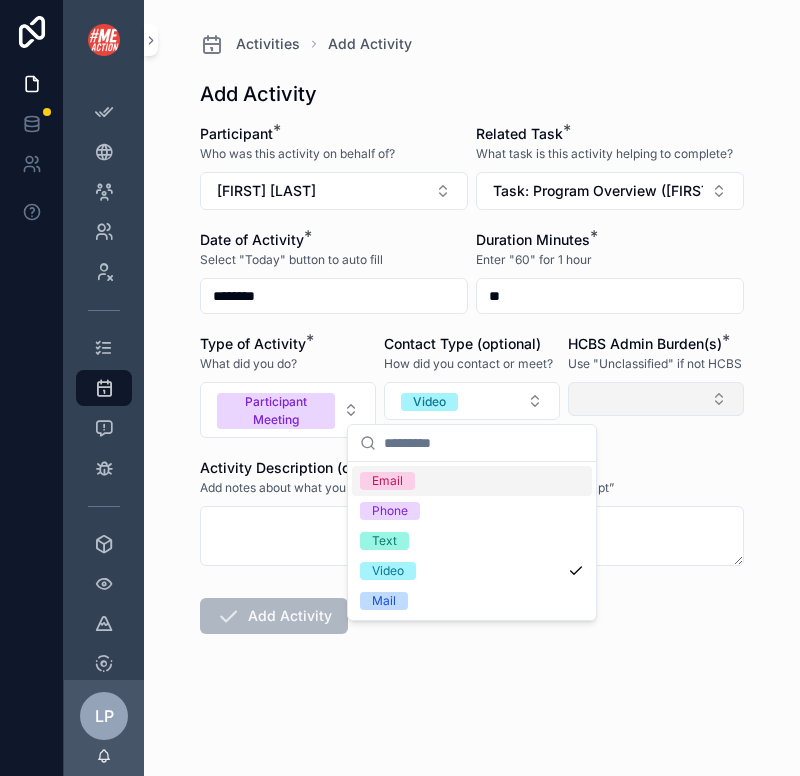 click at bounding box center [656, 399] 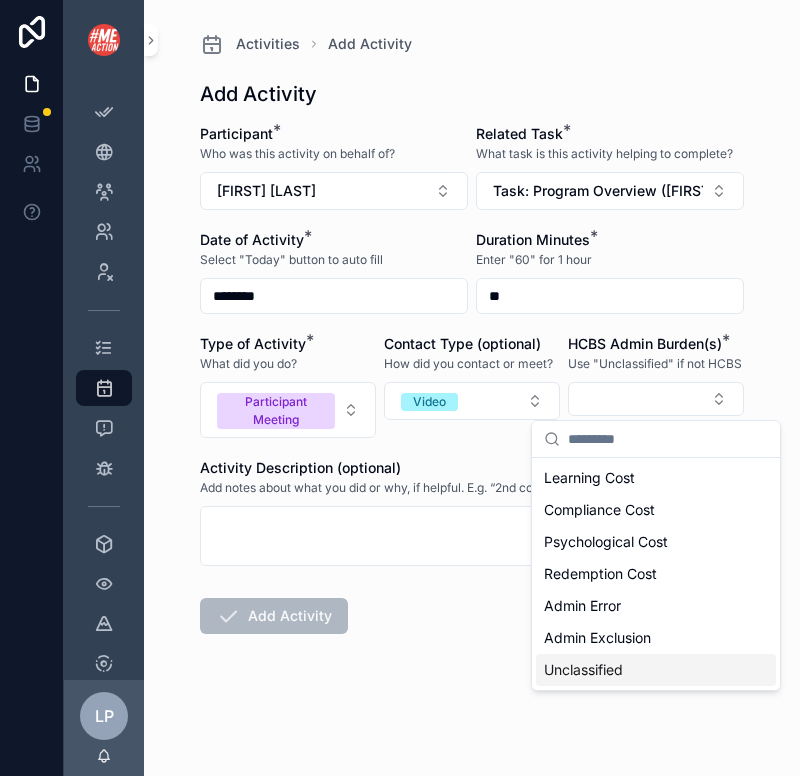 click on "Unclassified" at bounding box center (583, 670) 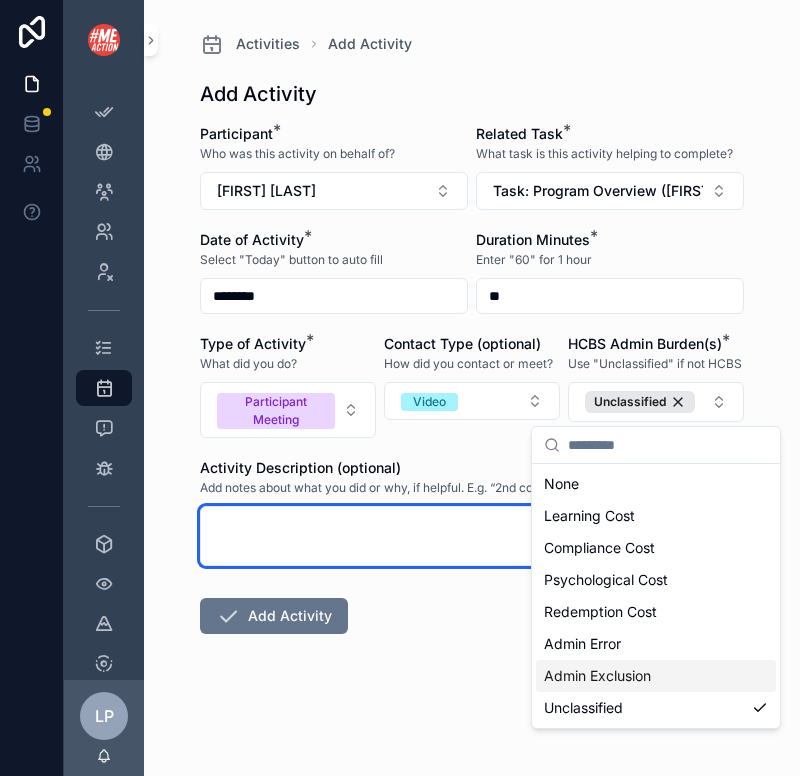 click at bounding box center [472, 536] 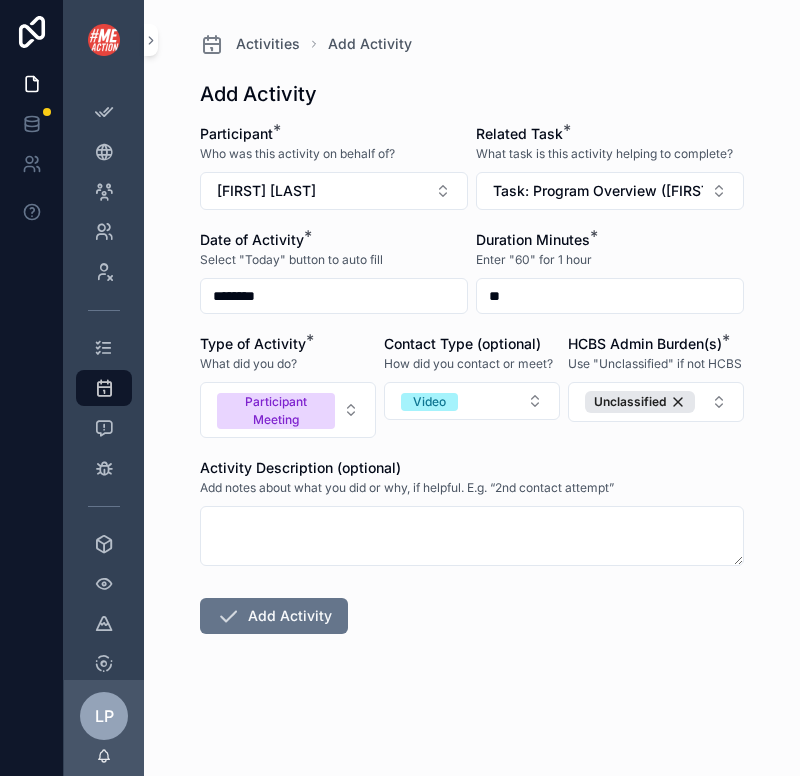 click on "Participant * Who was this activity on behalf of? [FIRST] [LAST] Related Task * What task is this activity helping to complete? Task: Program Overview ([FIRST] [LAST]) Date of Activity * Select "Today" button to auto fill ******** Duration Minutes * Enter "60" for 1 hour ** Type of Activity * What did you do? Participant Meeting Contact Type (optional) How did you contact or meet? Video HCBS Admin Burden(s) * Use "Unclassified" if not HCBS Unclassified Activity Description (optional) Add notes about what you did or why, if helpful. E.g. “2nd contact attempt” Add Activity" at bounding box center [472, 443] 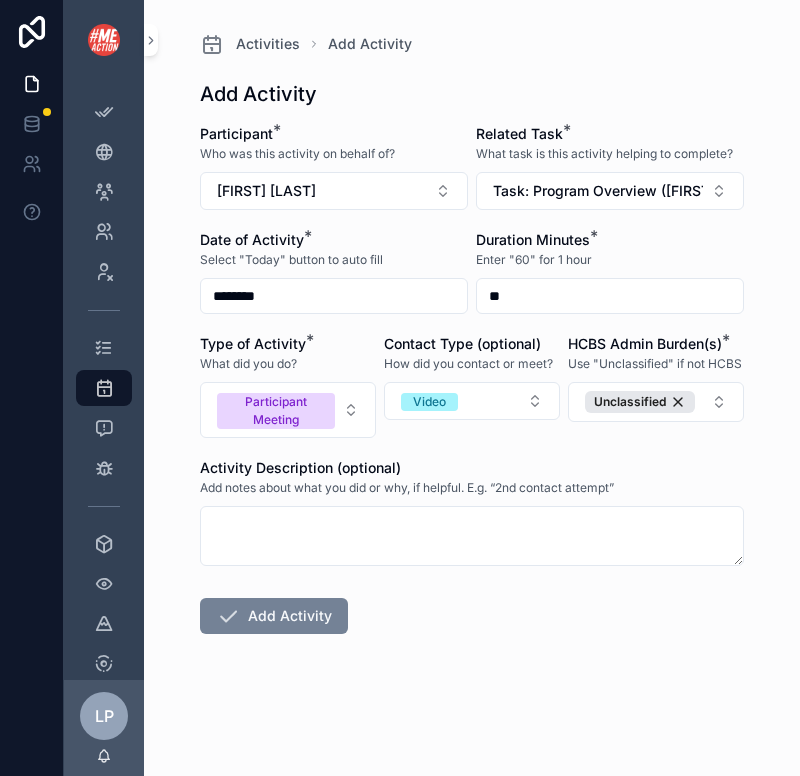click on "Add Activity" at bounding box center [274, 616] 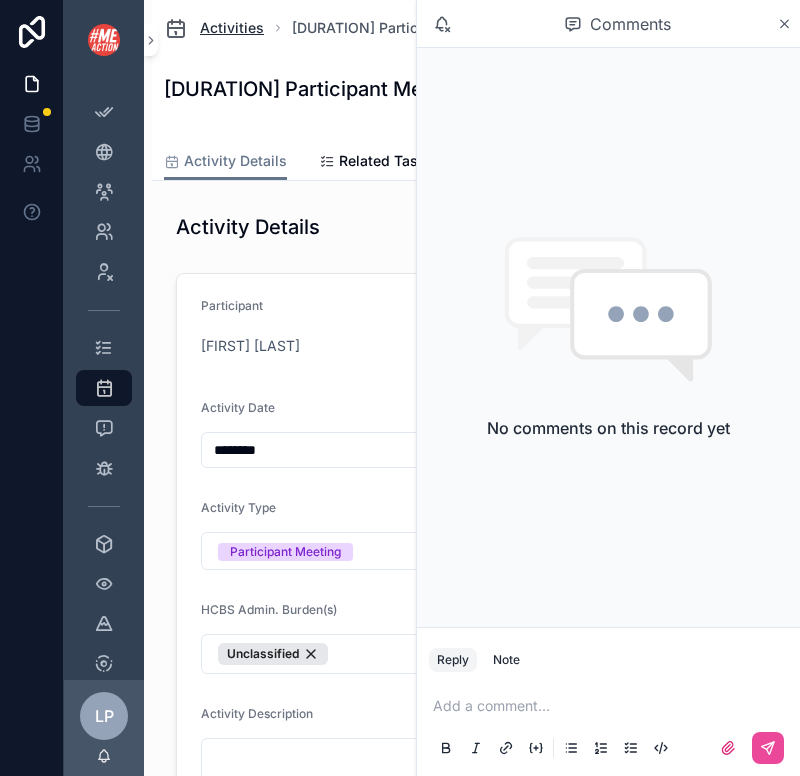 click on "Activities" at bounding box center [232, 28] 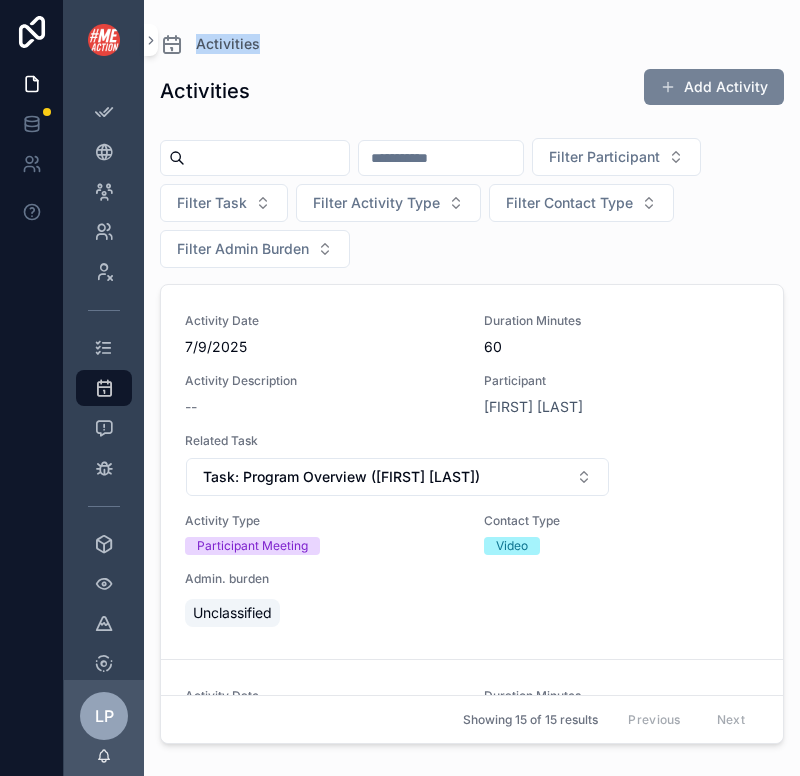 click at bounding box center [668, 87] 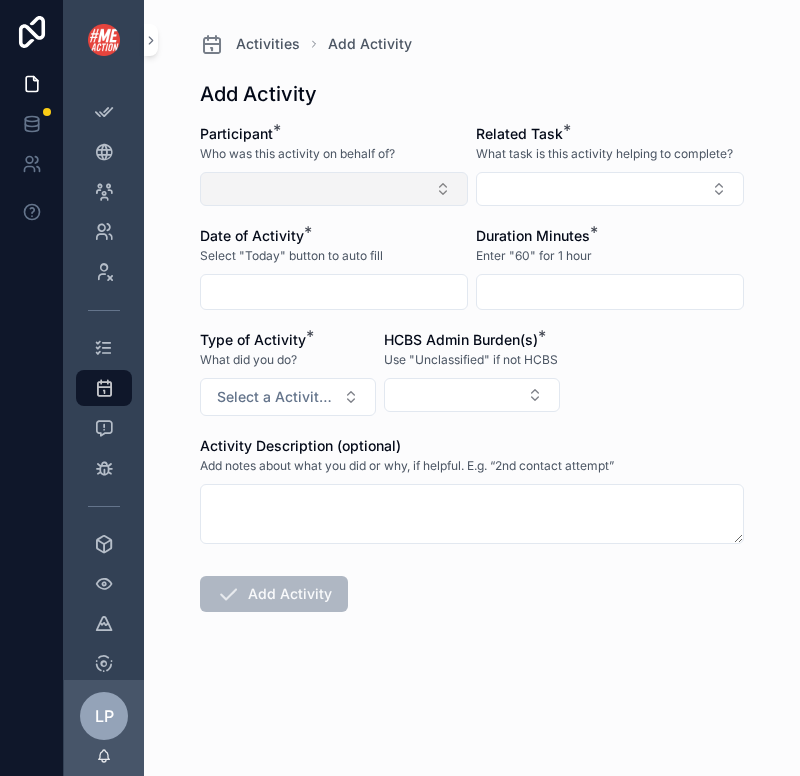 click at bounding box center [334, 189] 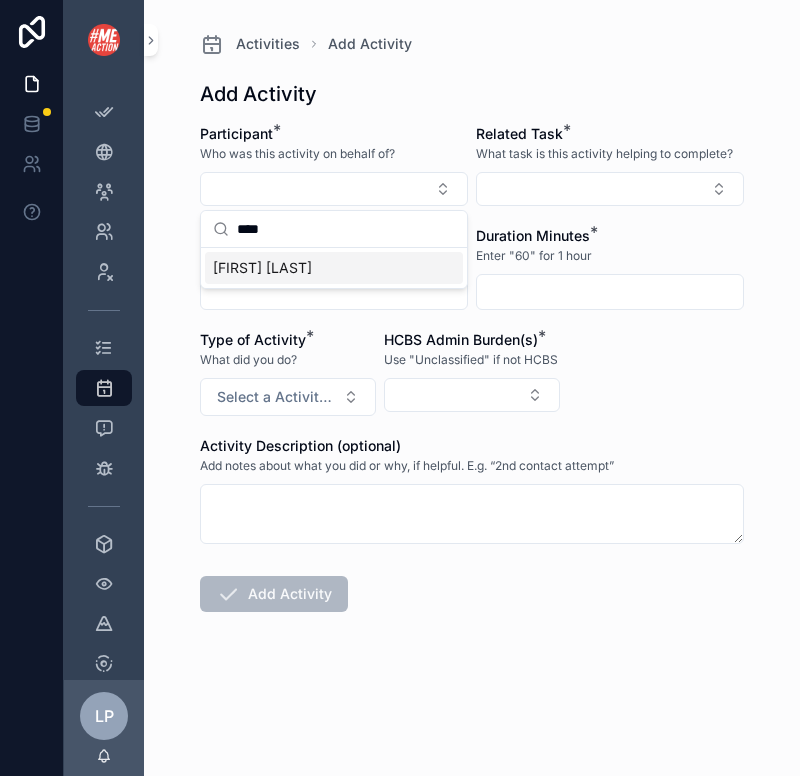 type on "****" 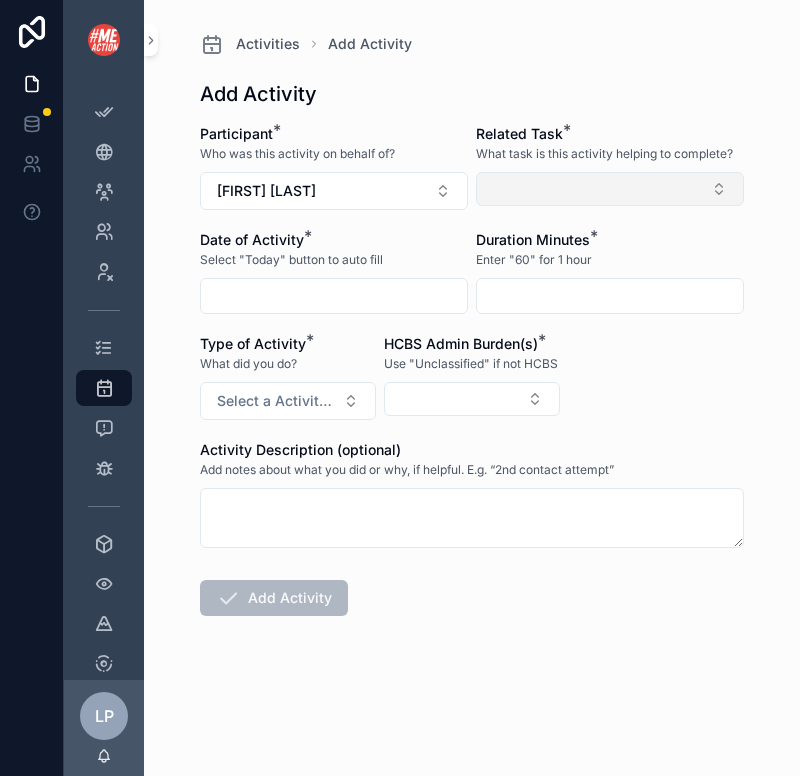 click at bounding box center [610, 189] 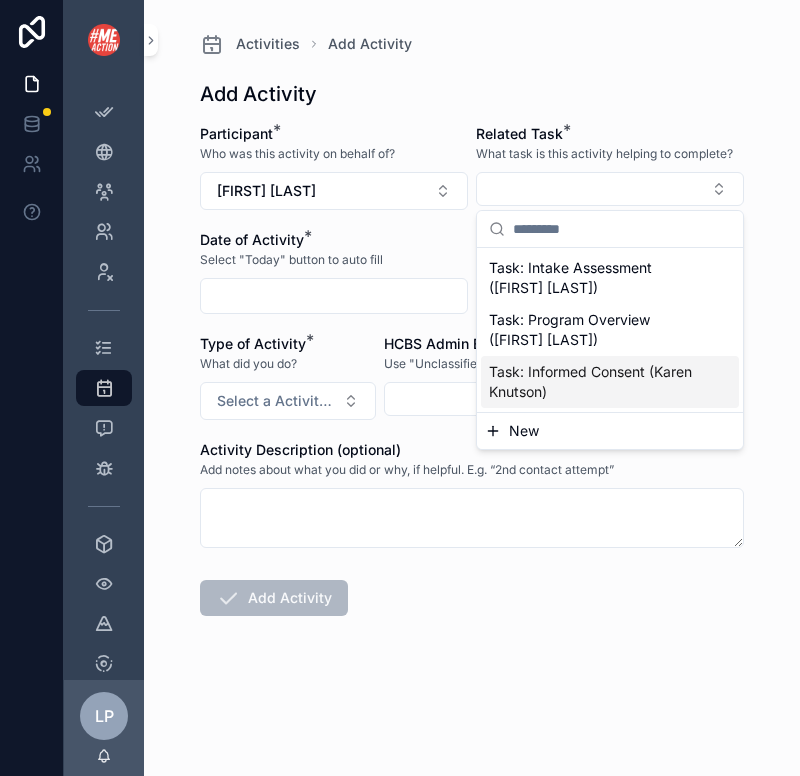 click on "Task: Informed Consent (Karen Knutson)" at bounding box center (598, 382) 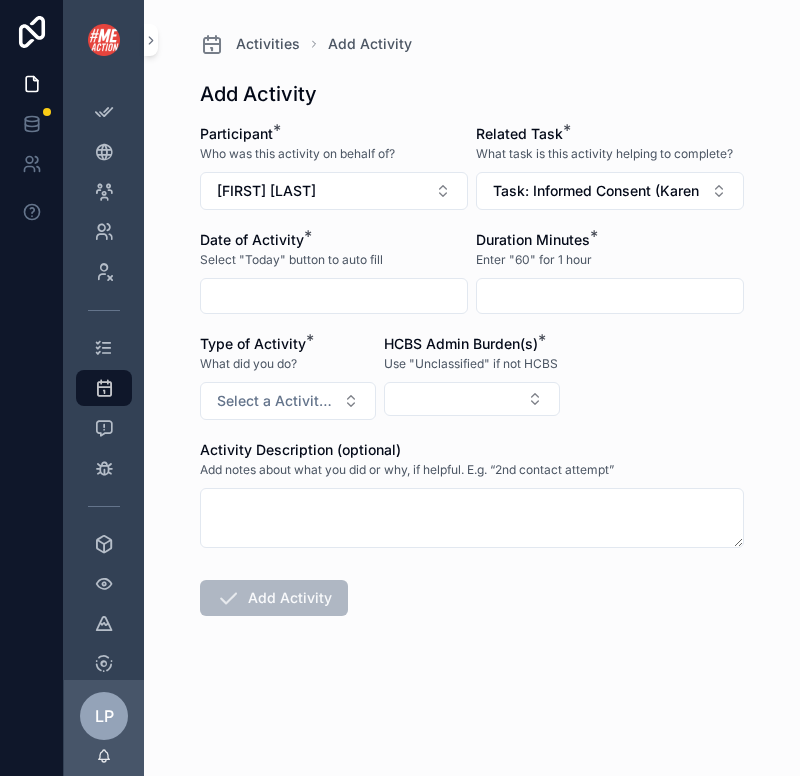 click at bounding box center (334, 296) 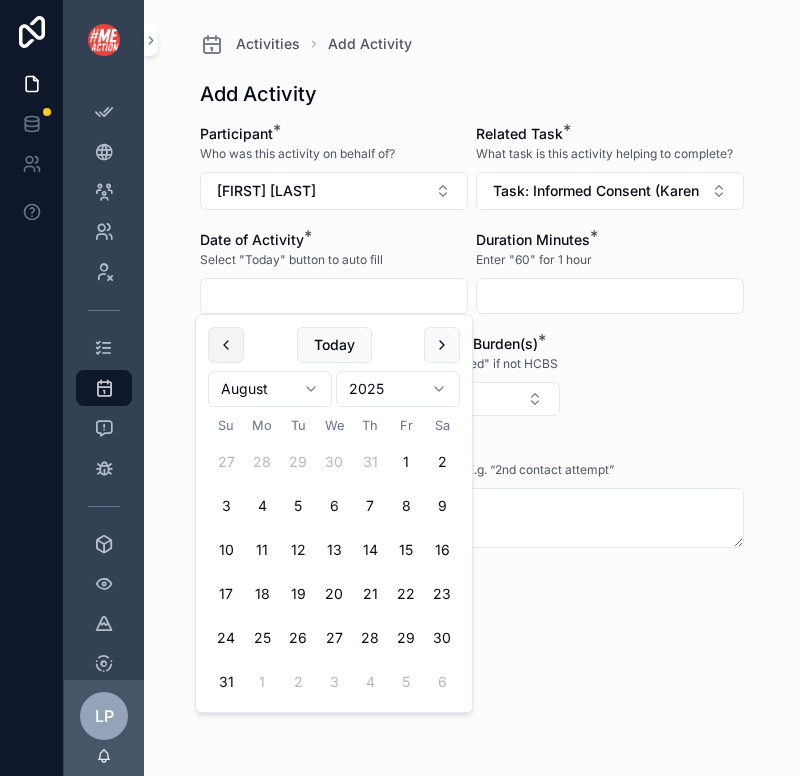 click at bounding box center (226, 345) 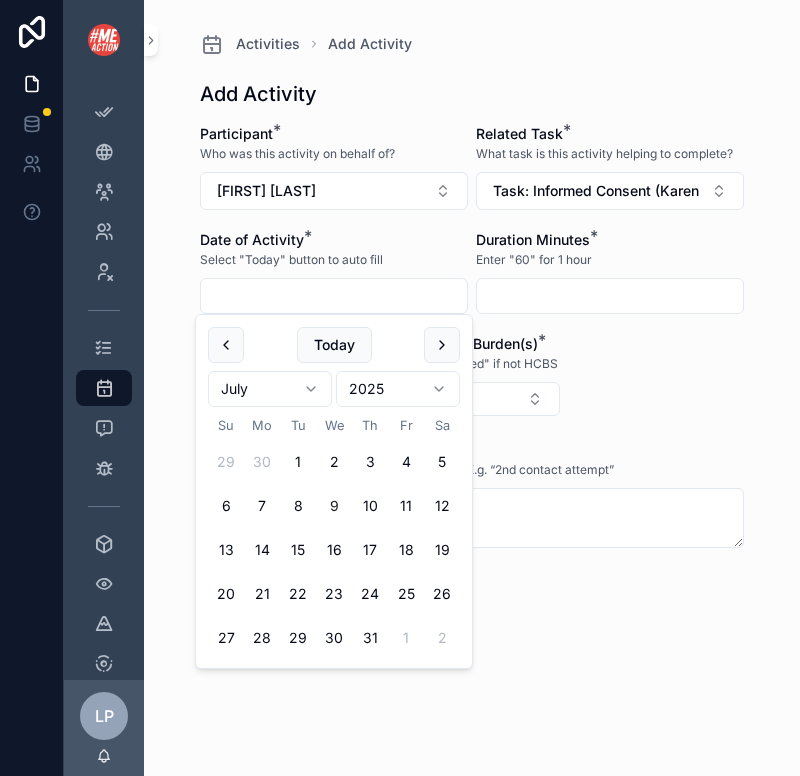 click on "9" at bounding box center [334, 506] 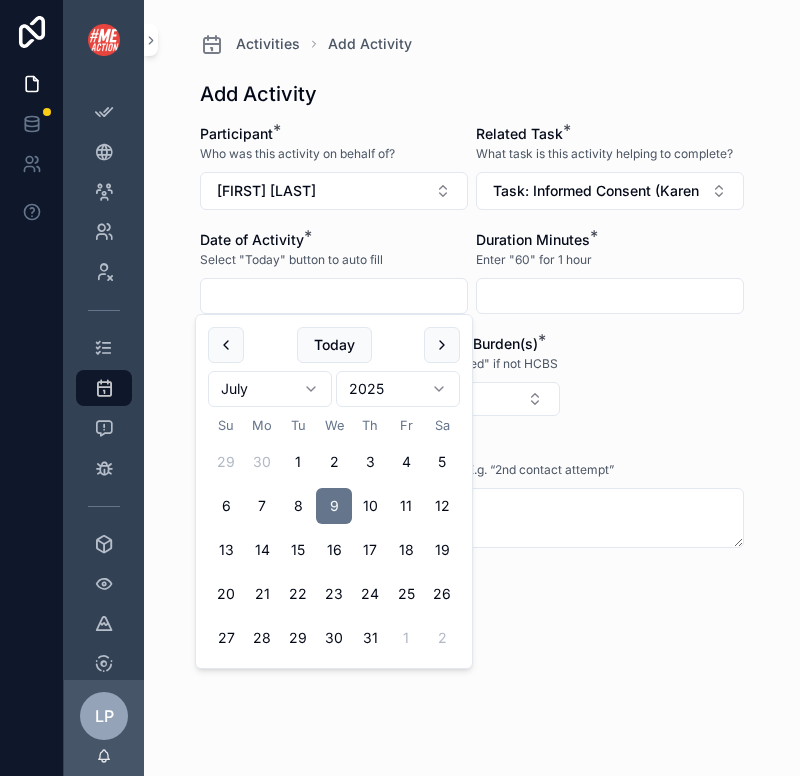 type on "********" 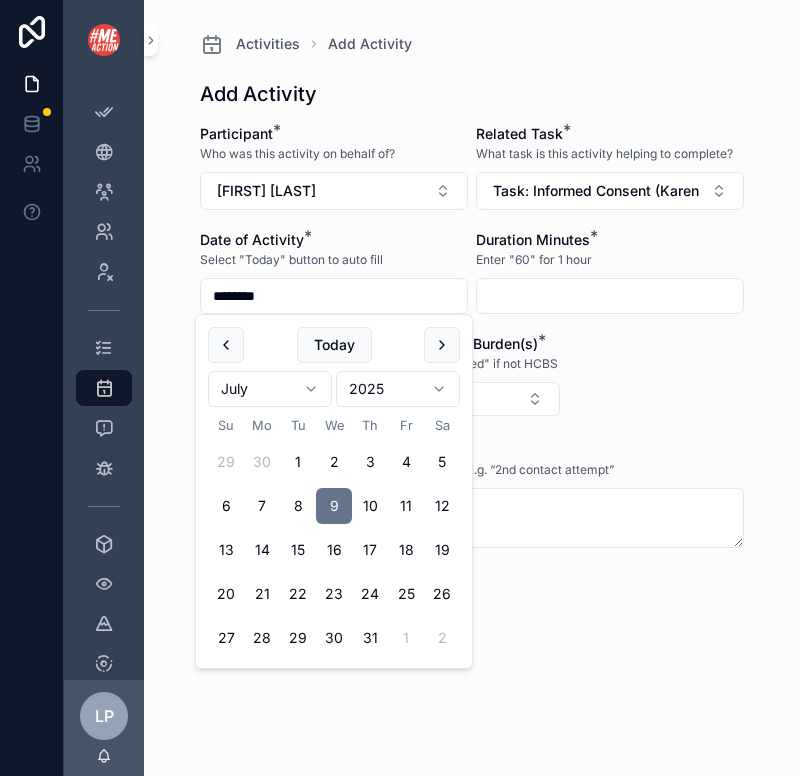 click at bounding box center (610, 296) 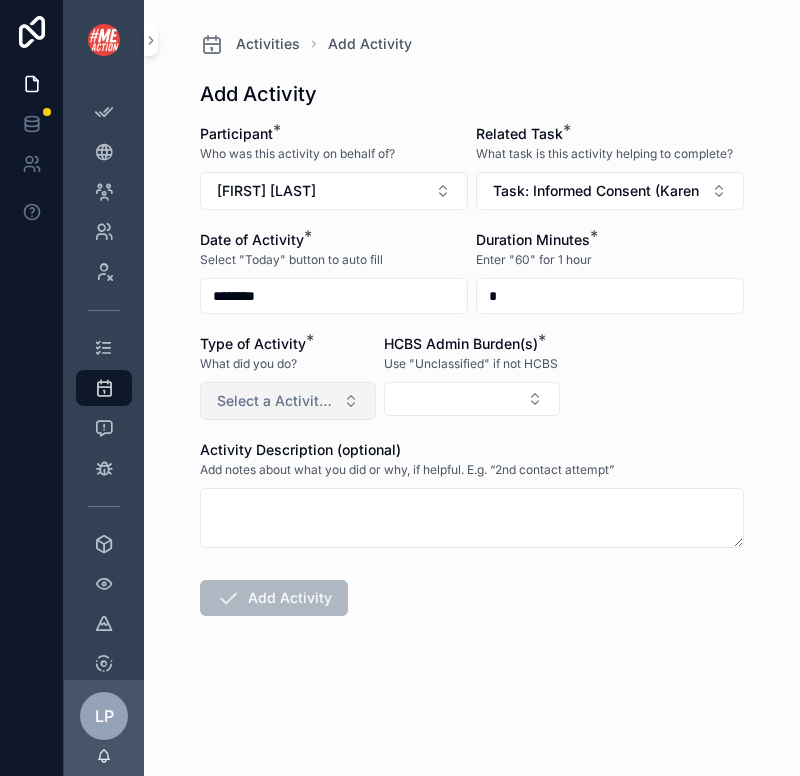 type on "*" 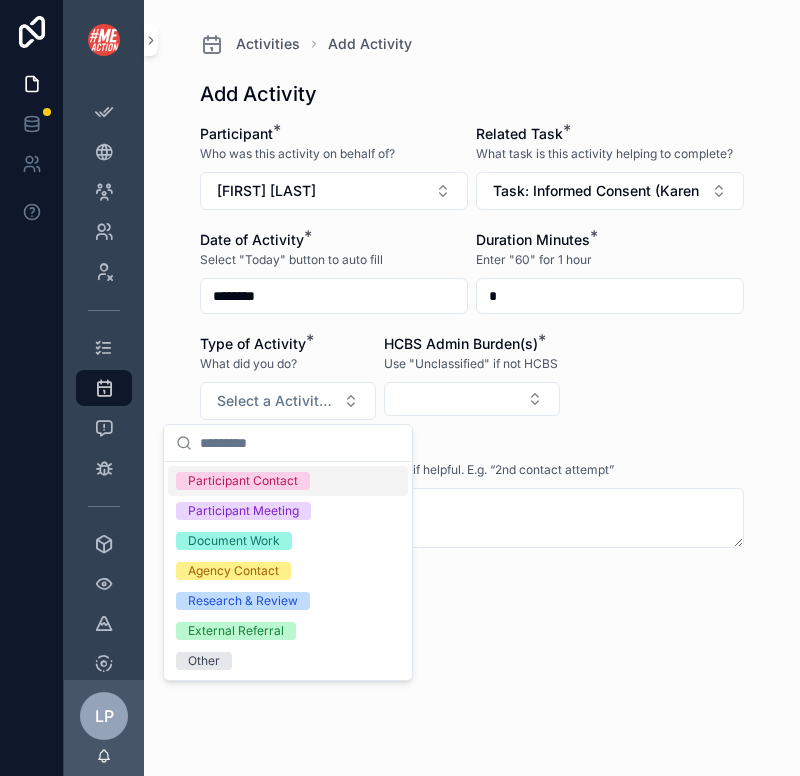 click on "Participant Contact" at bounding box center (243, 481) 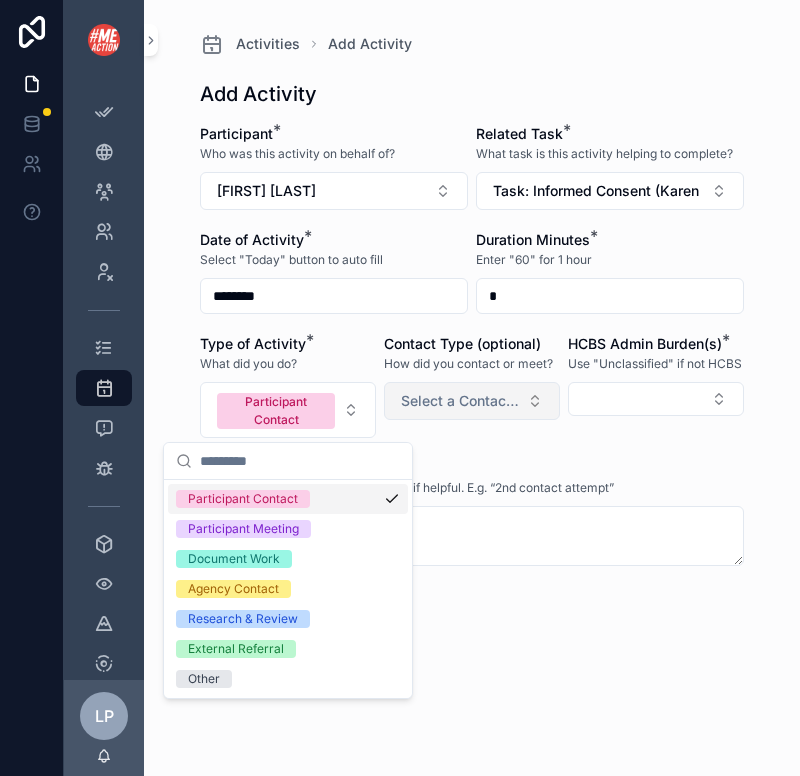 click on "Select a Contact Type" at bounding box center (460, 401) 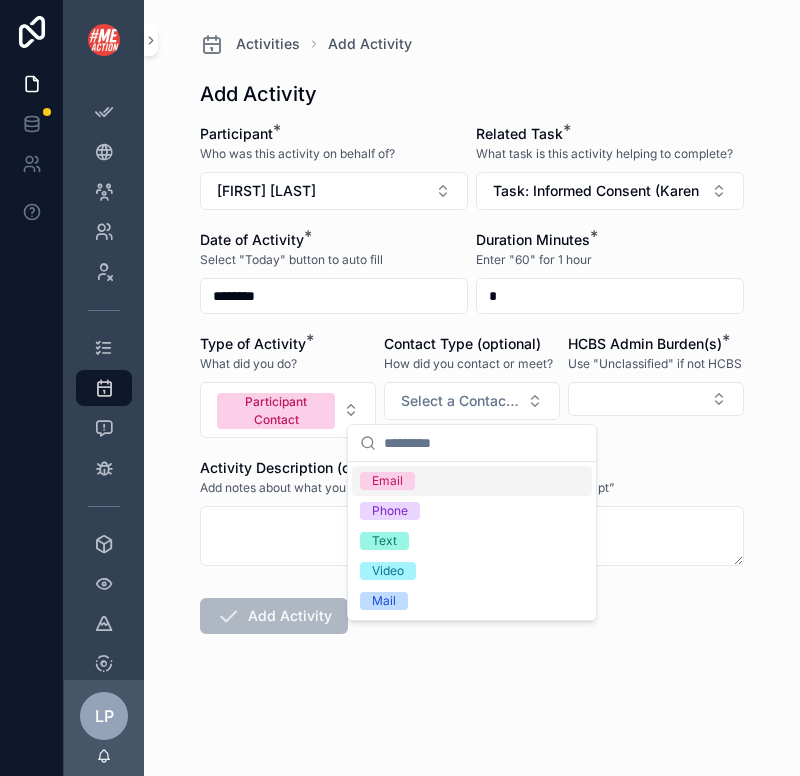 click on "Email" at bounding box center [472, 481] 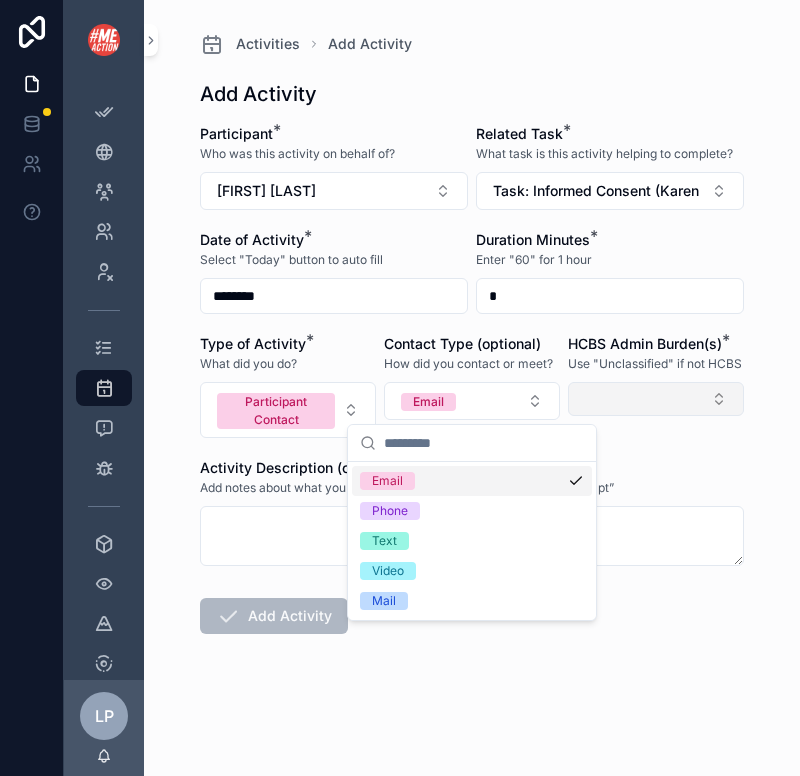 click at bounding box center (656, 399) 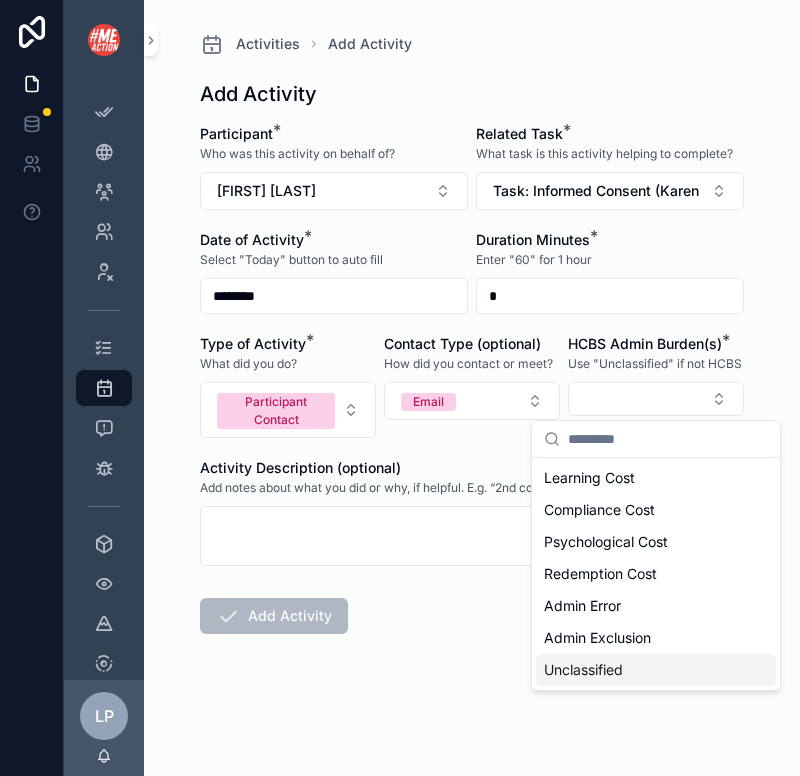 click on "Unclassified" at bounding box center [656, 670] 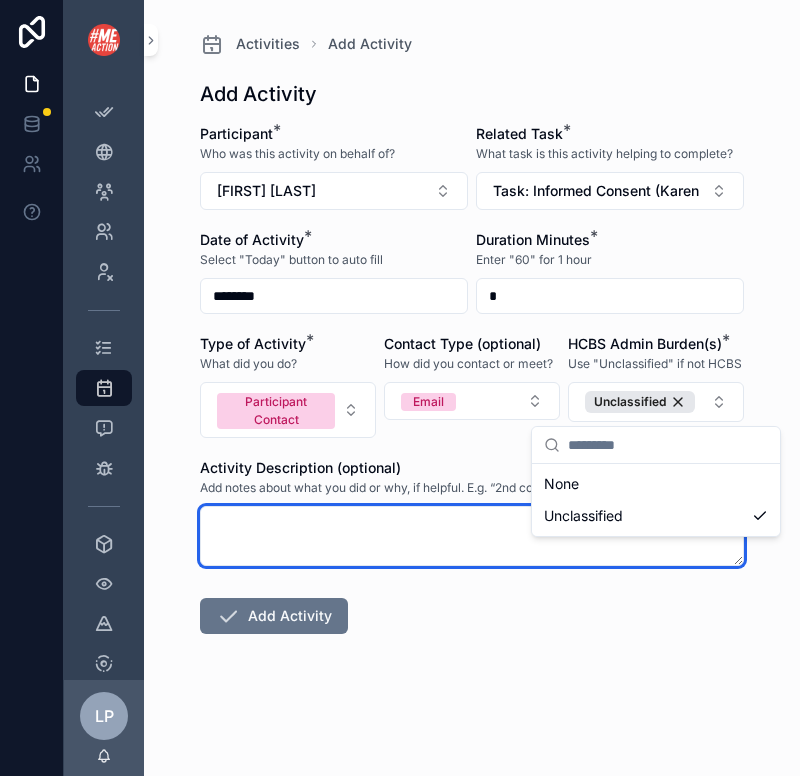 click at bounding box center [472, 536] 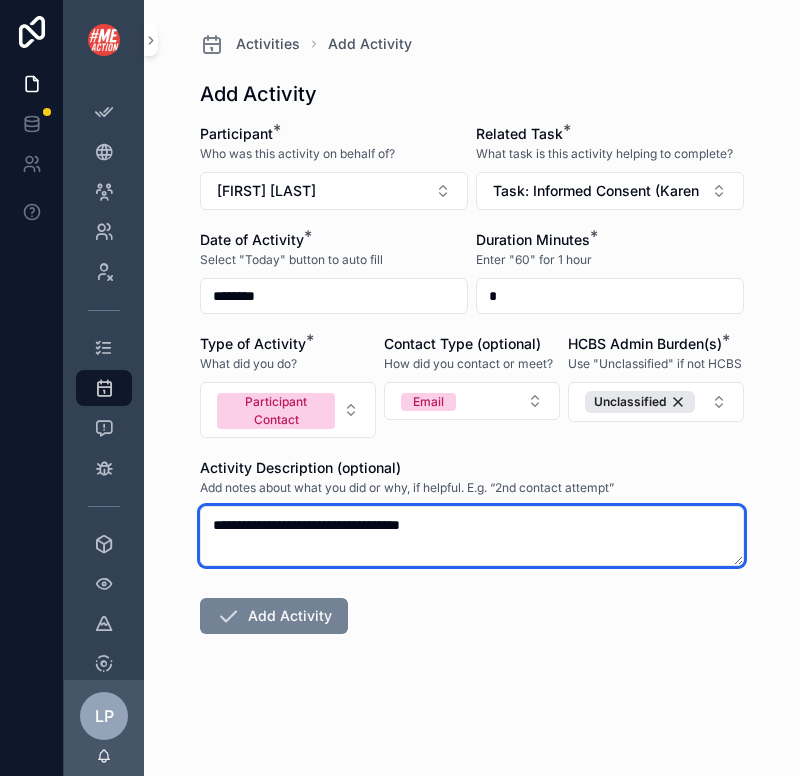 type on "**********" 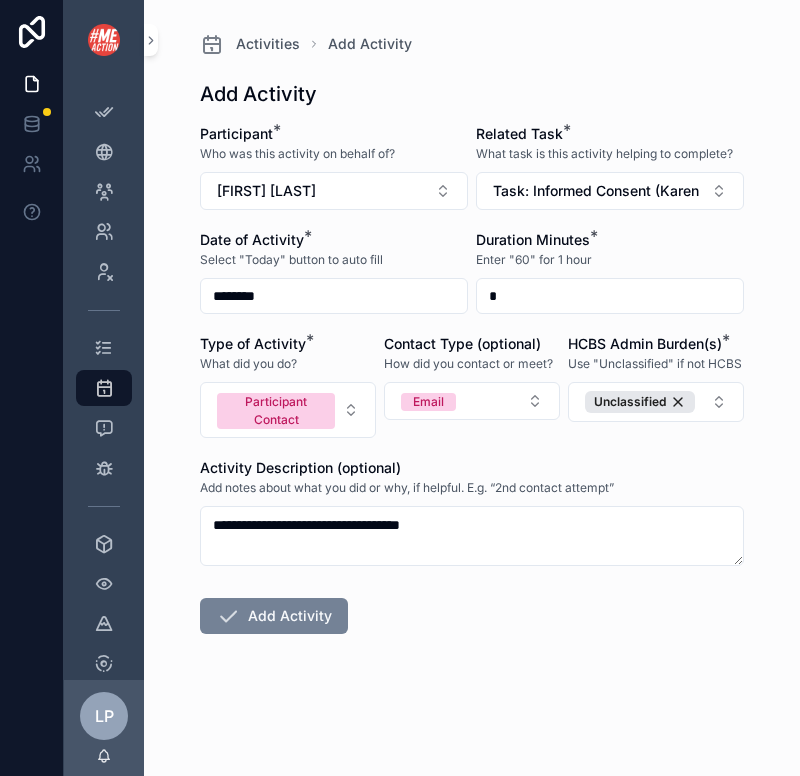 click on "Add Activity" at bounding box center [274, 616] 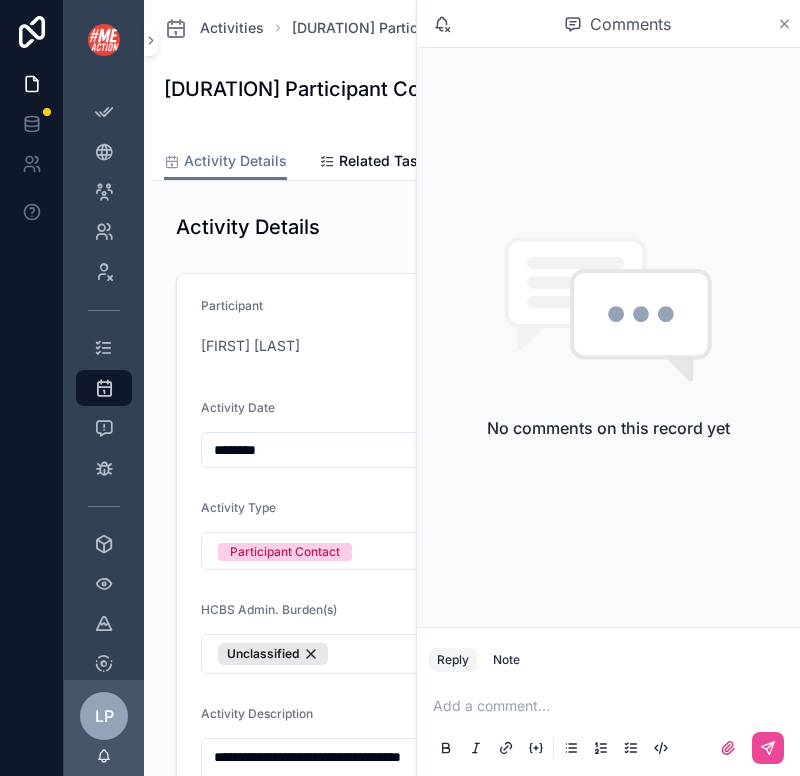 click 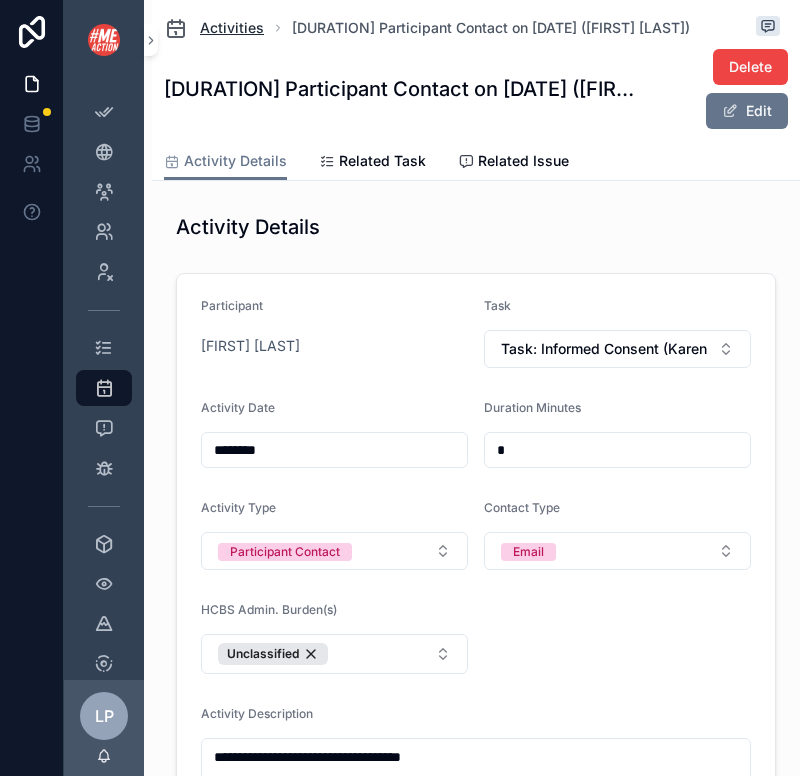click on "Activities" at bounding box center (232, 28) 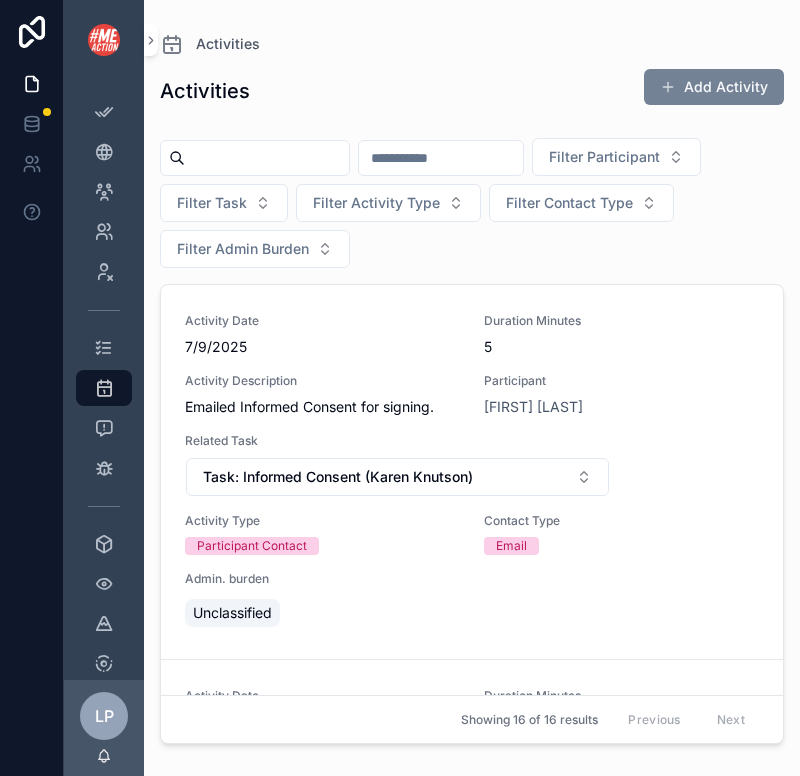 click on "Add Activity" at bounding box center (714, 87) 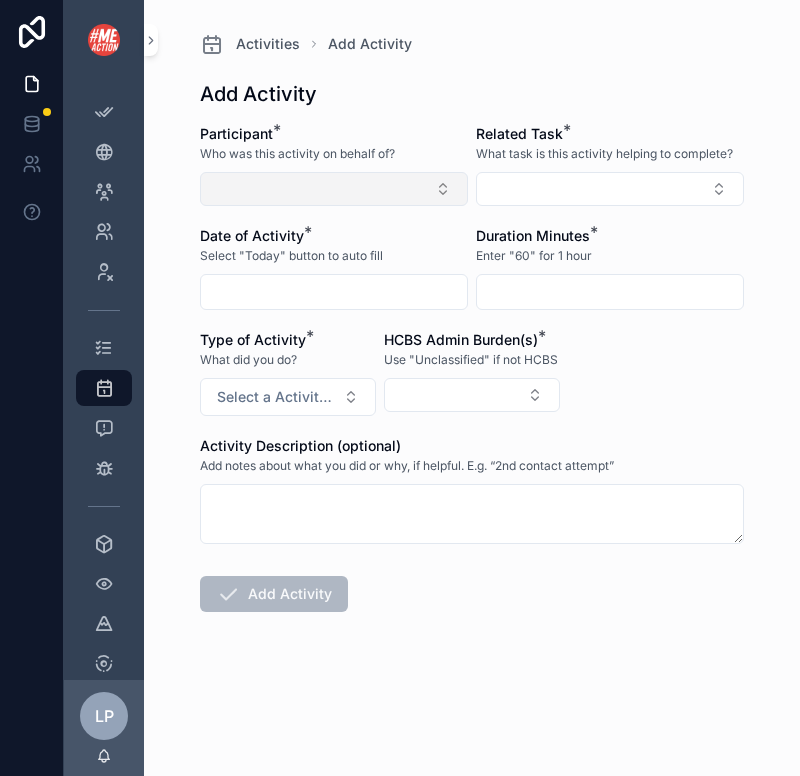 click at bounding box center (334, 189) 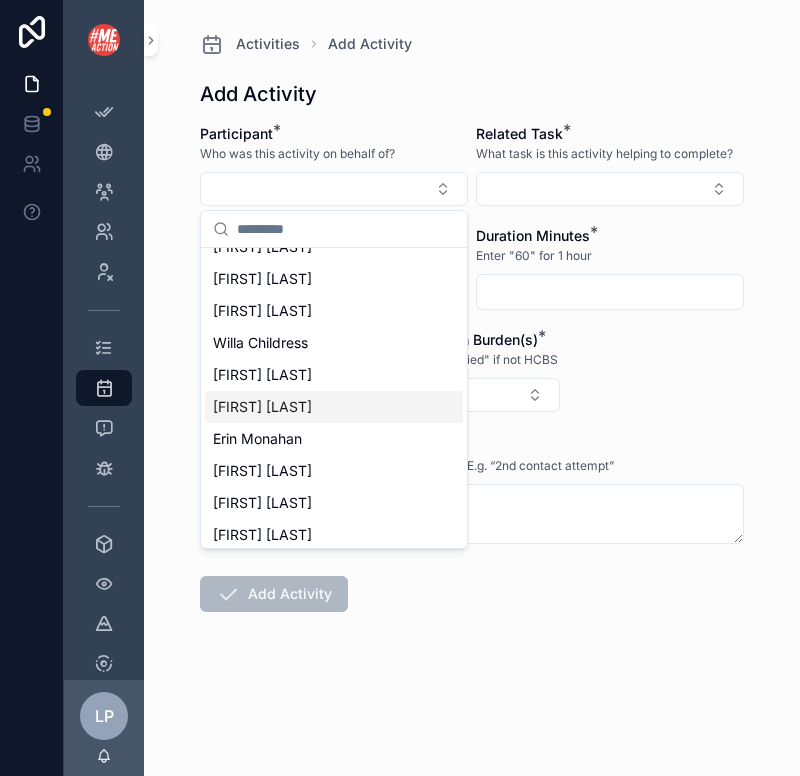 scroll, scrollTop: 92, scrollLeft: 0, axis: vertical 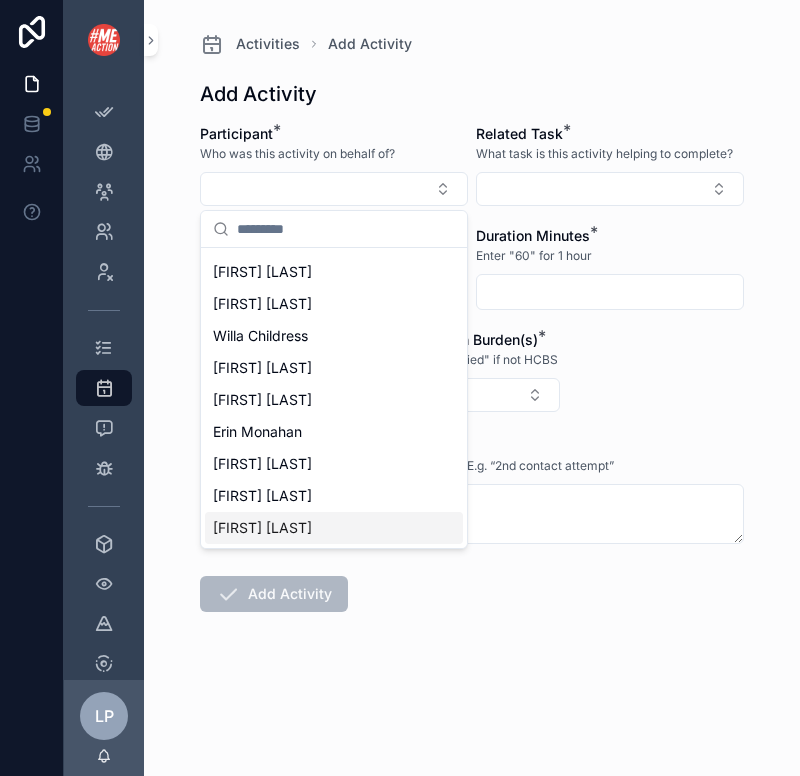click on "[FIRST] [LAST]" at bounding box center [262, 528] 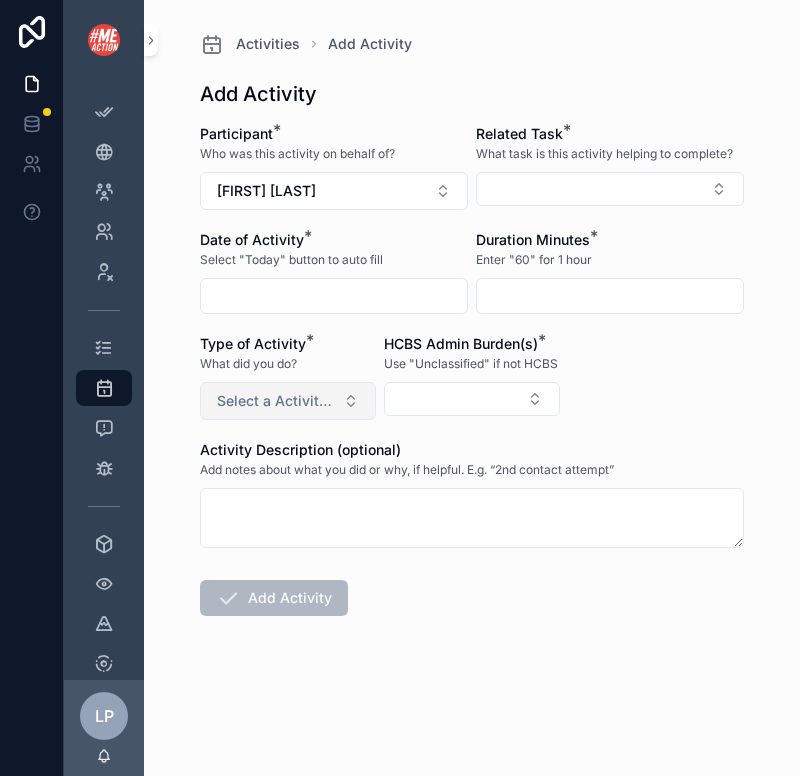 click on "Select a Activity Type" at bounding box center [276, 401] 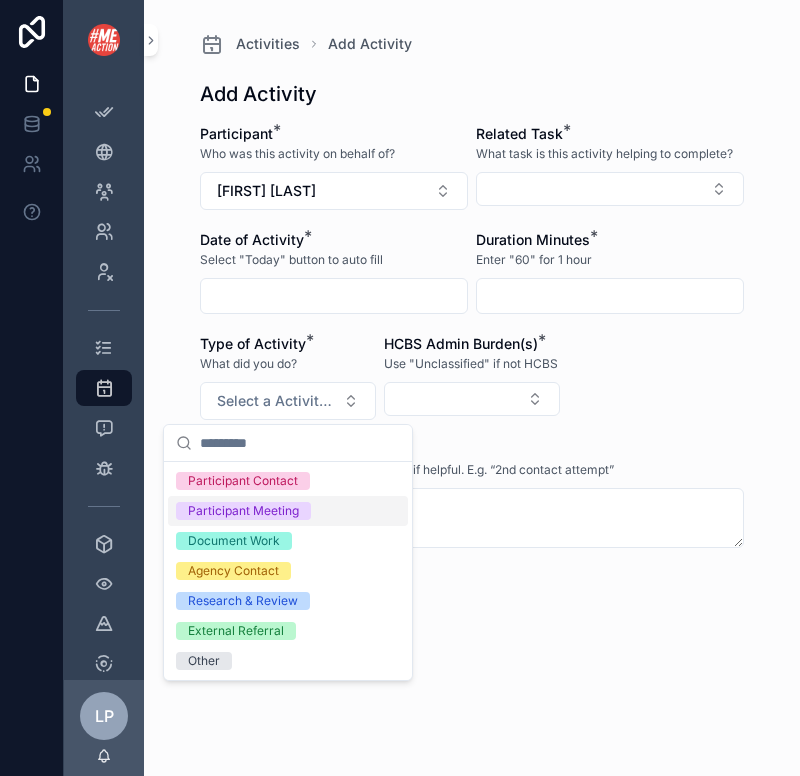 click on "Participant Meeting" at bounding box center [243, 511] 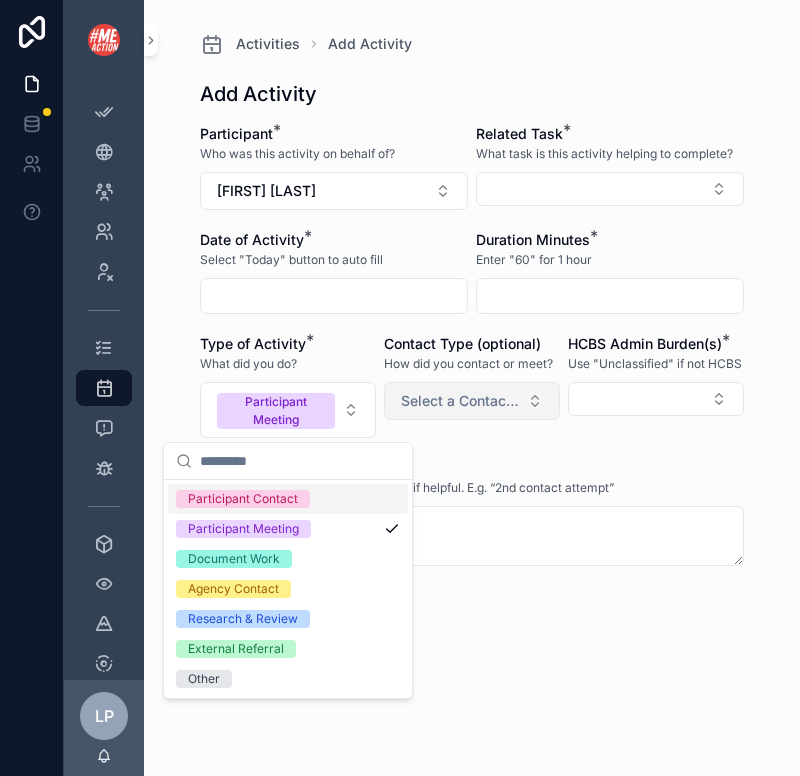 click on "Select a Contact Type" at bounding box center [460, 401] 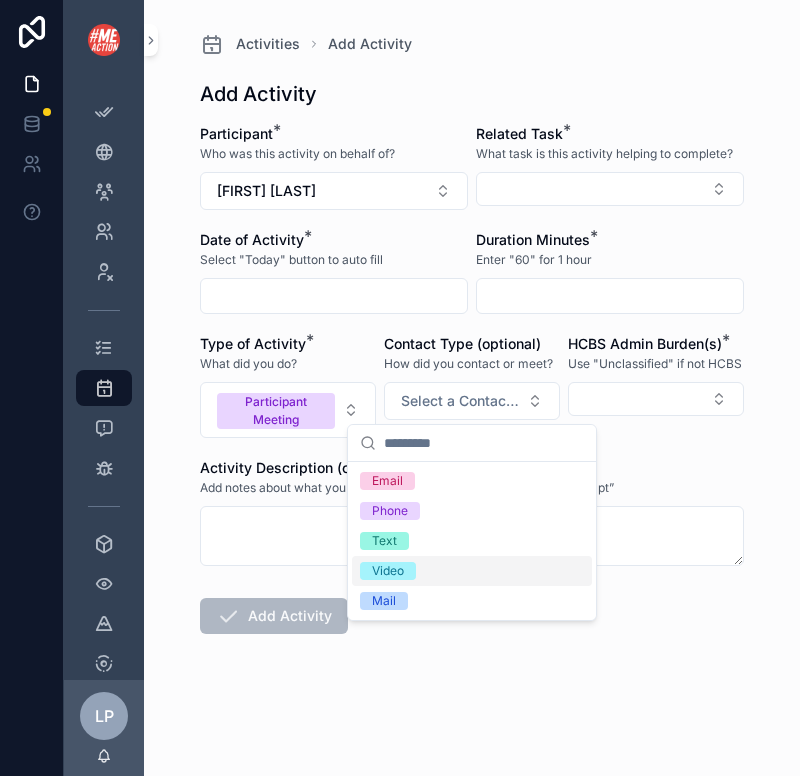 click on "Video" at bounding box center [472, 571] 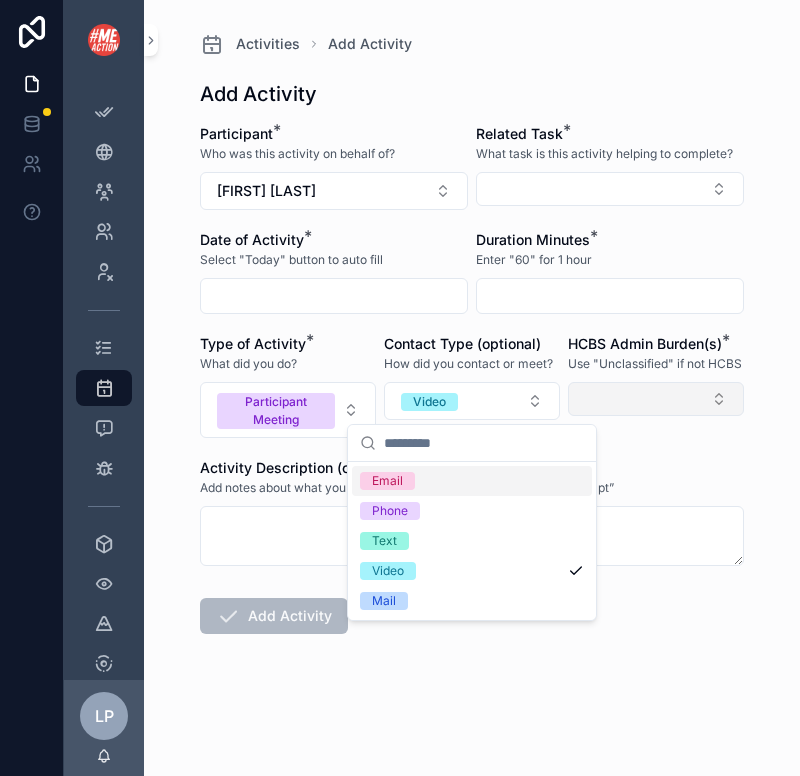 click at bounding box center [656, 399] 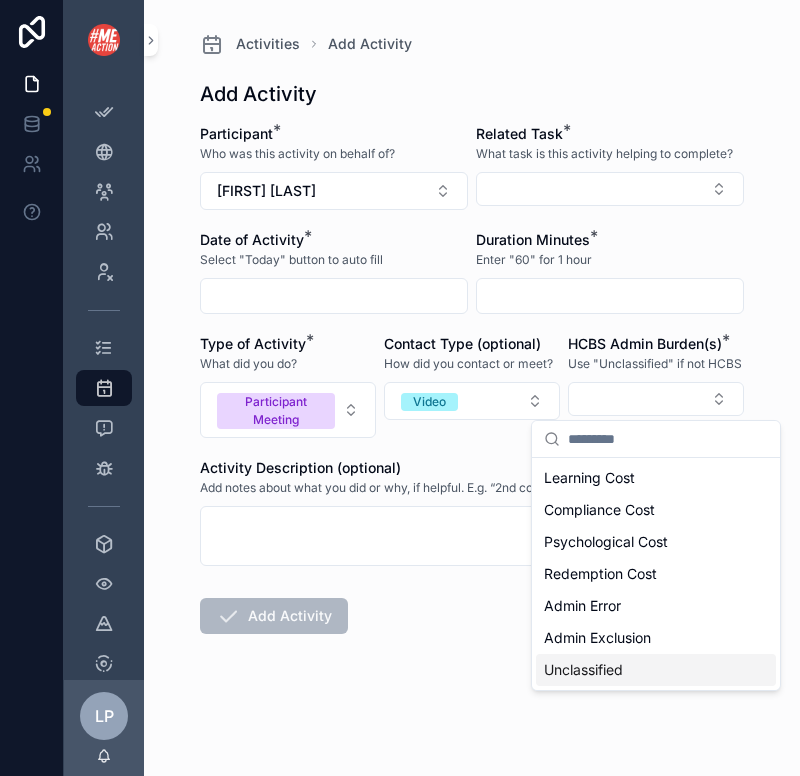 click on "Unclassified" at bounding box center (583, 670) 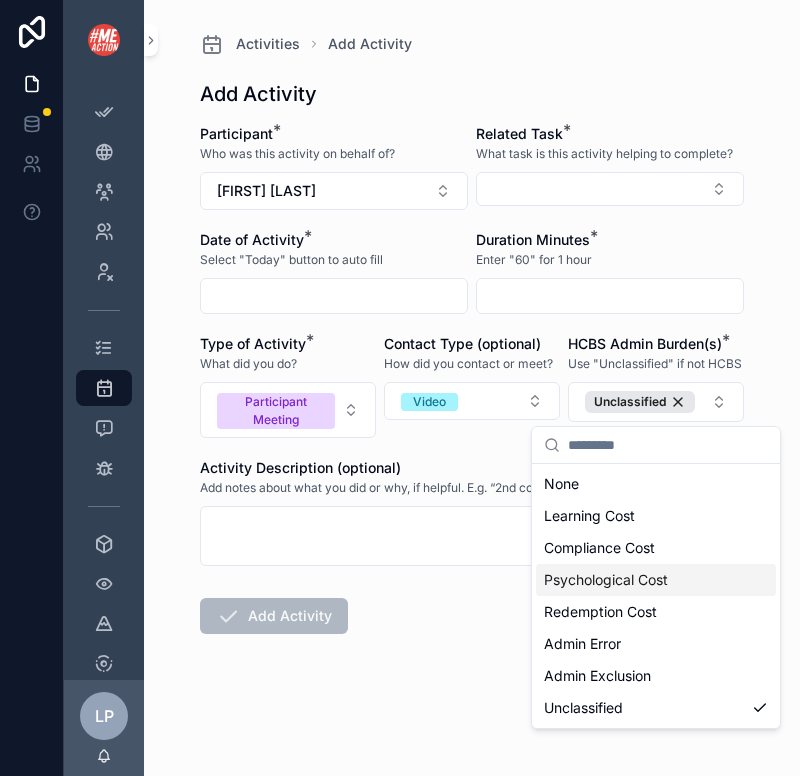 click at bounding box center [334, 296] 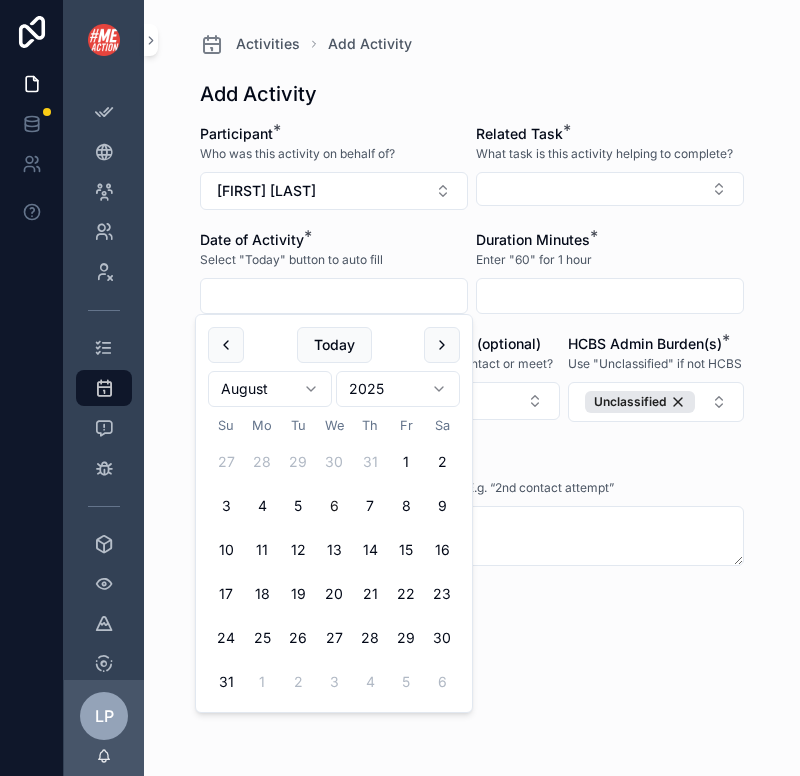 click on "August 2025" at bounding box center [334, 389] 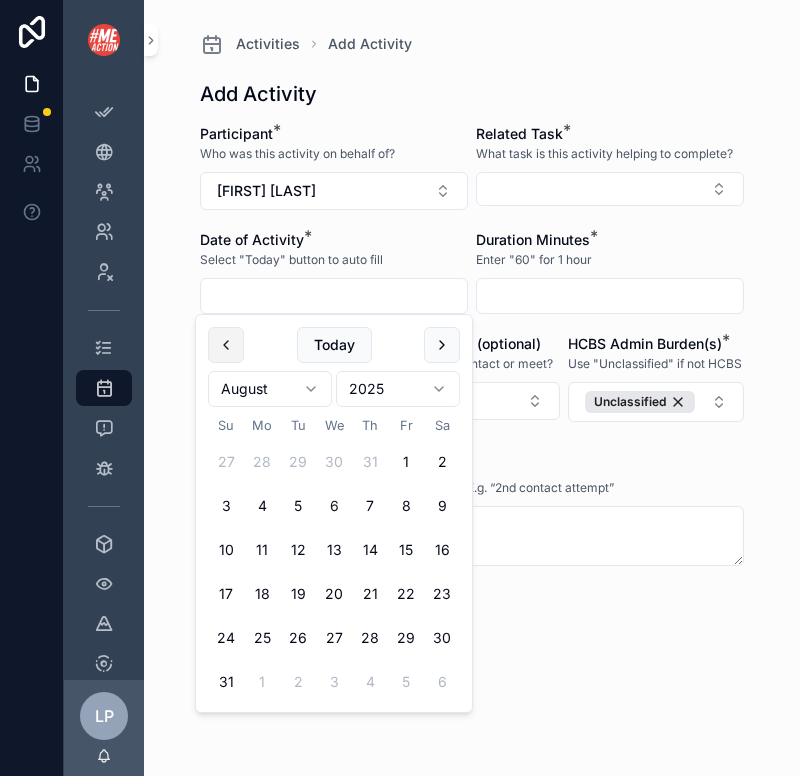 click at bounding box center [226, 345] 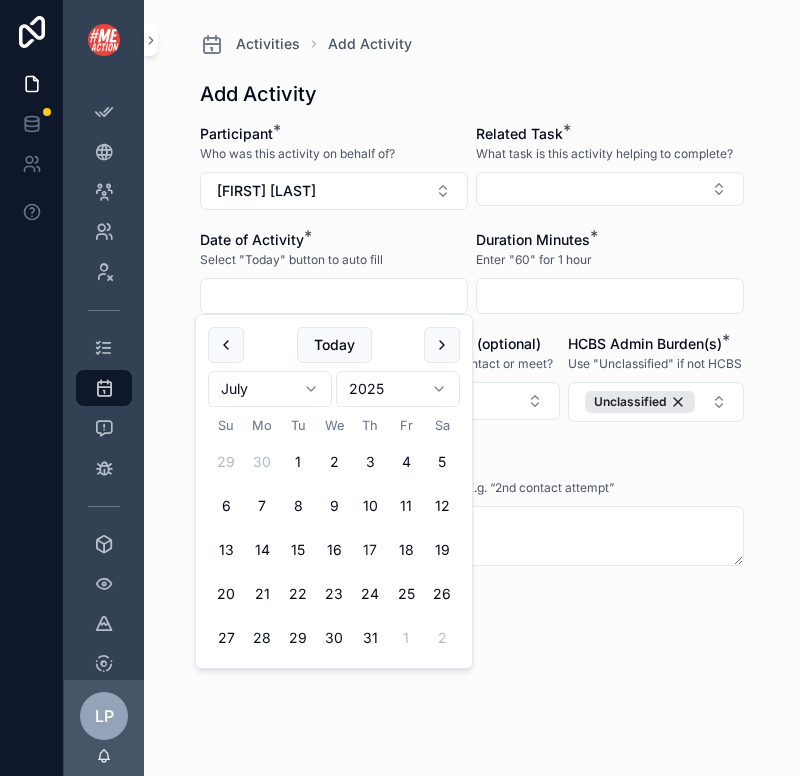 click on "17" at bounding box center [370, 550] 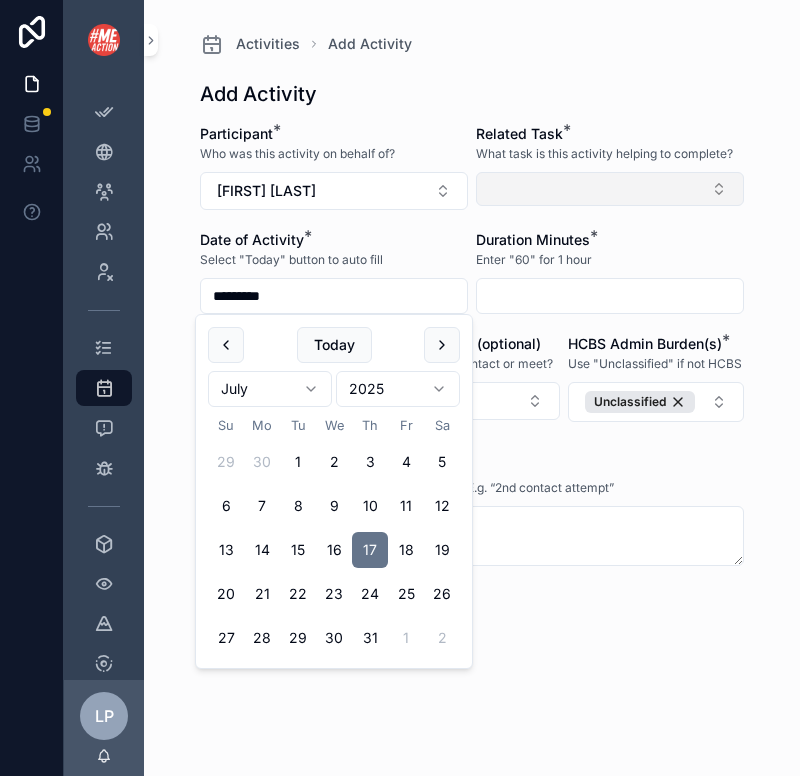 click at bounding box center (610, 189) 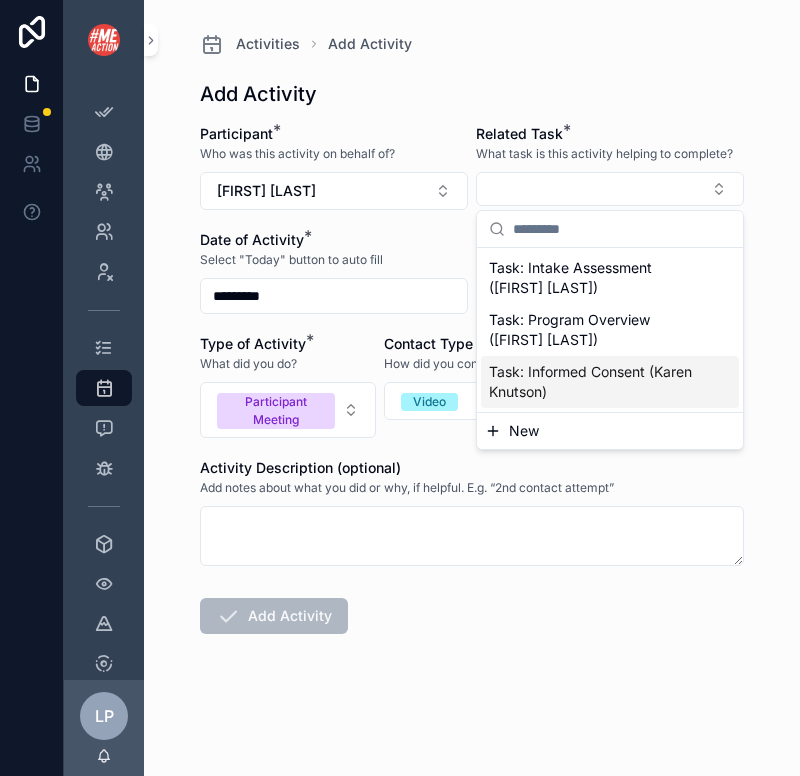 click on "Task: Informed Consent (Karen Knutson)" at bounding box center (598, 382) 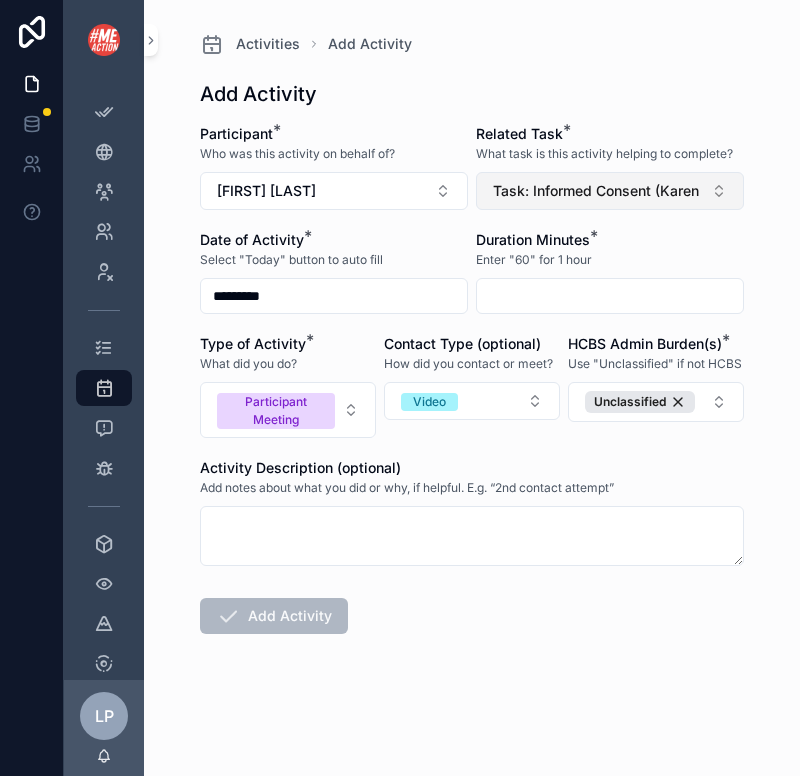 click on "Task: Informed Consent (Karen Knutson)" at bounding box center [598, 191] 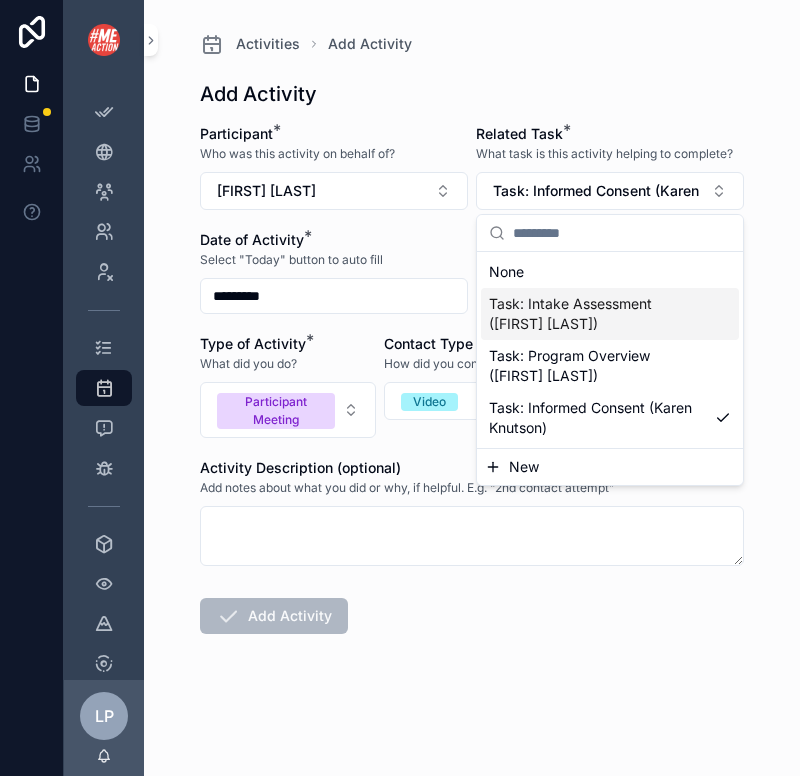 click on "Task: Intake Assessment ([FIRST] [LAST])" at bounding box center [598, 314] 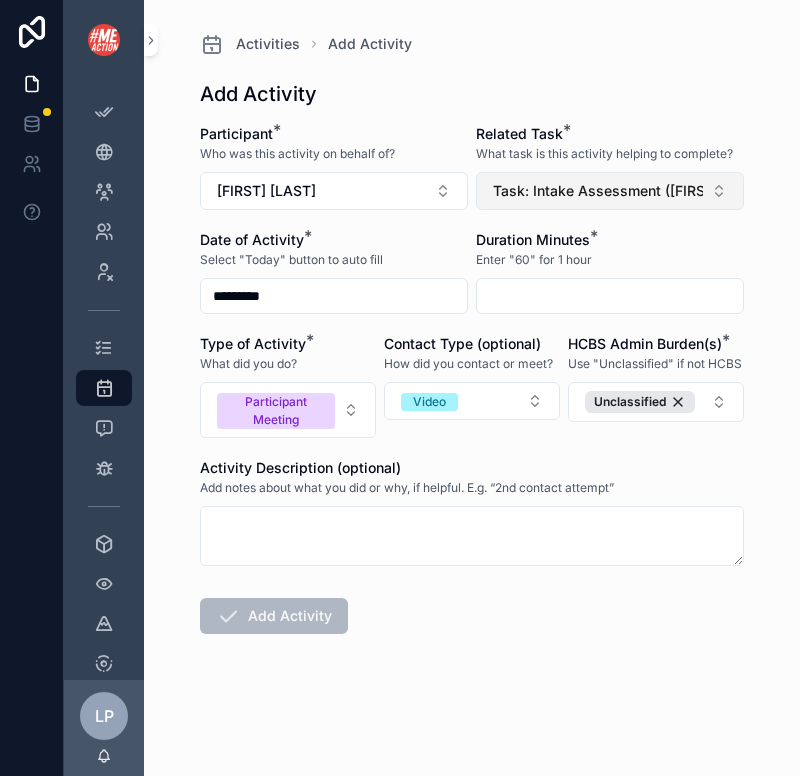 click on "Task: Intake Assessment ([FIRST] [LAST])" at bounding box center [610, 191] 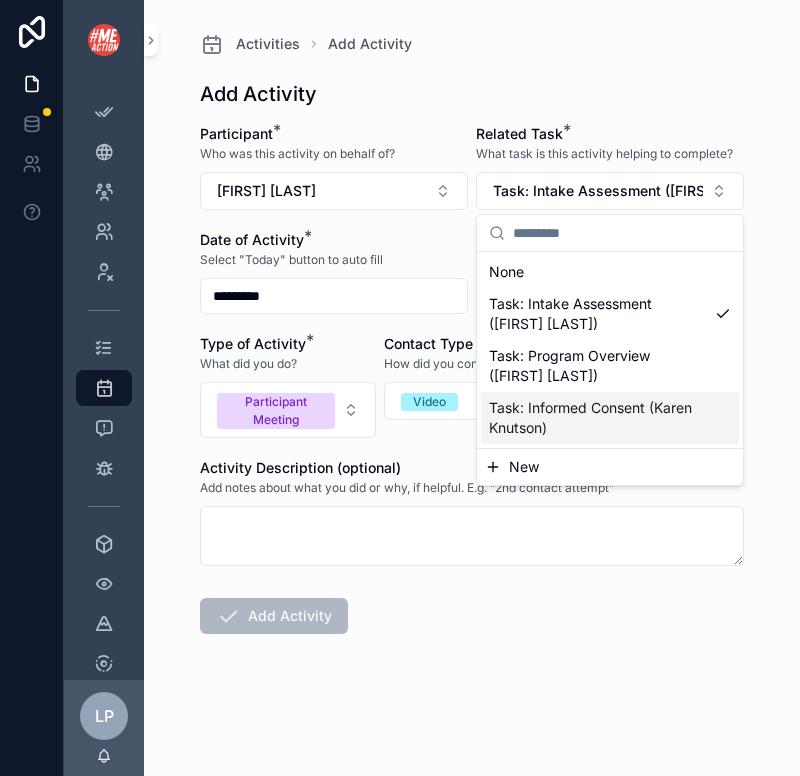 click on "New" at bounding box center [610, 467] 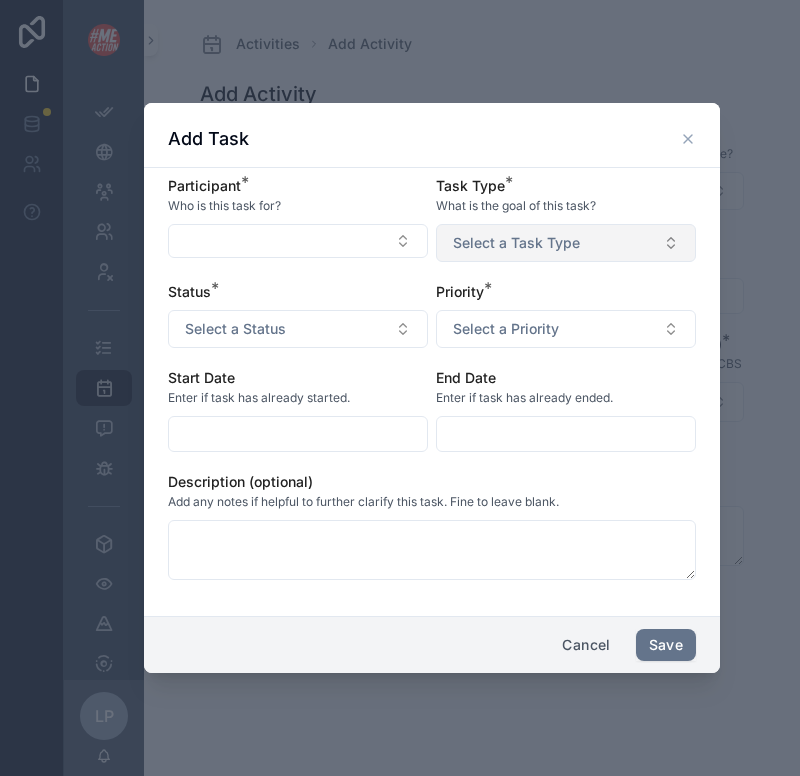 click on "Select a Task Type" at bounding box center (516, 243) 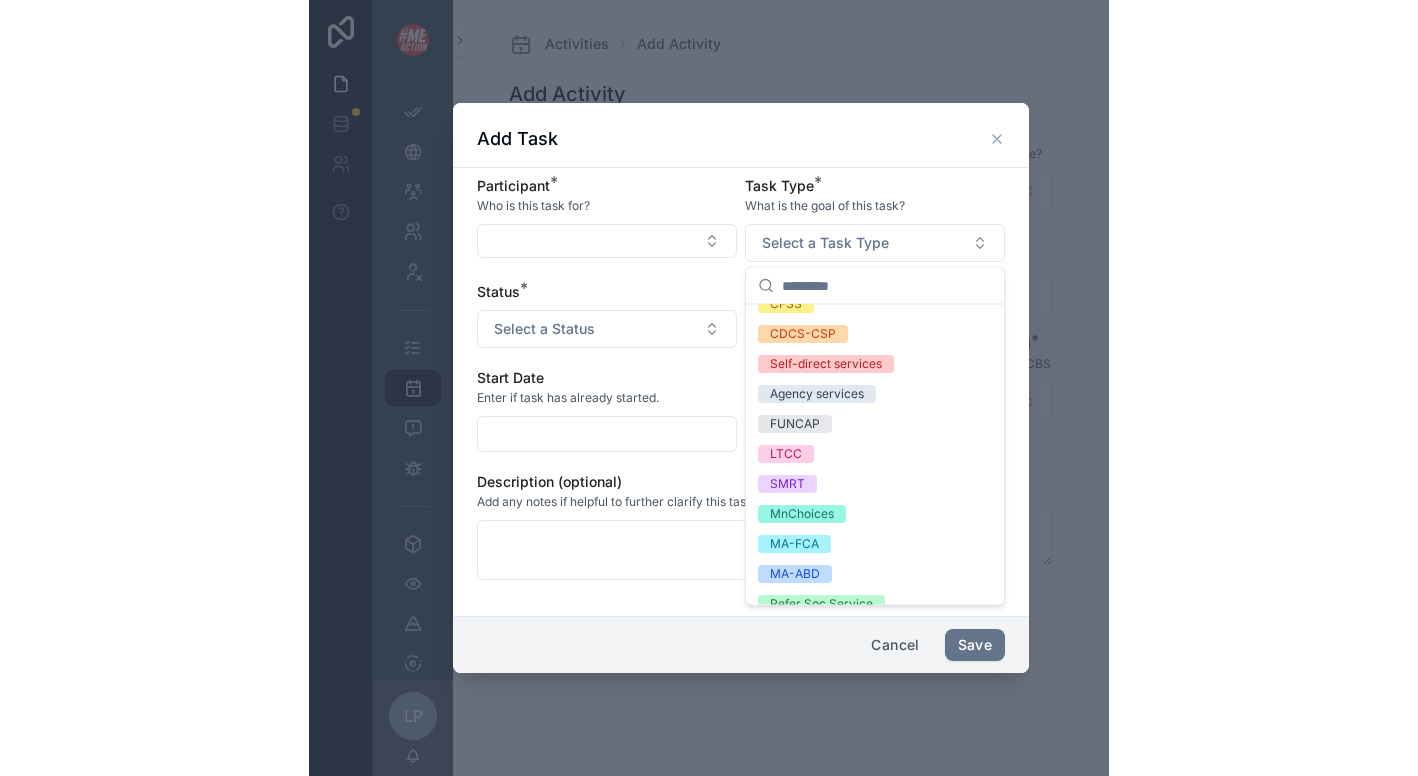 scroll, scrollTop: 248, scrollLeft: 0, axis: vertical 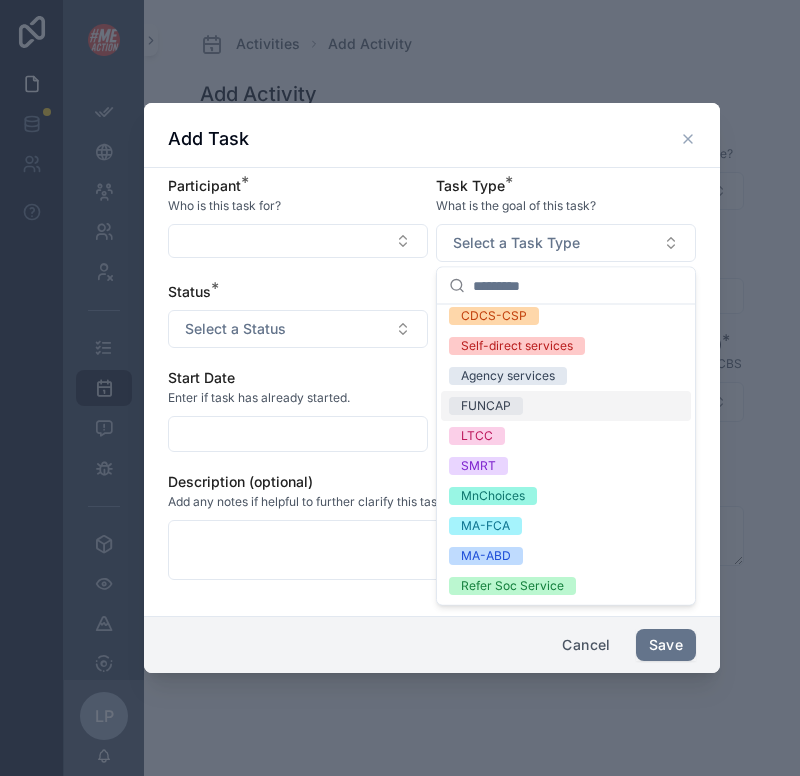click on "FUNCAP" at bounding box center [486, 406] 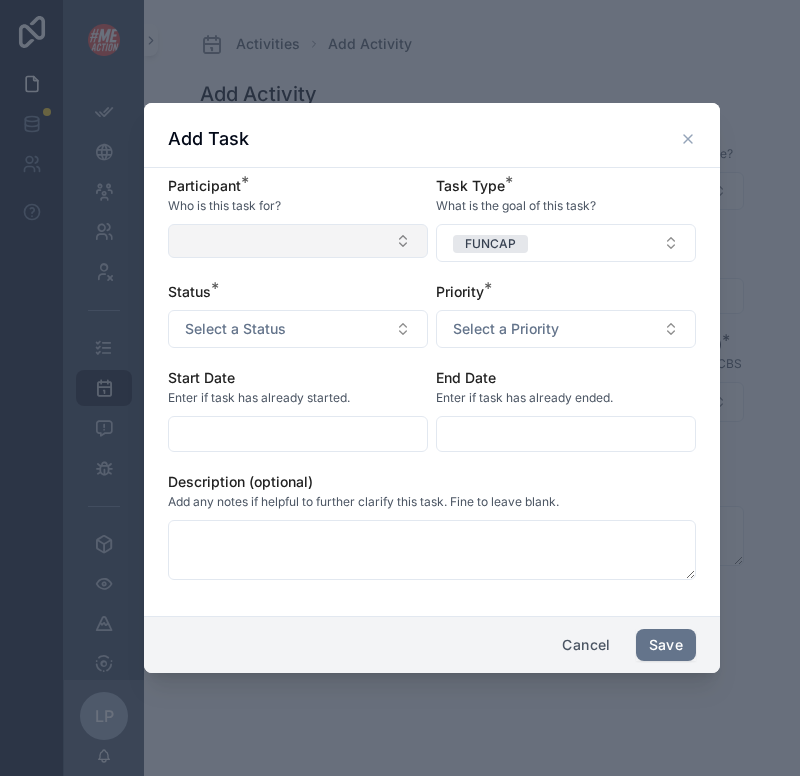 click at bounding box center [298, 241] 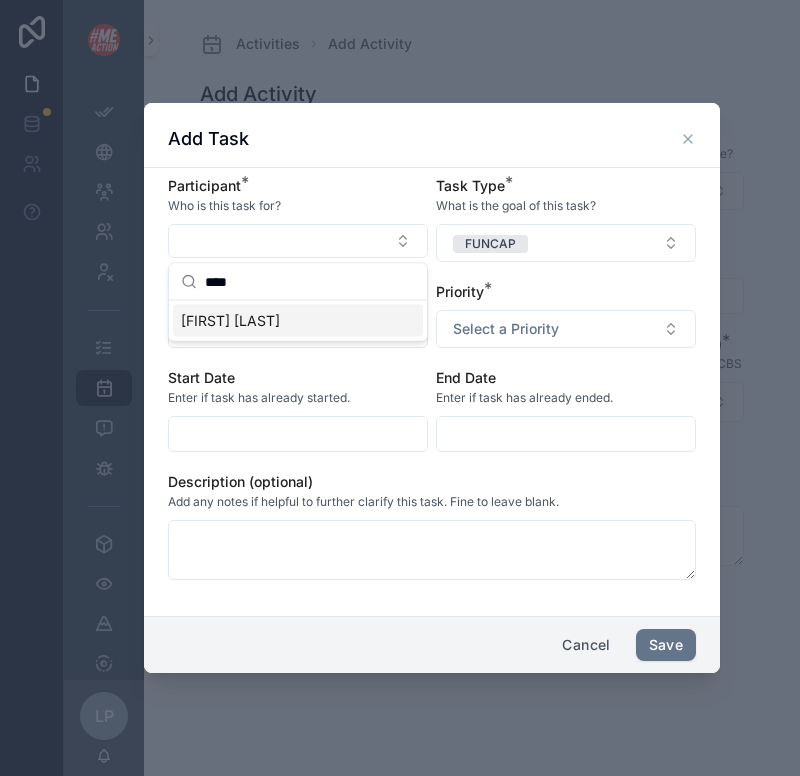 type on "****" 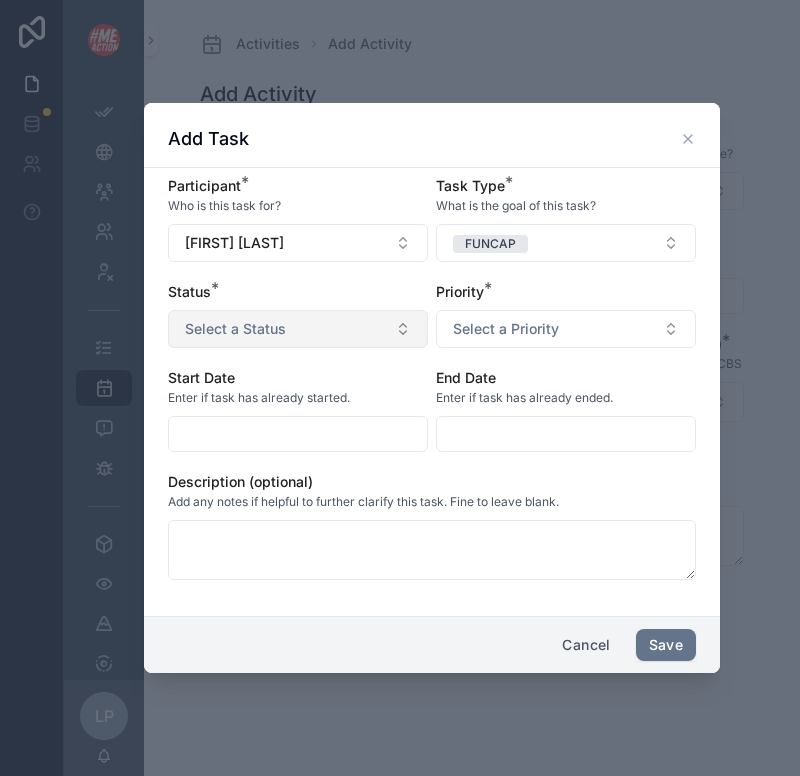 click on "Select a Status" at bounding box center (298, 329) 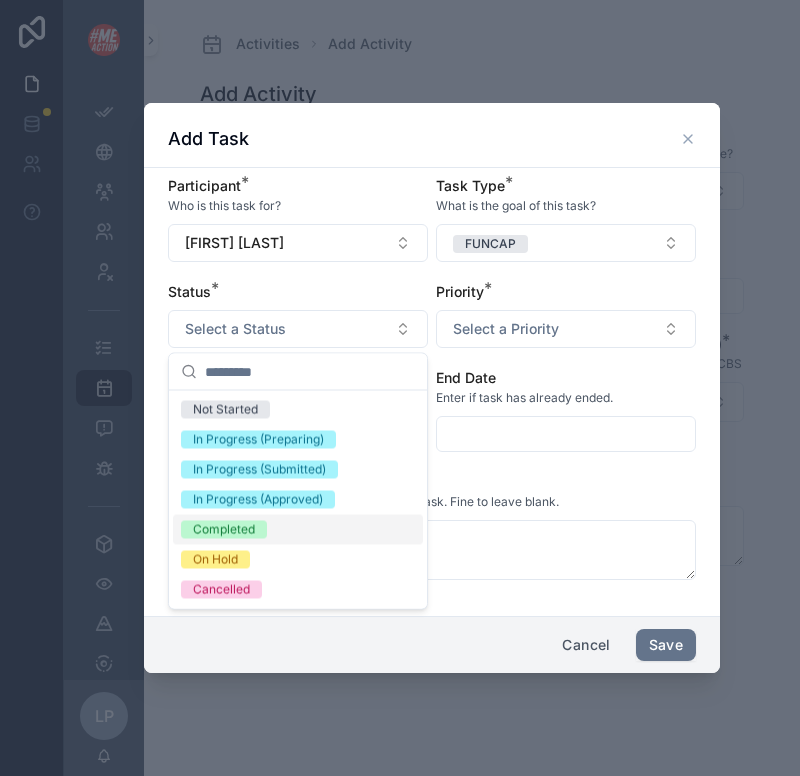 click on "Completed" at bounding box center [224, 530] 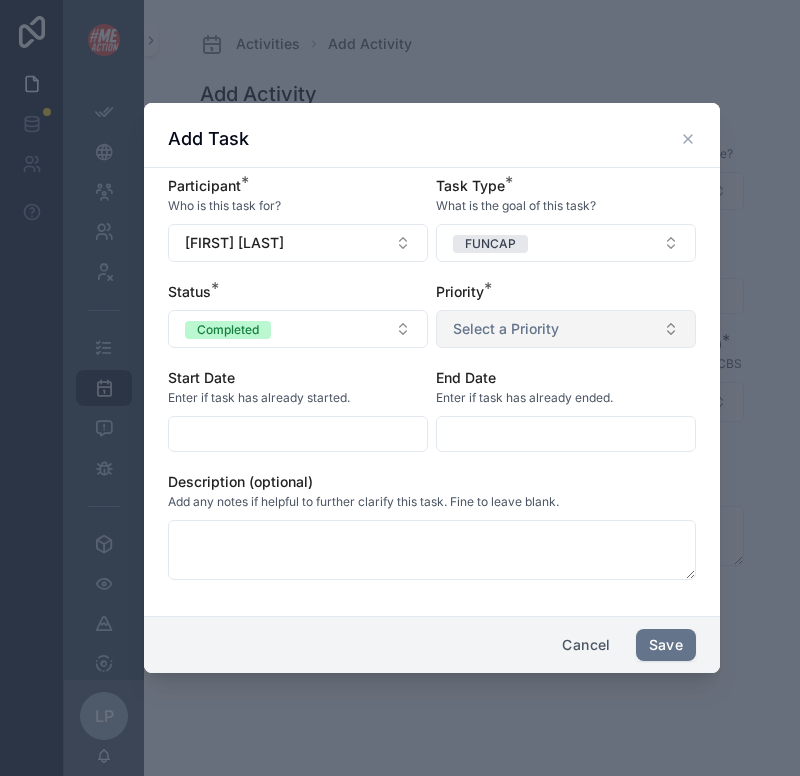 click on "Select a Priority" at bounding box center [566, 329] 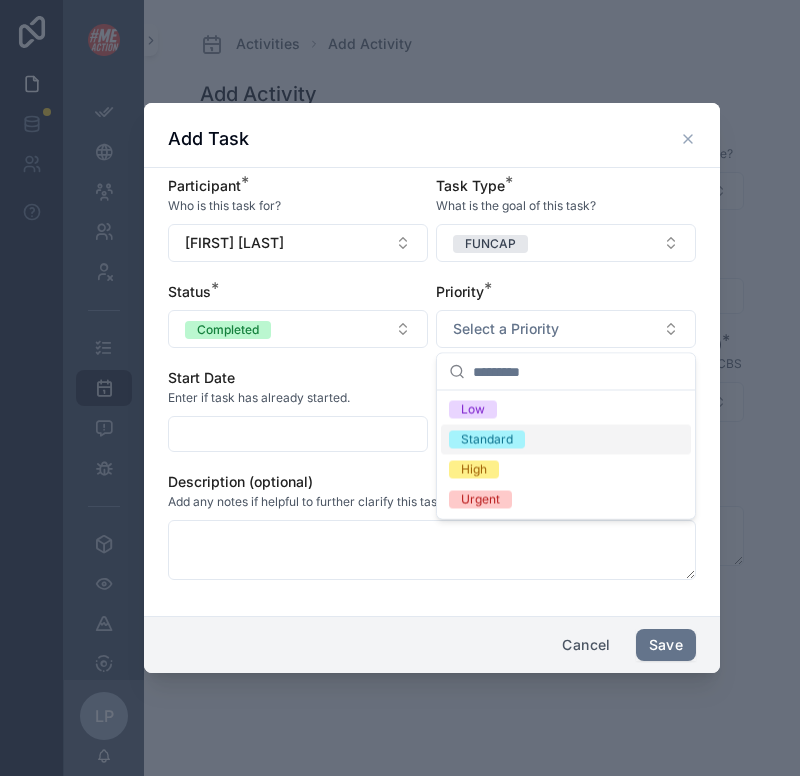 click on "Standard" at bounding box center [566, 440] 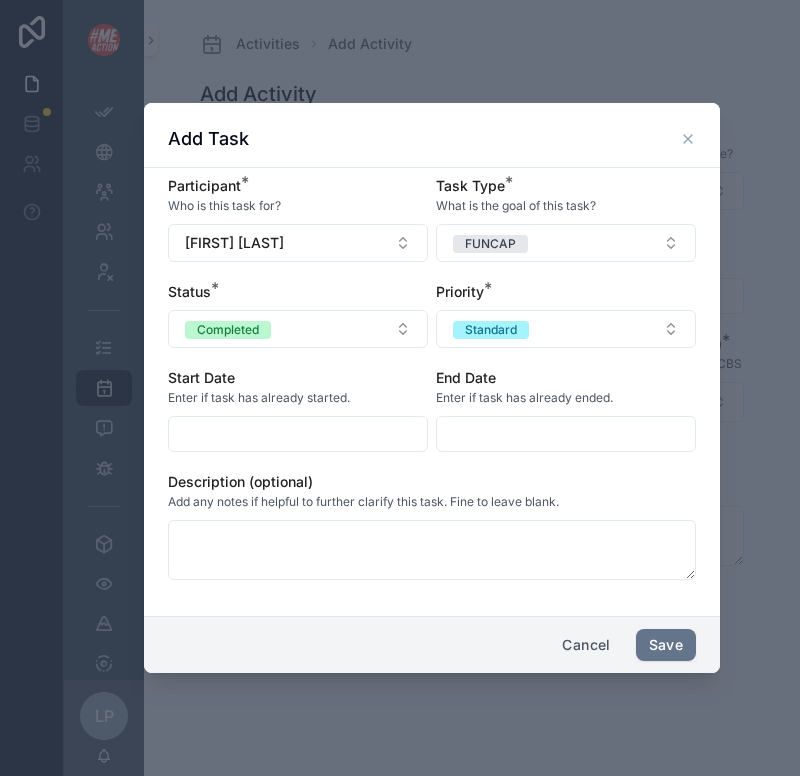 click at bounding box center (298, 434) 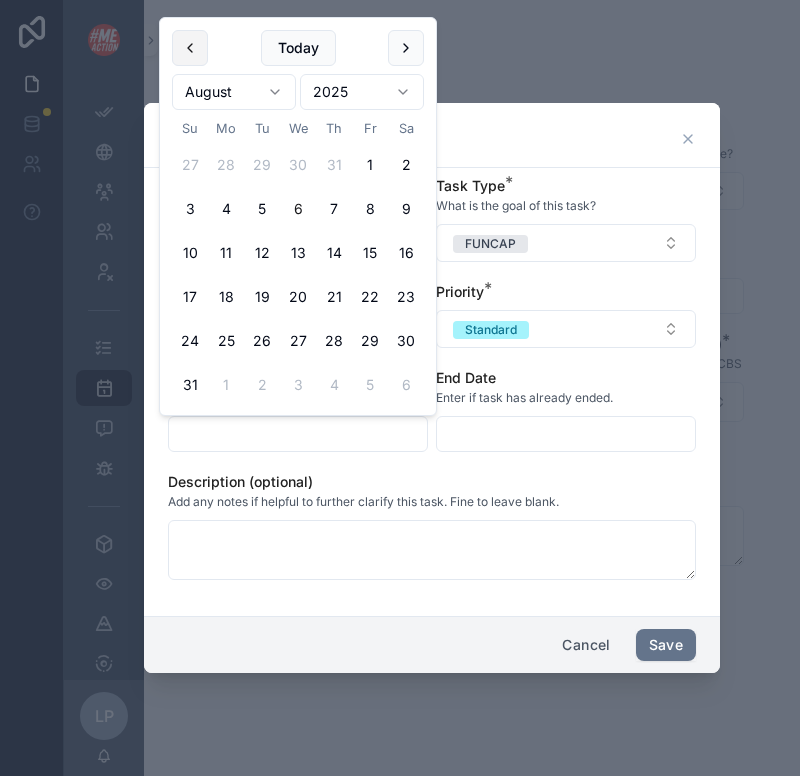 click at bounding box center [190, 48] 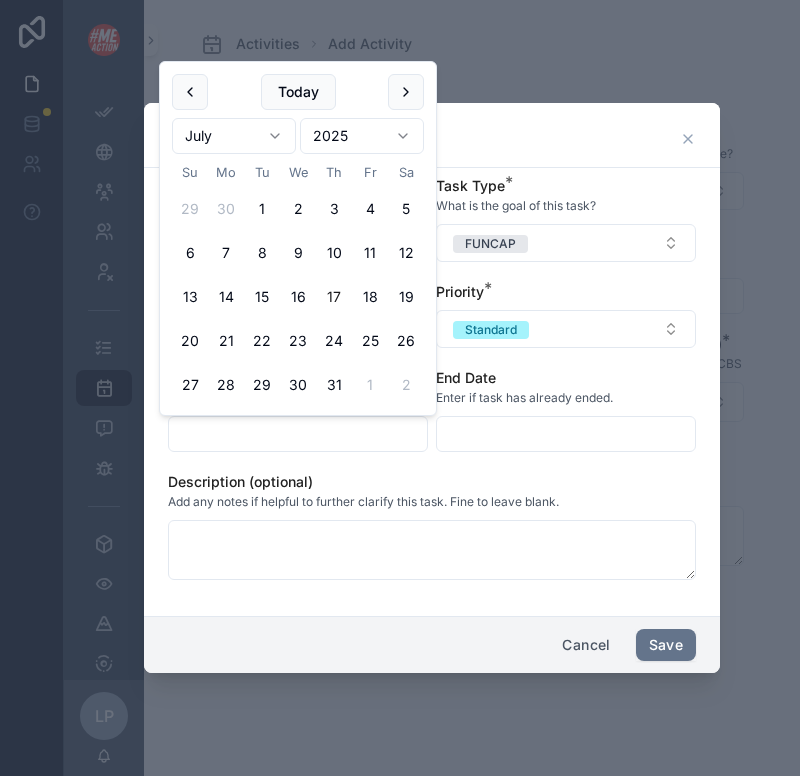 click on "17" at bounding box center (334, 297) 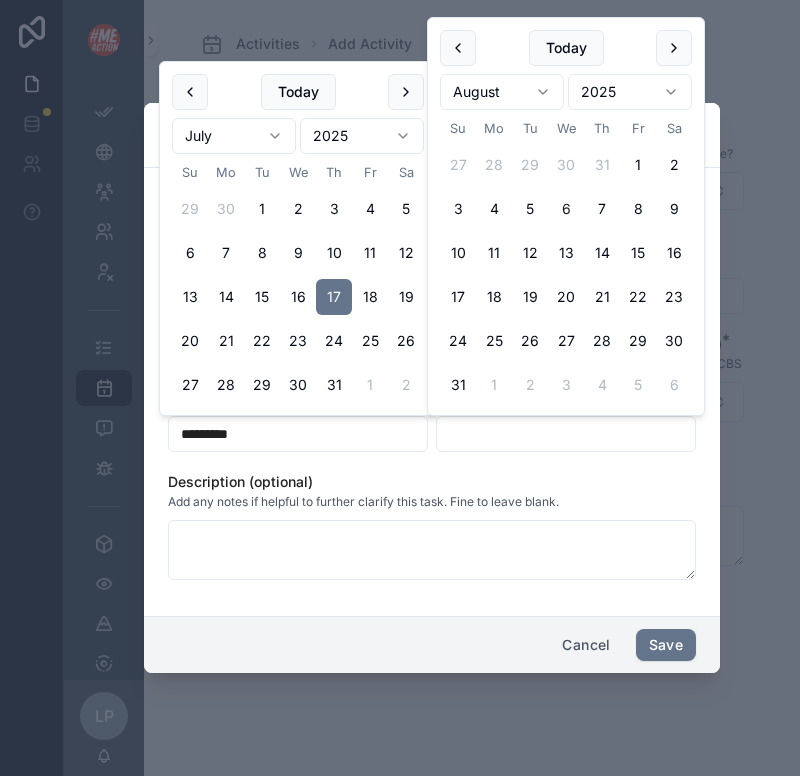 click at bounding box center [566, 434] 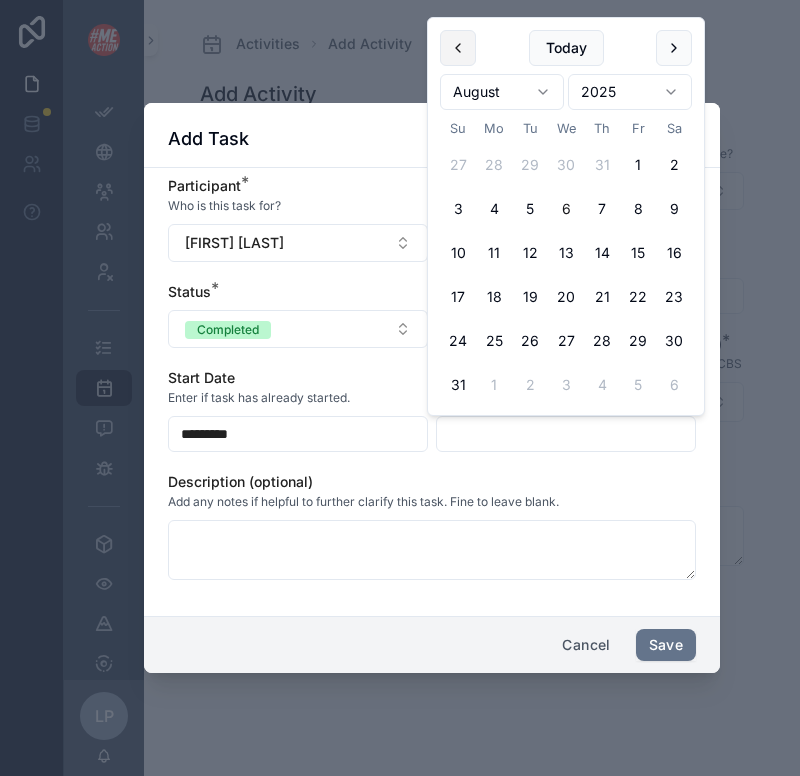 click at bounding box center (458, 48) 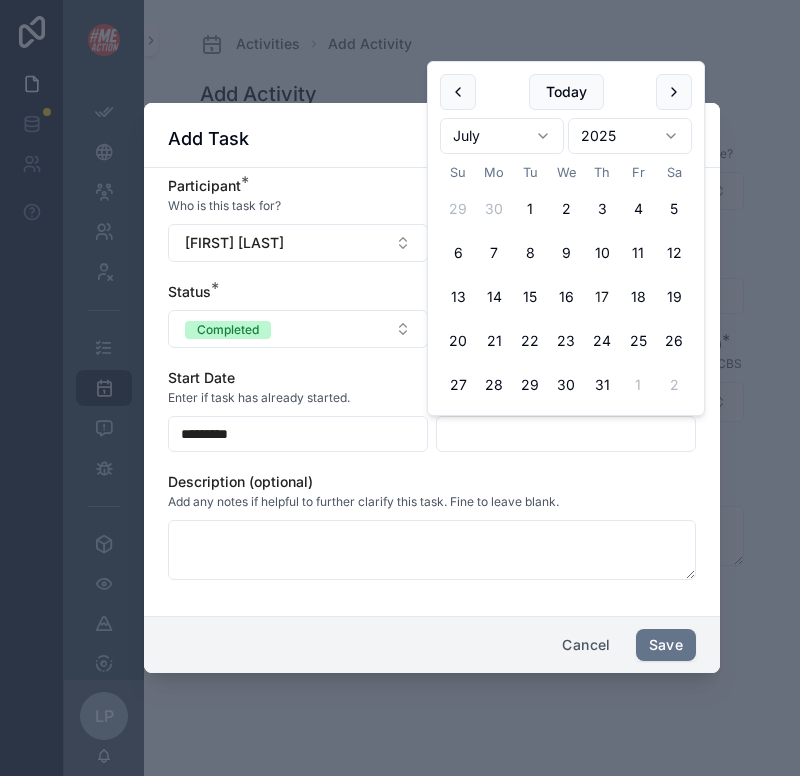 click on "17" at bounding box center (602, 297) 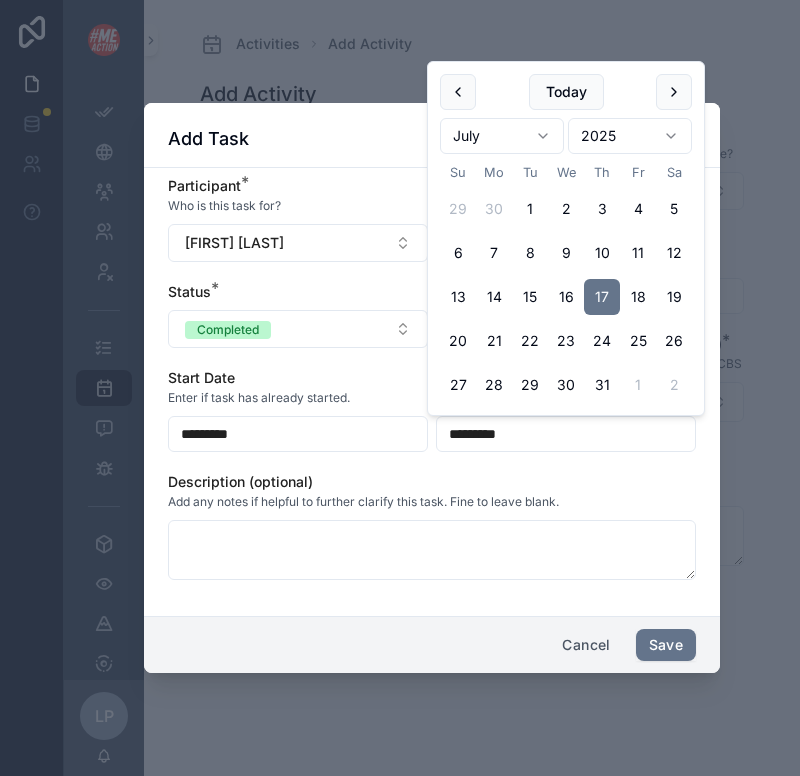click on "Description (optional)" at bounding box center [432, 482] 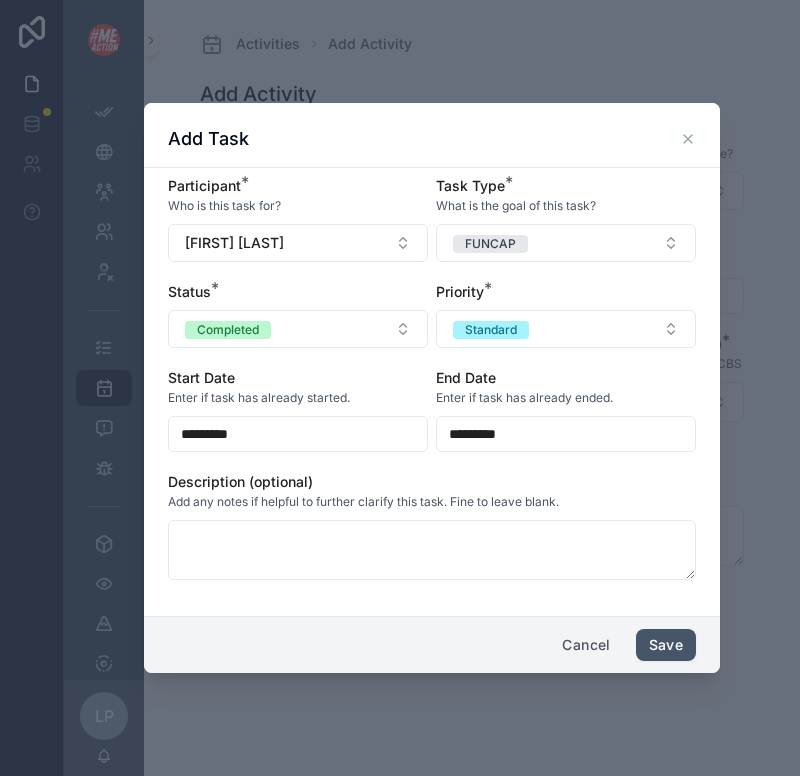 click on "Save" at bounding box center (666, 645) 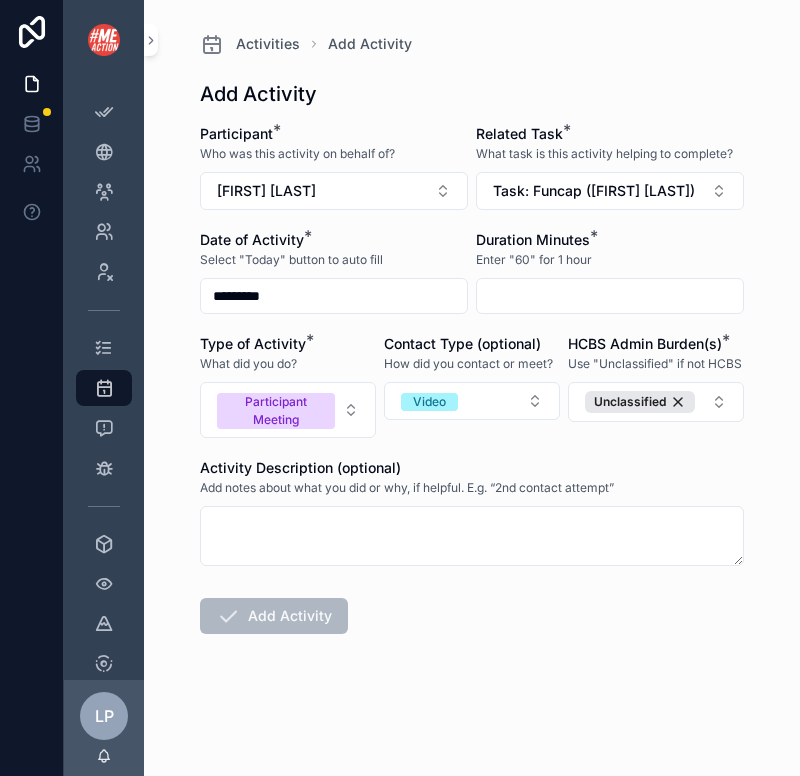 click at bounding box center [610, 296] 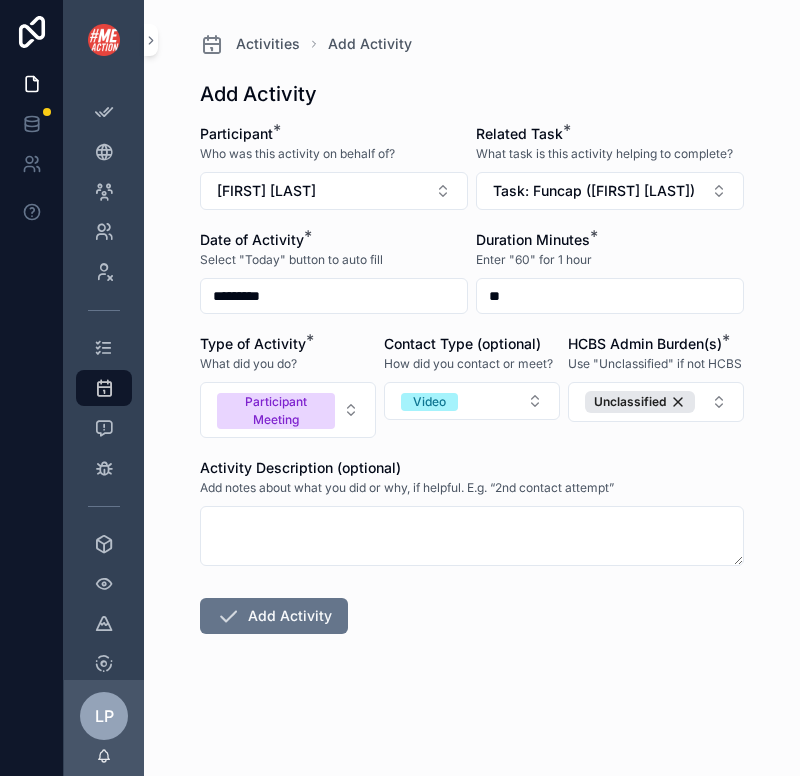 type on "**" 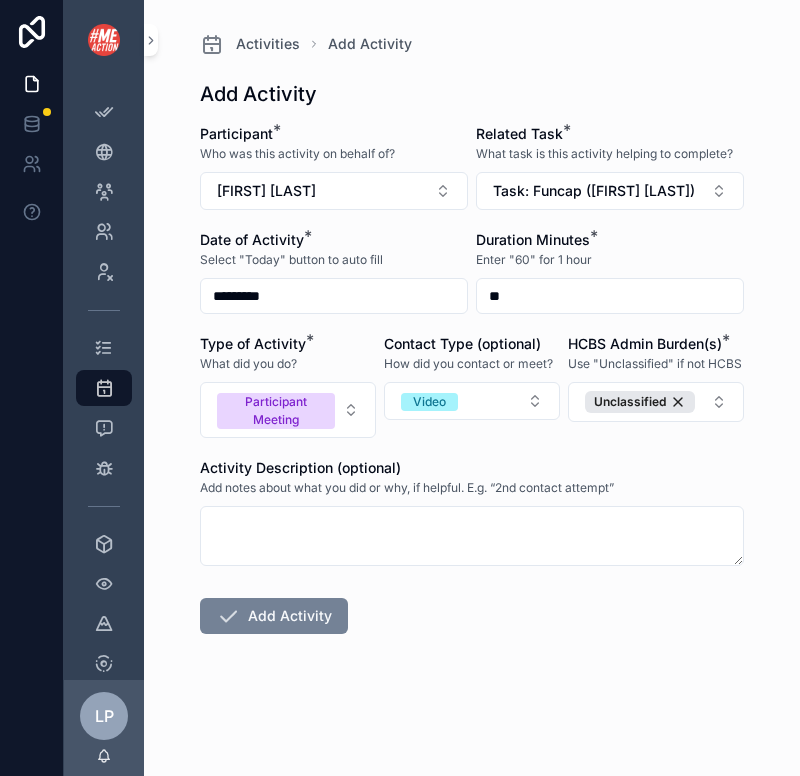 click on "Add Activity" at bounding box center (274, 616) 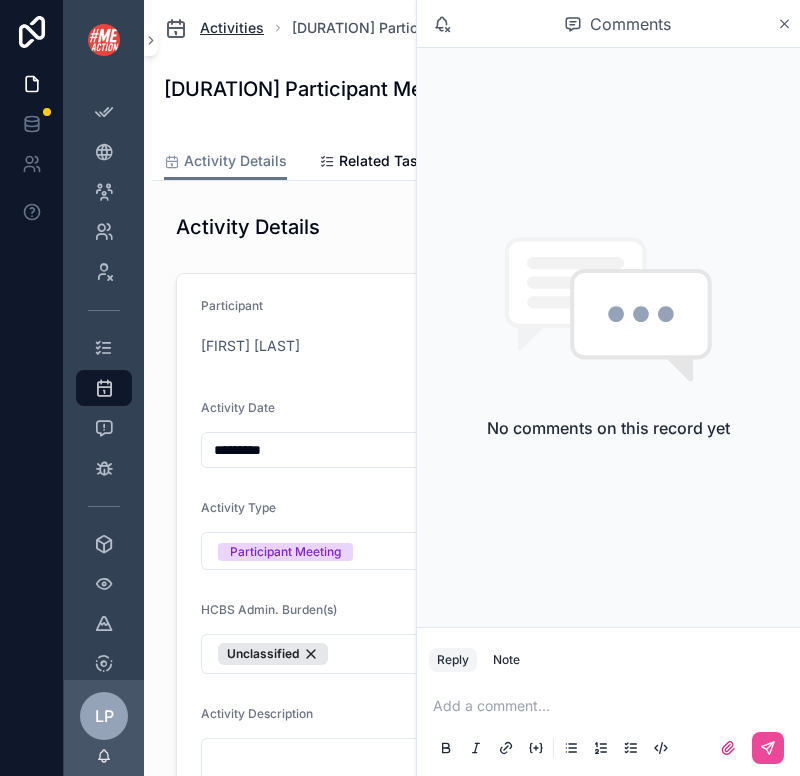 click on "Activities" at bounding box center [232, 28] 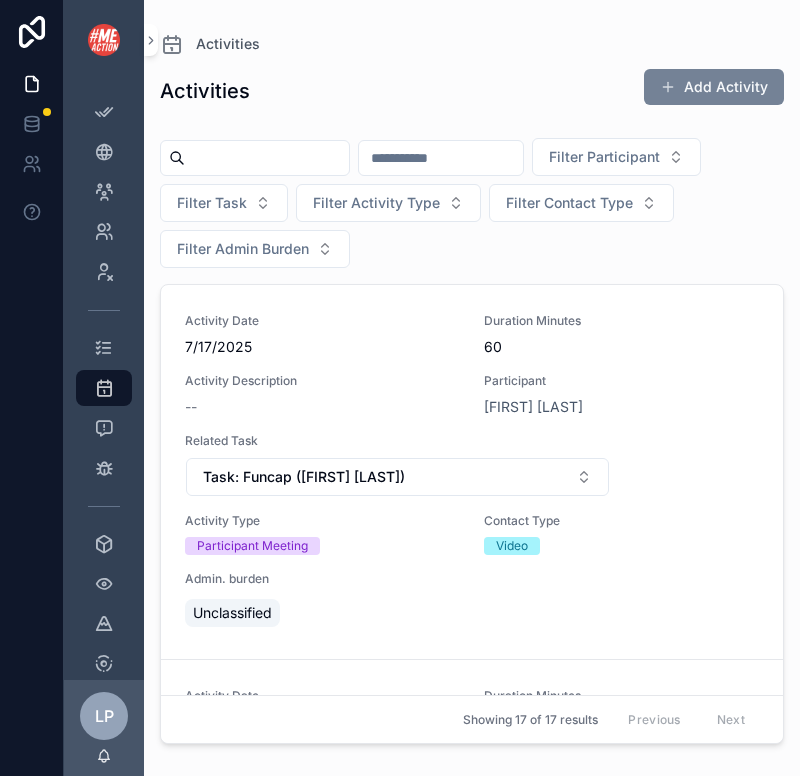 click on "Add Activity" at bounding box center (714, 87) 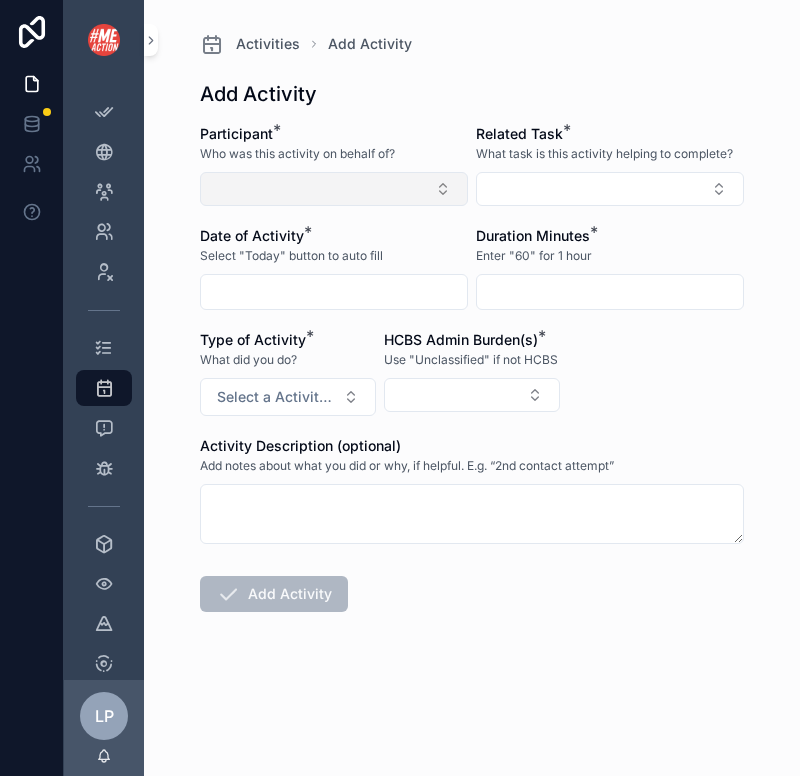 click at bounding box center (334, 189) 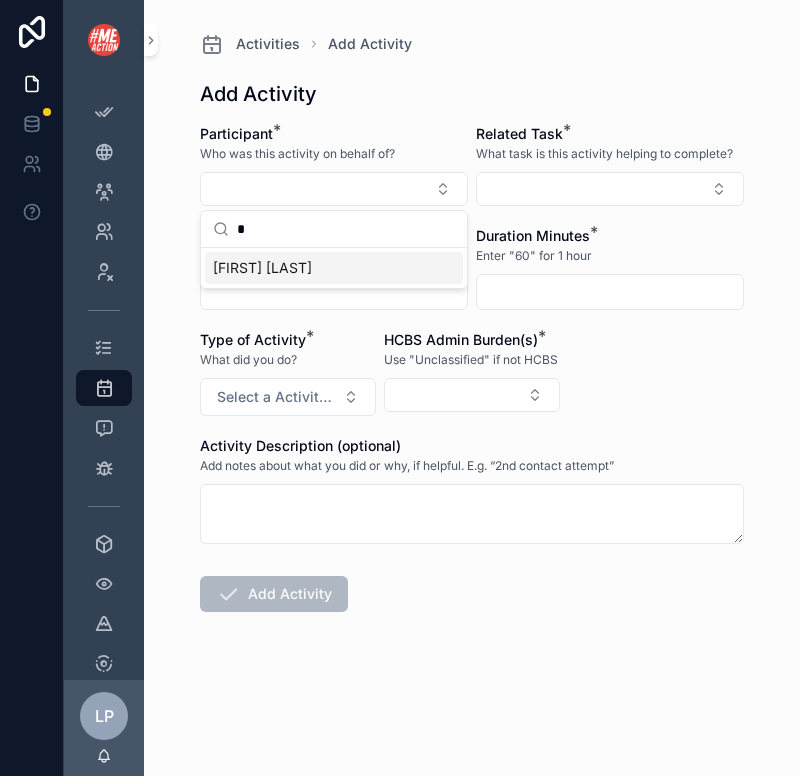 type on "*" 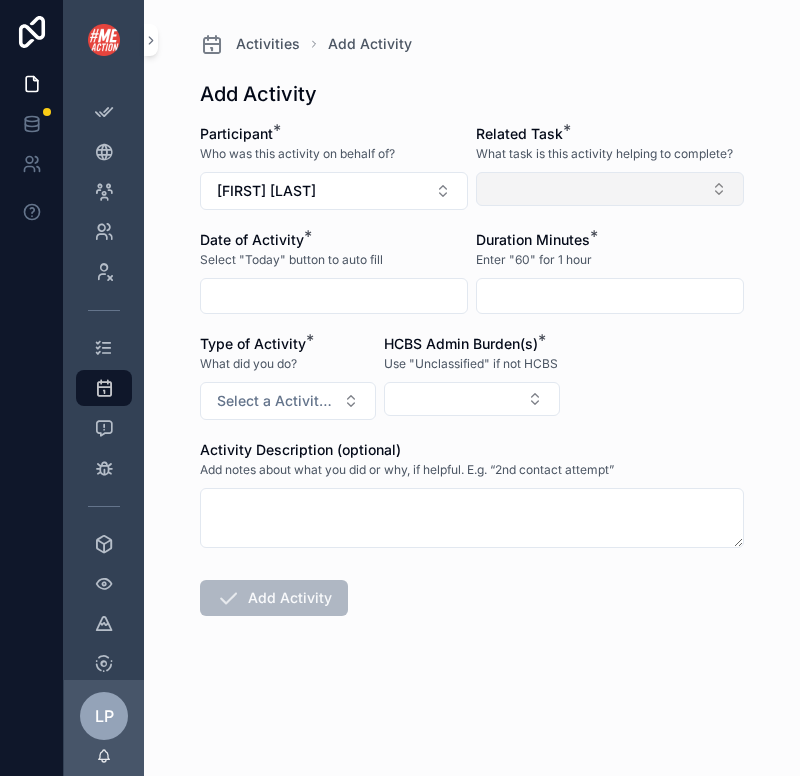 click at bounding box center (610, 189) 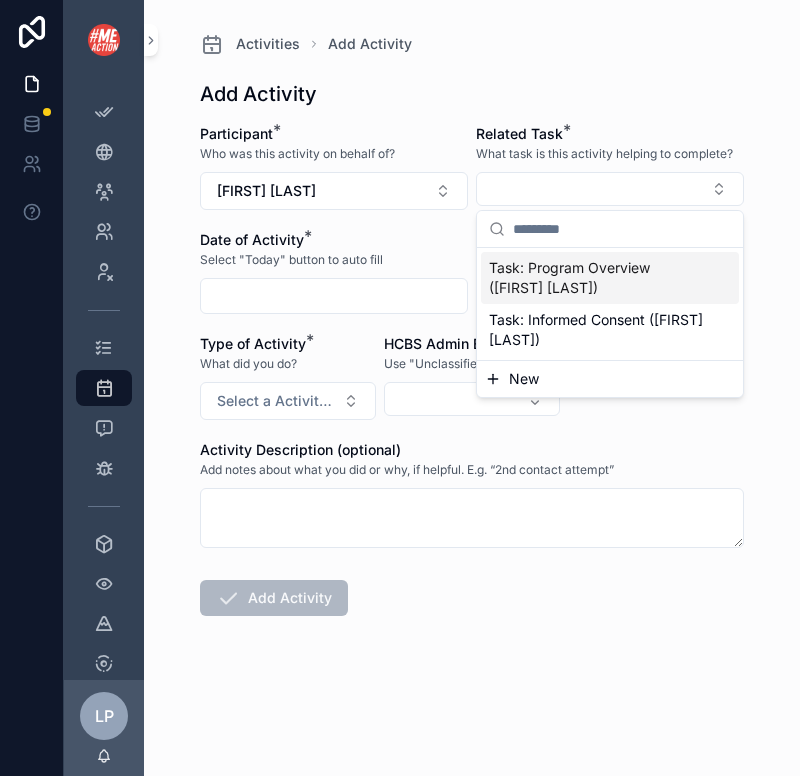 click on "Task: Program Overview ([FIRST] [LAST])" at bounding box center (598, 278) 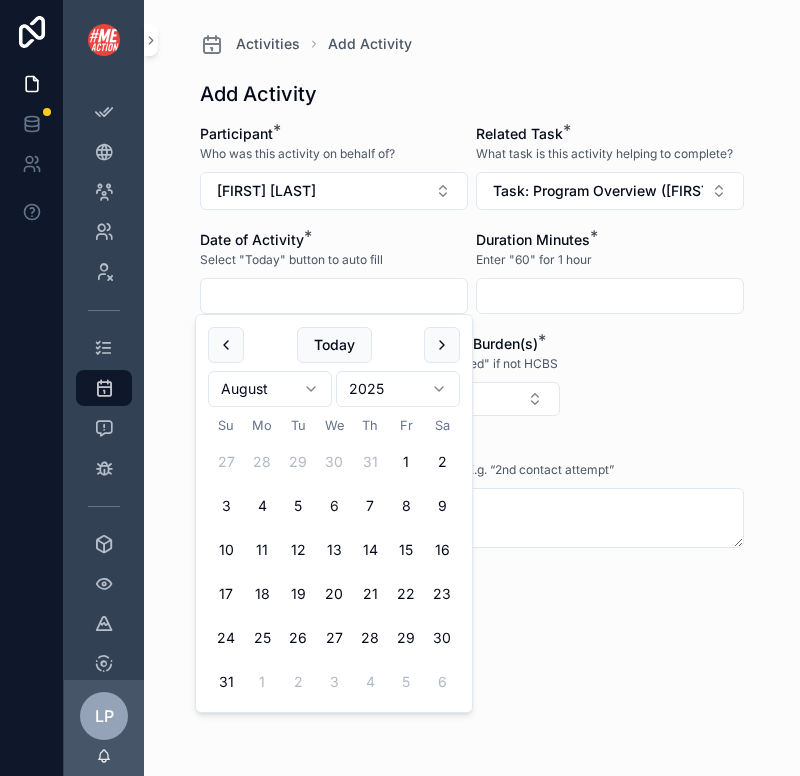 click at bounding box center [334, 296] 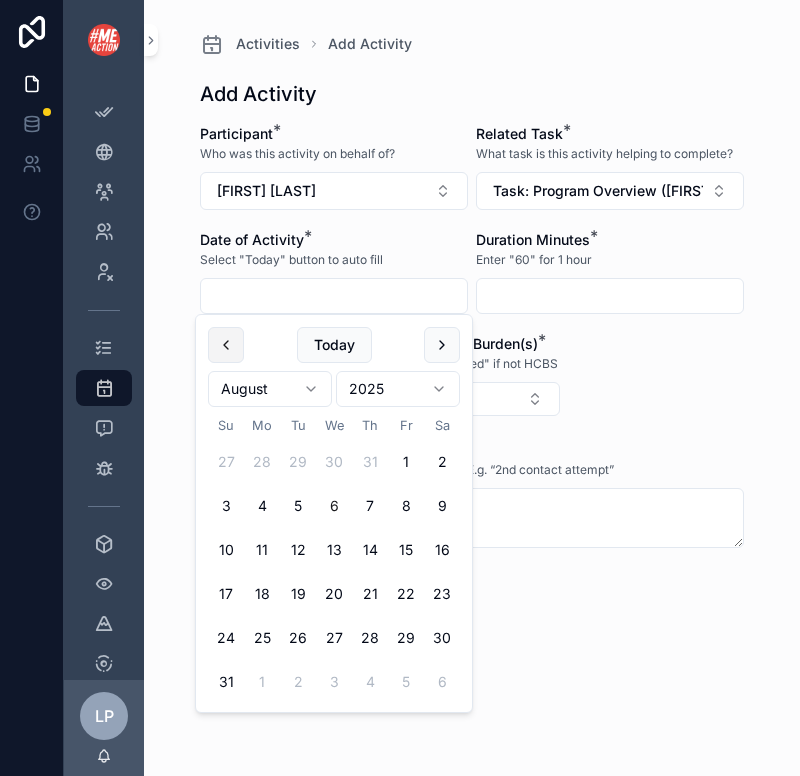 click at bounding box center (226, 345) 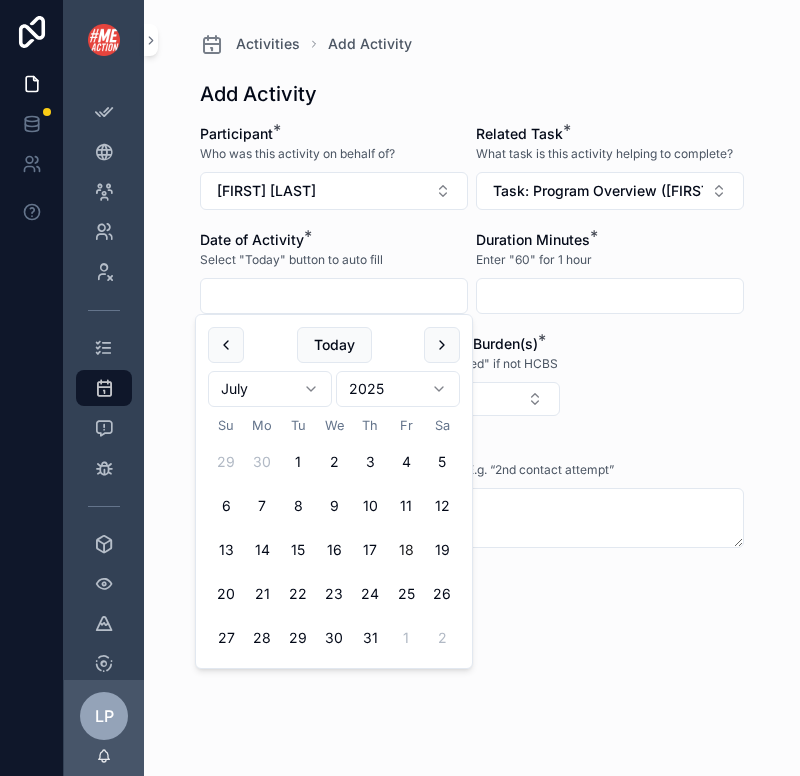 click on "18" at bounding box center [406, 550] 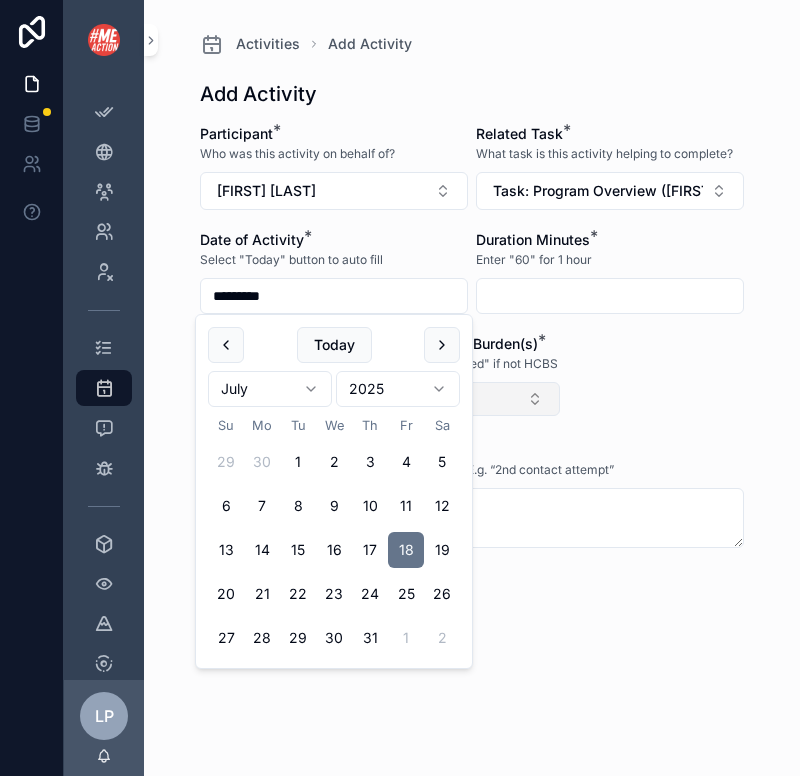 click at bounding box center (472, 399) 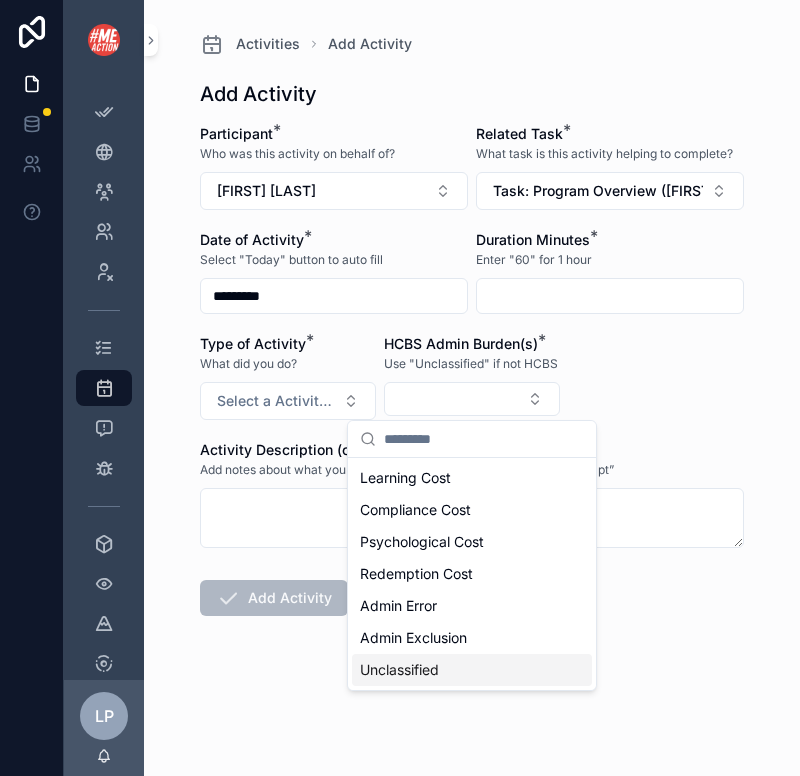 click on "Unclassified" at bounding box center (399, 670) 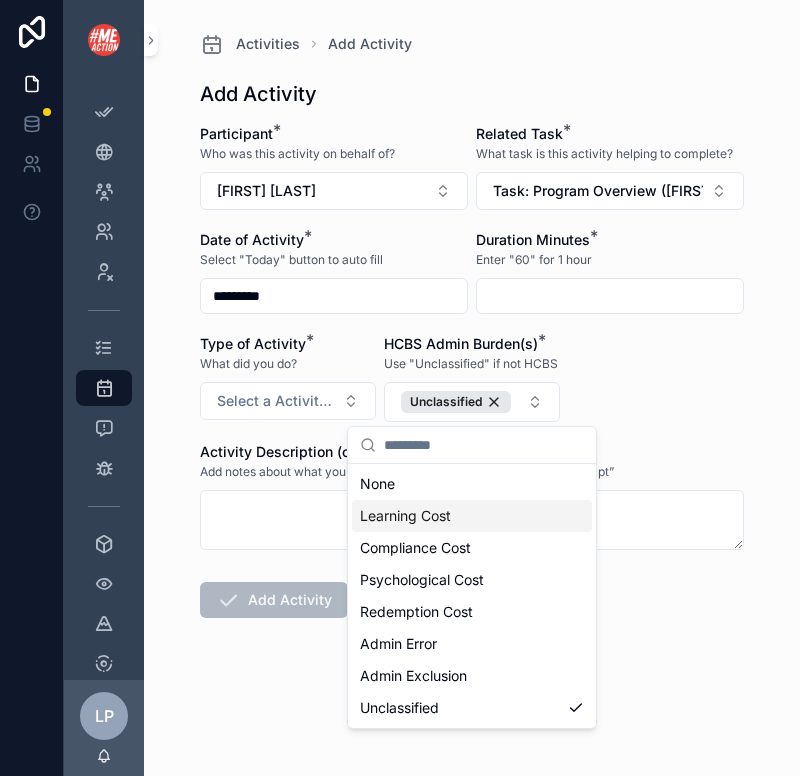 click at bounding box center (610, 296) 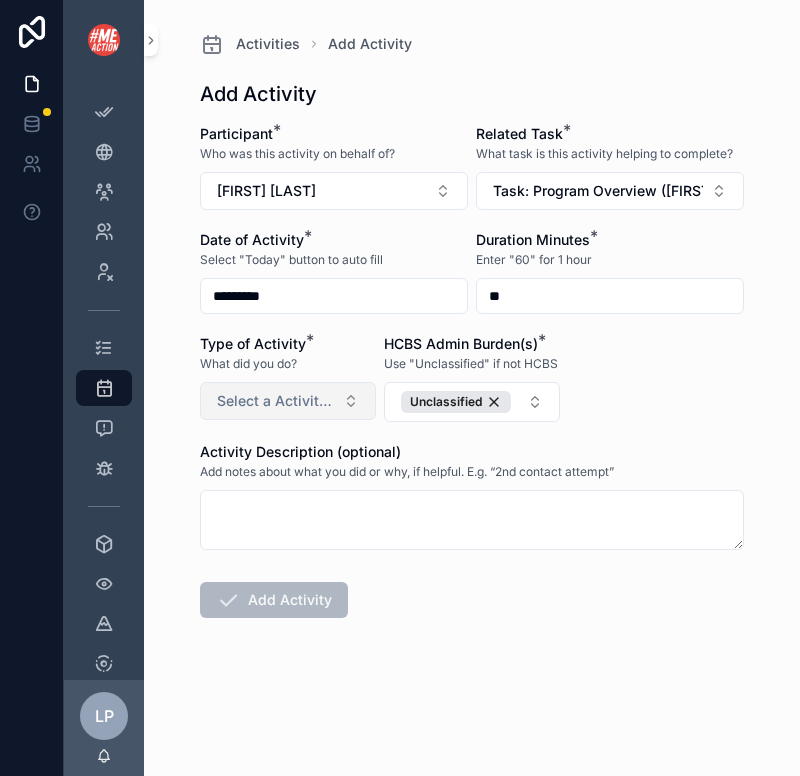 type on "*" 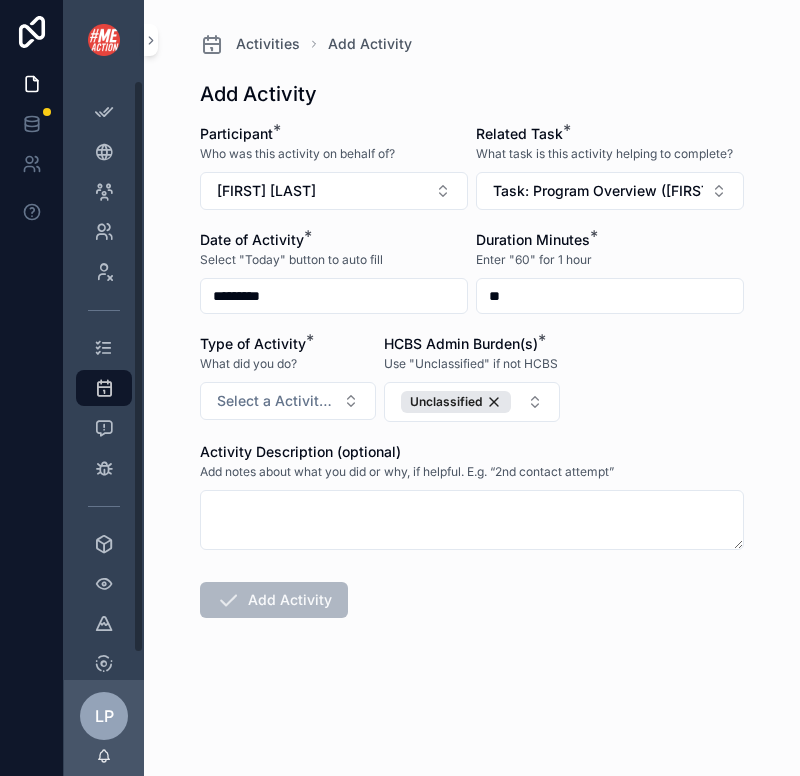 type on "**" 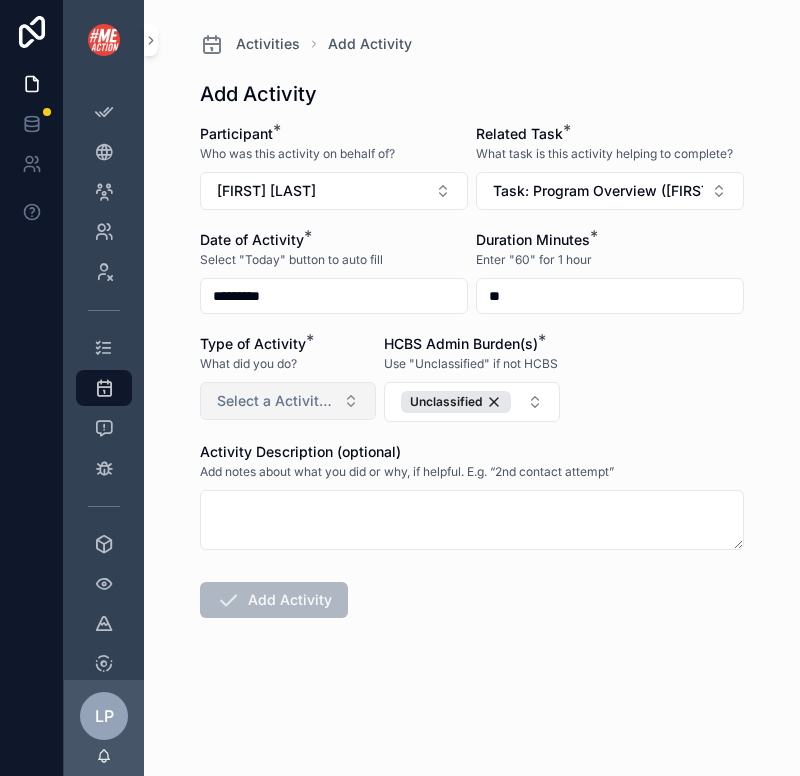 click on "Select a Activity Type" at bounding box center [276, 401] 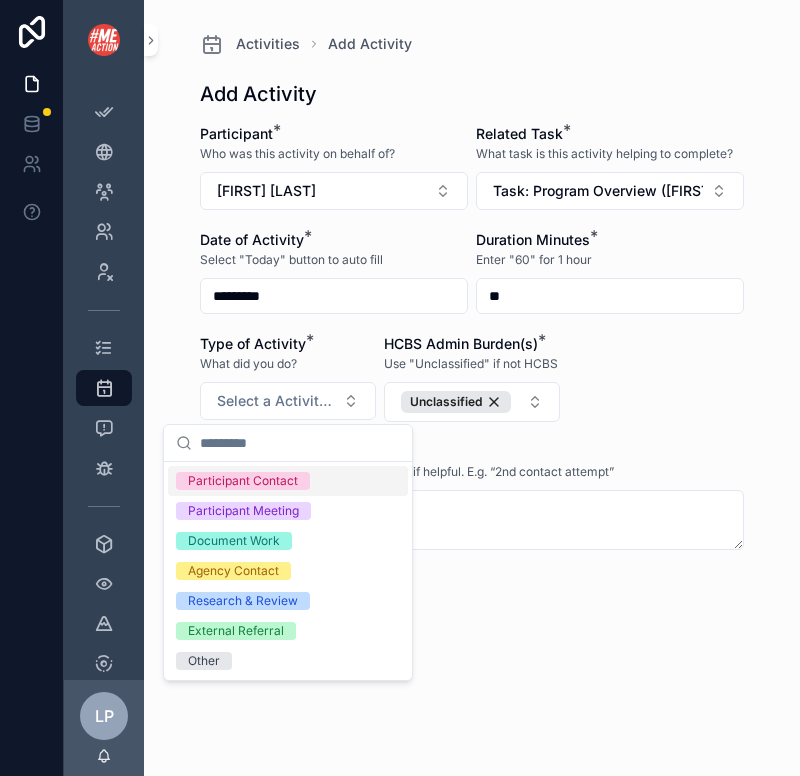 click on "Participant Contact" at bounding box center [243, 481] 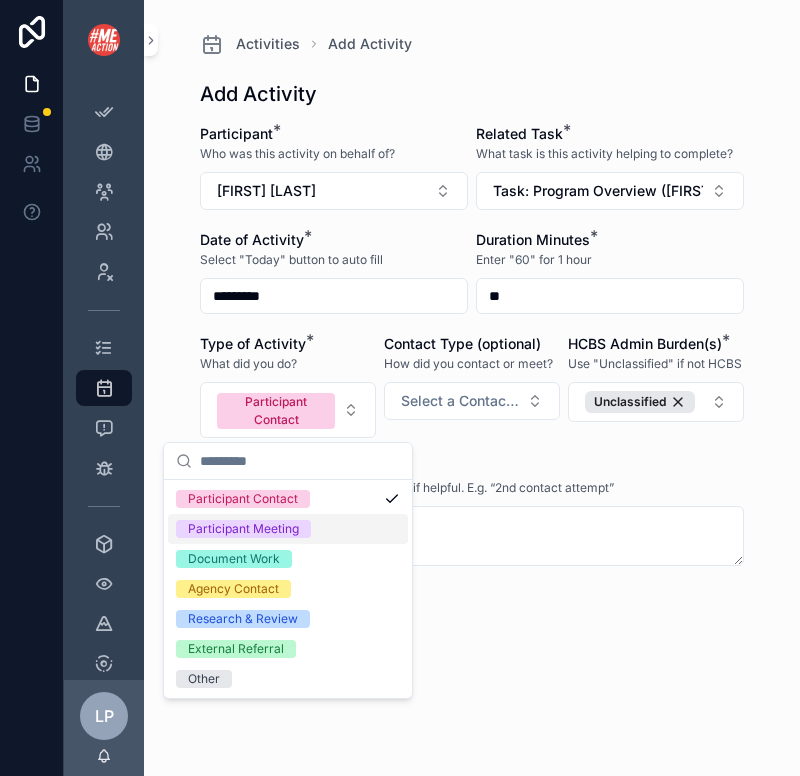click on "Participant Meeting" at bounding box center [243, 529] 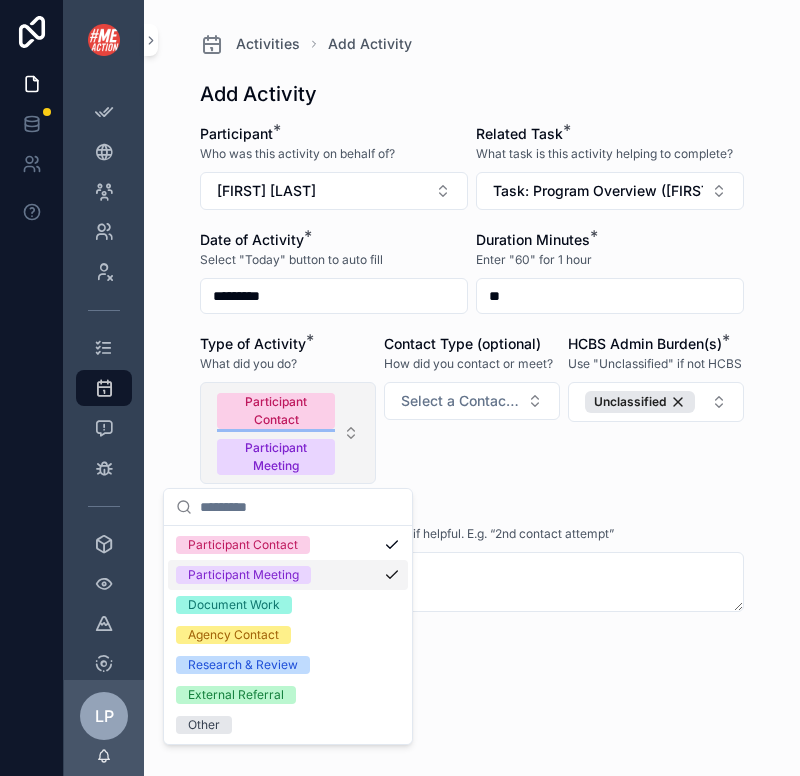 click on "Participant Contact" at bounding box center (276, 411) 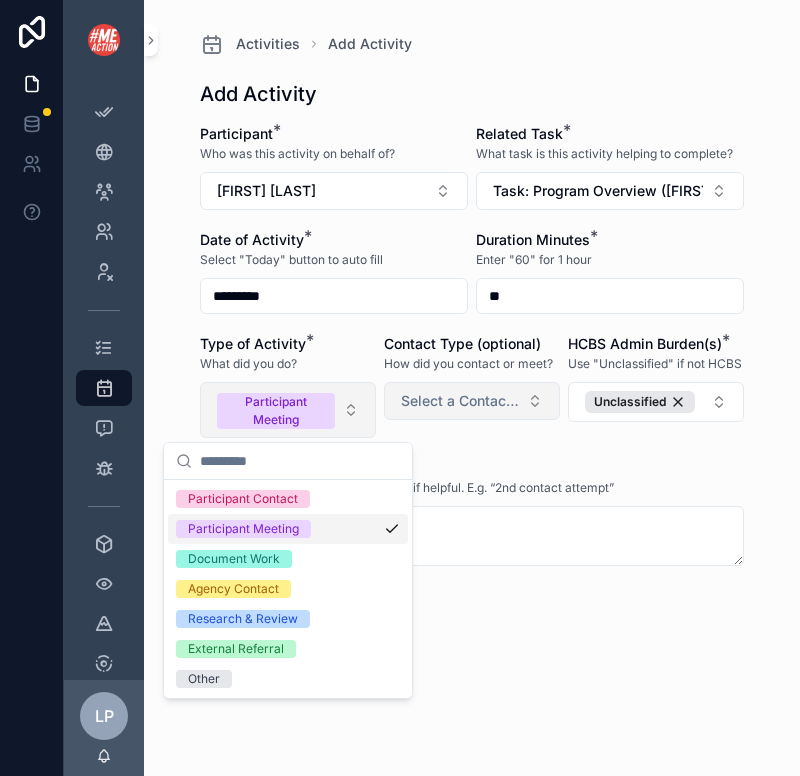 click on "Select a Contact Type" at bounding box center [472, 401] 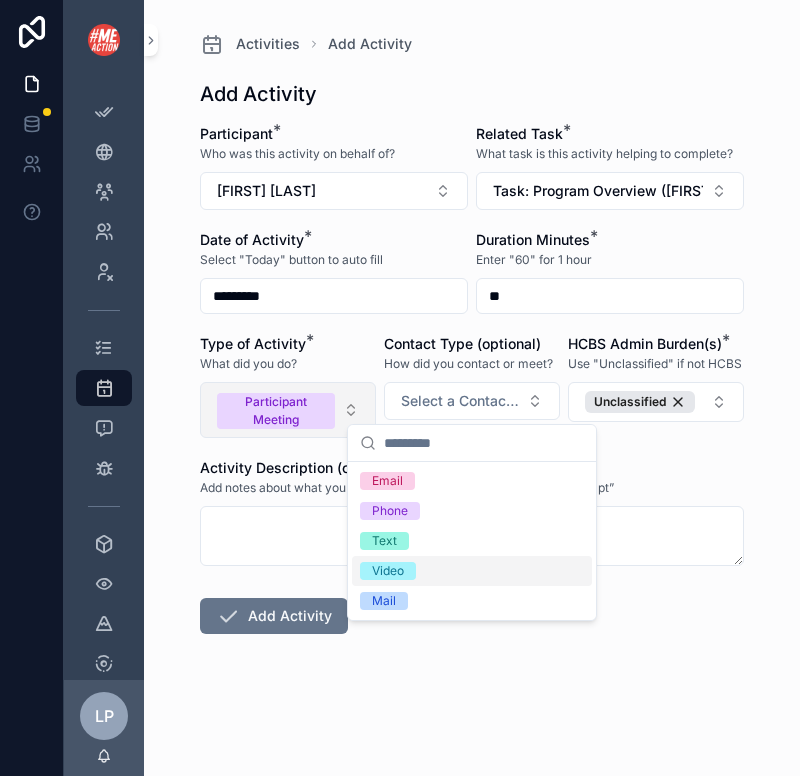 click on "Video" at bounding box center (388, 571) 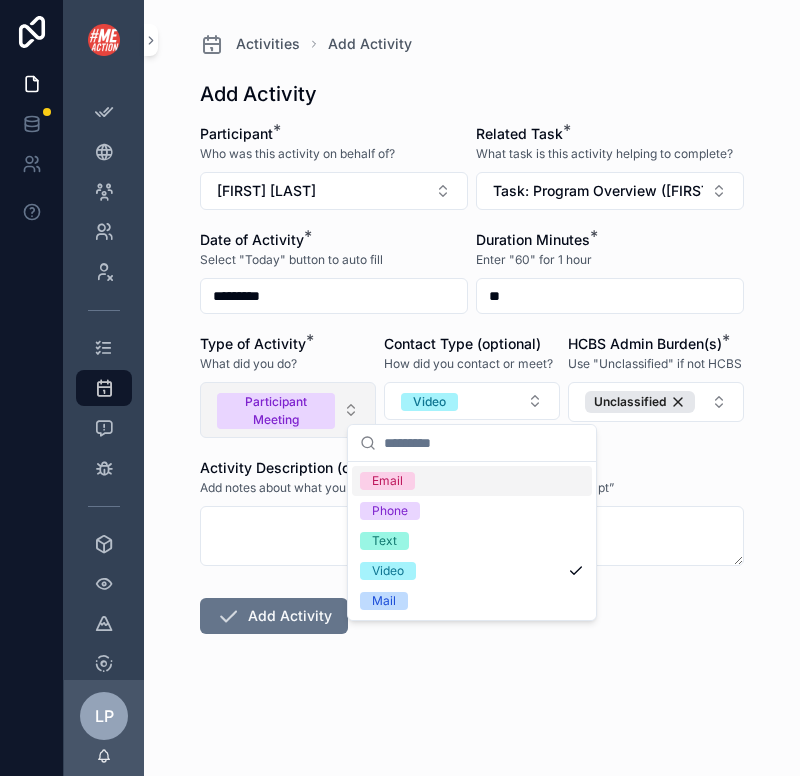 click on "Activity Description (optional)" at bounding box center (300, 467) 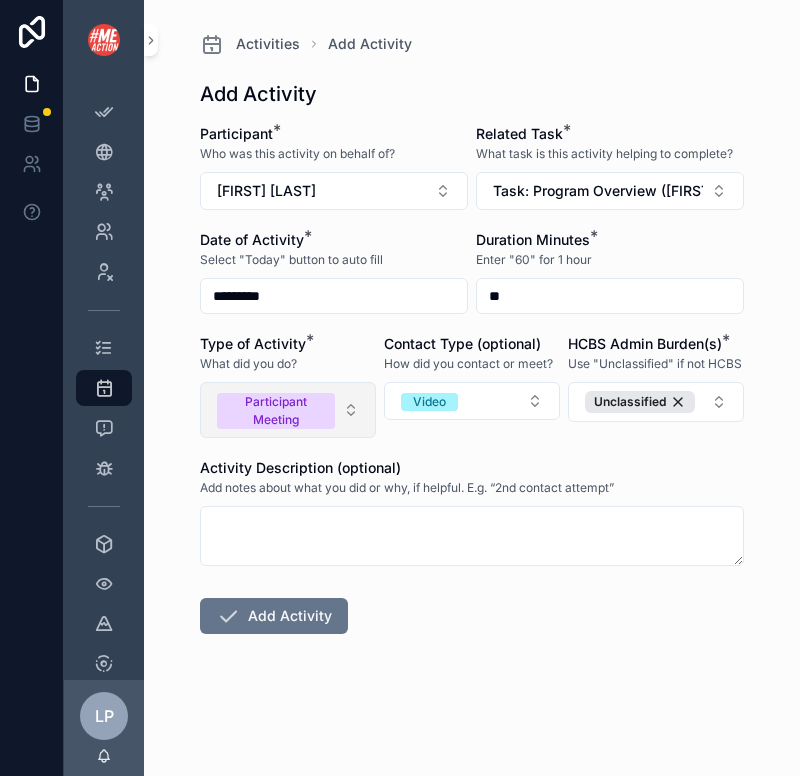 click on "Participant Meeting" at bounding box center [288, 410] 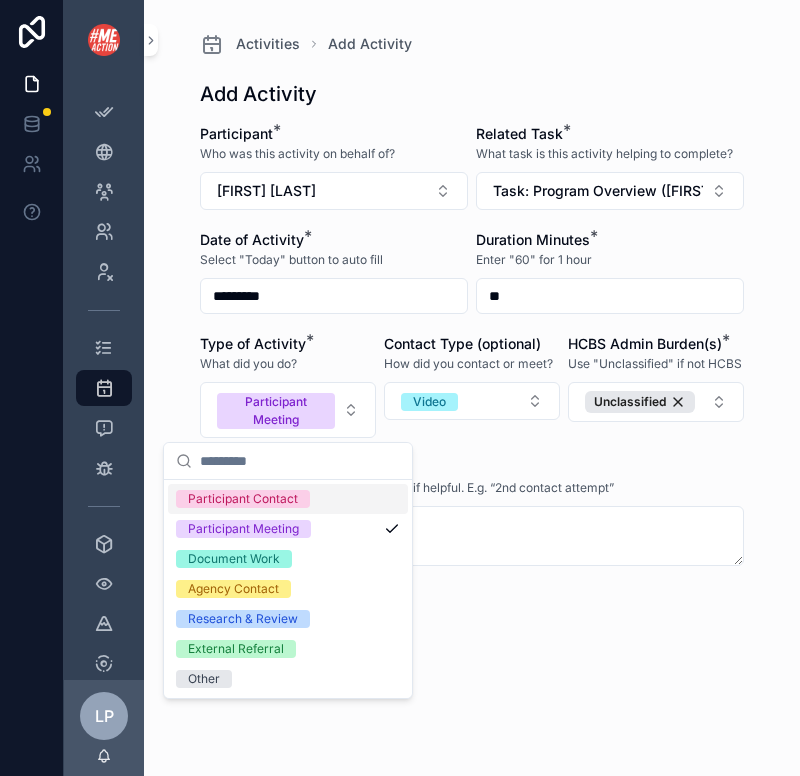 click on "Activity Description (optional)" at bounding box center [472, 468] 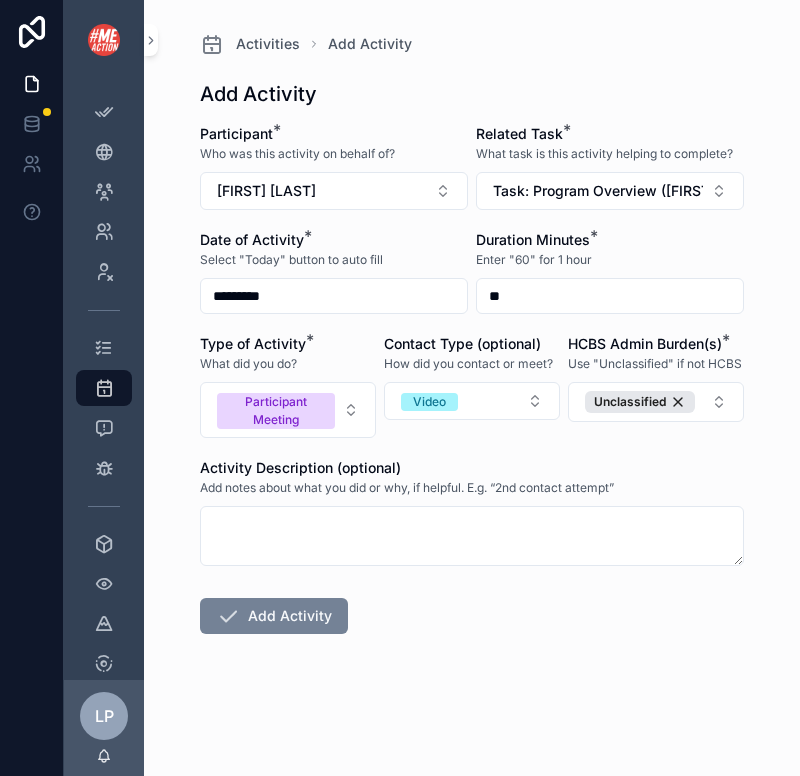 click on "Add Activity" at bounding box center [274, 616] 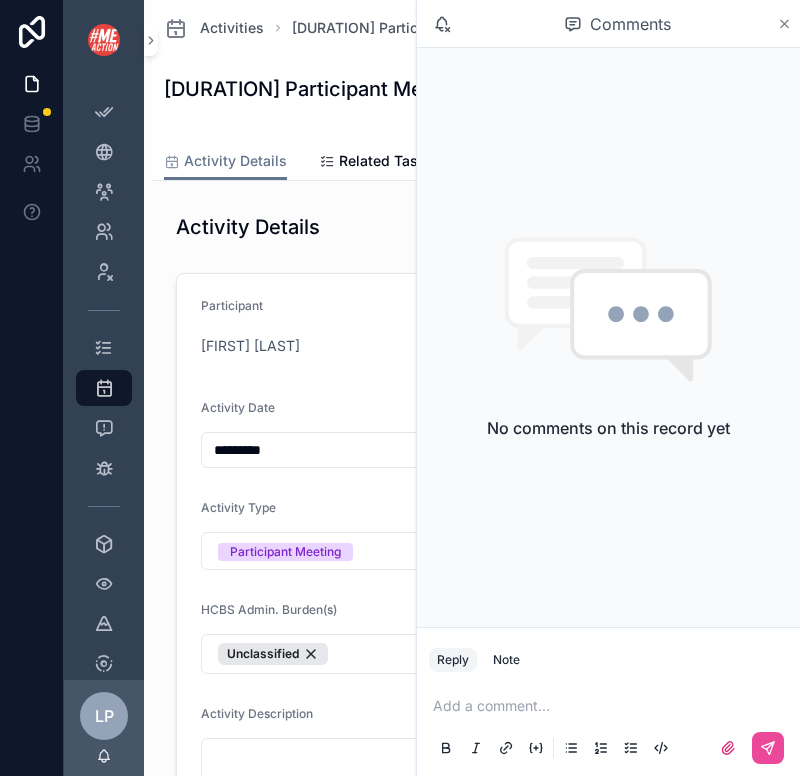 click 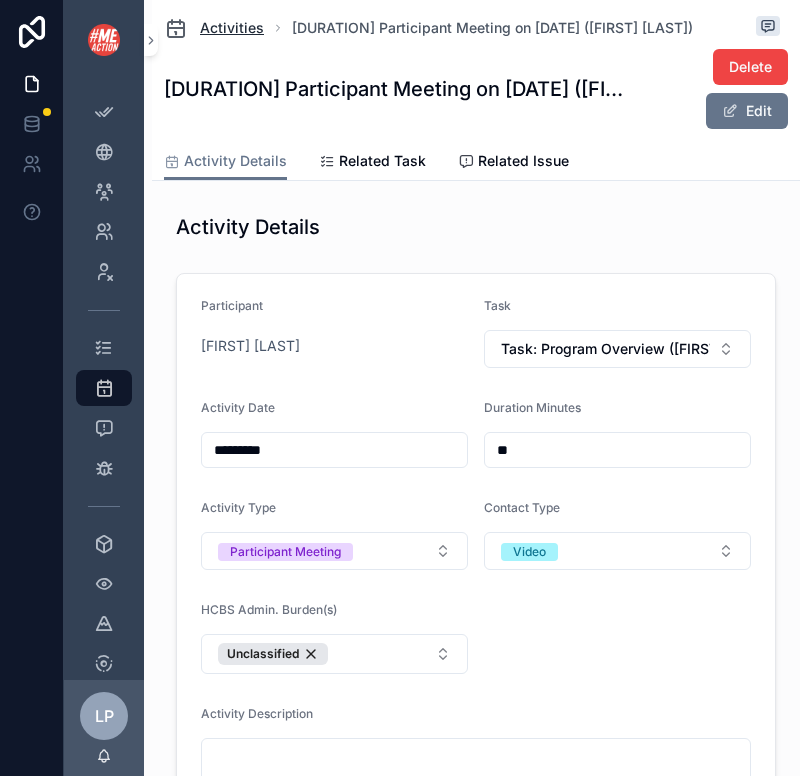click on "Activities" at bounding box center (214, 28) 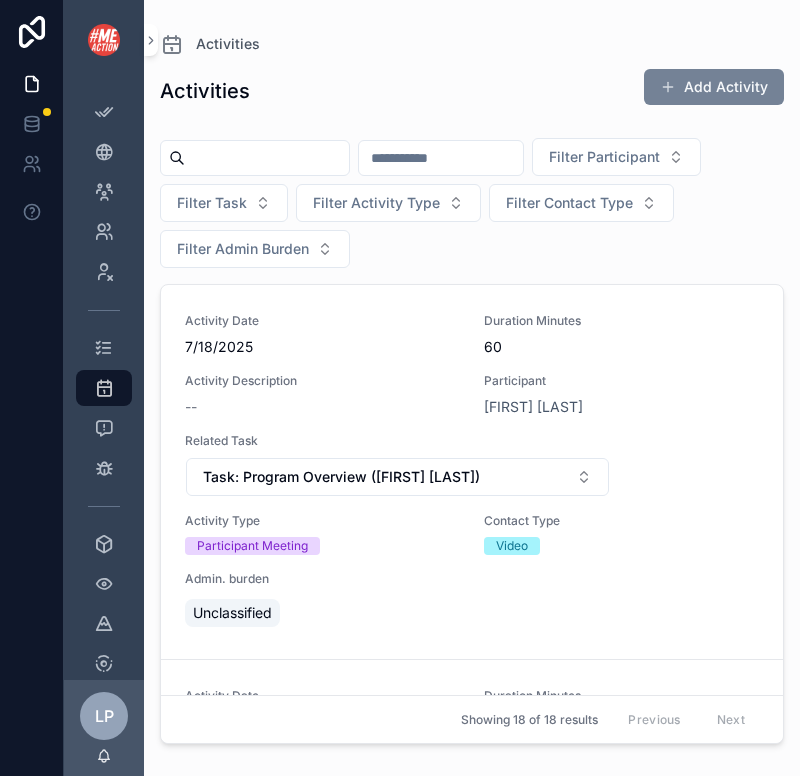 click on "Add Activity" at bounding box center [714, 87] 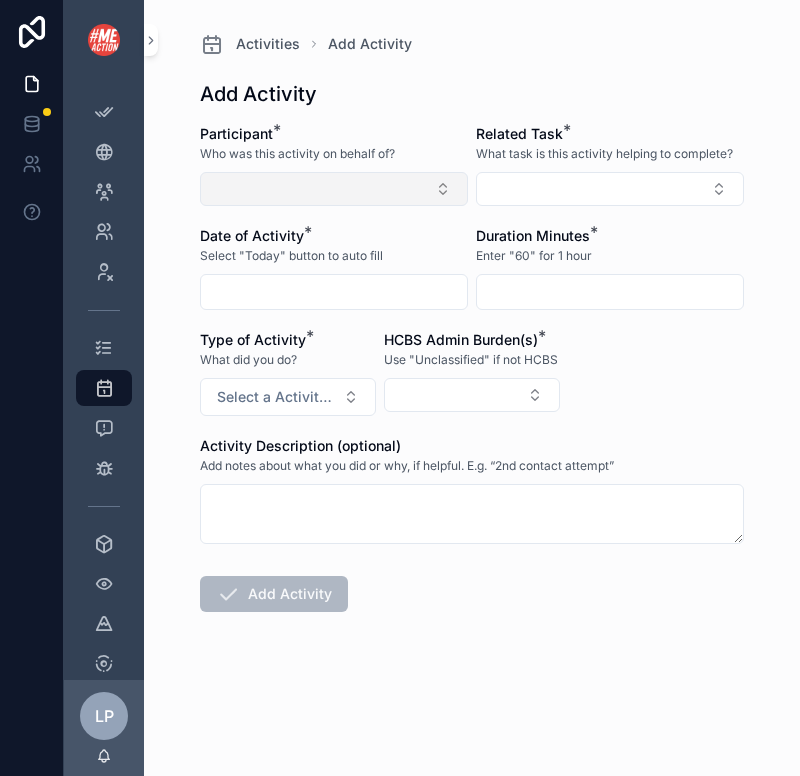 click at bounding box center [334, 189] 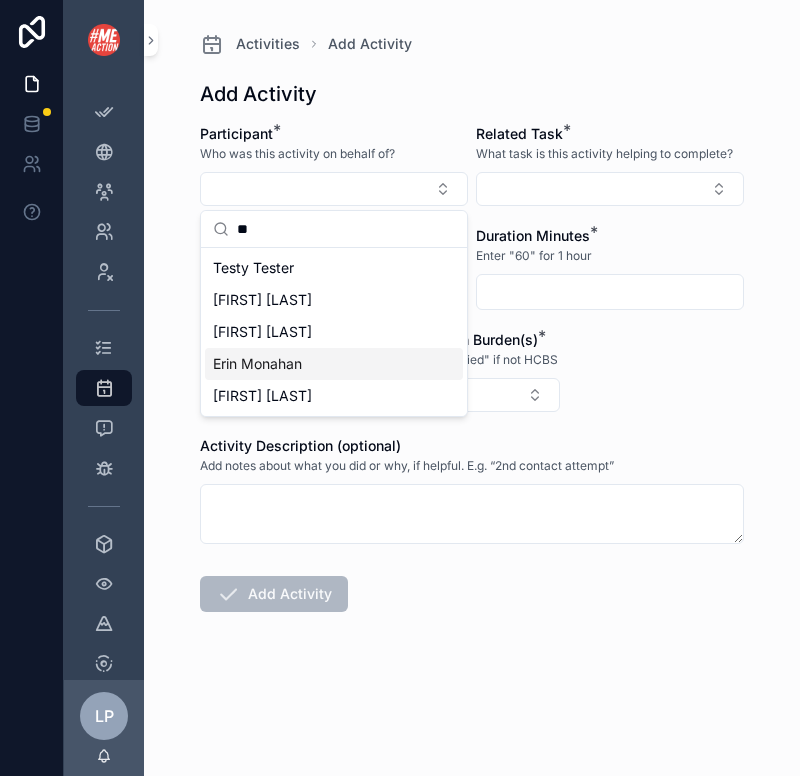 type on "**" 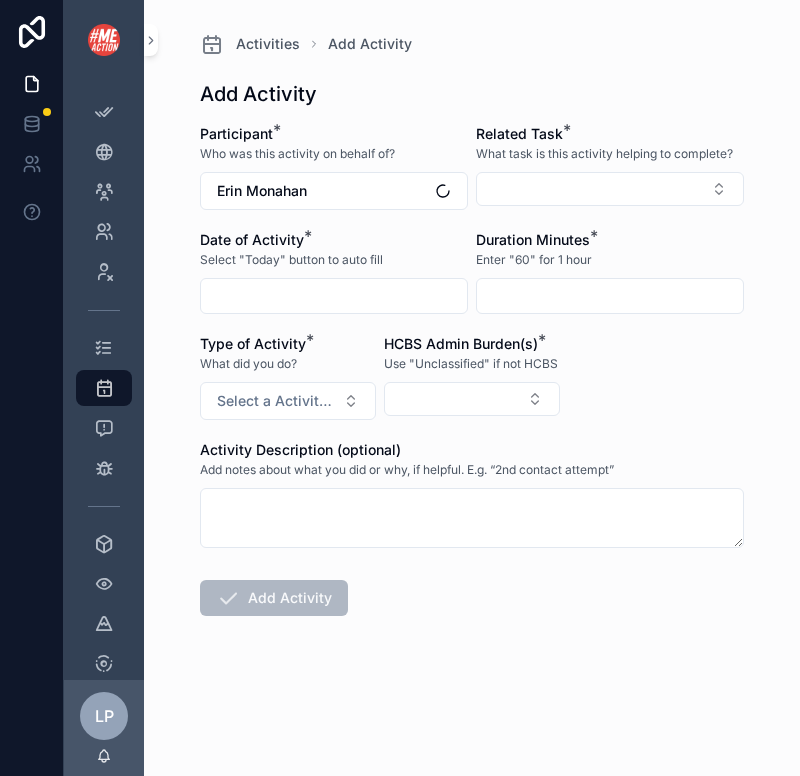 click on "Participant * Who was this activity on behalf of? [FIRST] [LAST] Related Task * What task is this activity helping to complete? Date of Activity * Select "Today" button to auto fill Duration Minutes * Enter "60" for 1 hour Type of Activity * What did you do? Select a Activity Type HCBS Admin Burden(s) * Use "Unclassified" if not HCBS Activity Description (optional) Add notes about what you did or why, if helpful. E.g. “2nd contact attempt” Add Activity" at bounding box center [472, 434] 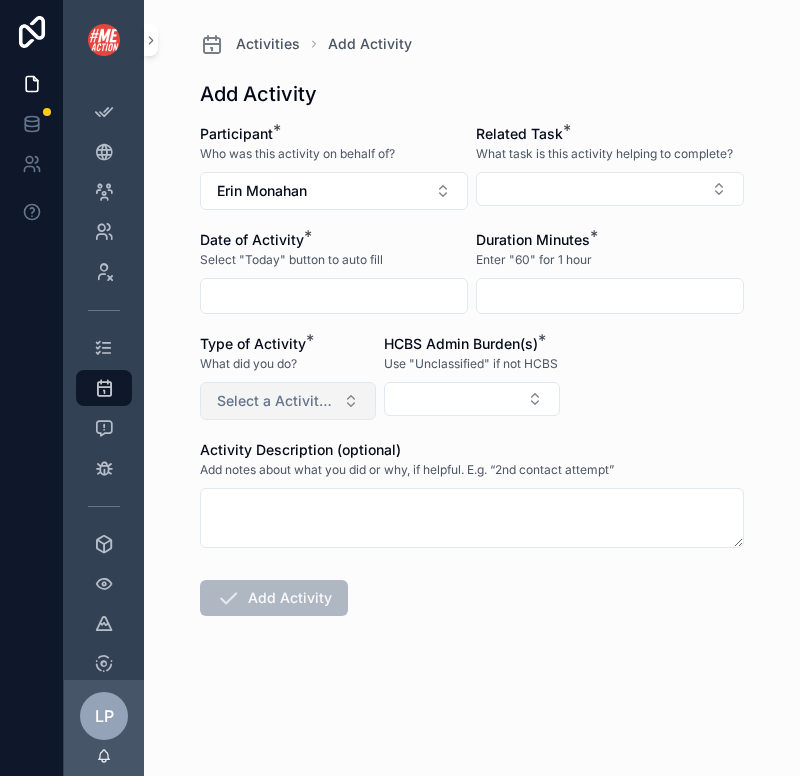click on "Select a Activity Type" at bounding box center (276, 401) 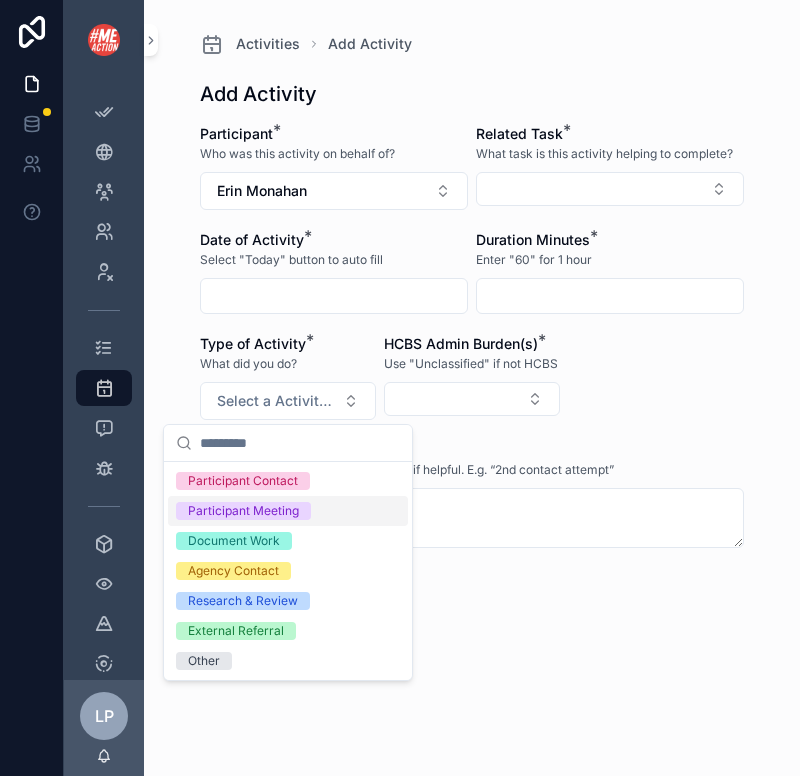 click on "Participant Meeting" at bounding box center (243, 511) 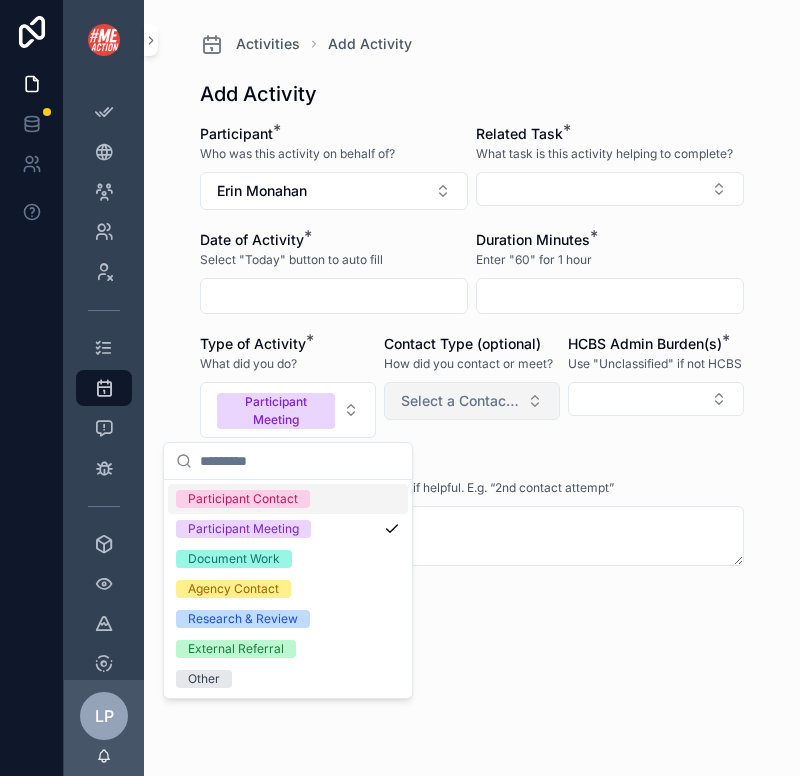 click on "Select a Contact Type" at bounding box center (472, 401) 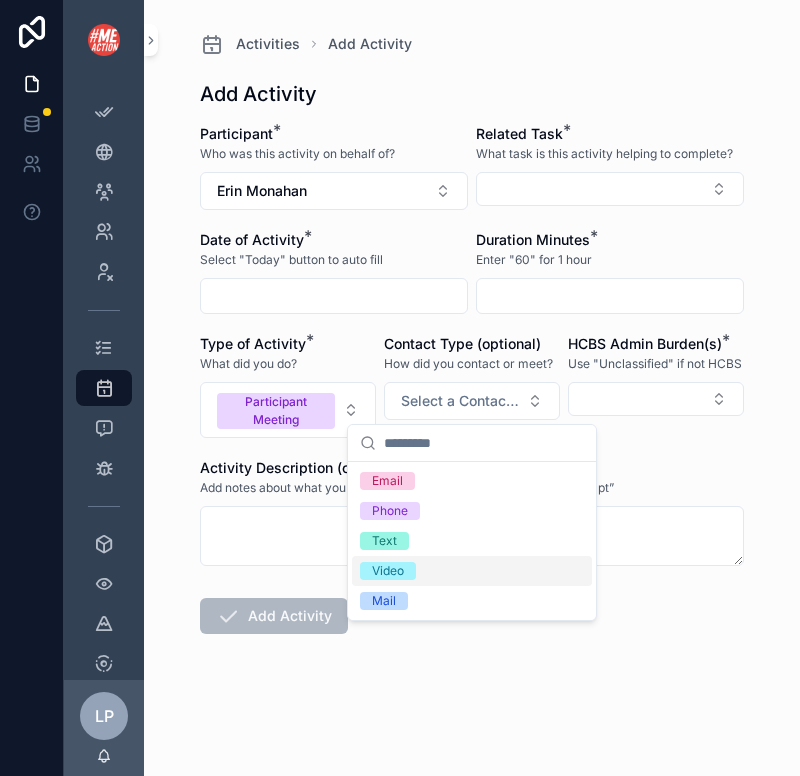click on "Video" at bounding box center [472, 571] 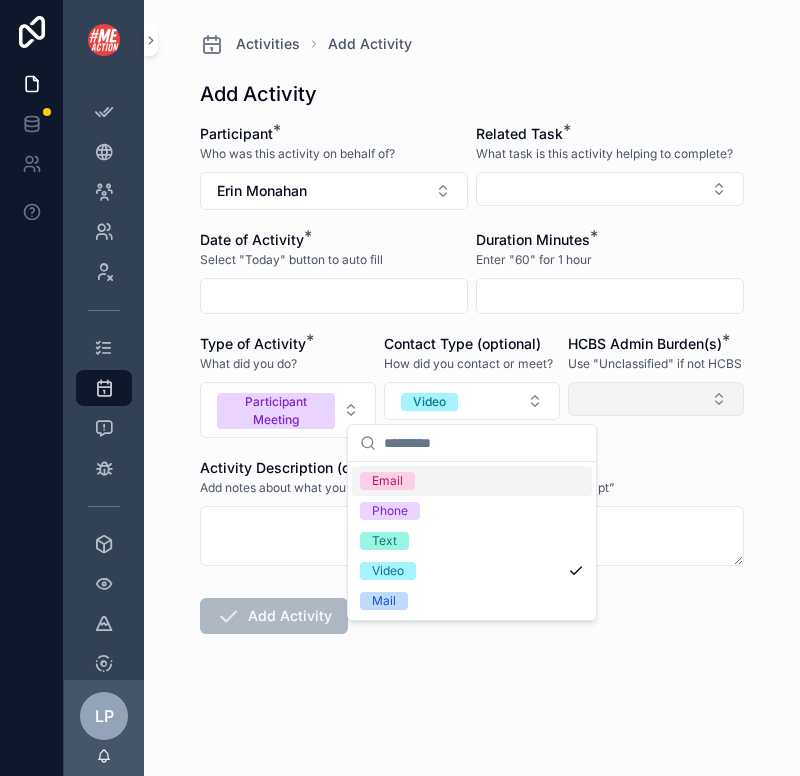 click at bounding box center (656, 399) 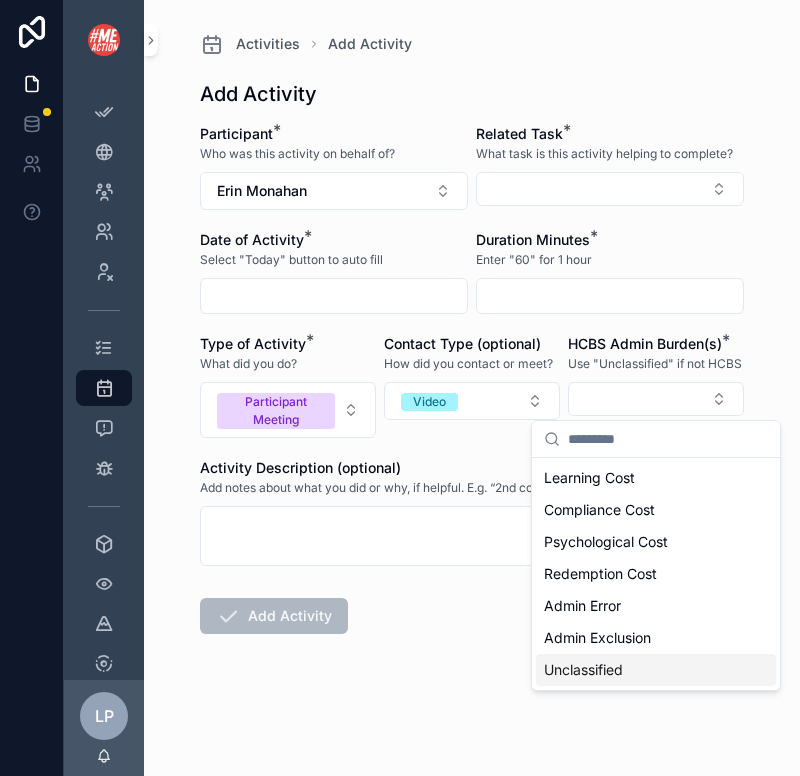 click on "Unclassified" at bounding box center (583, 670) 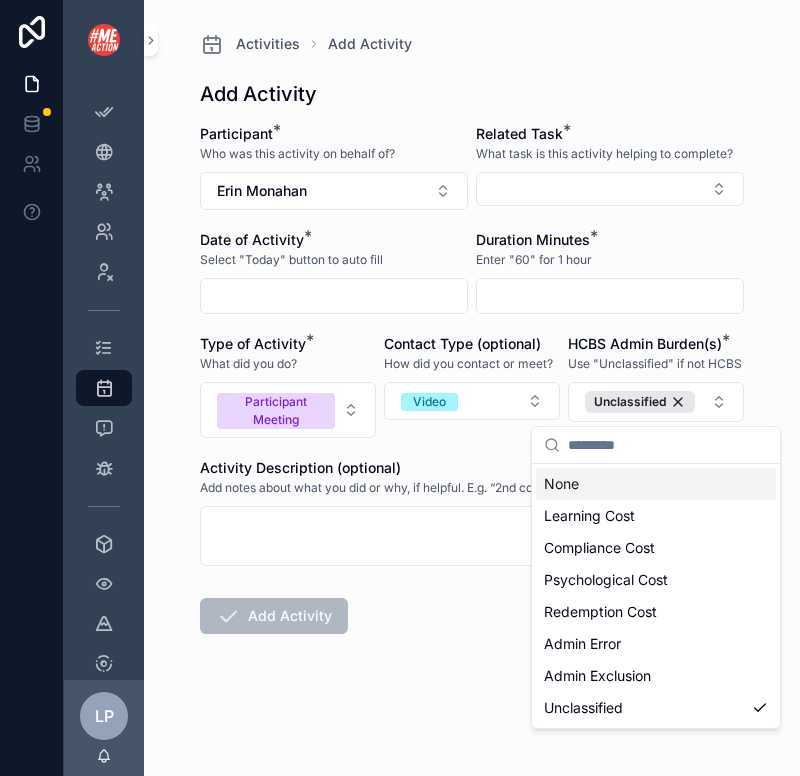 click at bounding box center [610, 296] 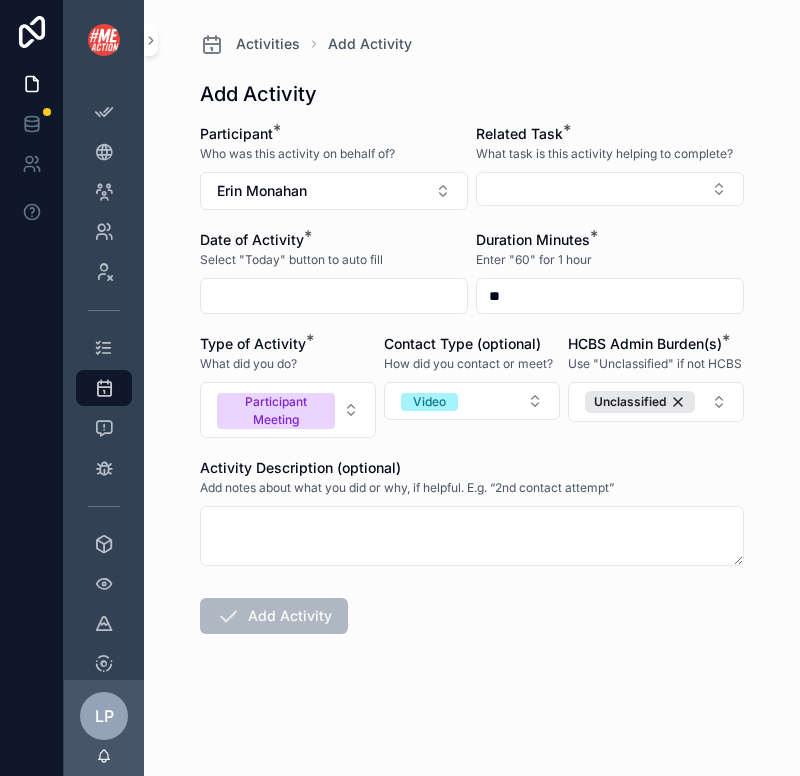 type on "**" 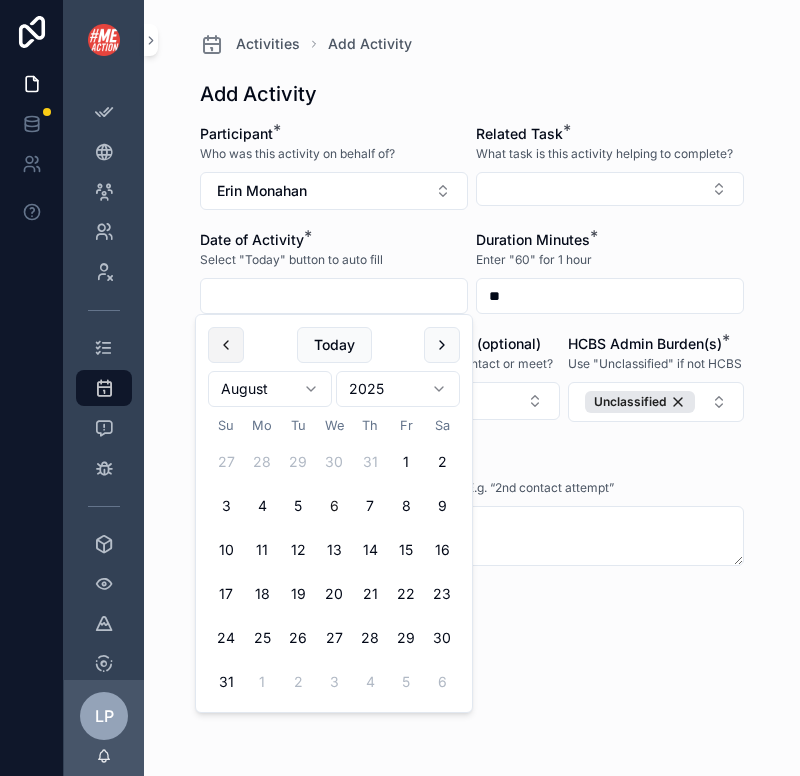 click at bounding box center (226, 345) 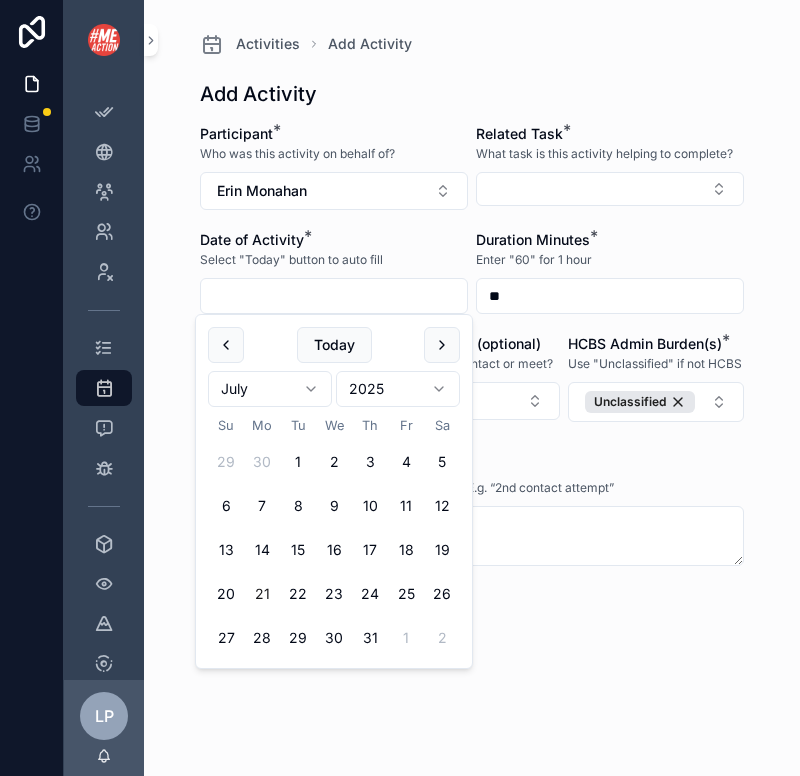 click on "21" at bounding box center [262, 594] 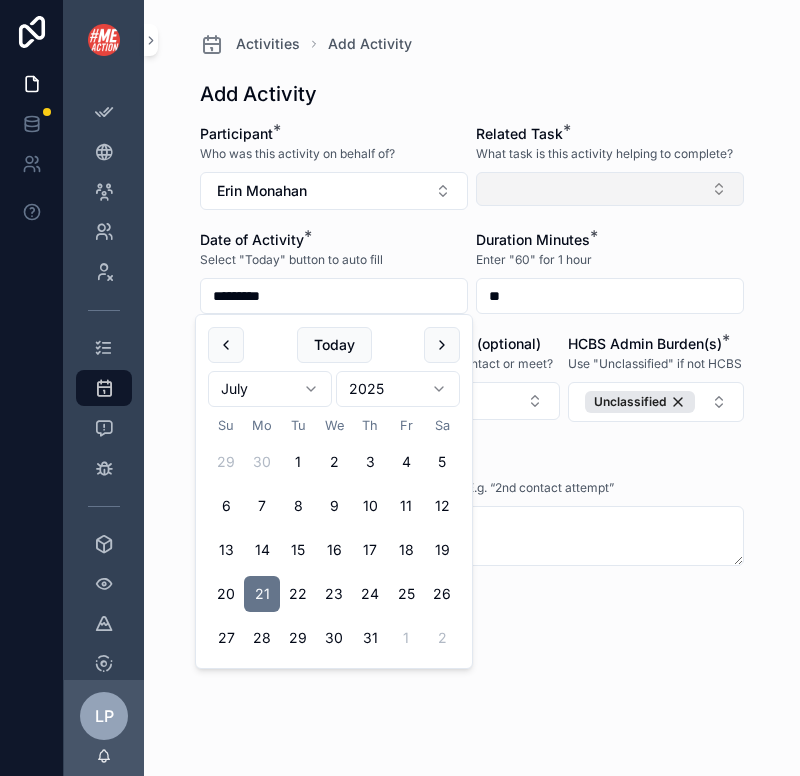 click at bounding box center (610, 189) 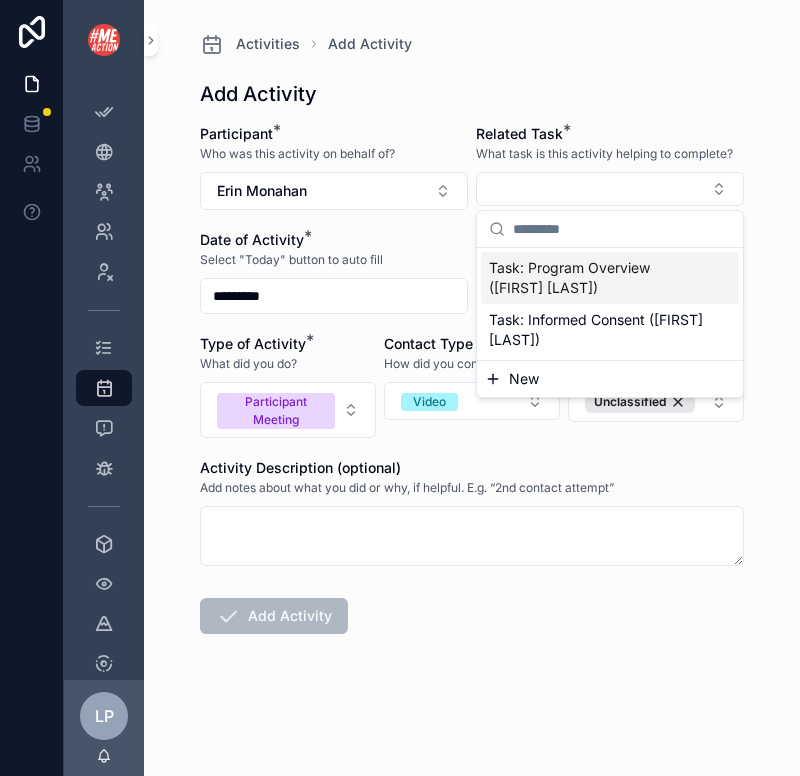 click on "Task: Program Overview ([FIRST] [LAST])" at bounding box center [598, 278] 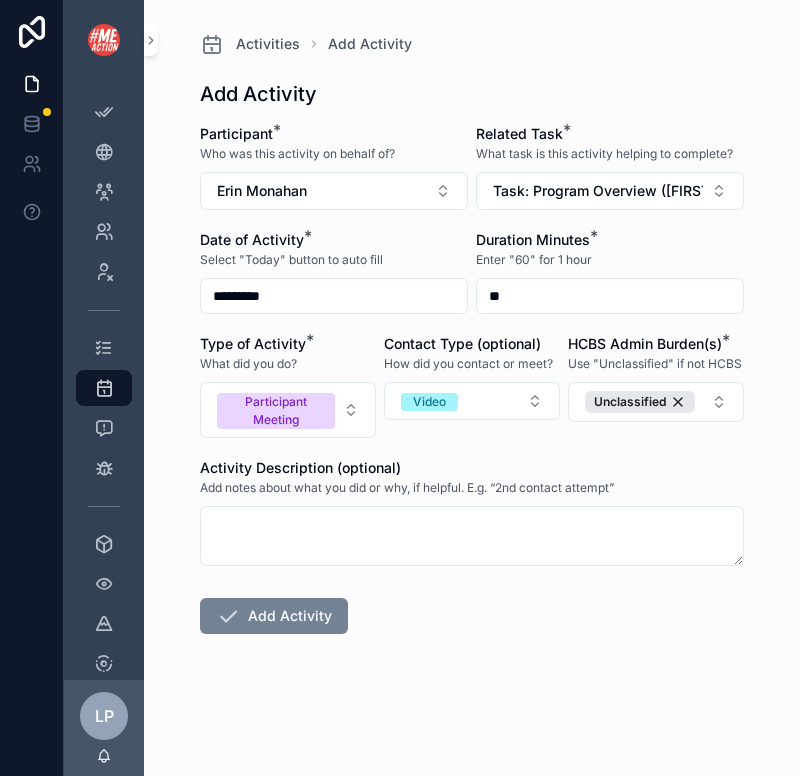 click on "Add Activity" at bounding box center (274, 616) 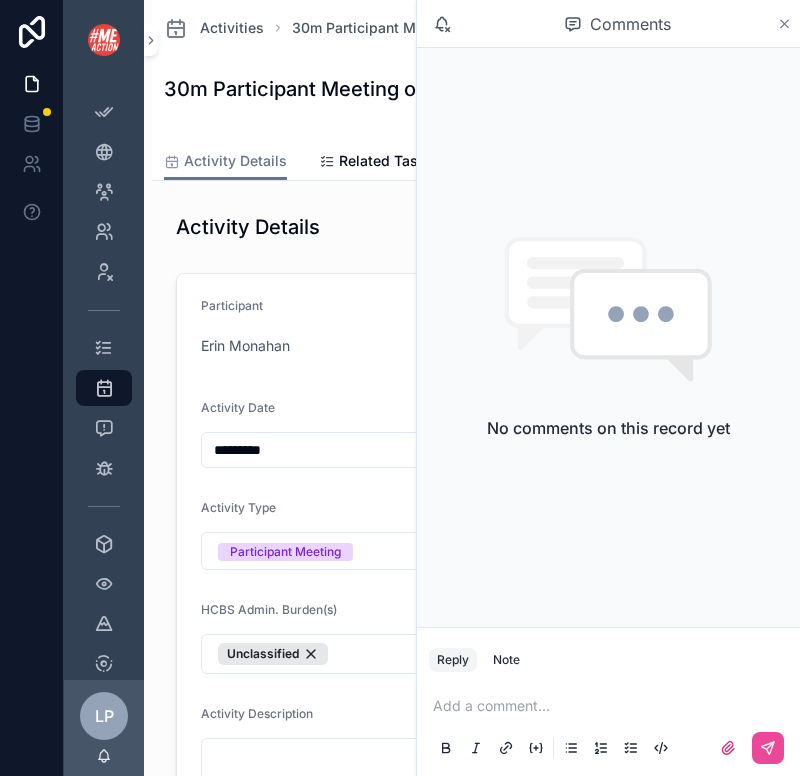click 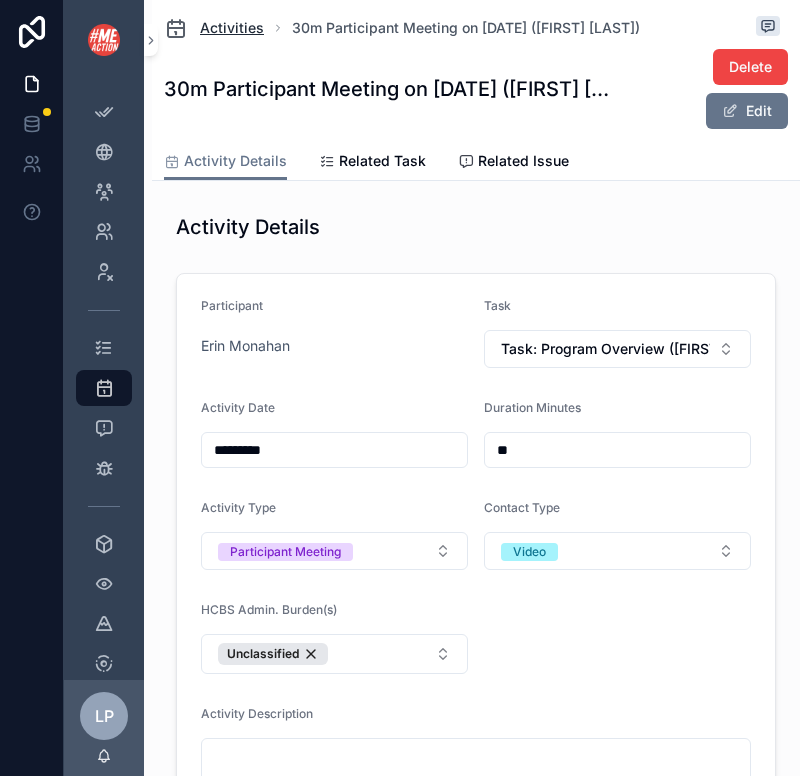 click on "Activities" at bounding box center [232, 28] 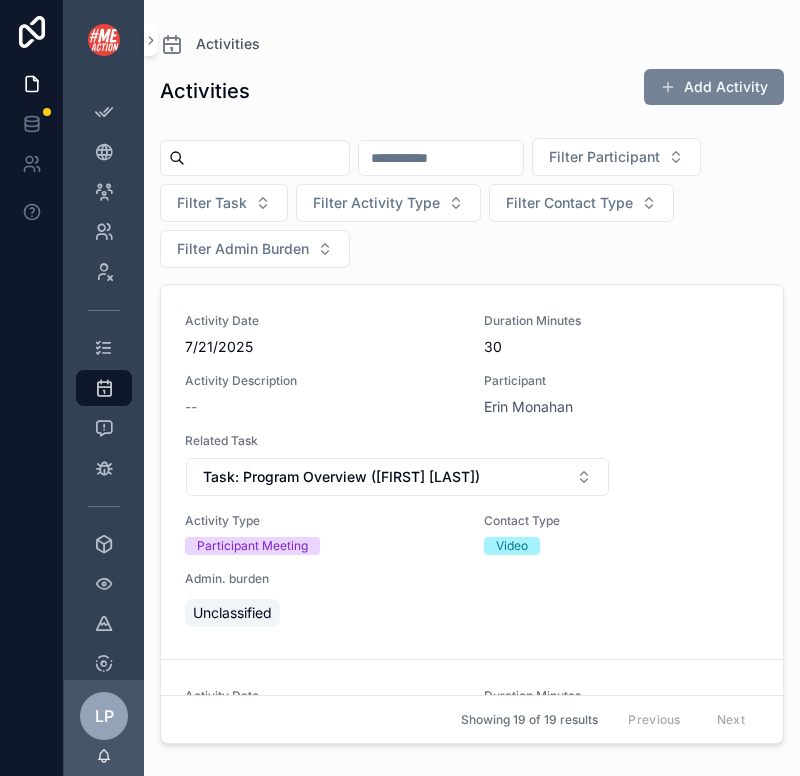 click on "Add Activity" at bounding box center (714, 87) 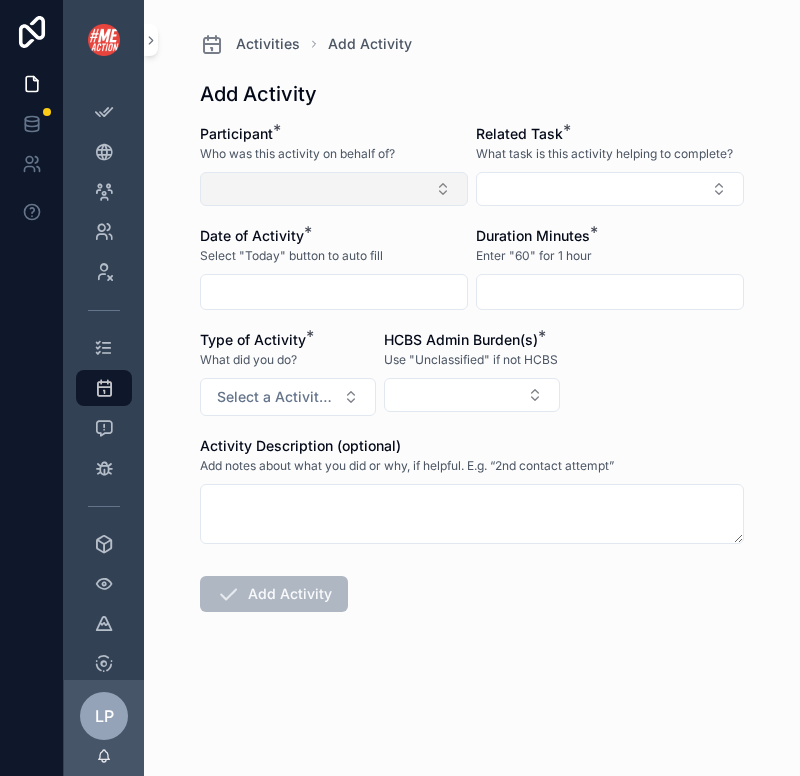 click at bounding box center [334, 189] 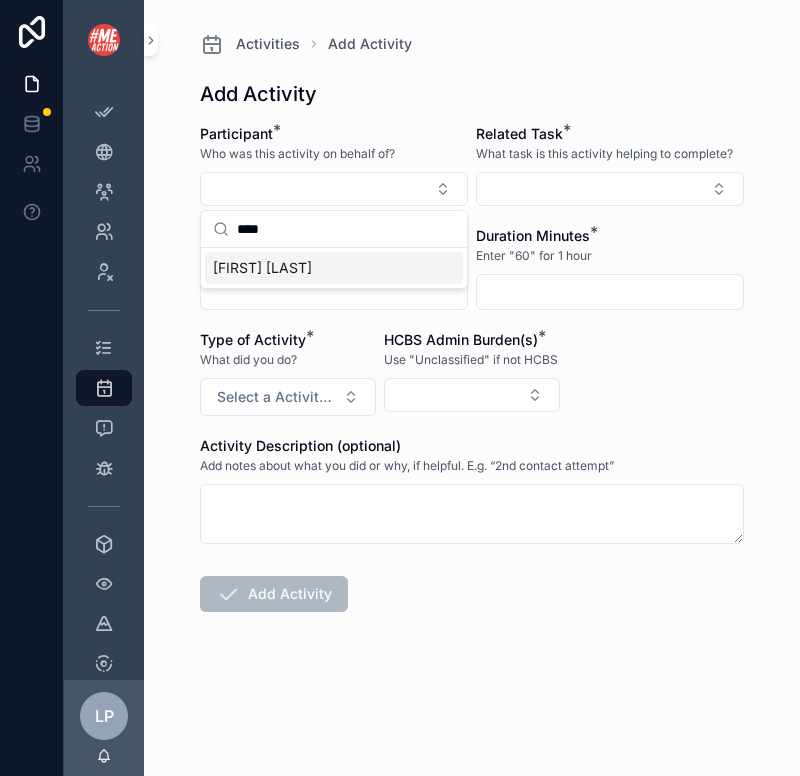 type on "****" 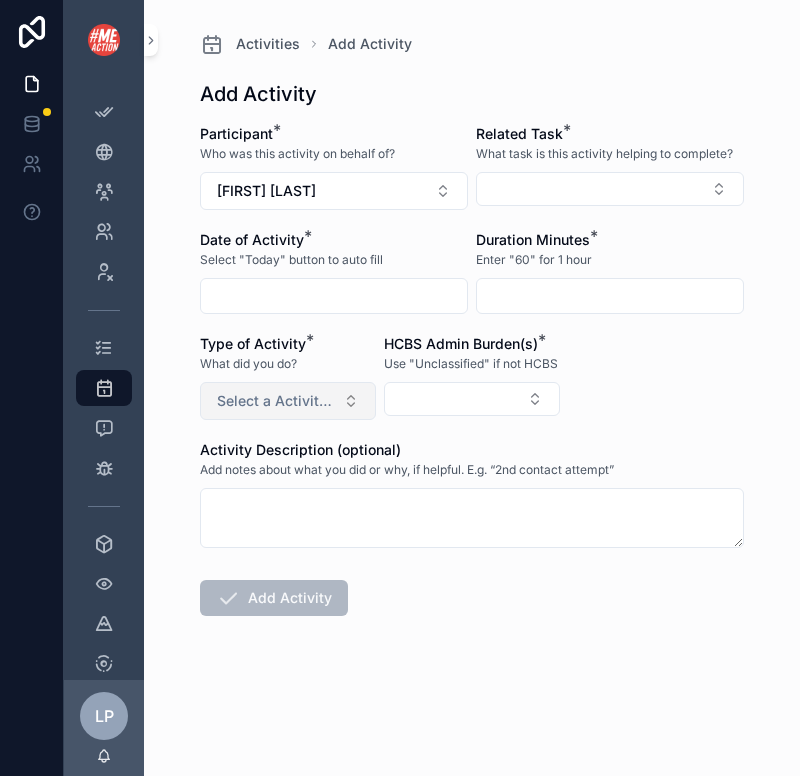 click on "Select a Activity Type" at bounding box center (276, 401) 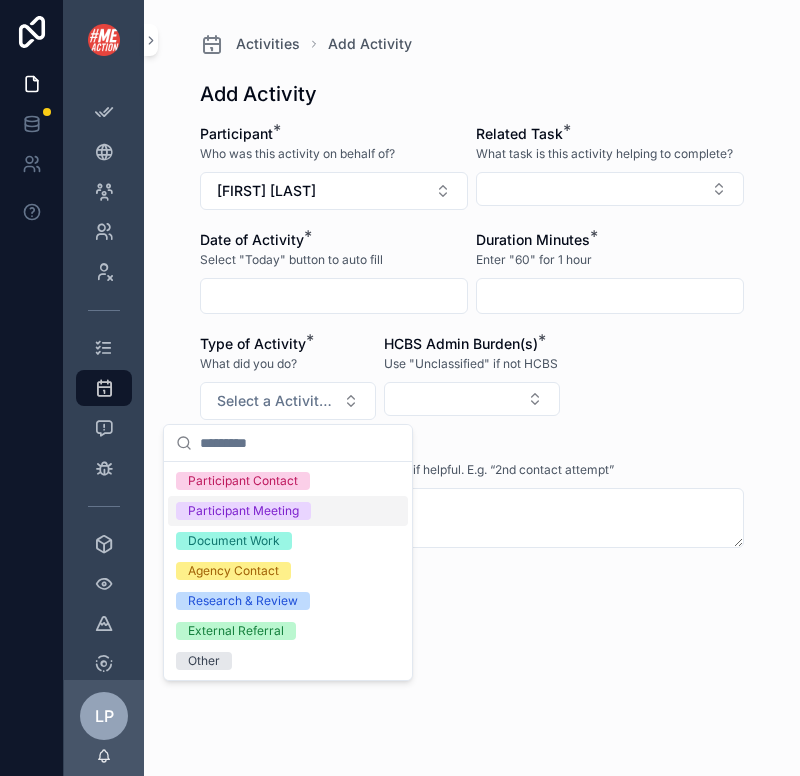 click on "Participant Meeting" at bounding box center [243, 511] 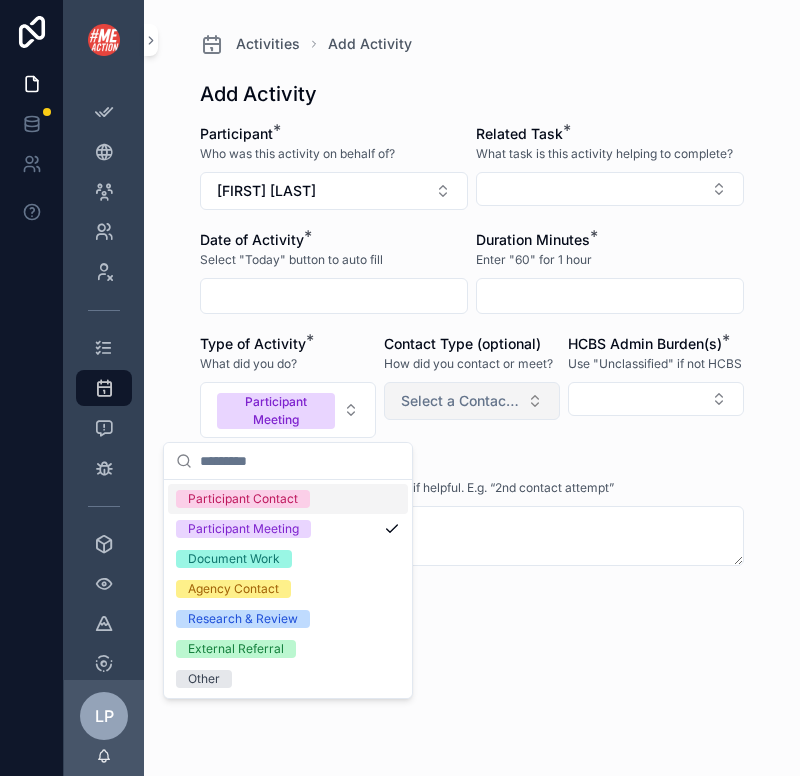 click on "Select a Contact Type" at bounding box center [460, 401] 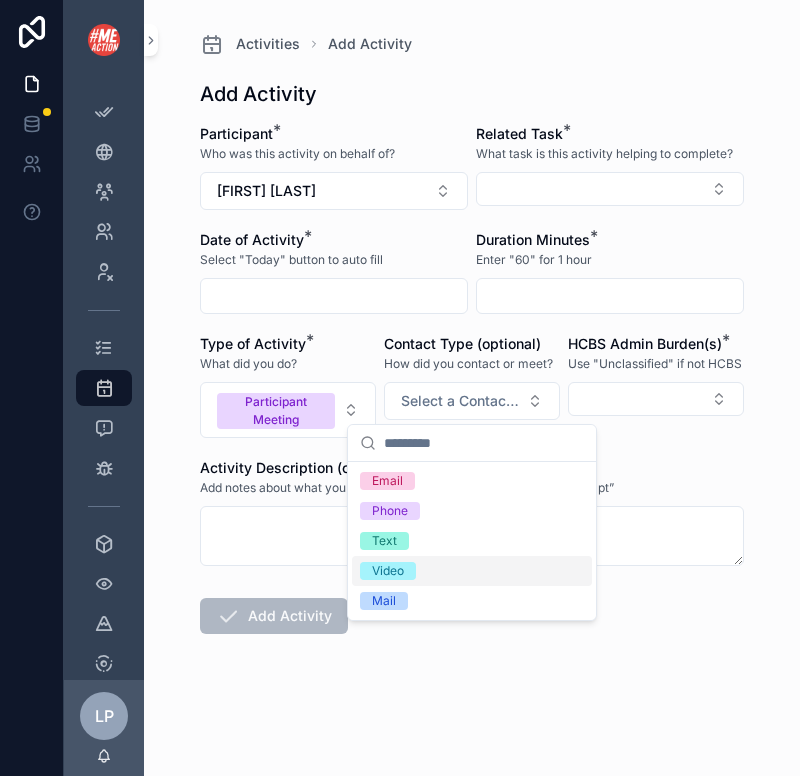 click on "Video" at bounding box center [472, 571] 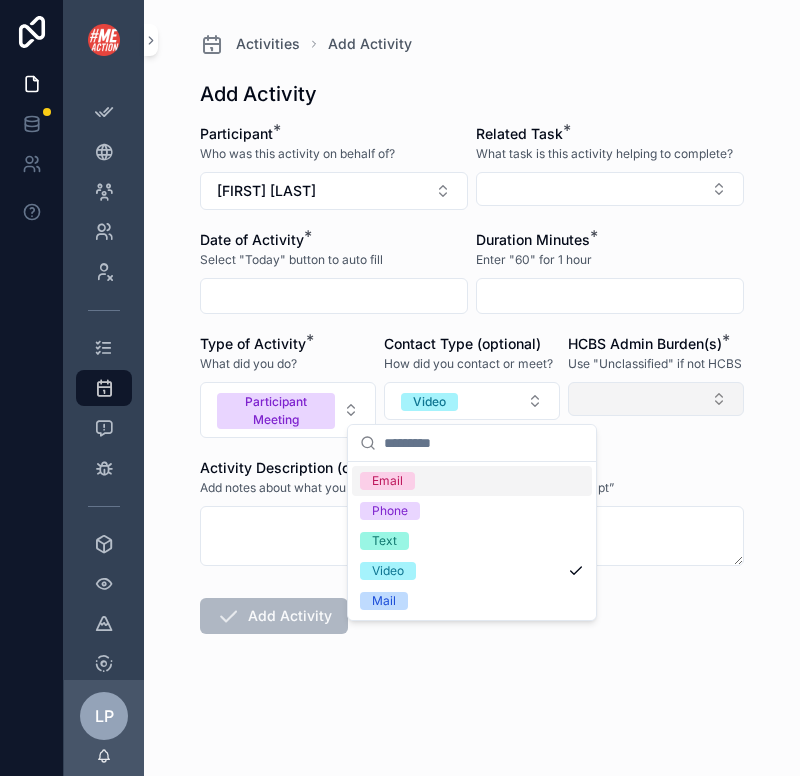 click at bounding box center (656, 399) 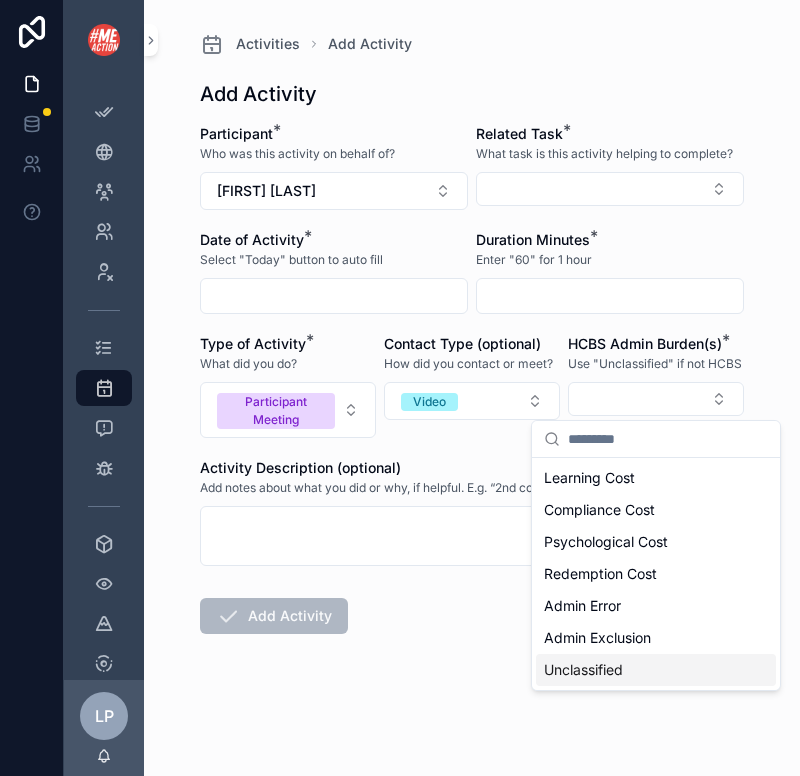 click on "Unclassified" at bounding box center [583, 670] 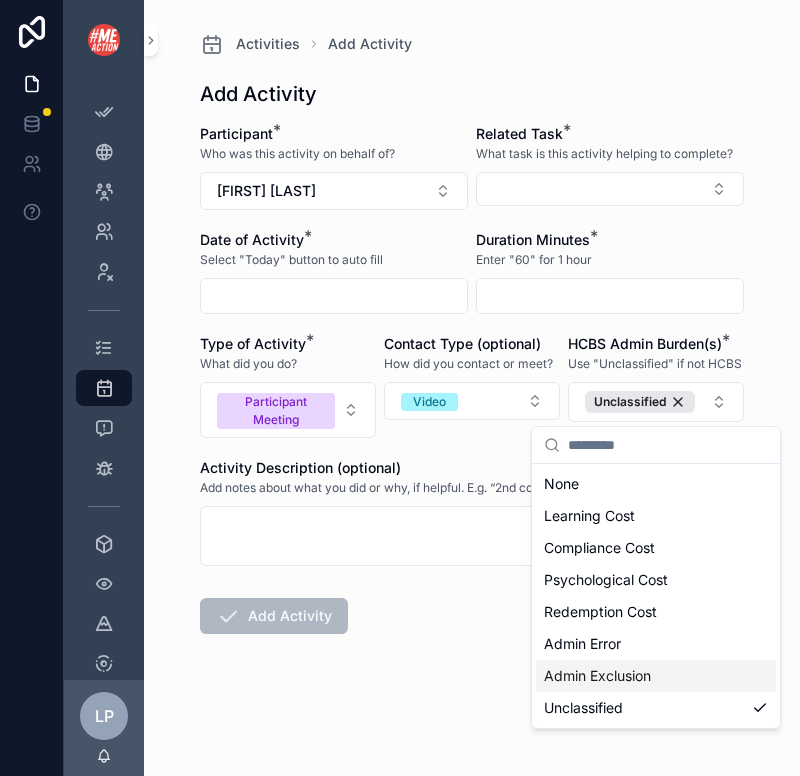 click on "Duration Minutes * Enter "60" for 1 hour" at bounding box center (610, 272) 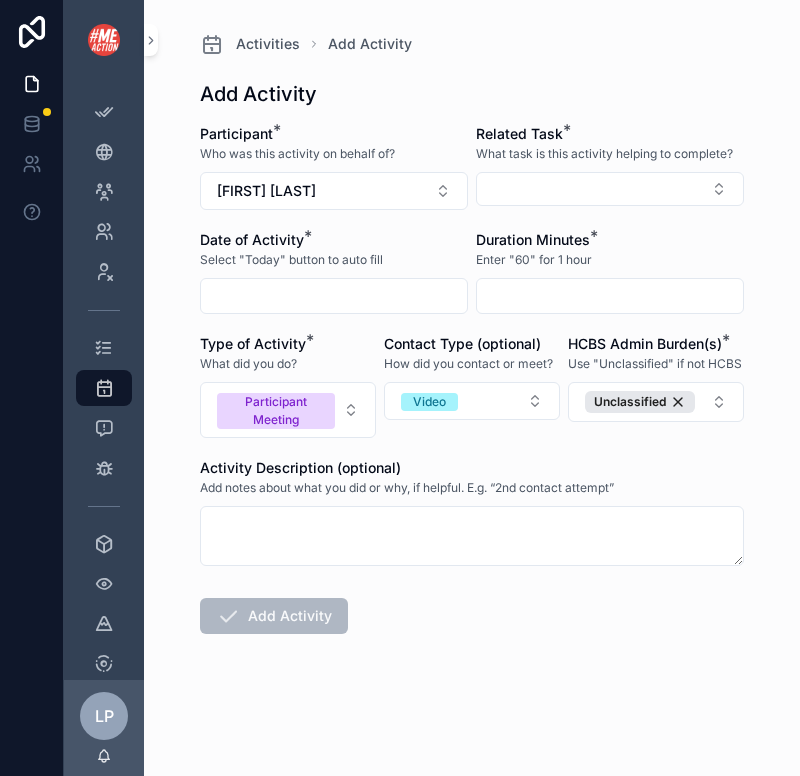 click at bounding box center [610, 296] 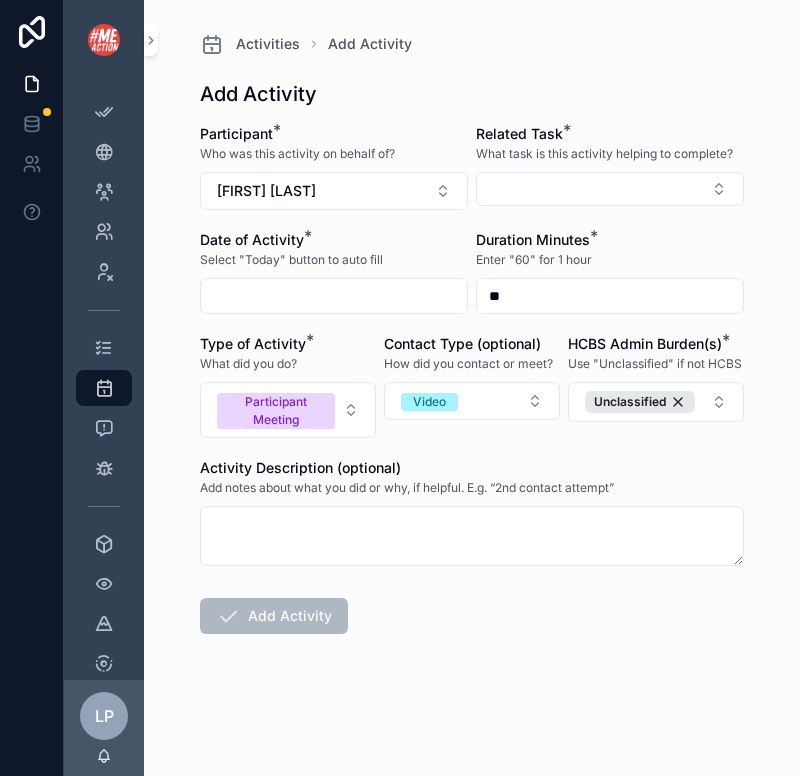 type on "**" 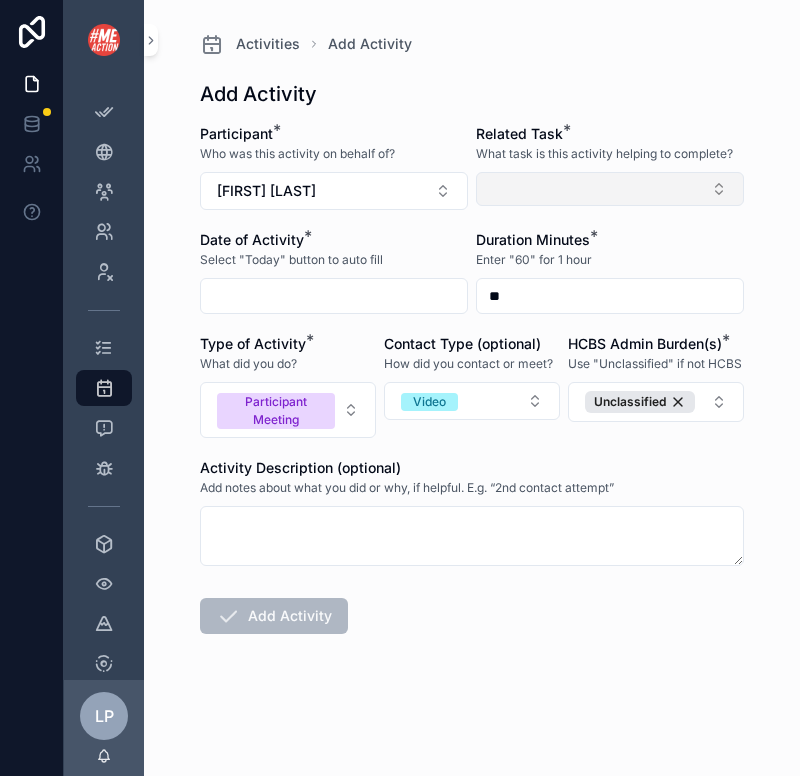 click at bounding box center [610, 189] 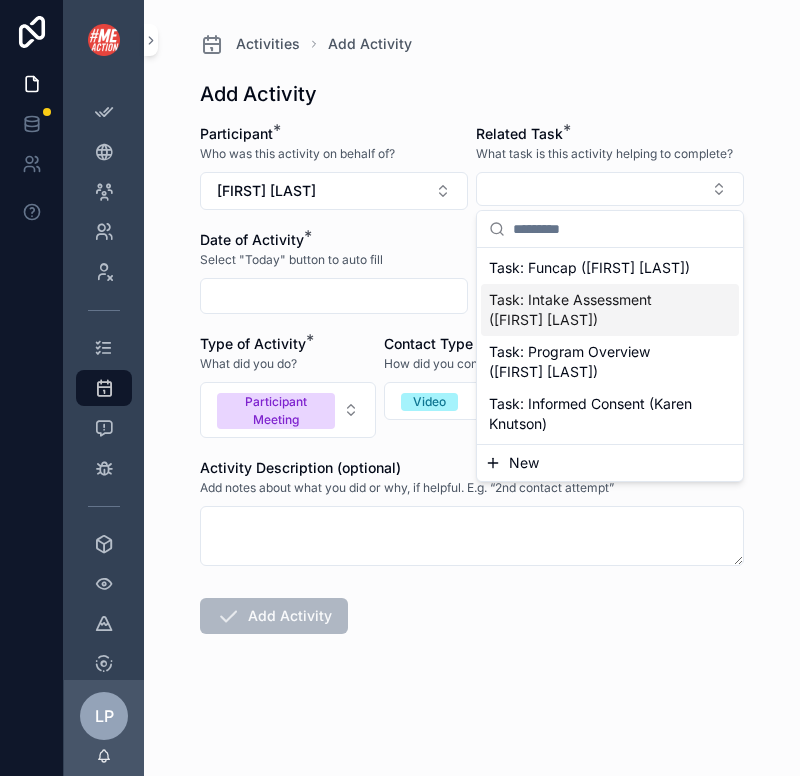 click on "Task: Intake Assessment ([FIRST] [LAST])" at bounding box center (598, 310) 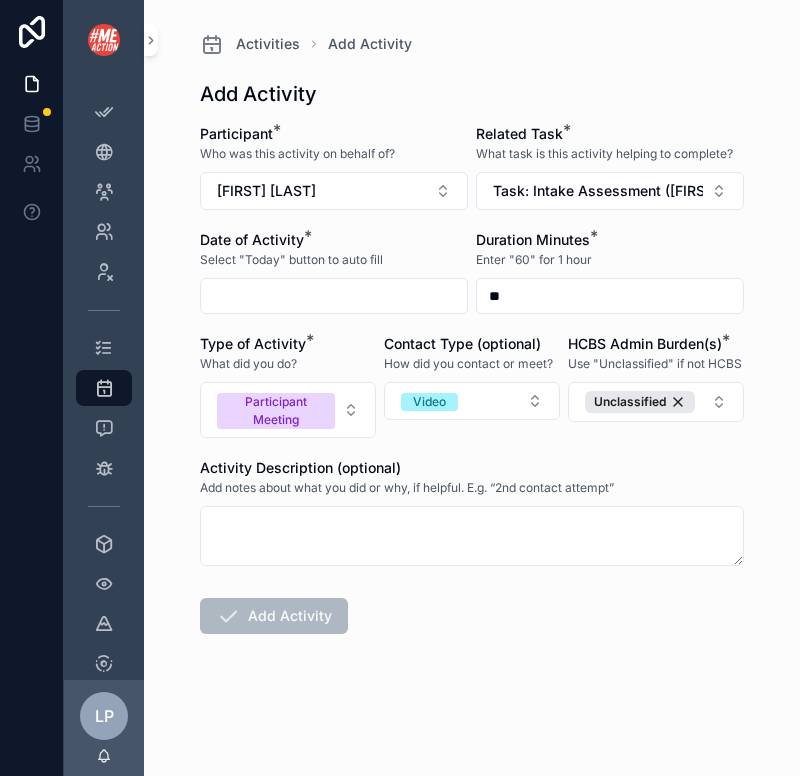 click at bounding box center (334, 296) 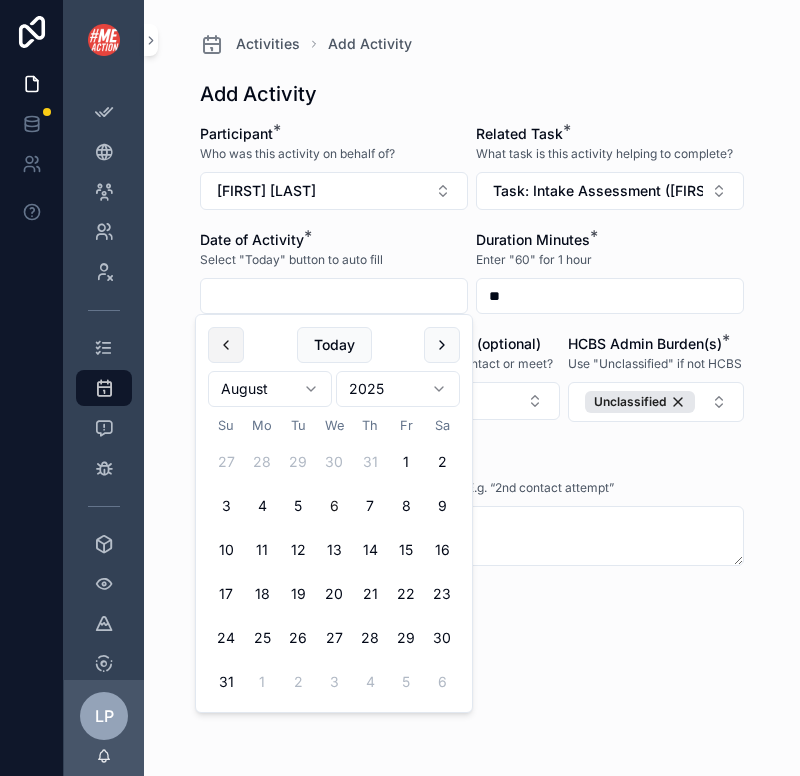 click at bounding box center (226, 345) 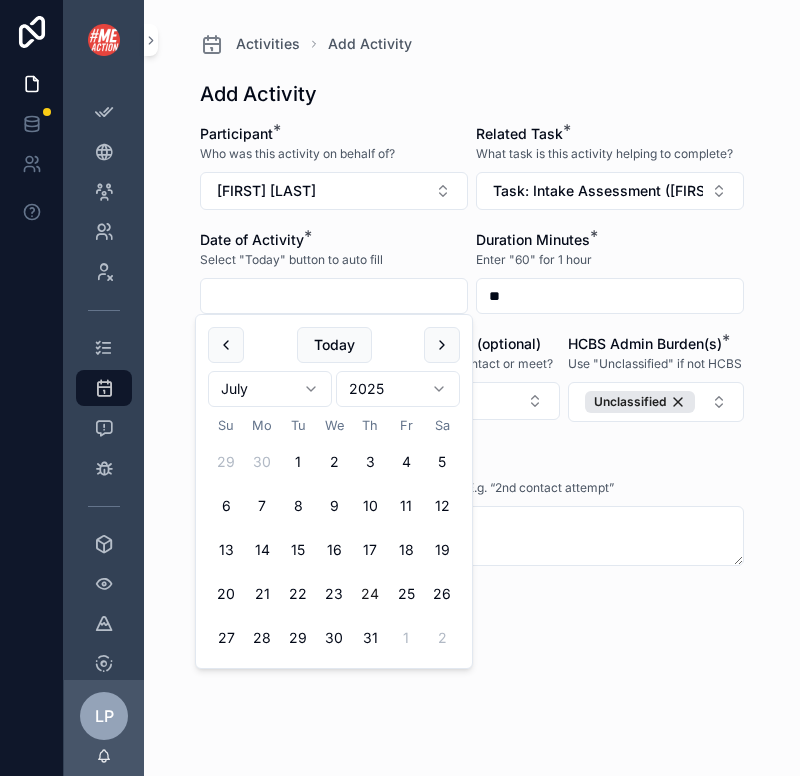 click on "24" at bounding box center (370, 594) 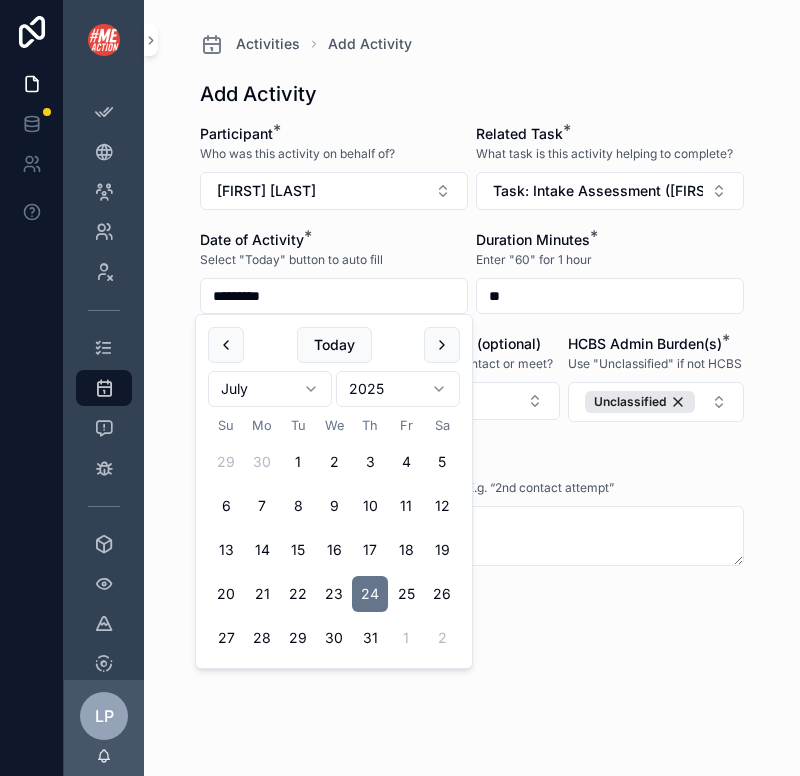 type on "*********" 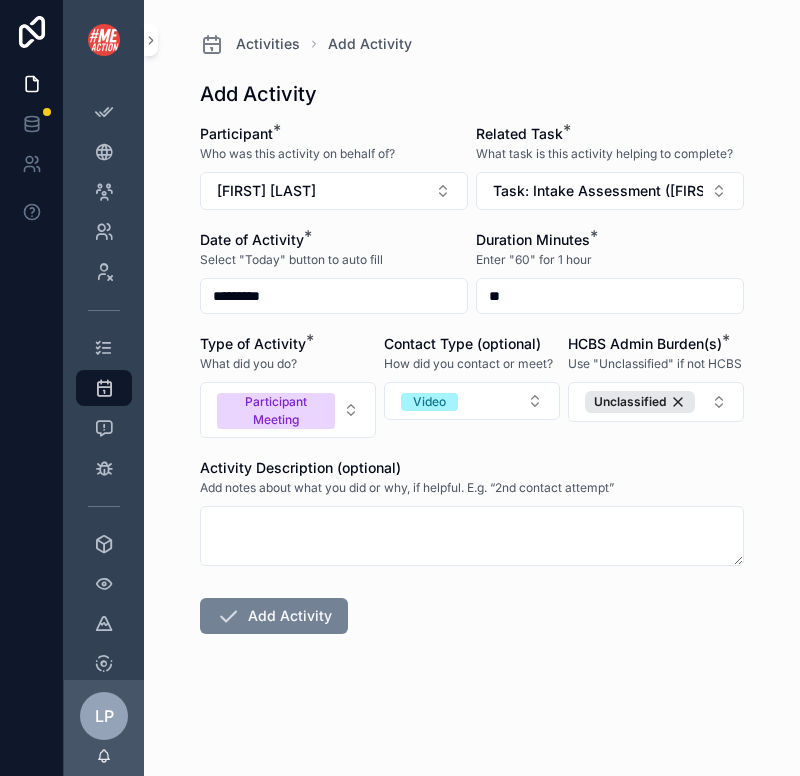 click on "Add Activity" at bounding box center [274, 616] 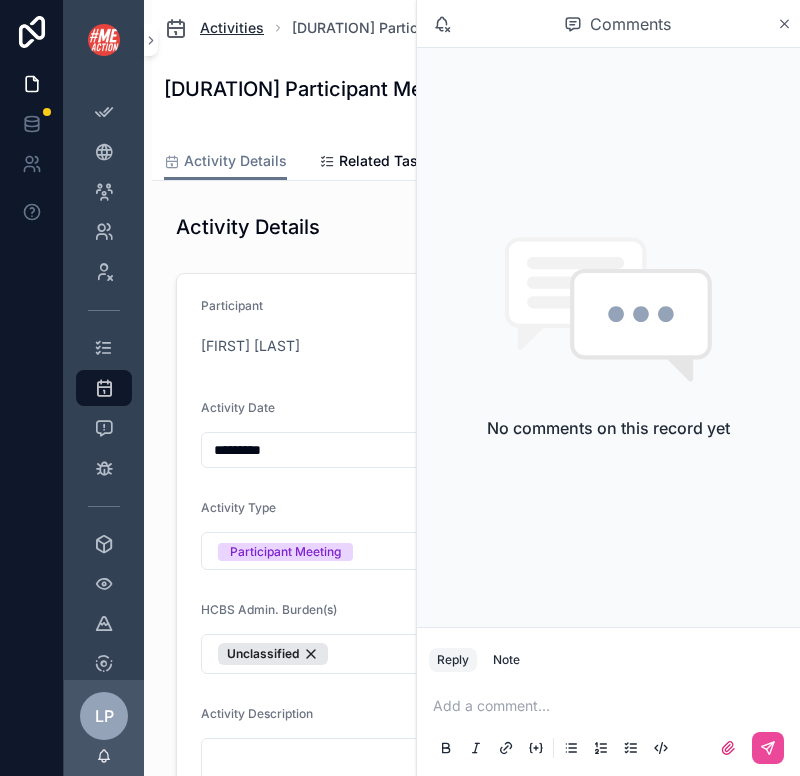 click on "Activities" at bounding box center [232, 28] 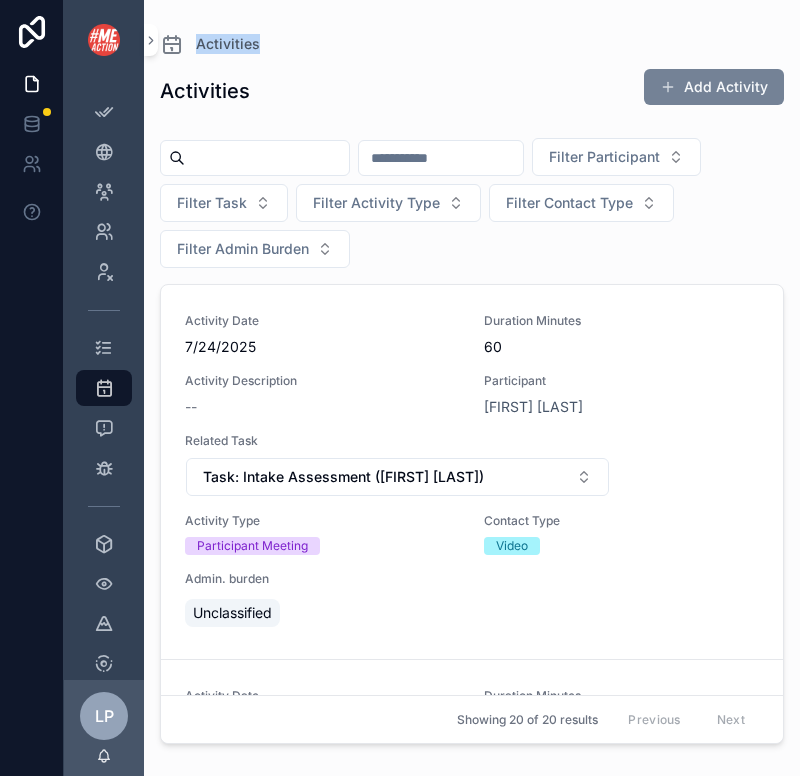 click at bounding box center [668, 87] 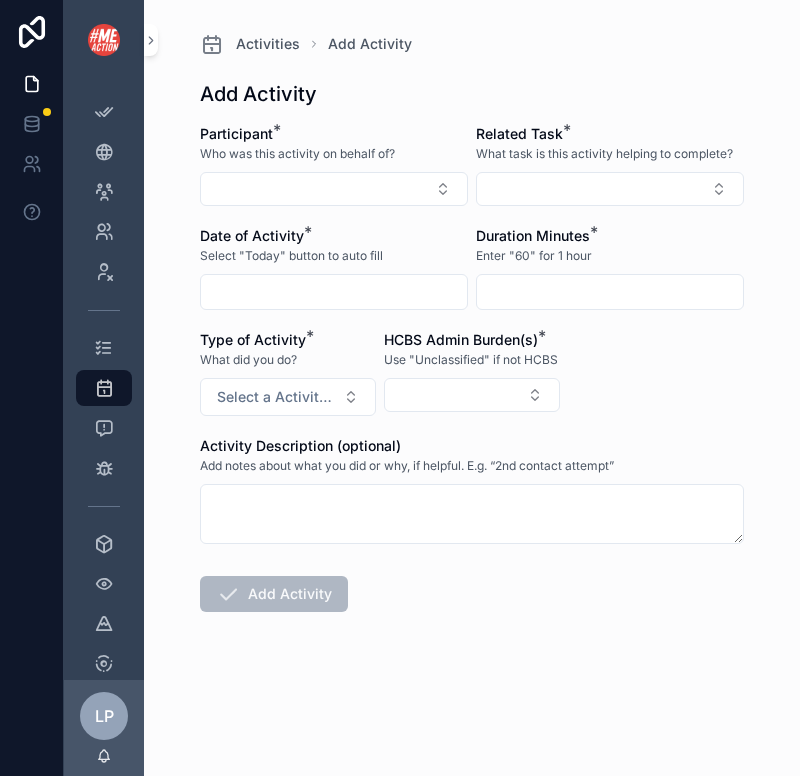 click at bounding box center (334, 292) 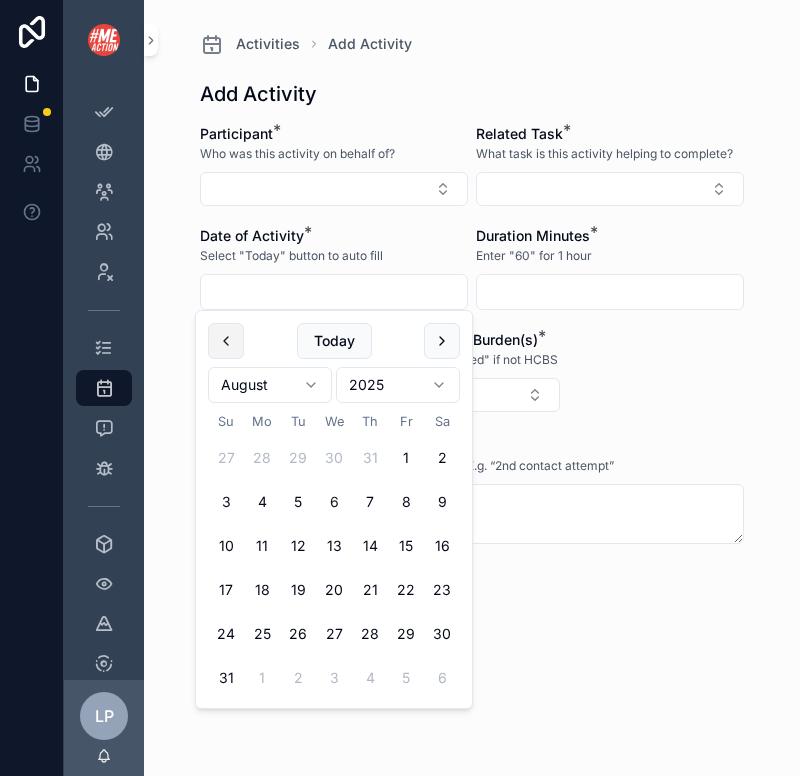 click at bounding box center (226, 341) 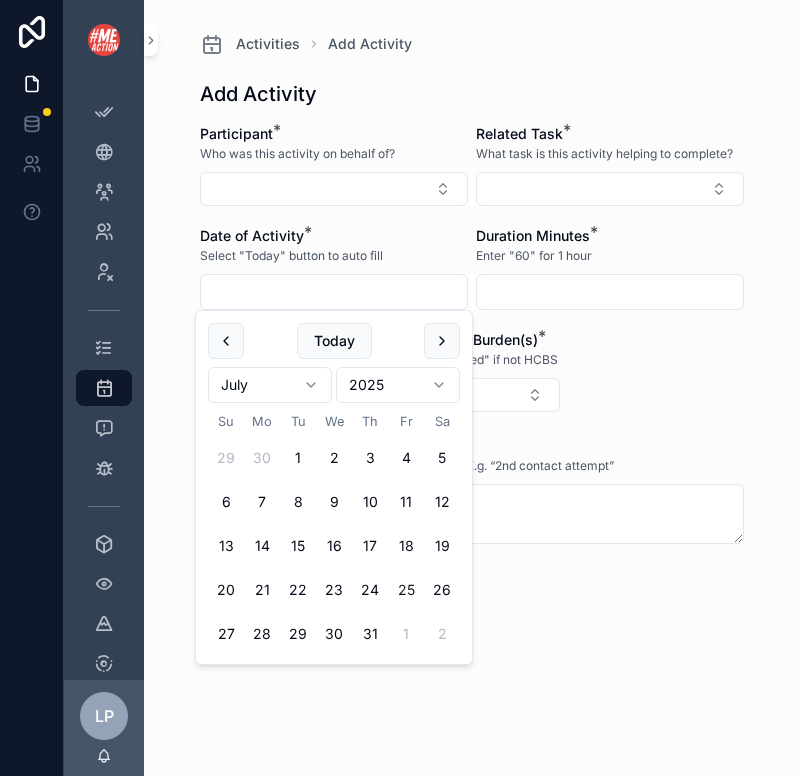 click on "25" at bounding box center [406, 590] 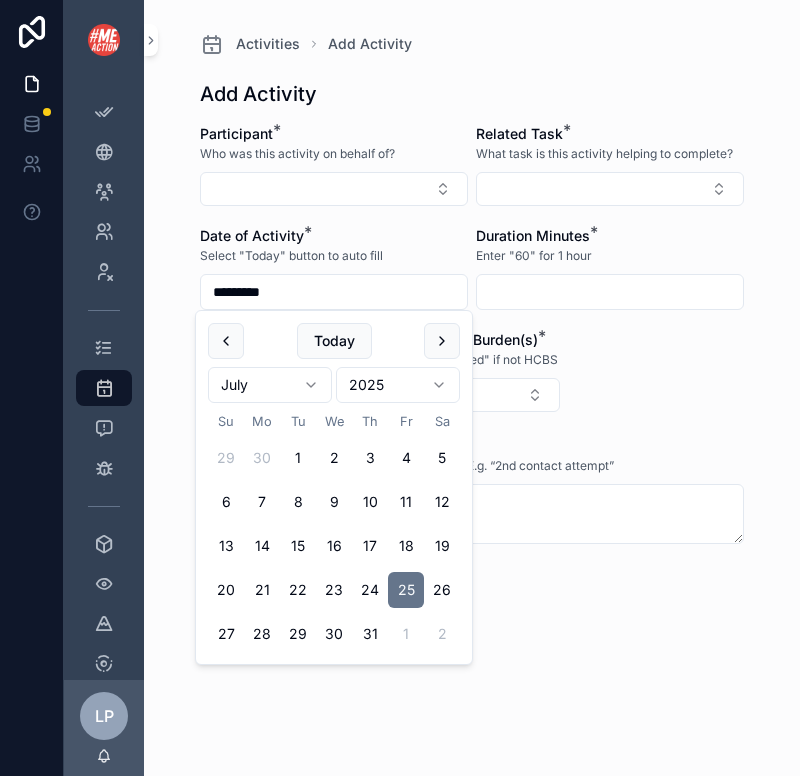 type on "*********" 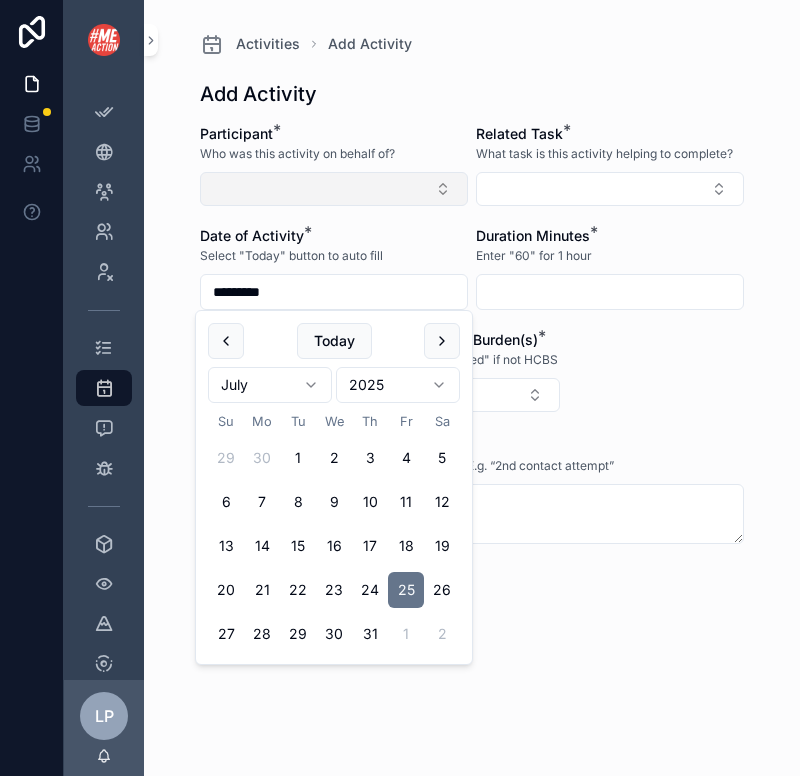 click at bounding box center (334, 189) 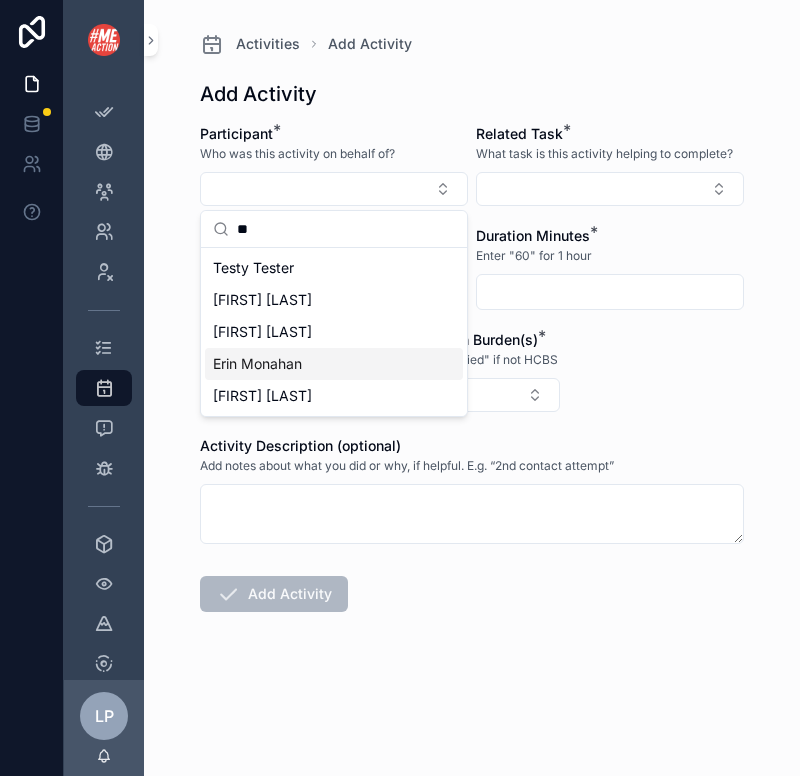 type on "**" 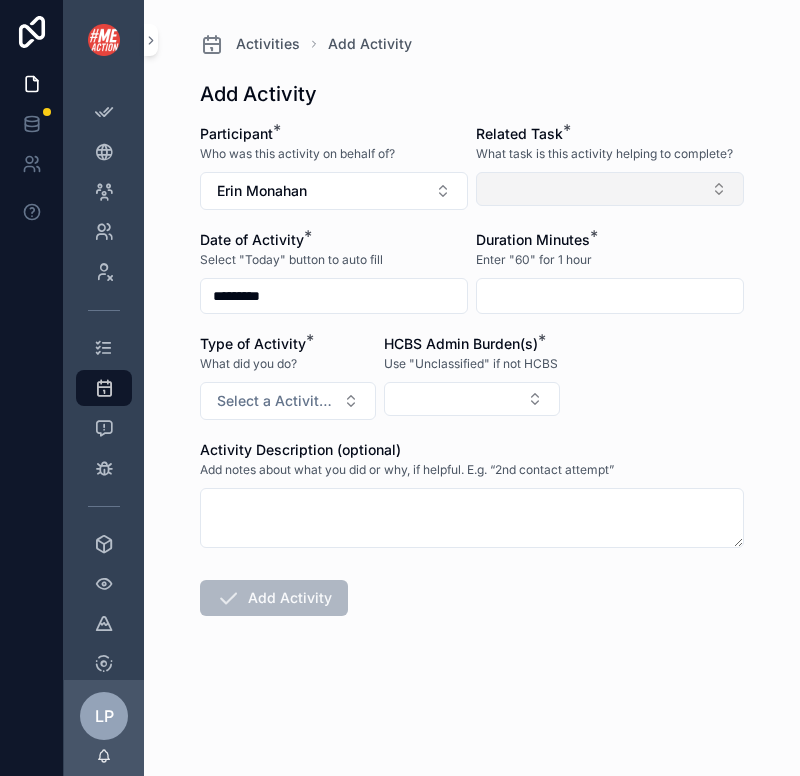 click at bounding box center (610, 189) 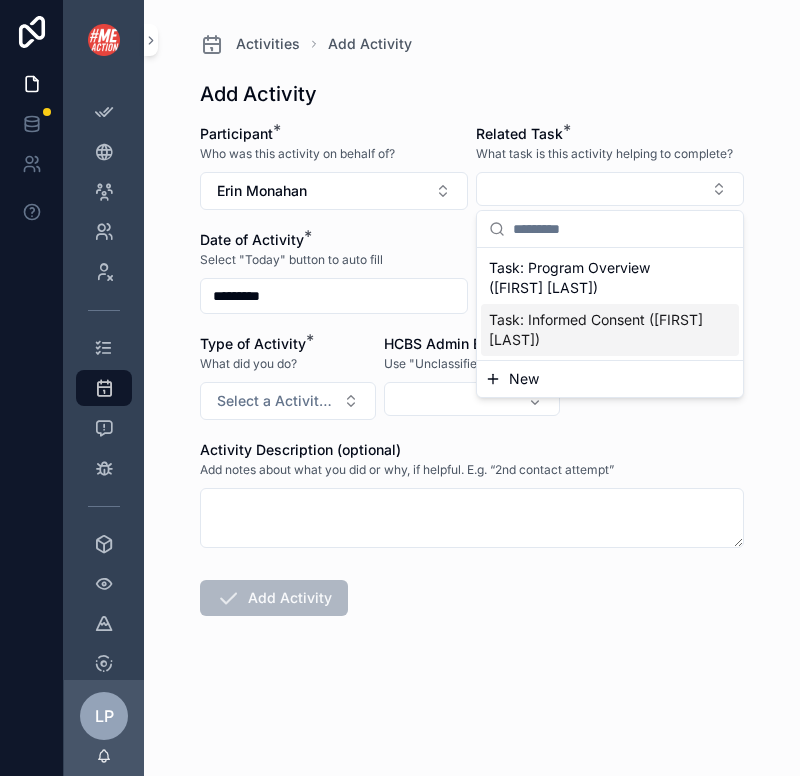 click on "New" at bounding box center (524, 379) 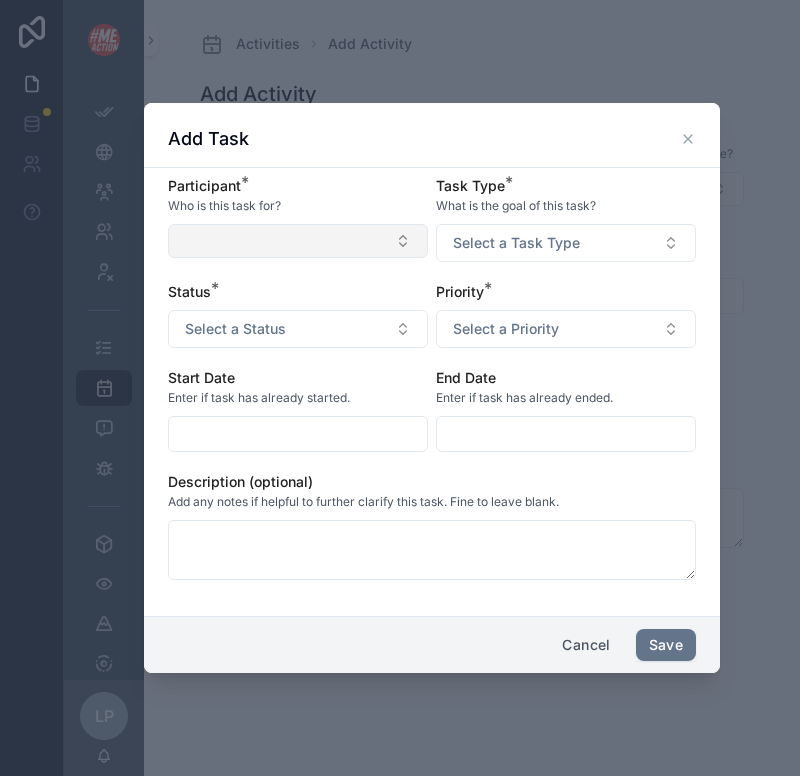 click at bounding box center (298, 241) 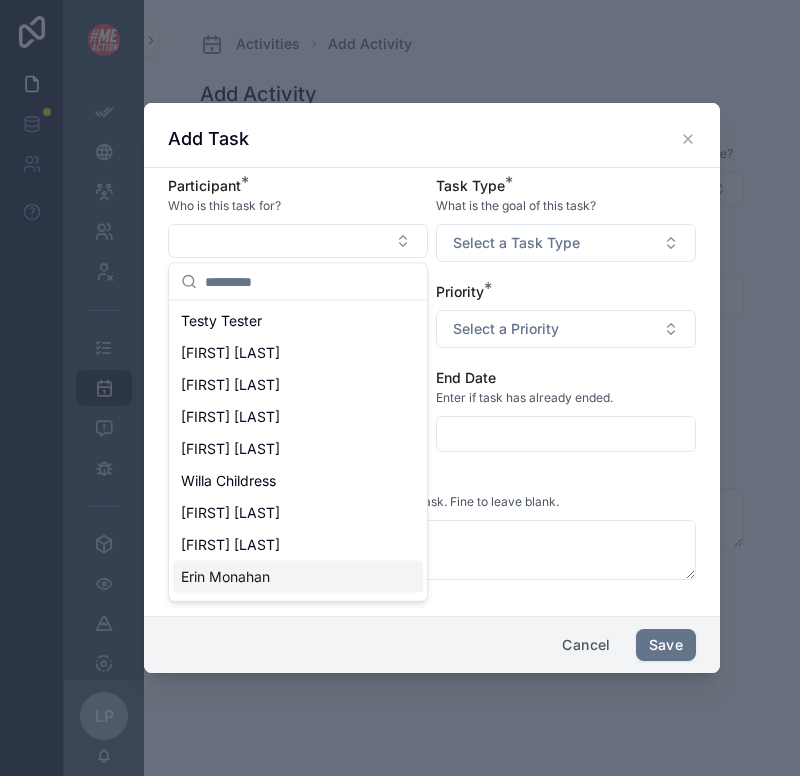 click on "Erin Monahan" at bounding box center [225, 577] 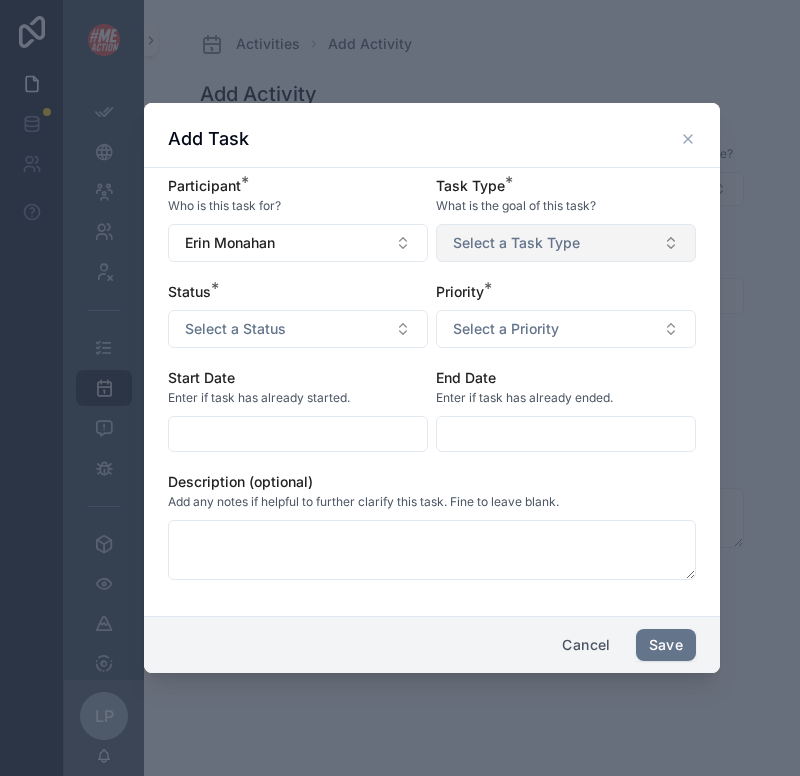 click on "Select a Task Type" at bounding box center (566, 243) 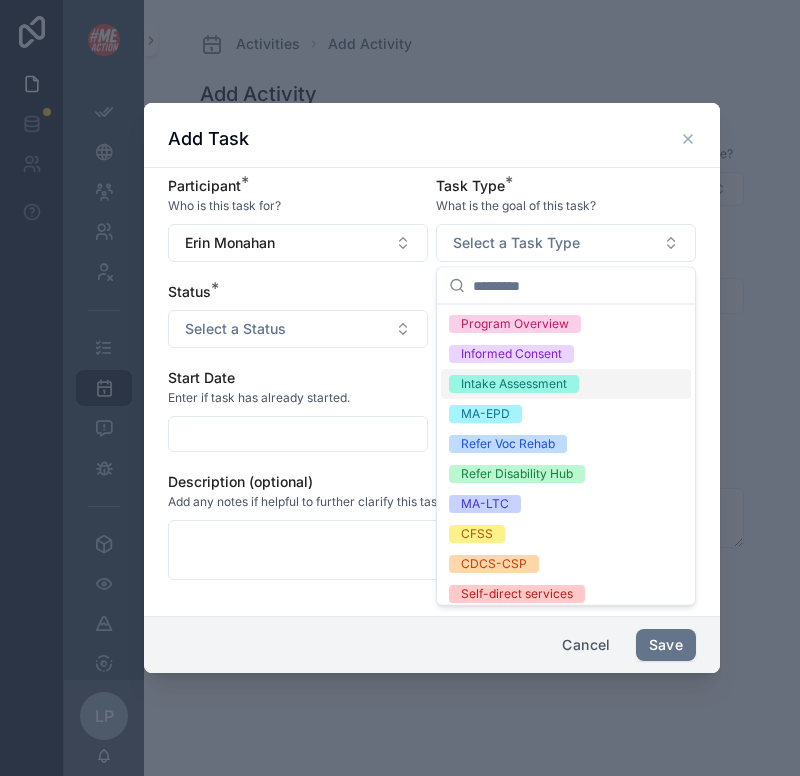 click on "Intake Assessment" at bounding box center (514, 384) 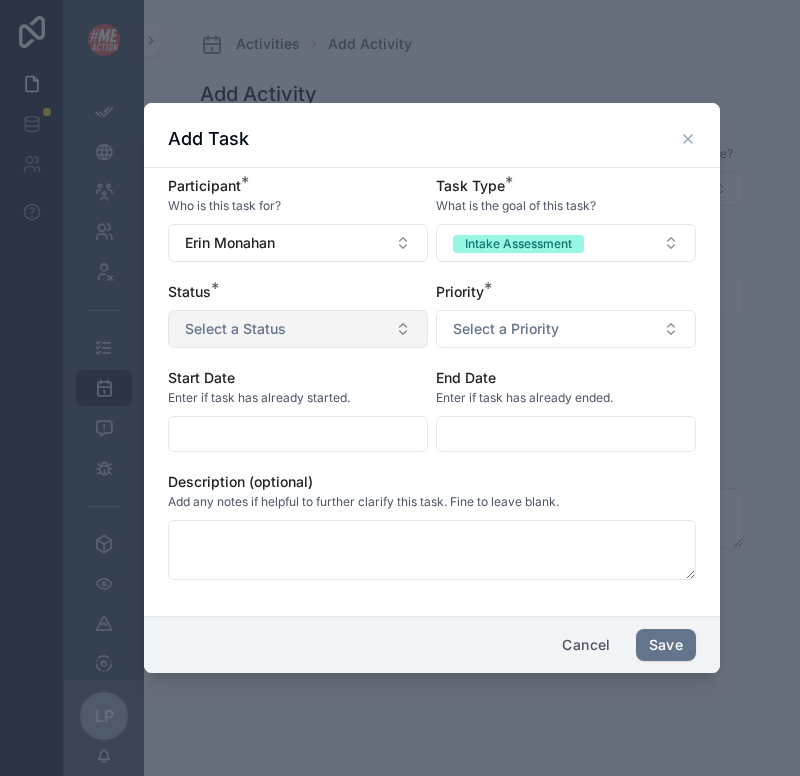 click on "Select a Status" at bounding box center [298, 329] 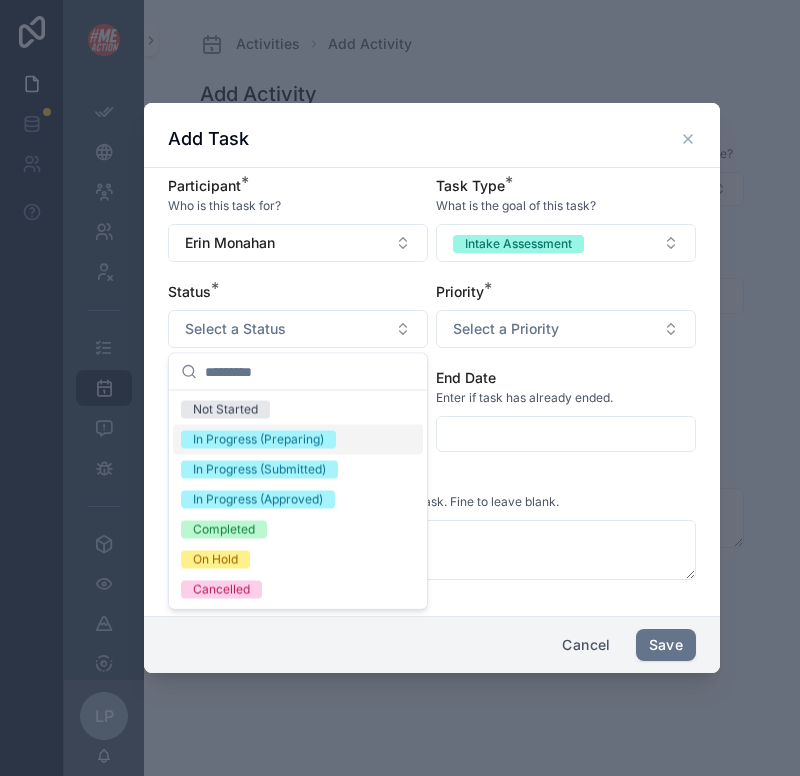 click on "In Progress (Preparing)" at bounding box center (298, 440) 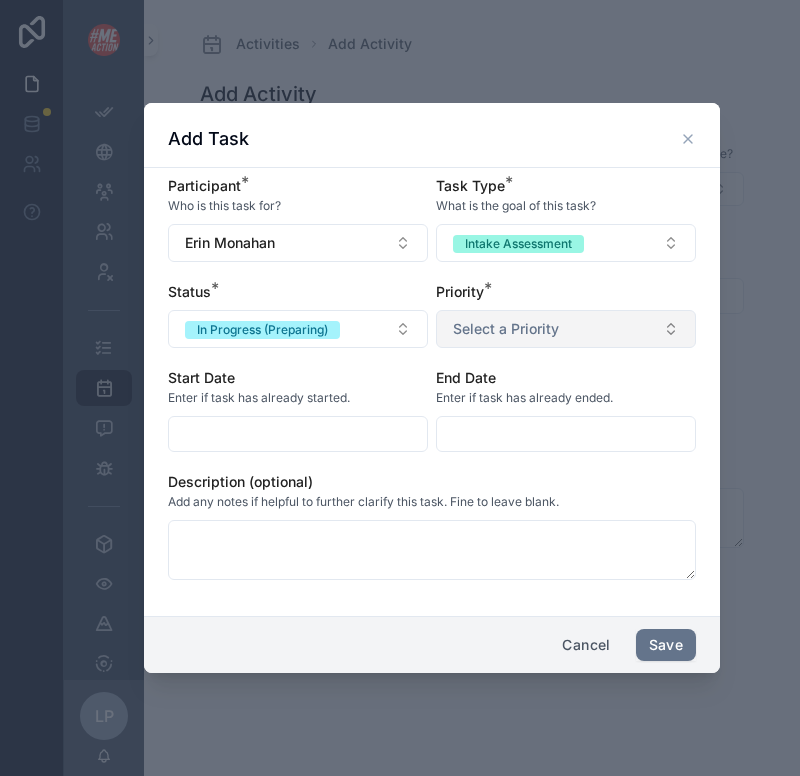 click on "Select a Priority" at bounding box center (506, 329) 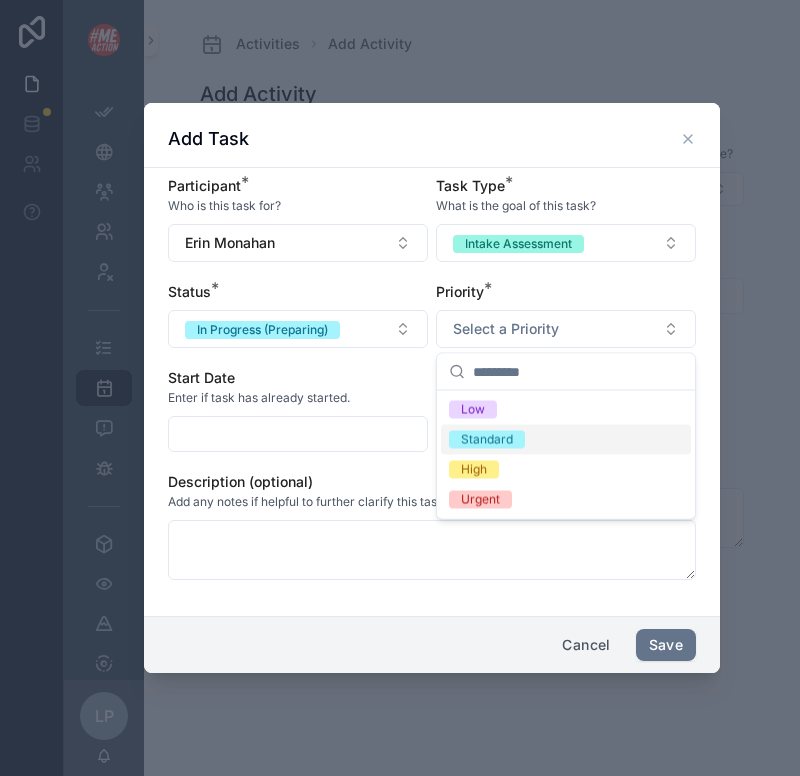 click on "Standard" at bounding box center (487, 440) 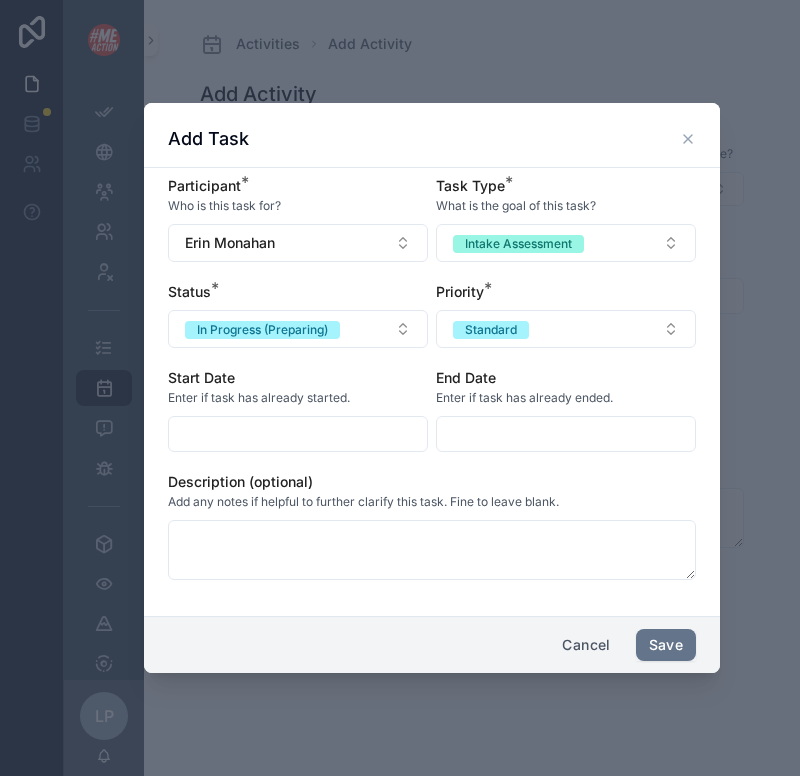 click at bounding box center [566, 434] 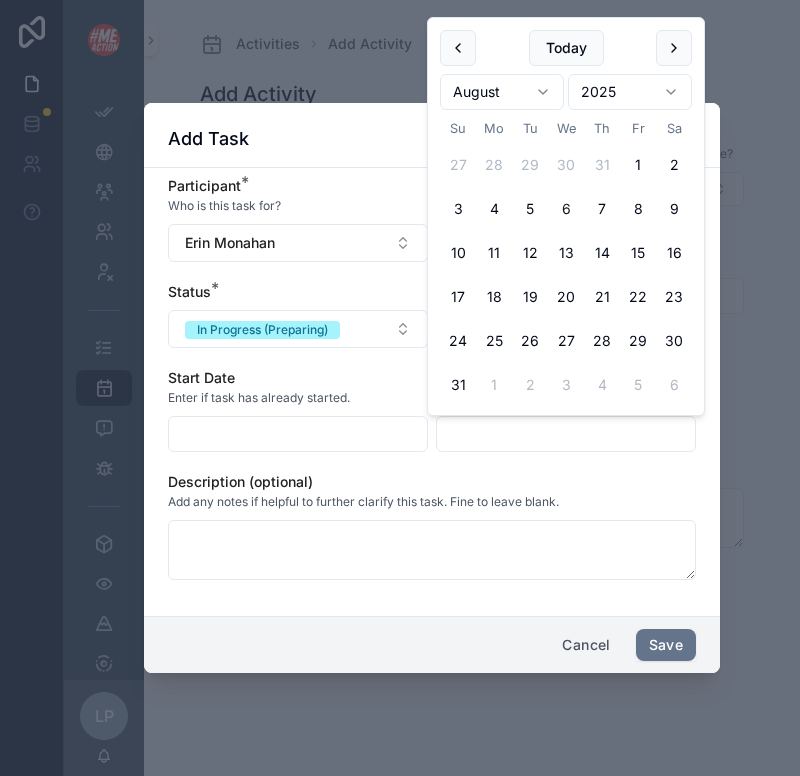 click at bounding box center (298, 434) 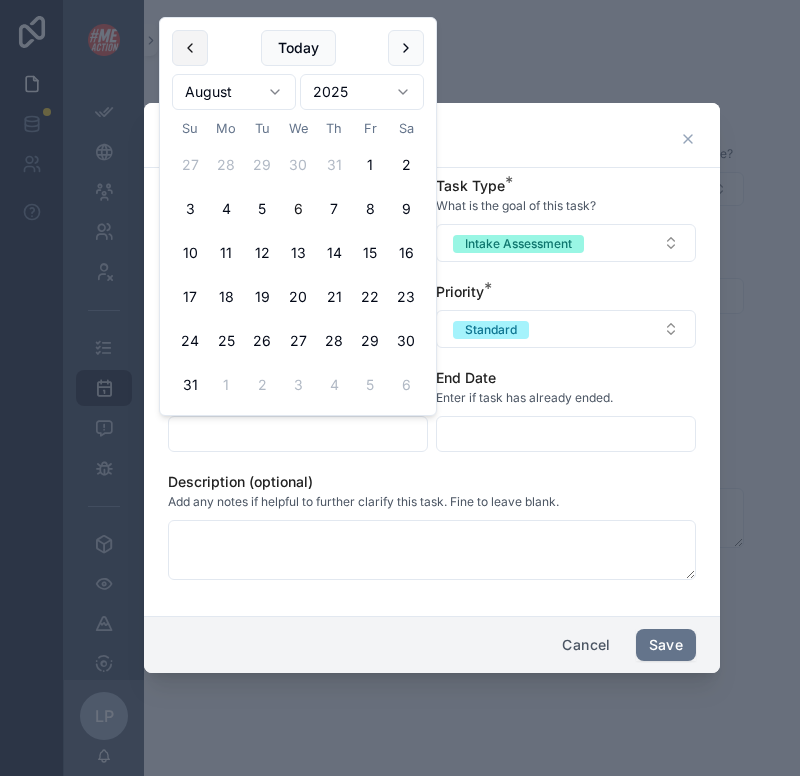 click at bounding box center (190, 48) 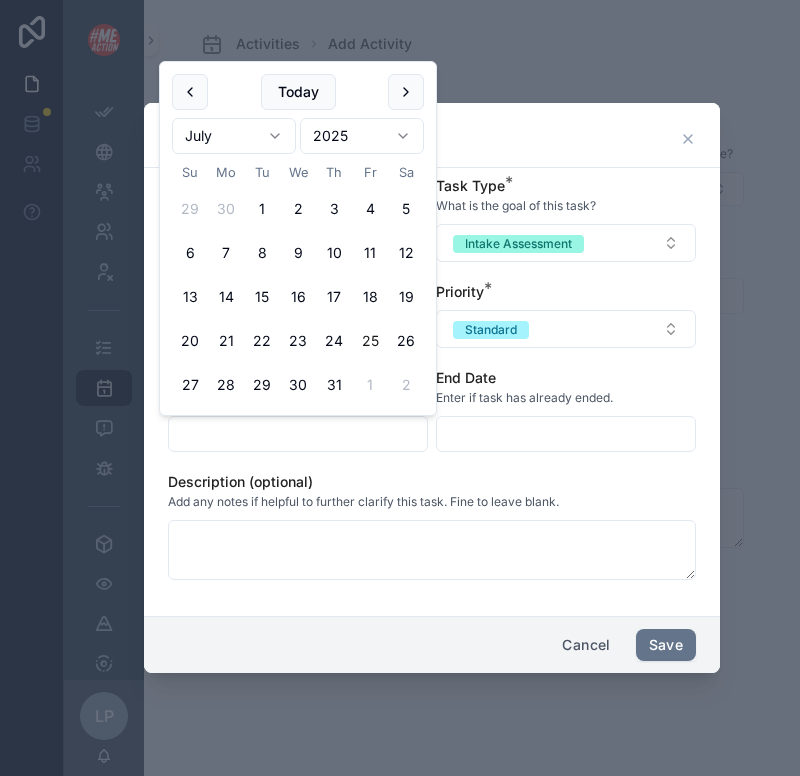 click on "25" at bounding box center [370, 341] 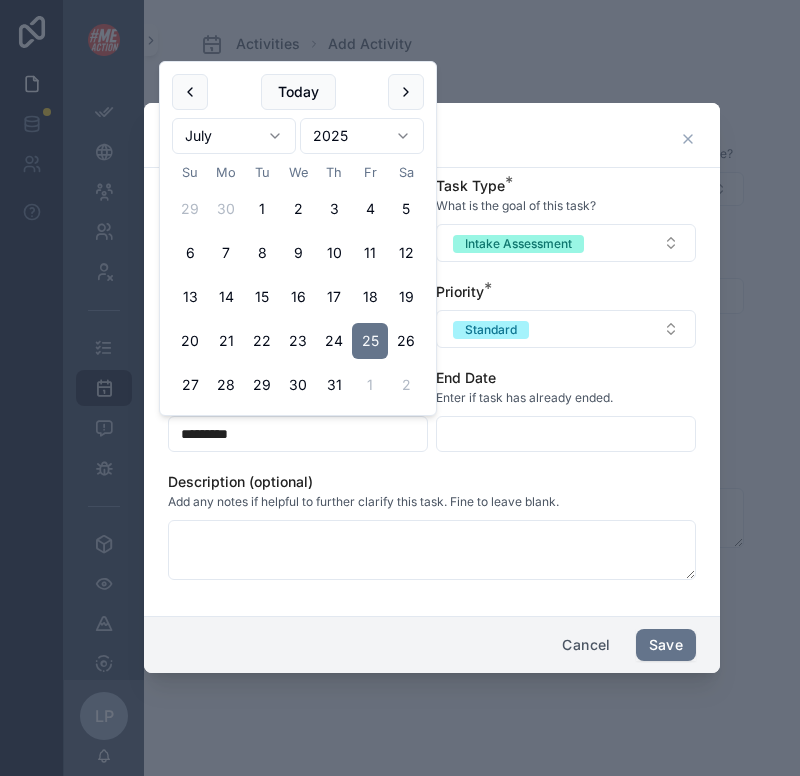 click on "Description (optional)" at bounding box center [432, 482] 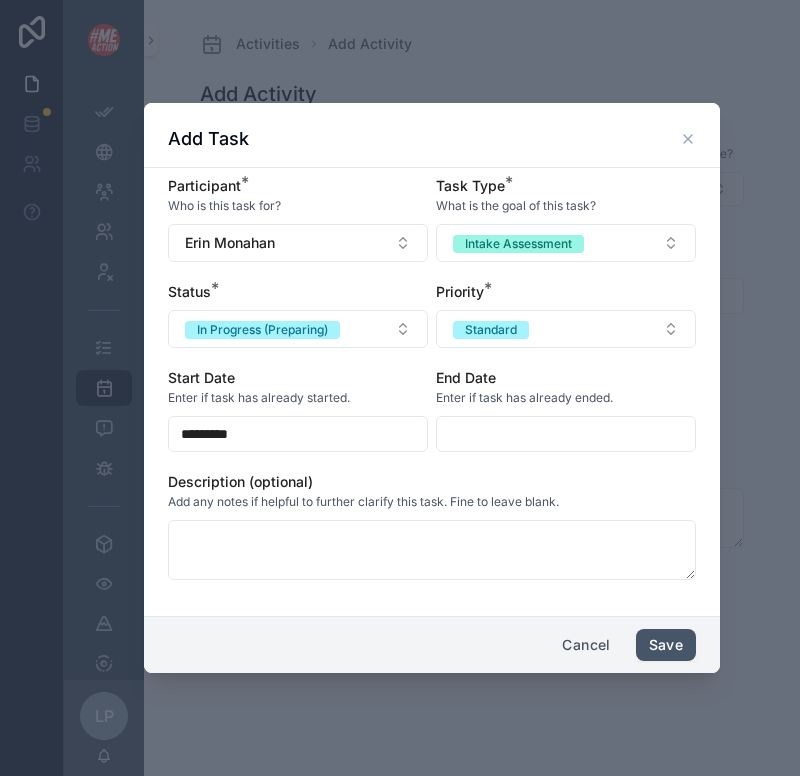 click on "Save" at bounding box center [666, 645] 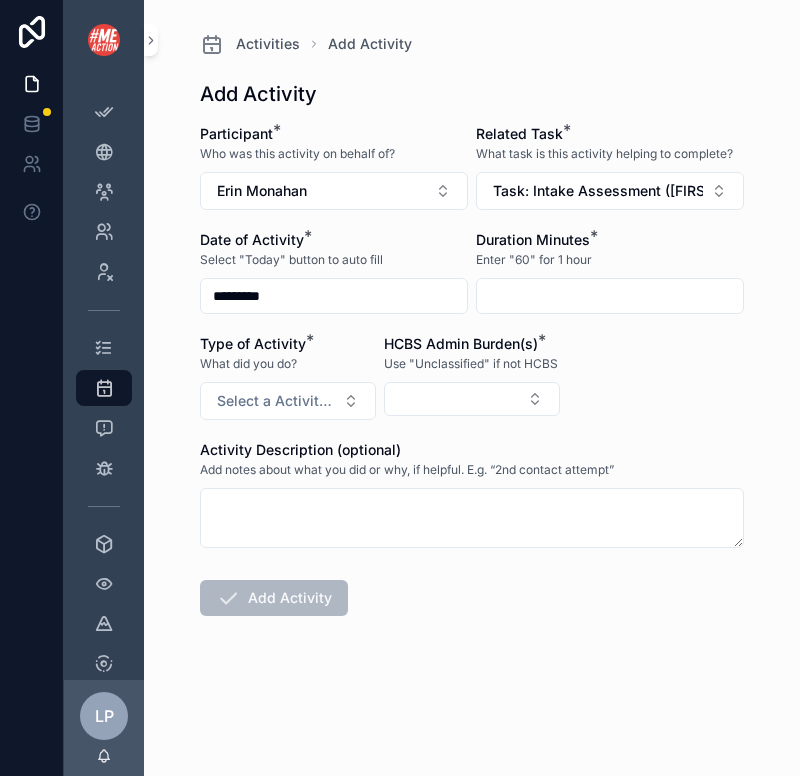 click on "Duration Minutes * Enter "60" for 1 hour" at bounding box center (610, 272) 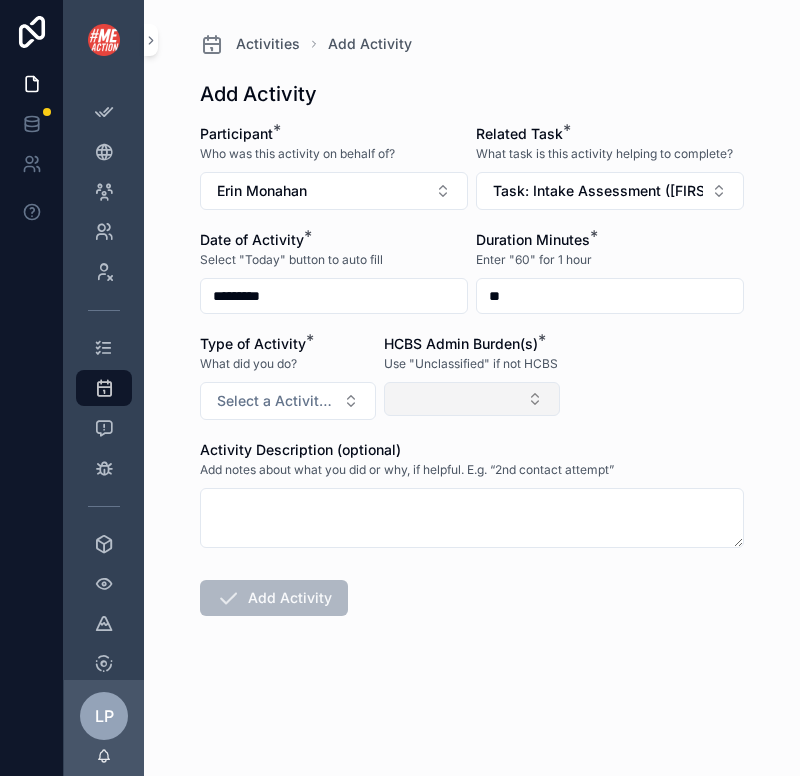 type on "**" 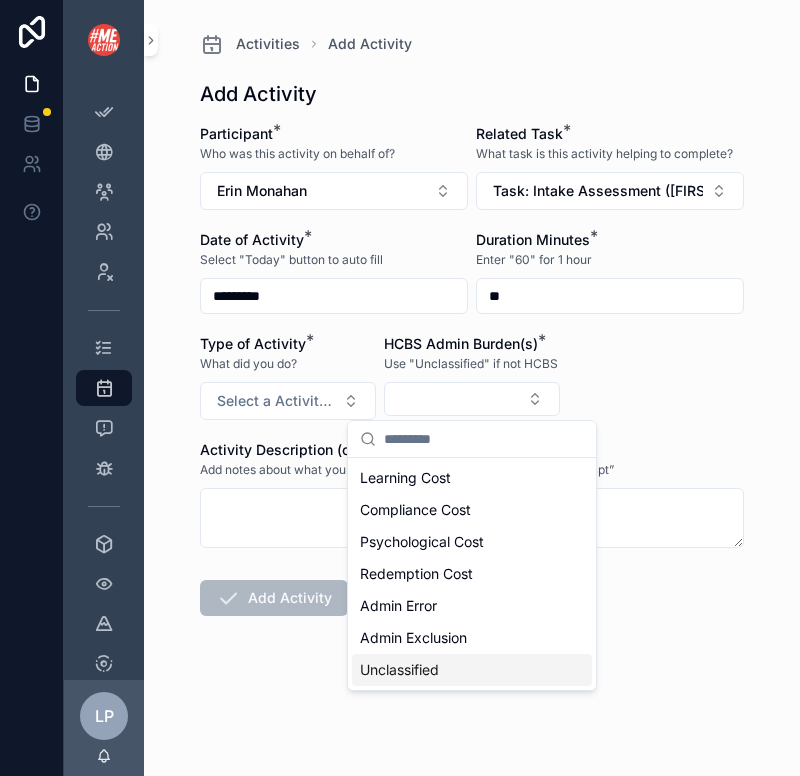 click on "Unclassified" at bounding box center (399, 670) 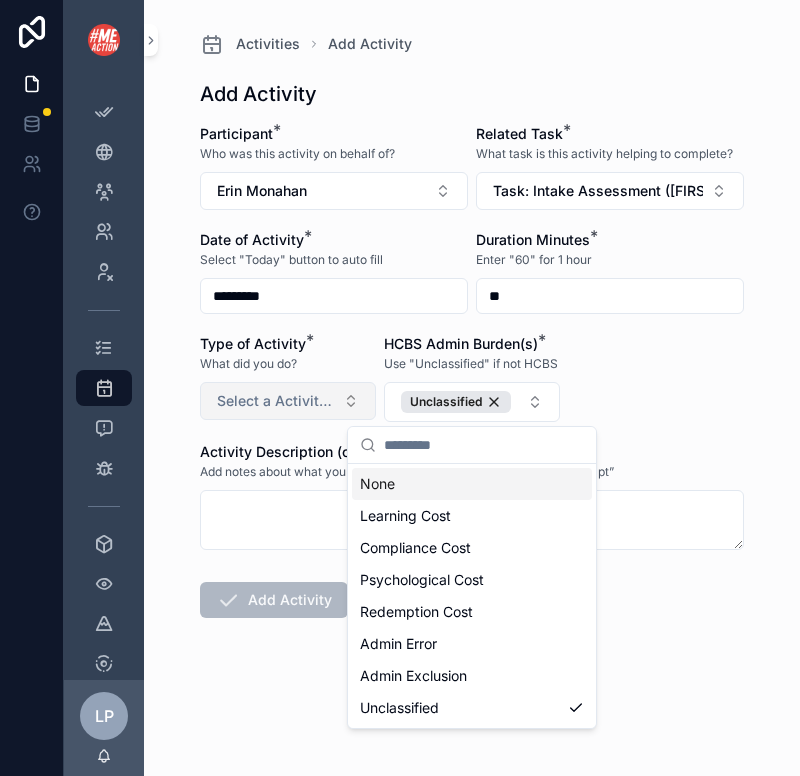 click on "Select a Activity Type" at bounding box center (276, 401) 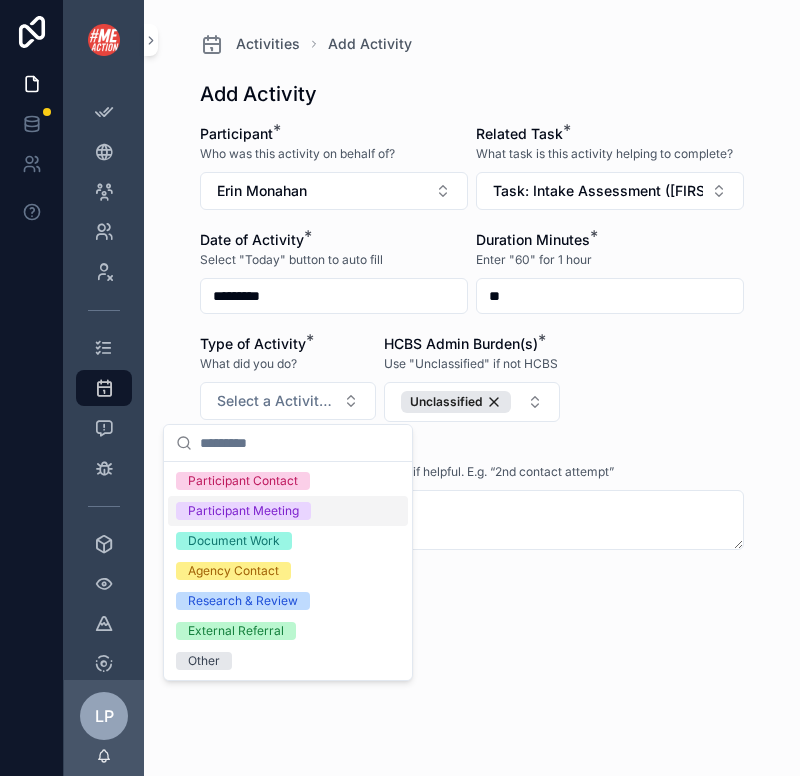 click on "Participant Meeting" at bounding box center [288, 511] 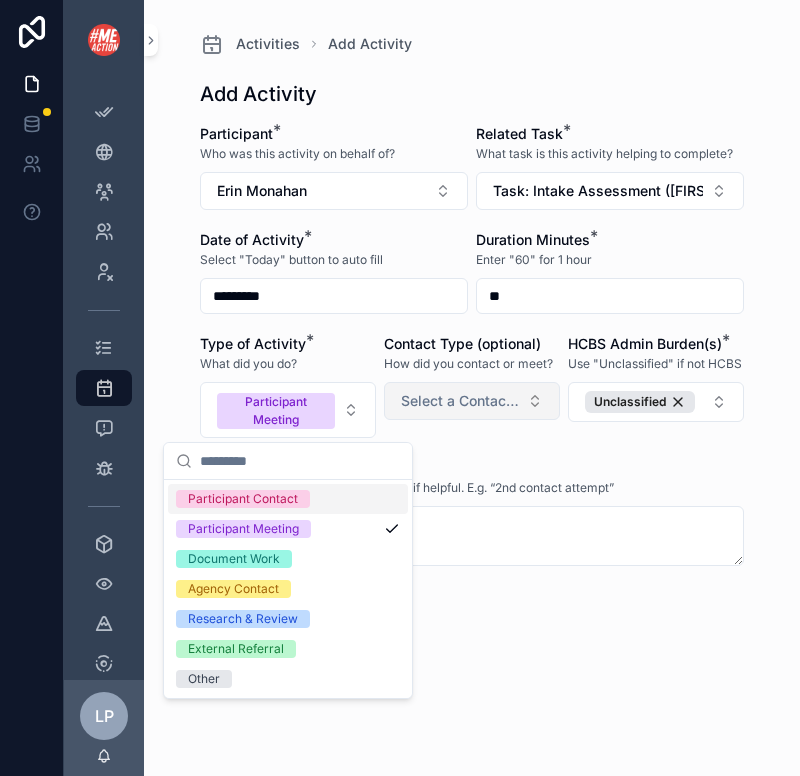 click on "Select a Contact Type" at bounding box center [472, 401] 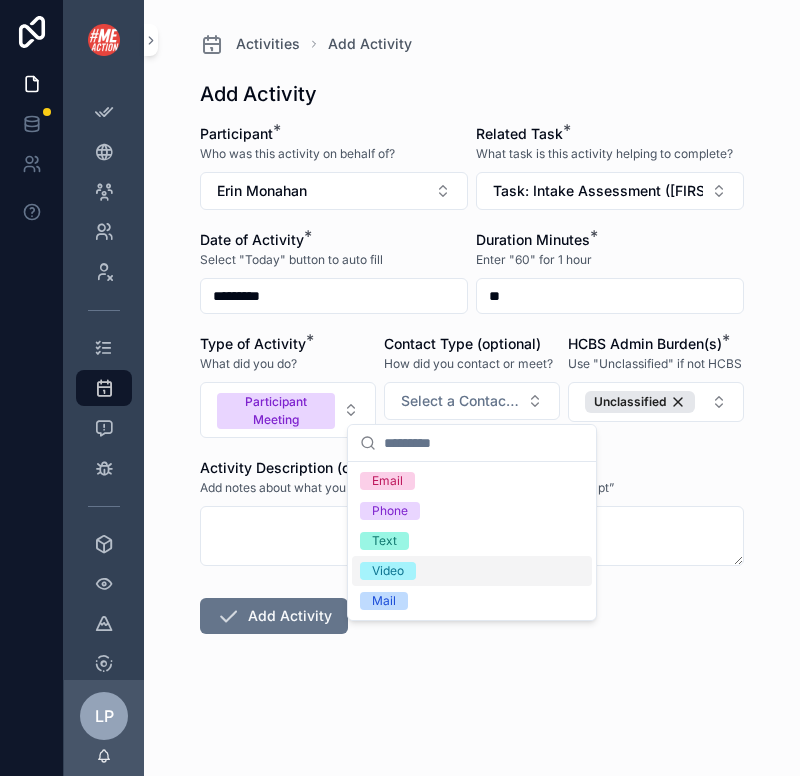 click on "Video" at bounding box center [472, 571] 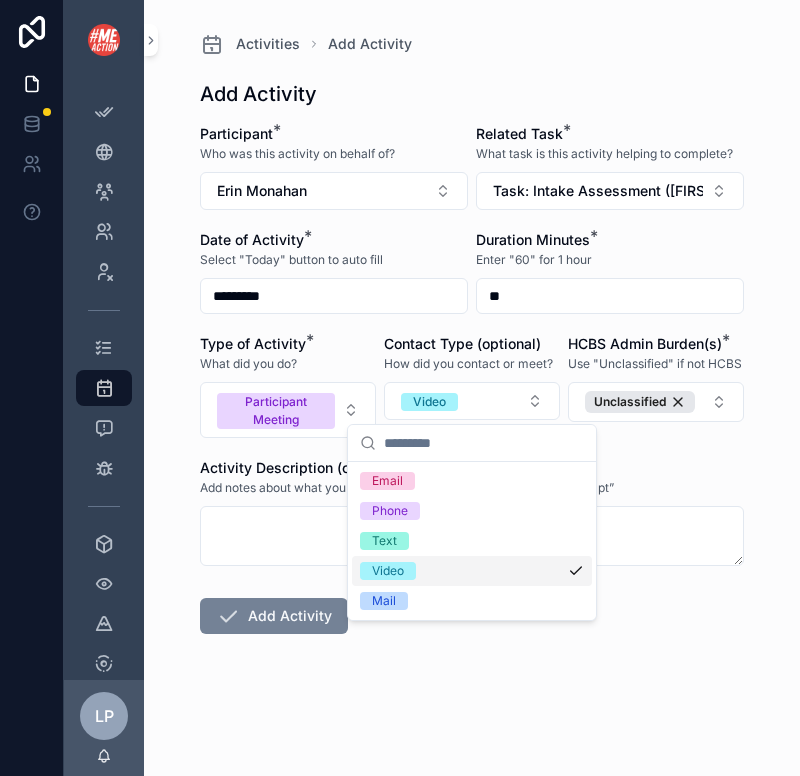 click on "Add Activity" at bounding box center (274, 616) 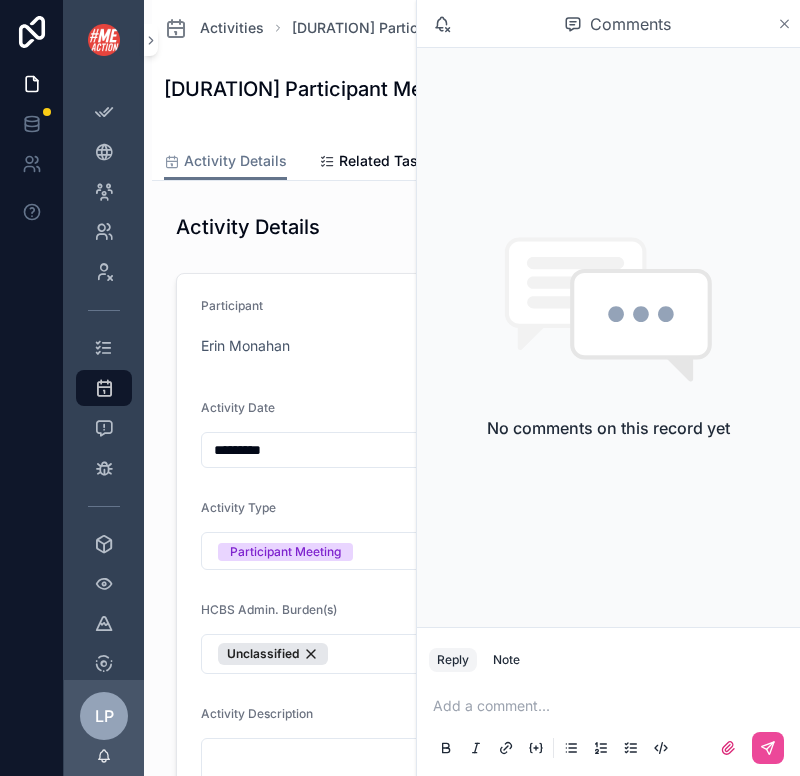 click 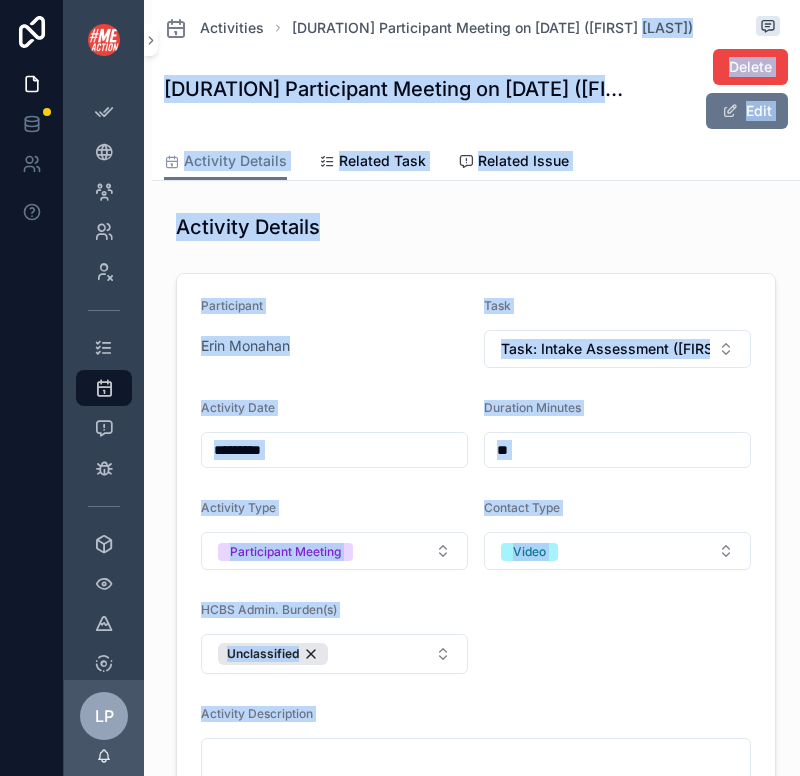 drag, startPoint x: 781, startPoint y: 24, endPoint x: 261, endPoint y: -123, distance: 540.3786 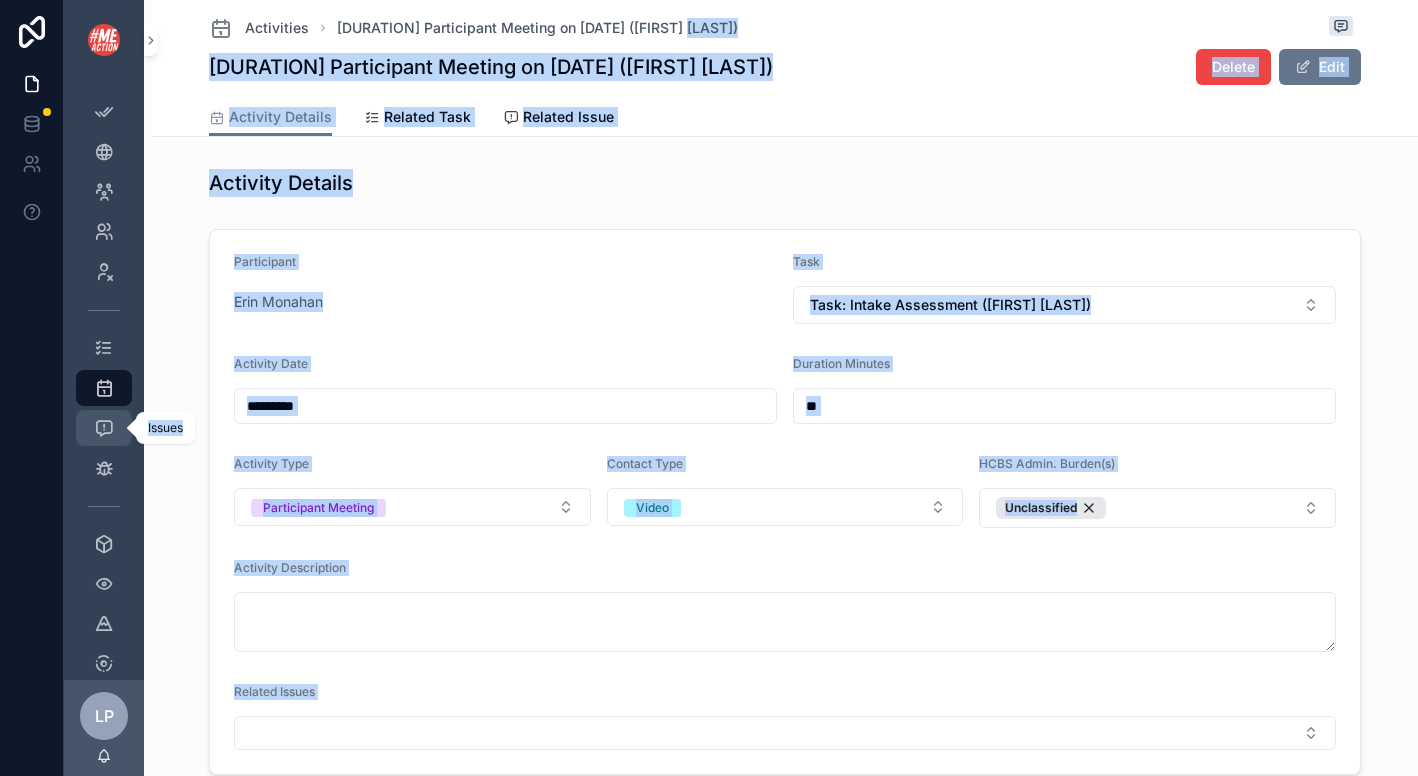 click at bounding box center (104, 428) 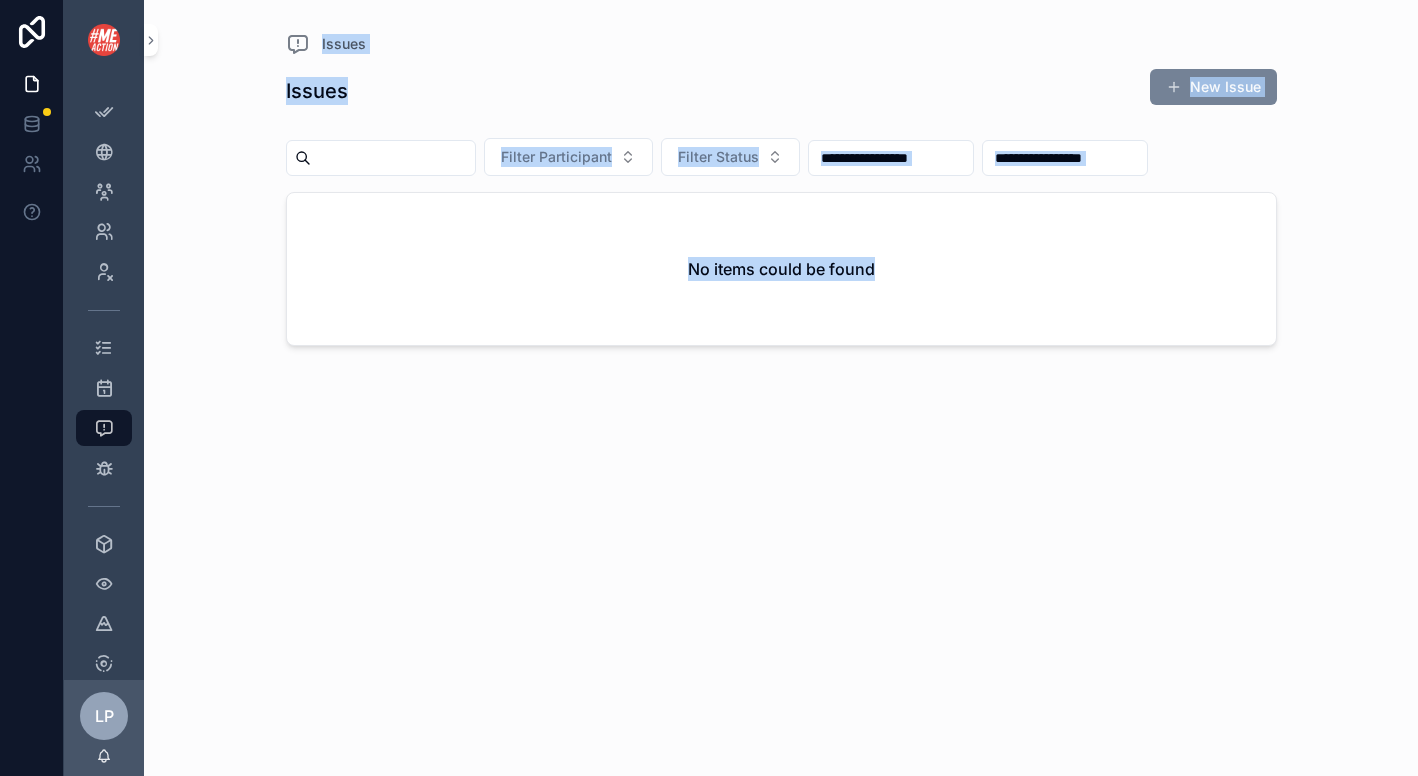 click on "New Issue" at bounding box center (1213, 87) 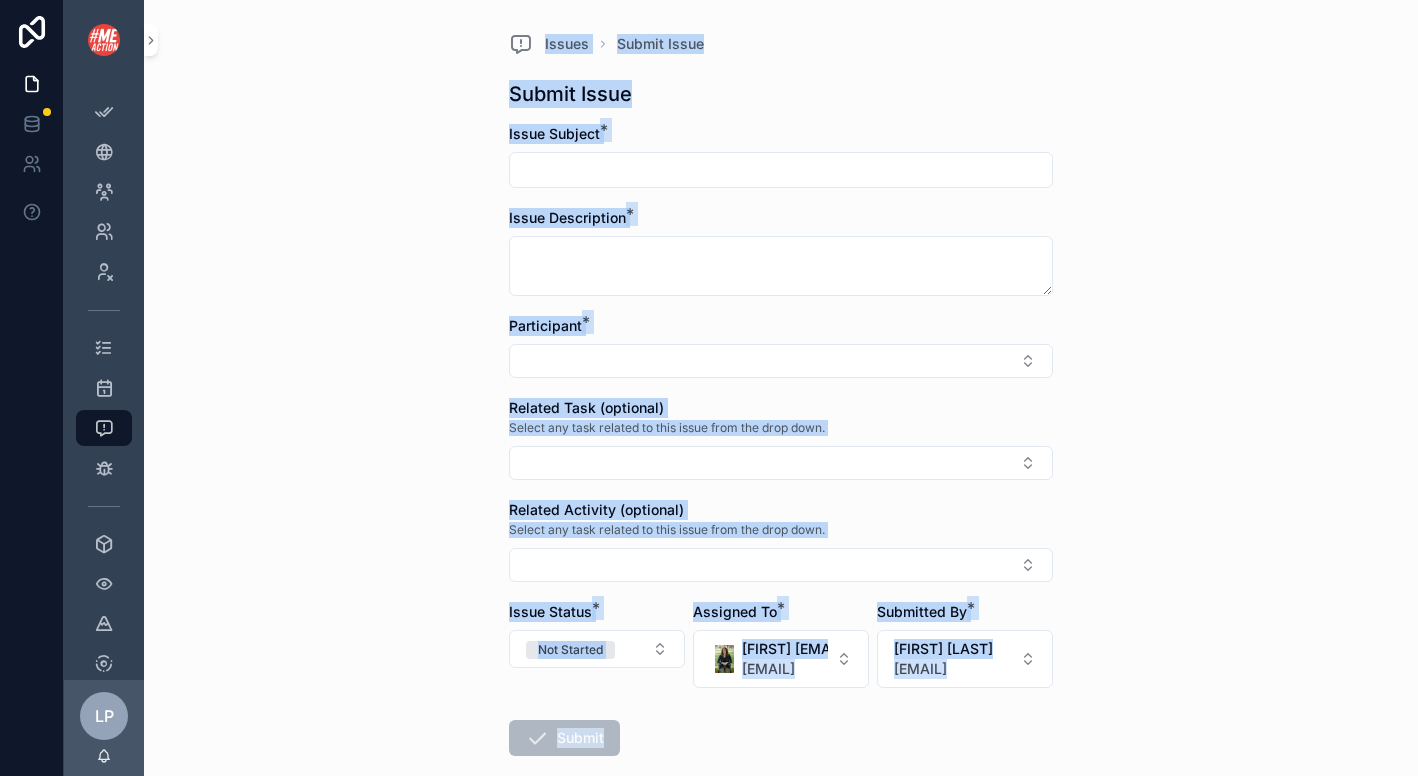 click on "Submit Issue" at bounding box center [781, 94] 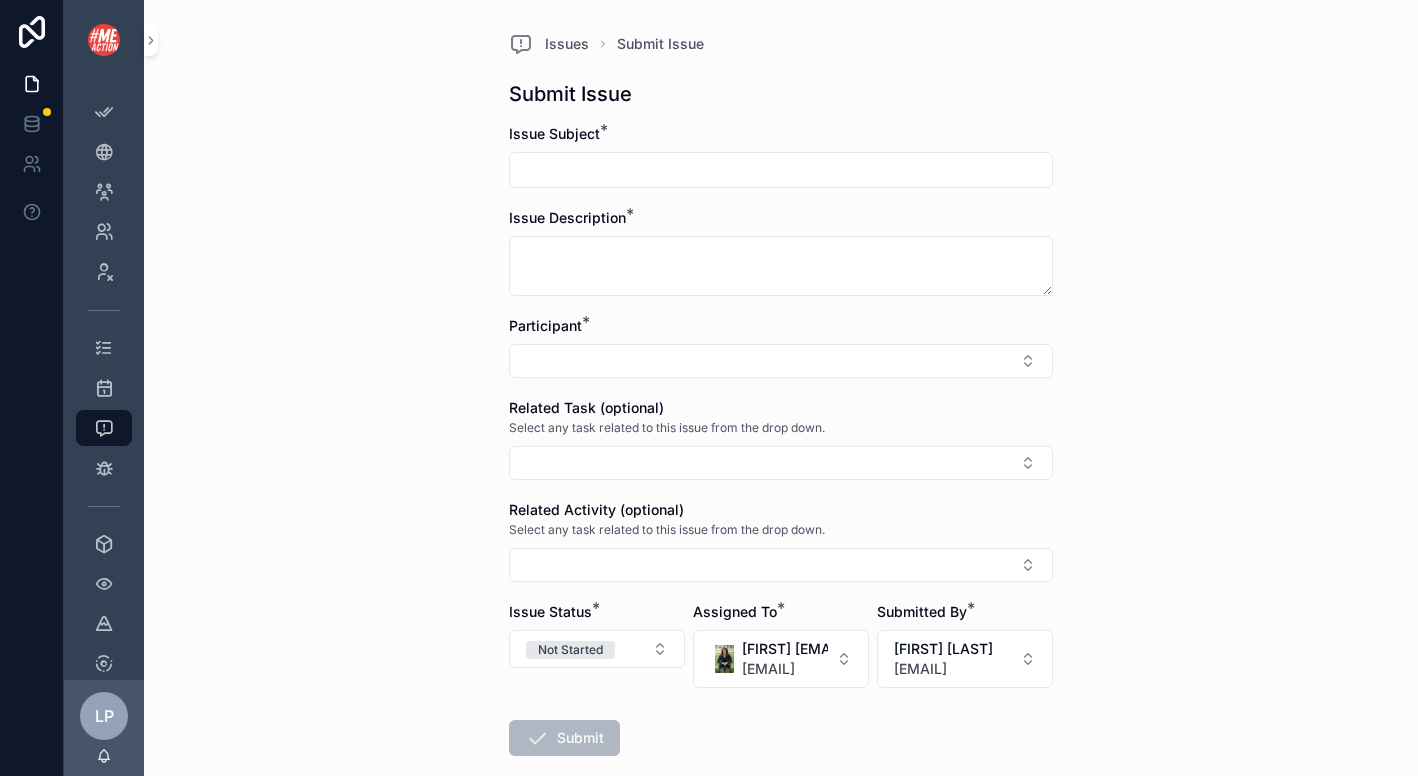 click on "Issue Description *" at bounding box center (781, 218) 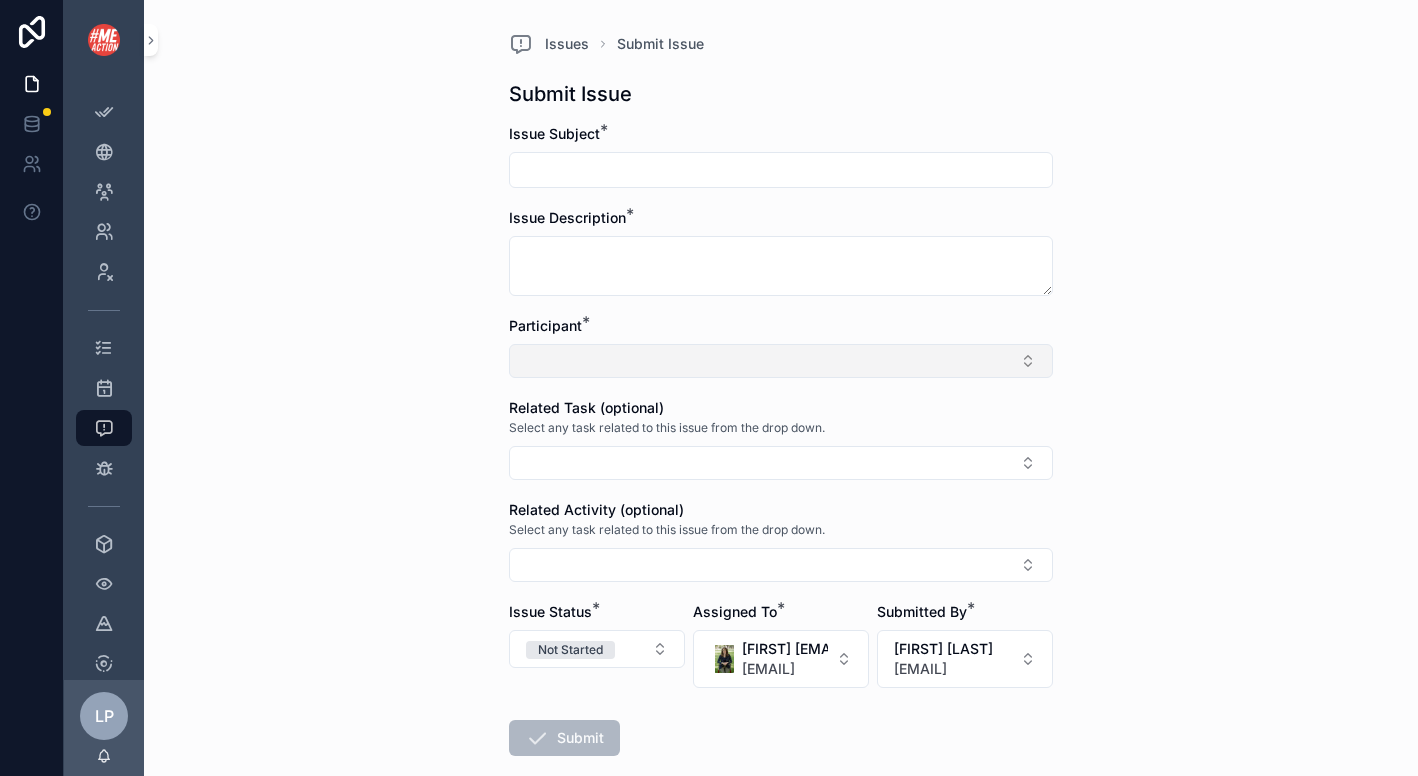 click at bounding box center [781, 361] 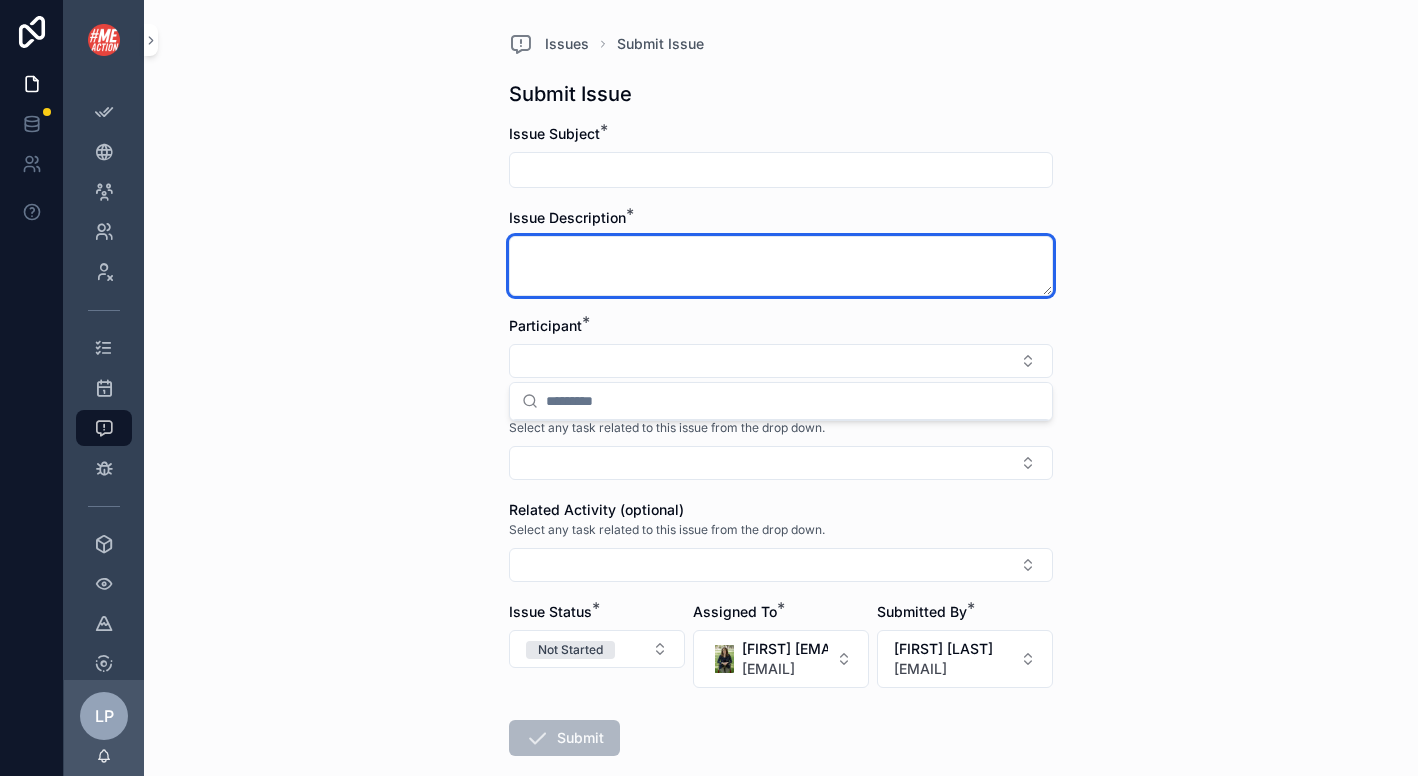 click at bounding box center [781, 266] 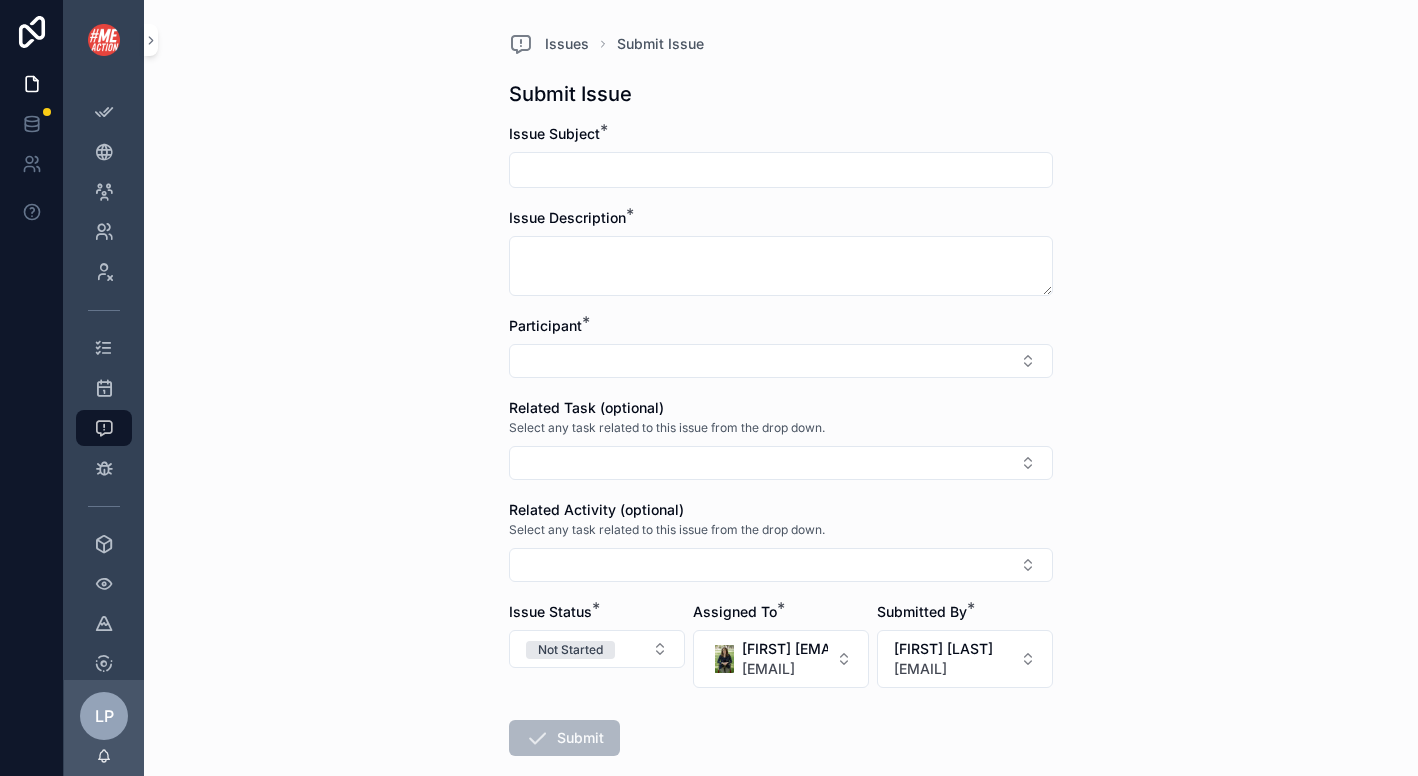 click on "Select any task related to this issue from the drop down." at bounding box center [667, 428] 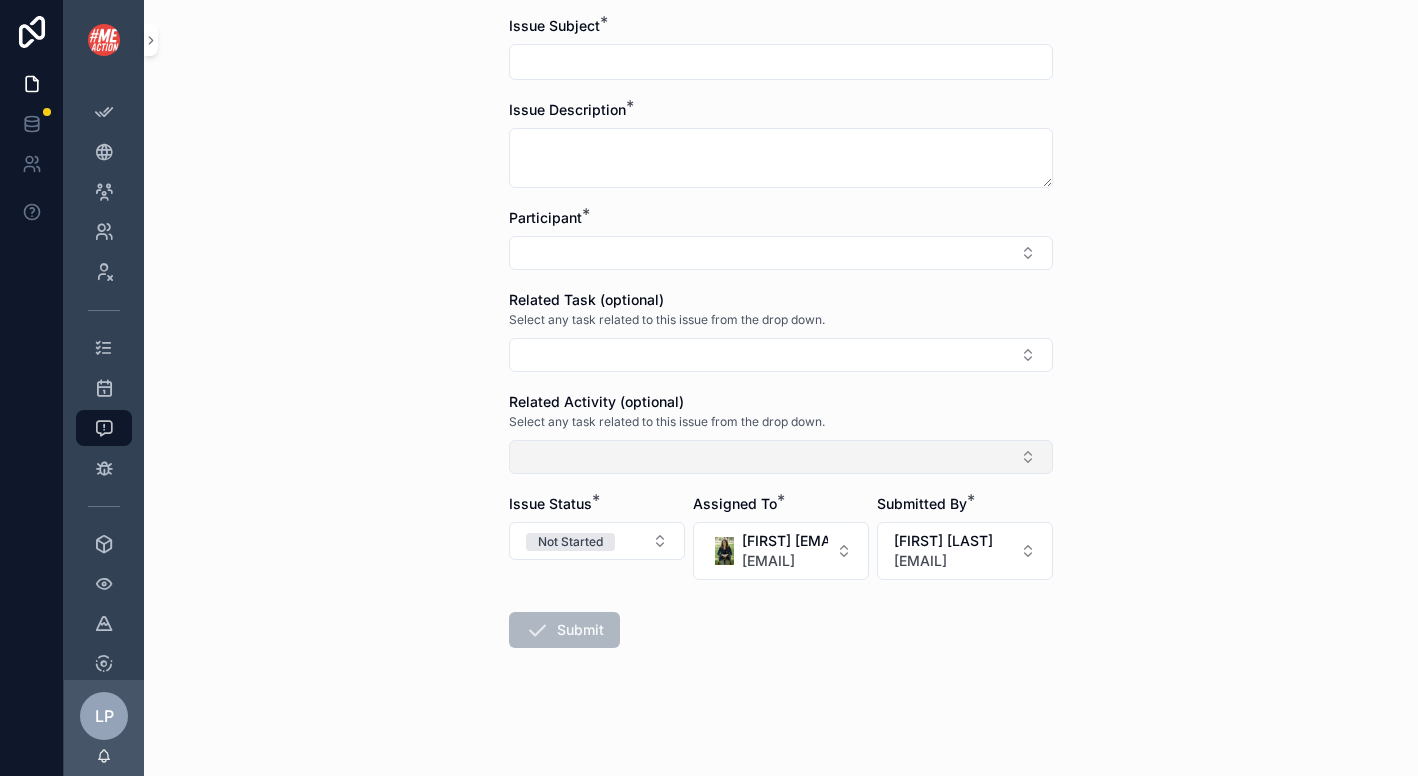 scroll, scrollTop: 0, scrollLeft: 0, axis: both 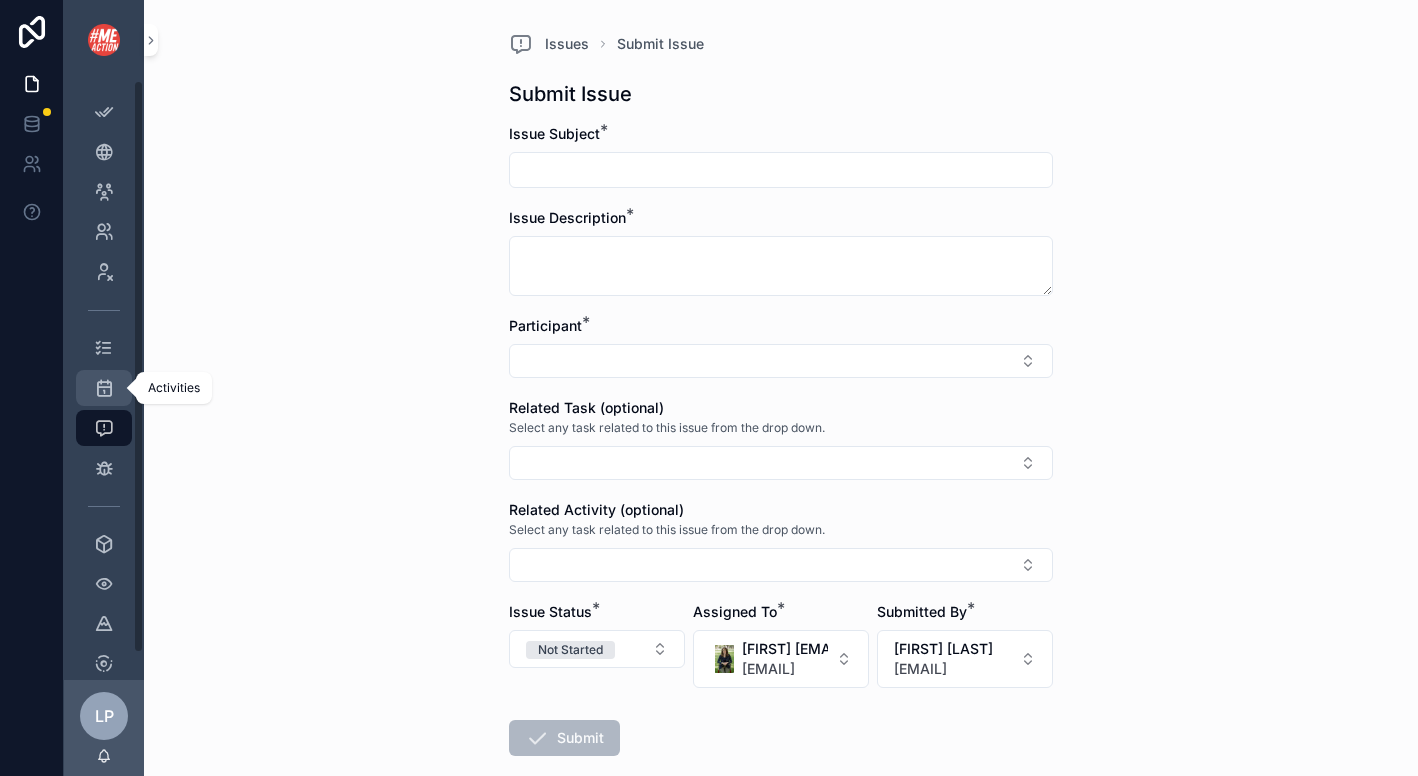 click at bounding box center [104, 388] 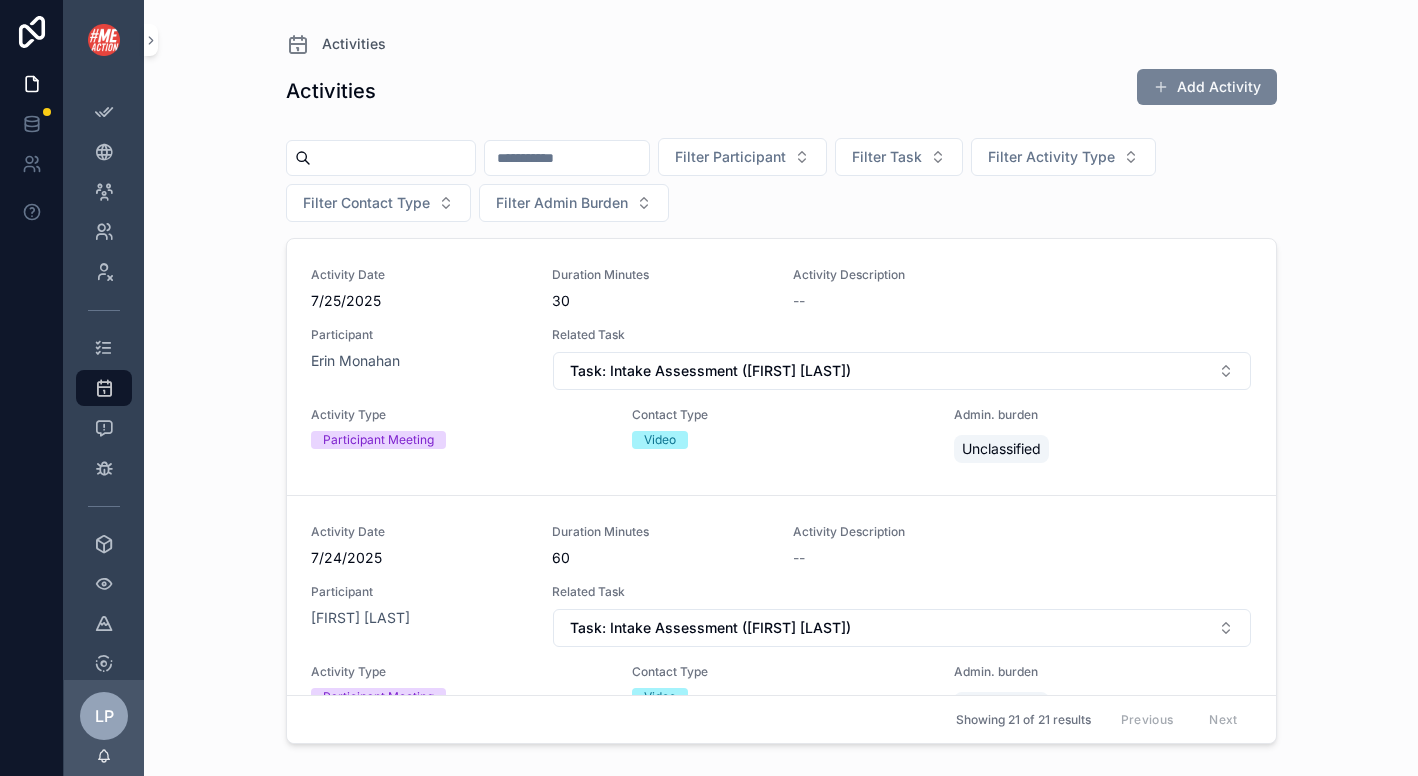 click on "Add Activity" at bounding box center [1207, 87] 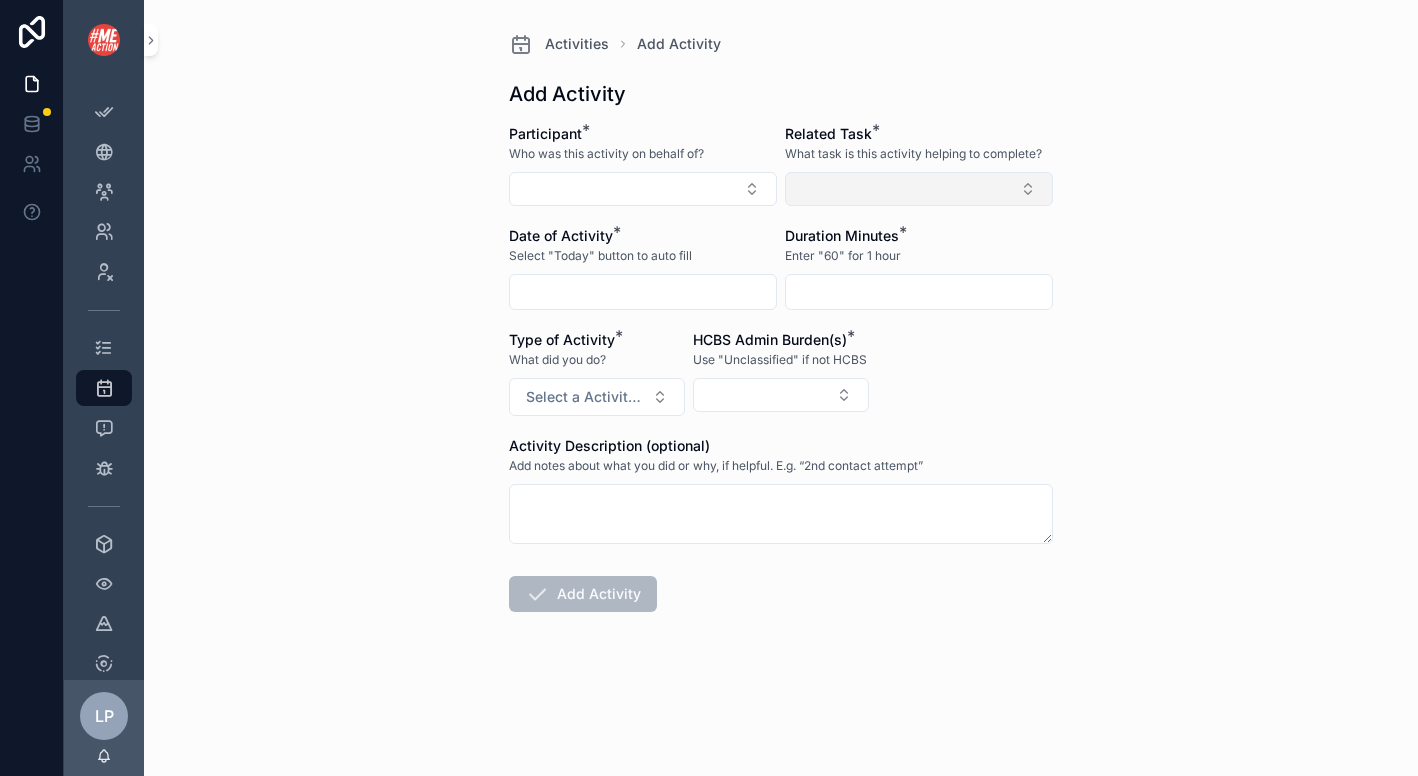 click at bounding box center [919, 189] 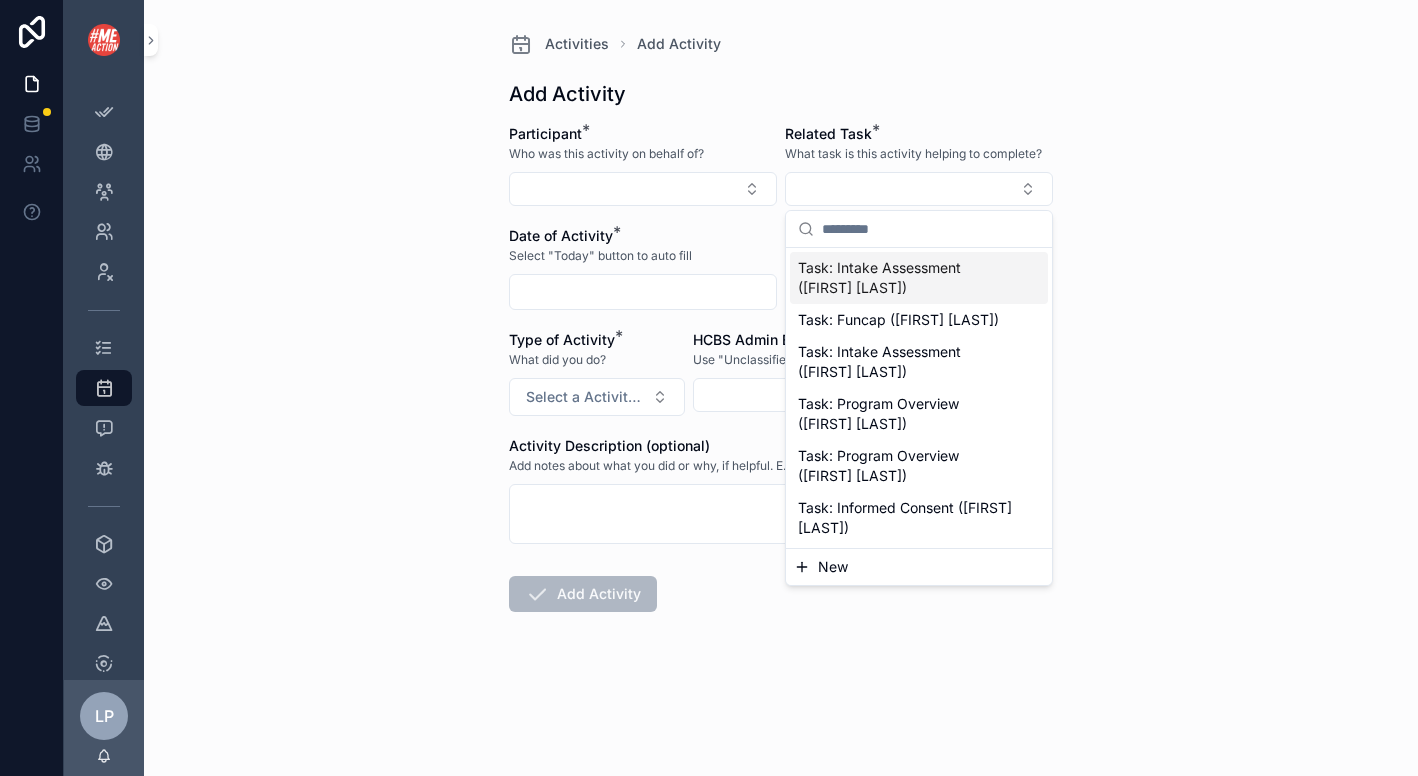 click on "Participant * Who was this activity on behalf of?" at bounding box center [643, 165] 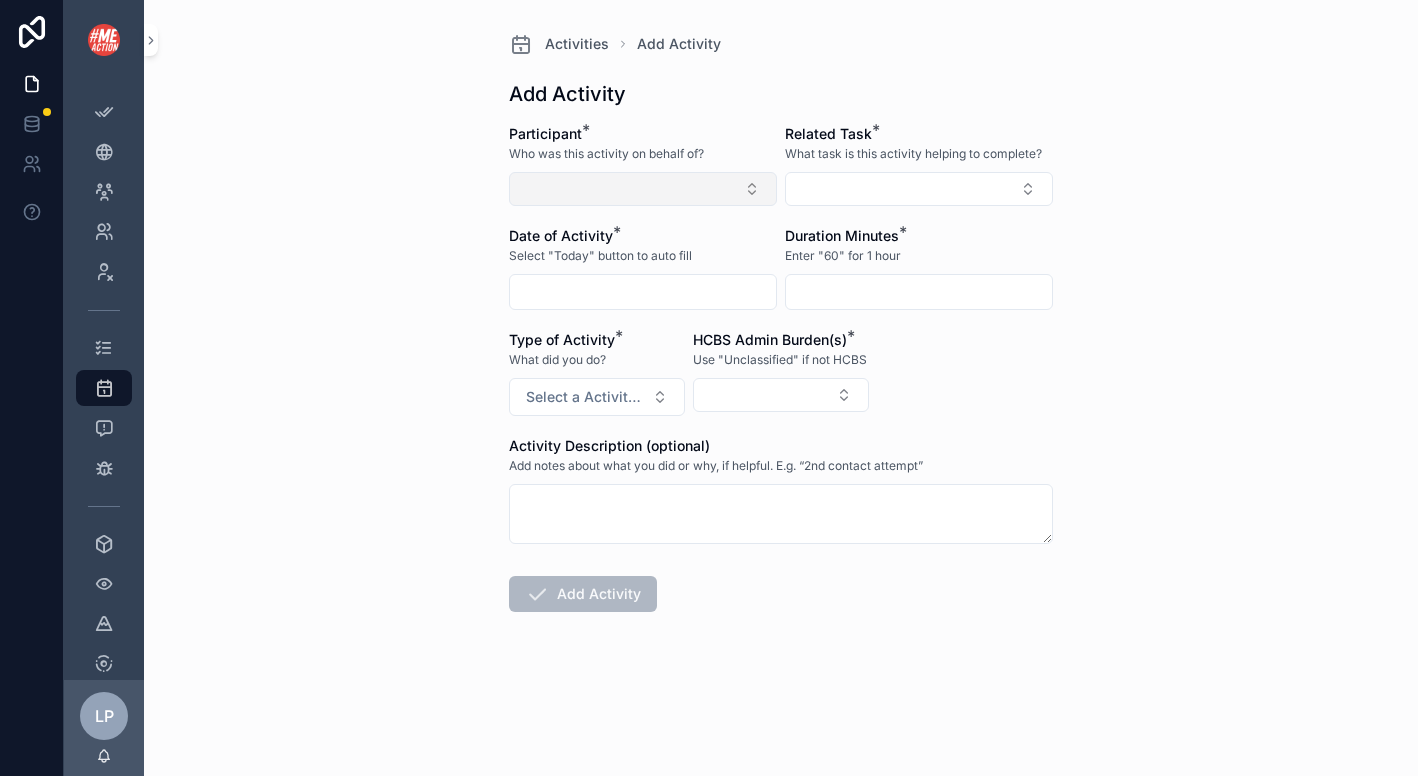 click at bounding box center (643, 189) 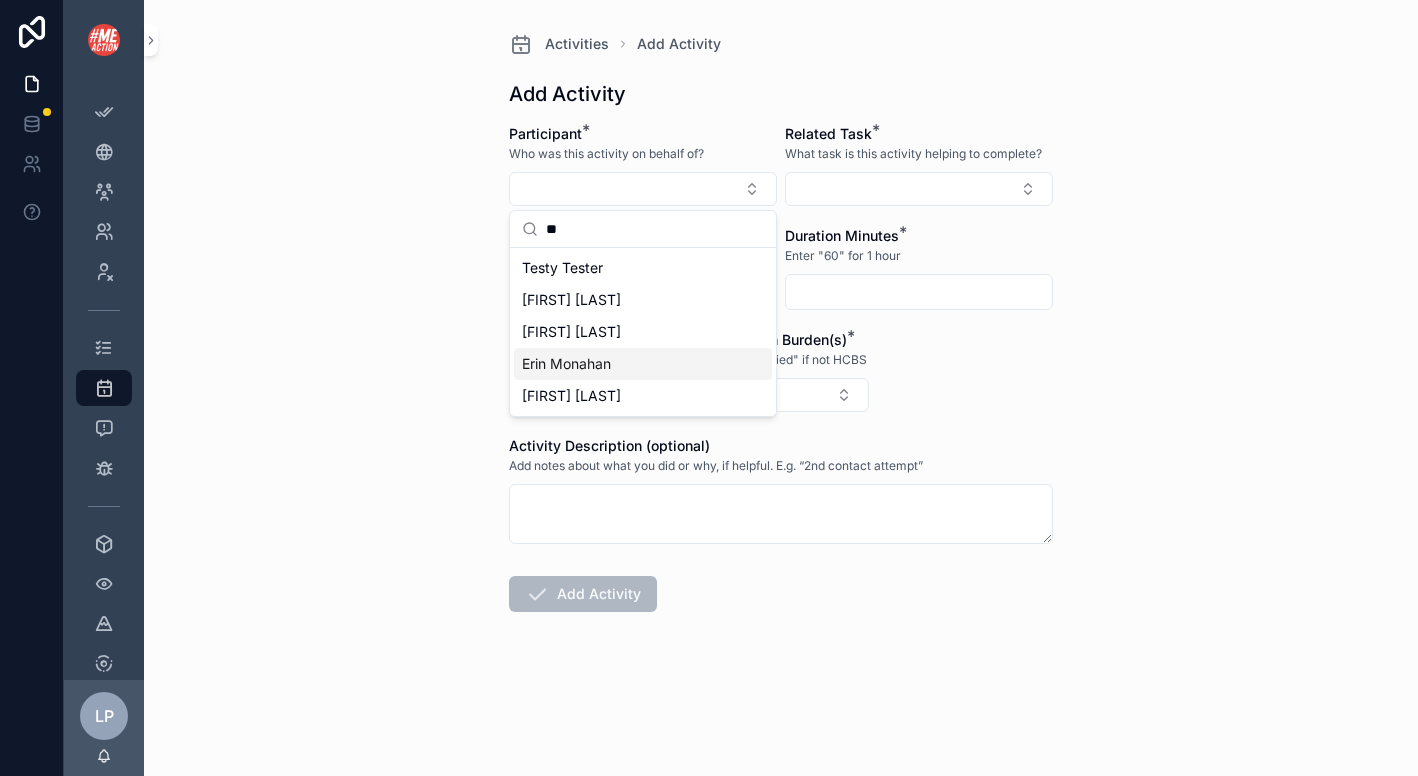 type on "**" 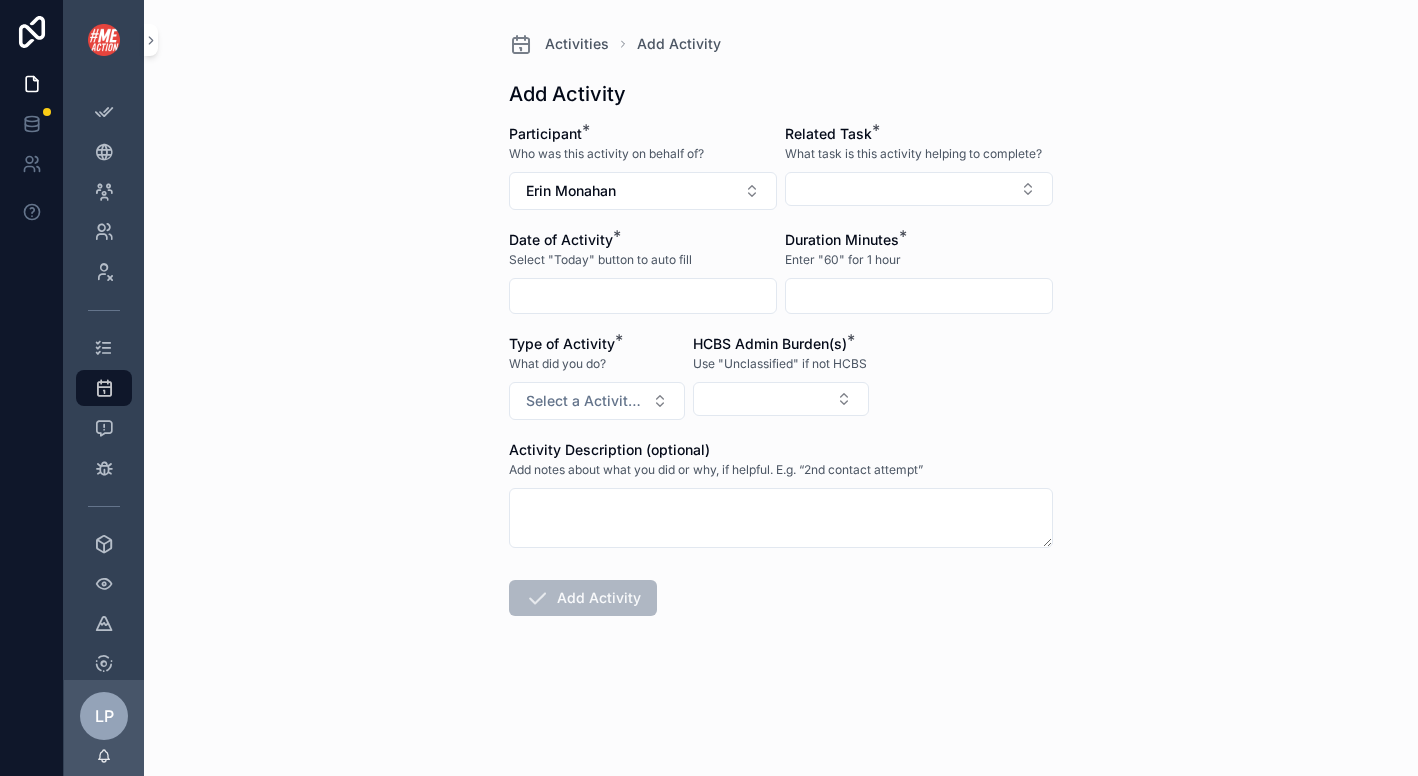 click on "Related Task * What task is this activity helping to complete?" at bounding box center (919, 167) 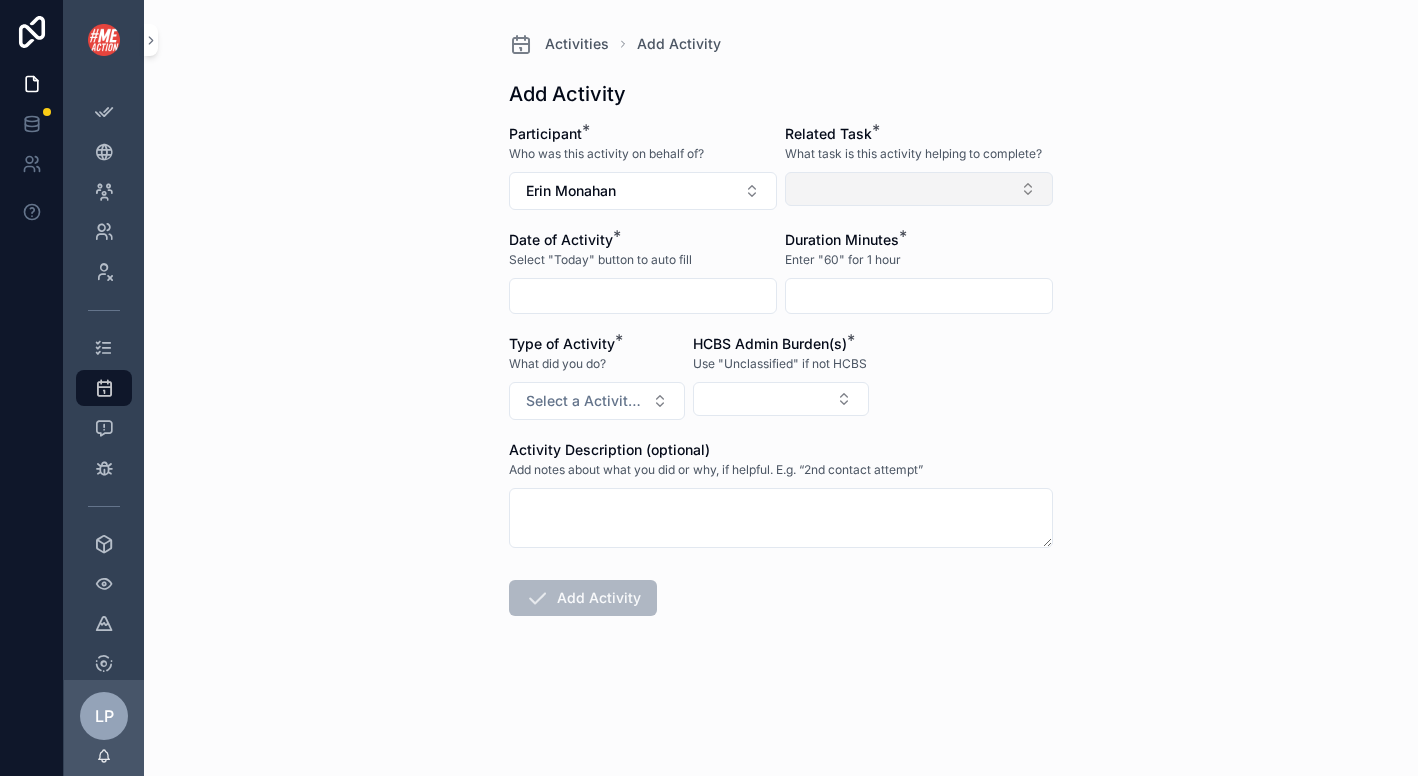 click at bounding box center (919, 189) 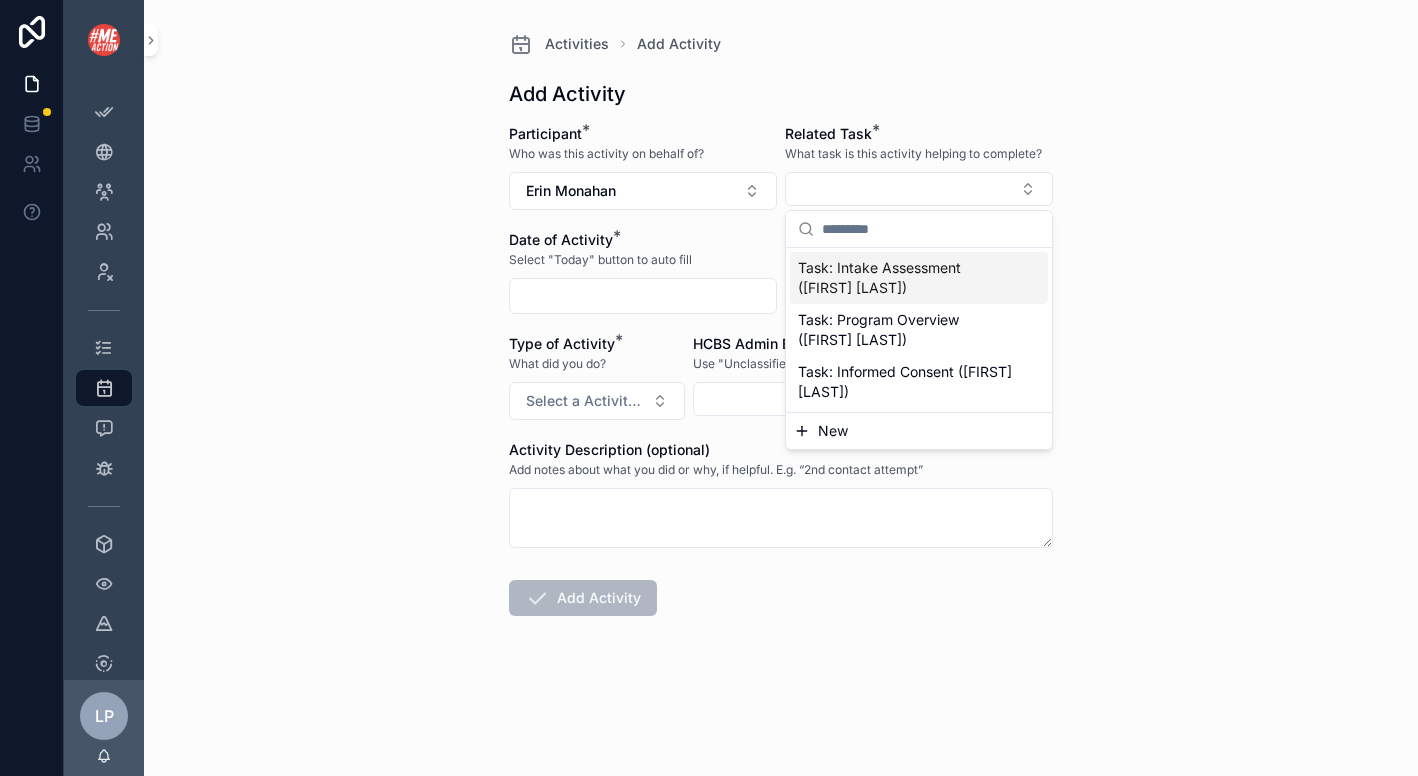 click on "Task: Intake Assessment ([FIRST] [LAST])" at bounding box center [907, 278] 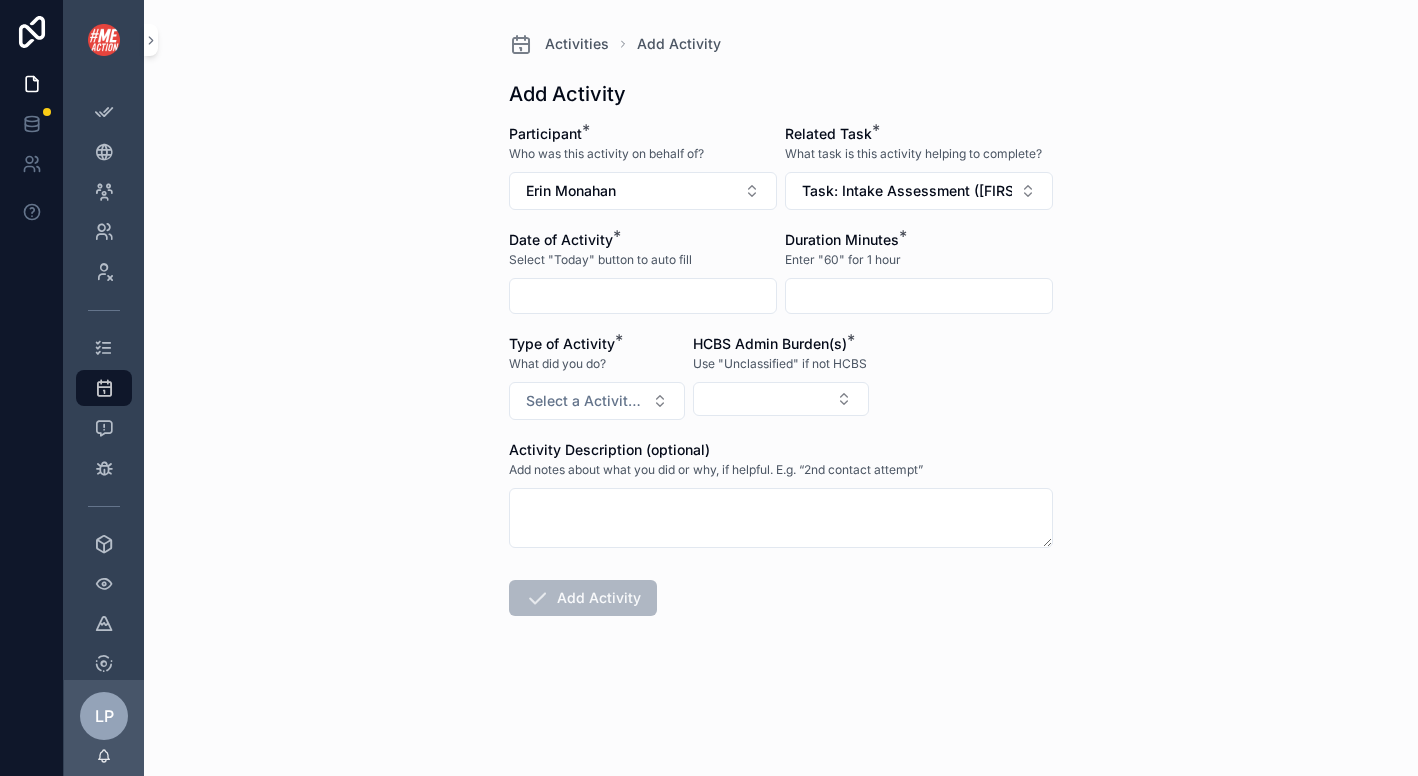 click at bounding box center [643, 296] 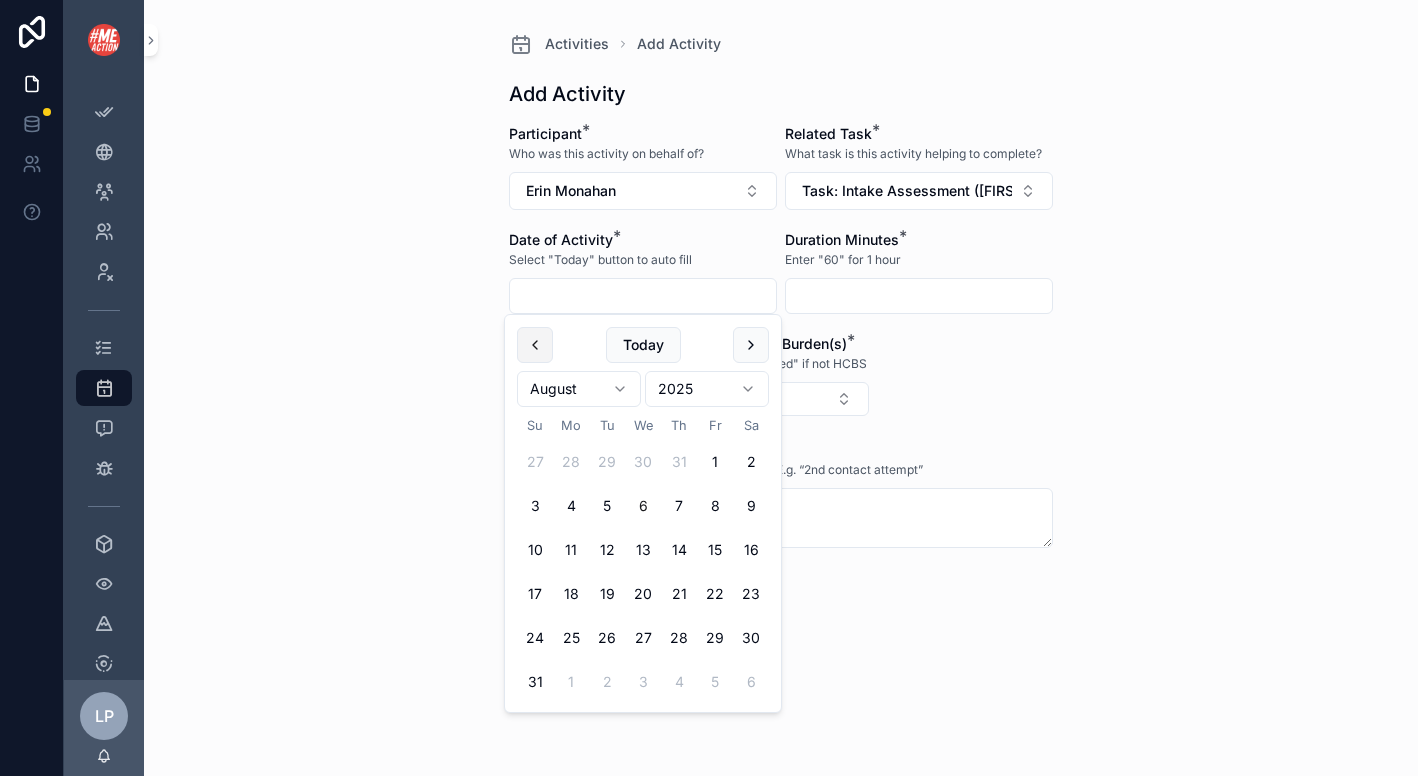 click at bounding box center (535, 345) 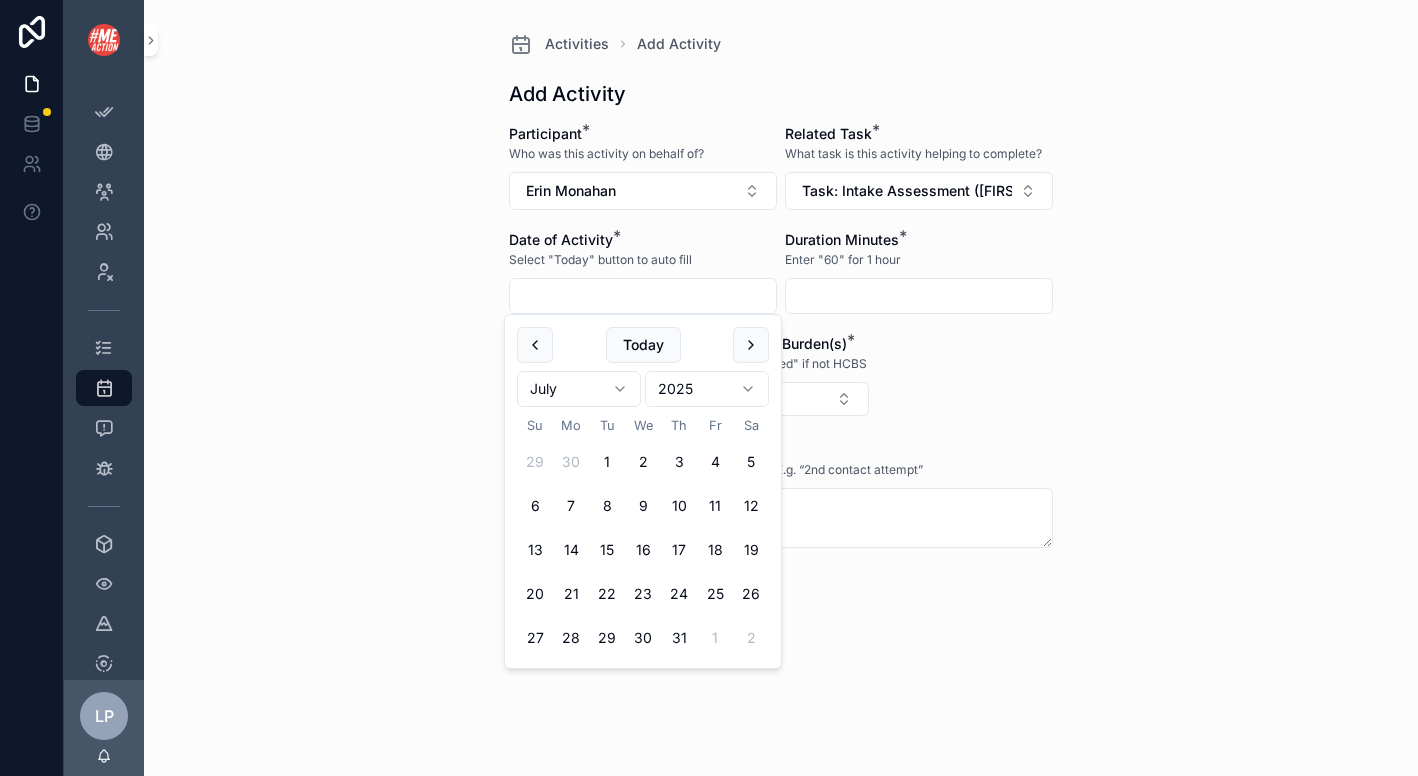 click at bounding box center [919, 296] 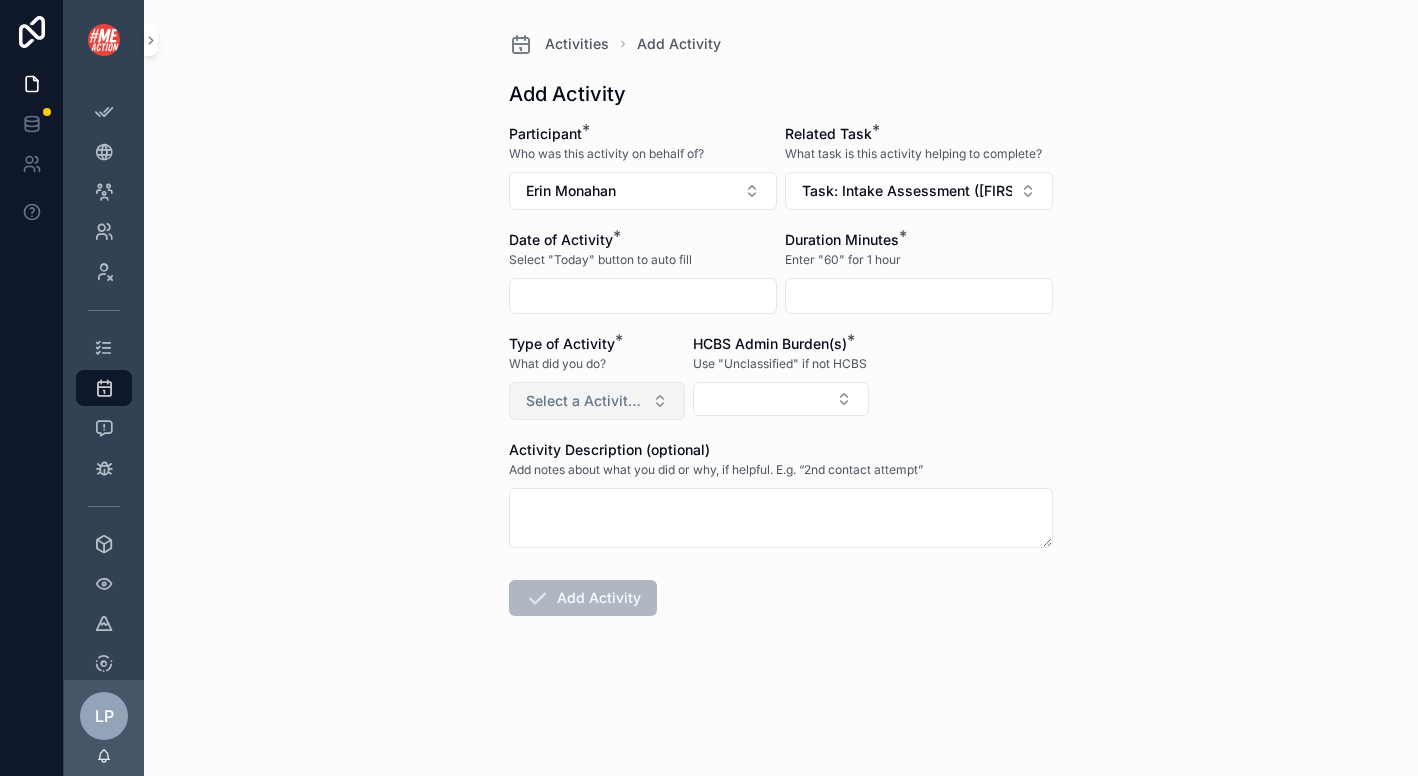 click on "Select a Activity Type" at bounding box center [585, 401] 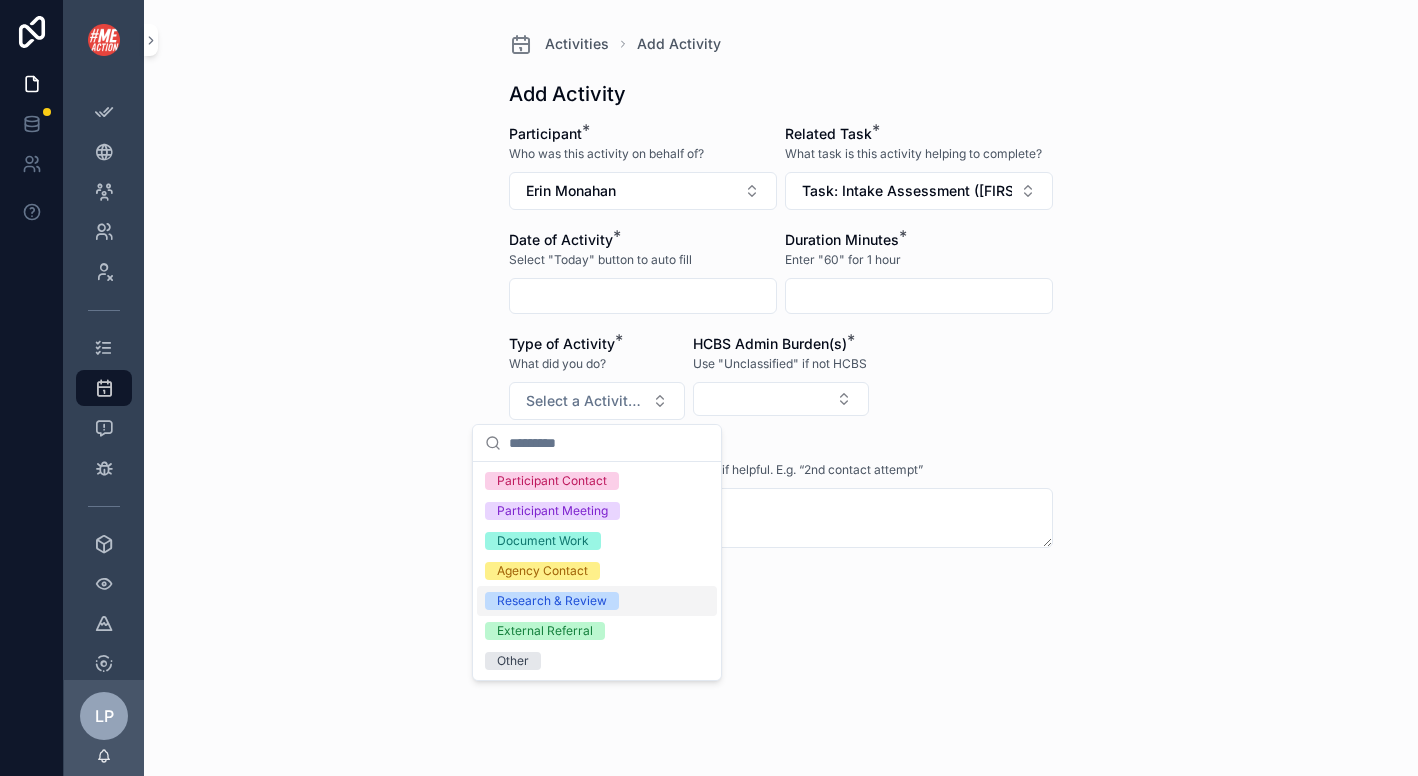 click on "Research & Review" at bounding box center [552, 601] 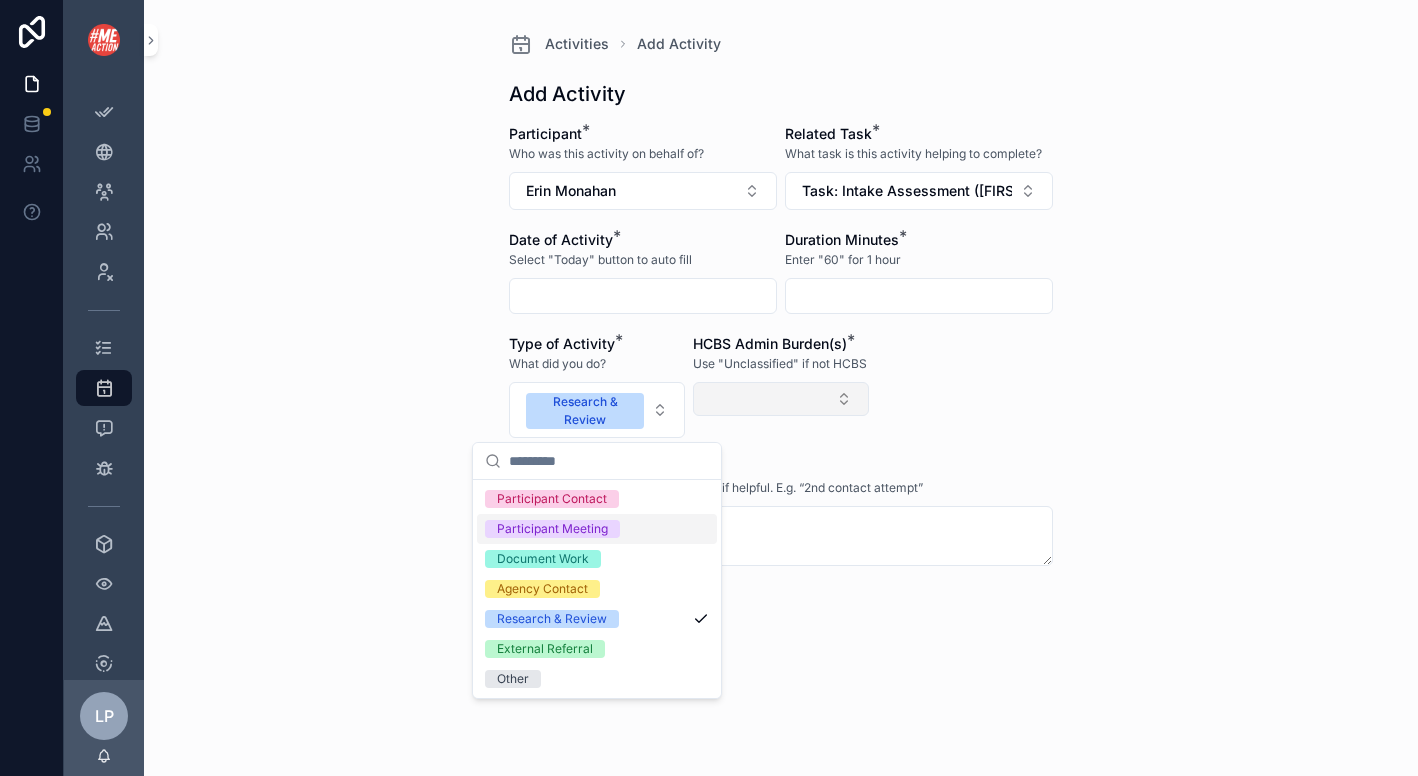 click at bounding box center [781, 399] 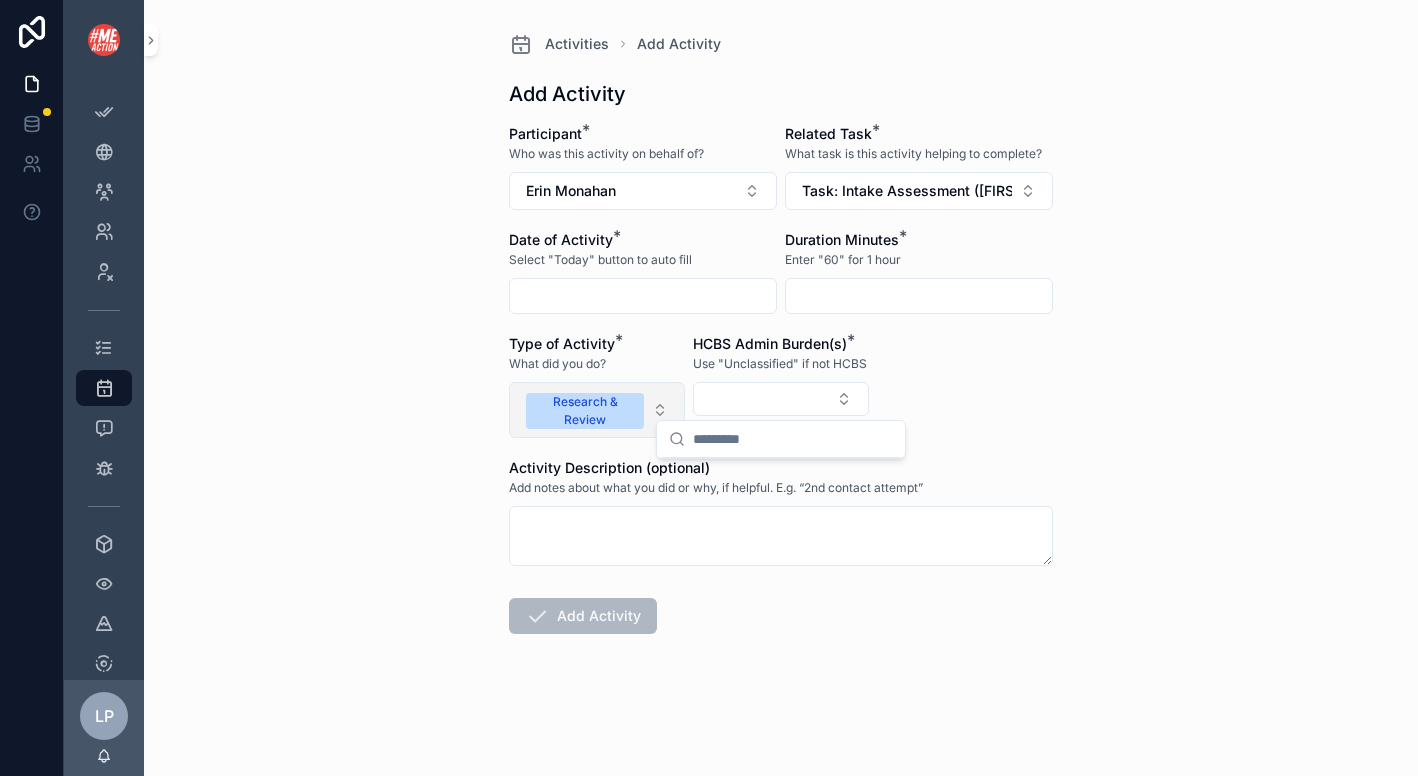 click on "Research & Review" at bounding box center (585, 411) 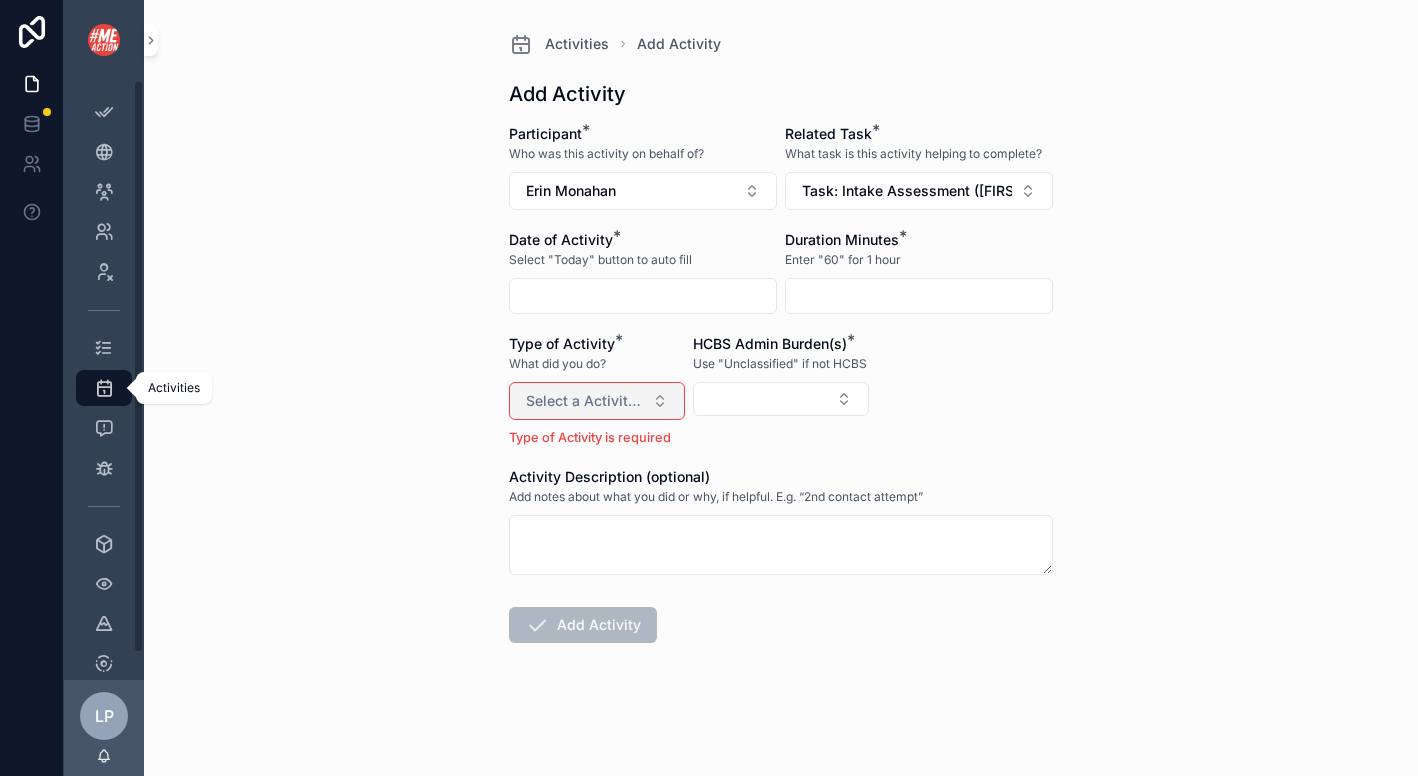 click at bounding box center (104, 388) 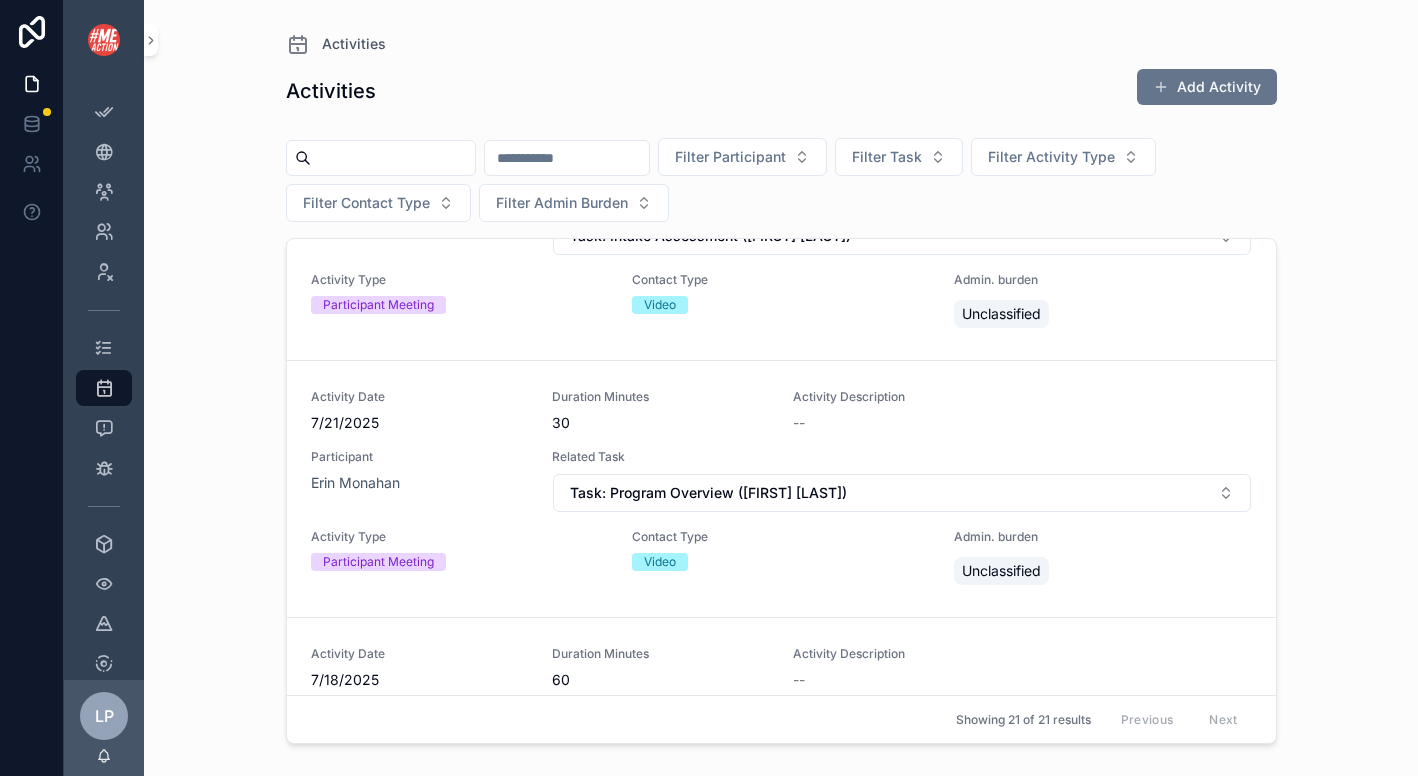 scroll, scrollTop: 0, scrollLeft: 0, axis: both 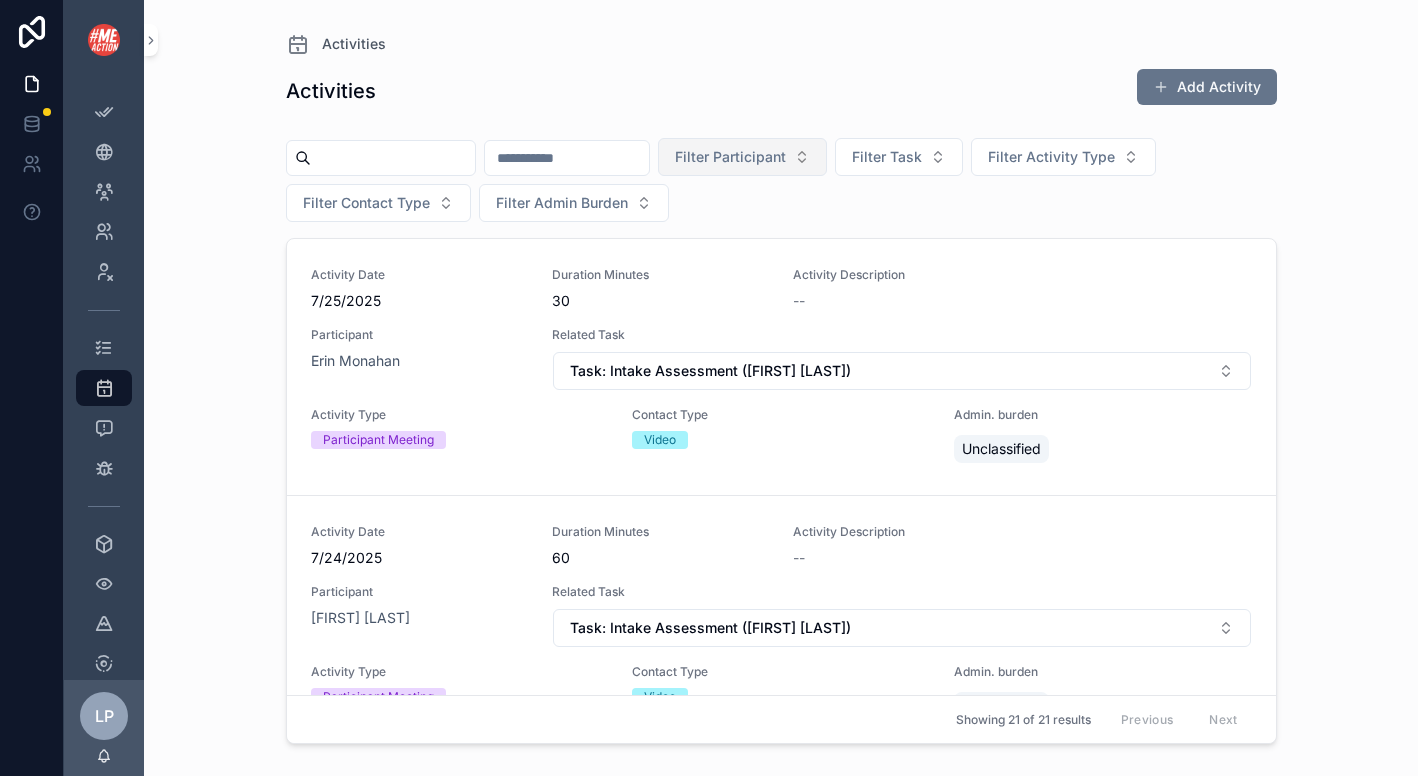 click on "Filter Participant" at bounding box center [730, 157] 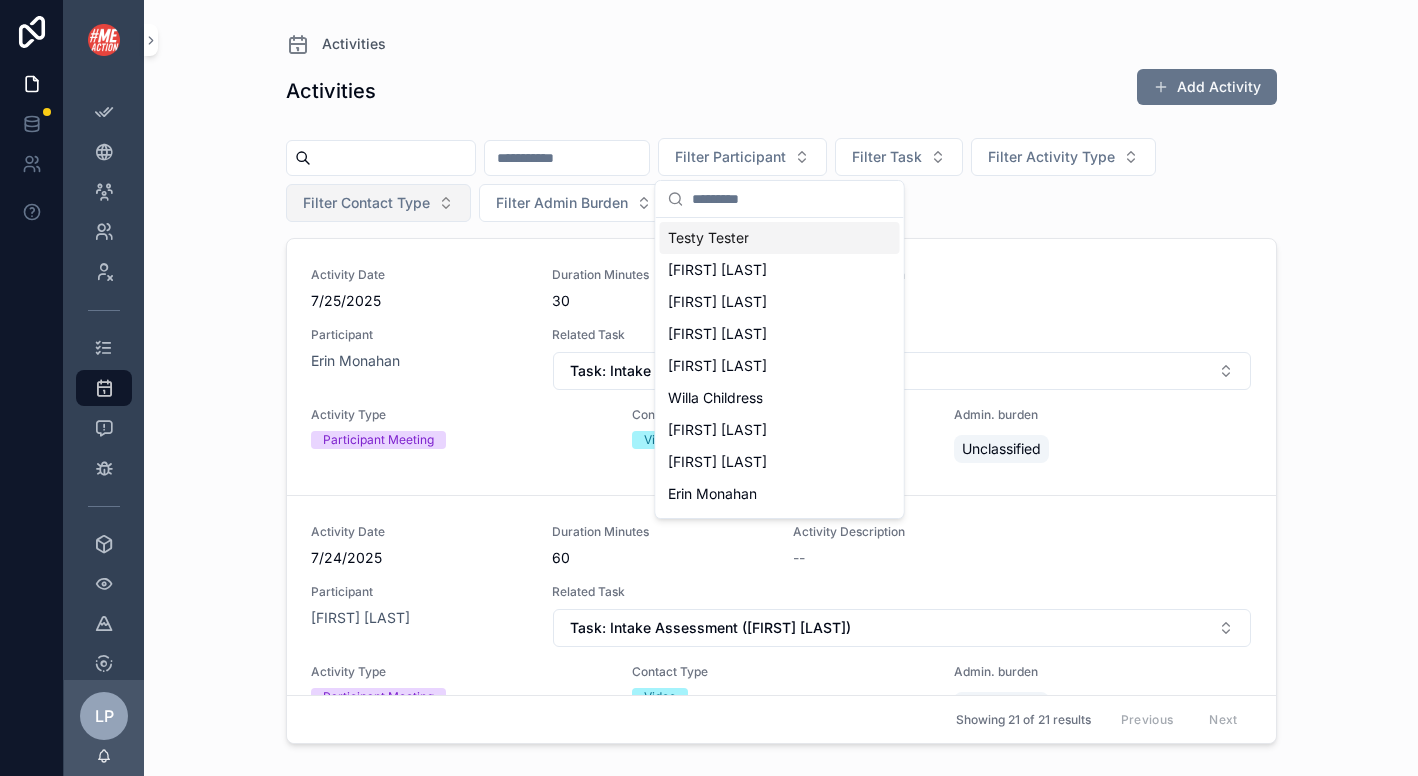 click on "Filter Contact Type" at bounding box center (366, 203) 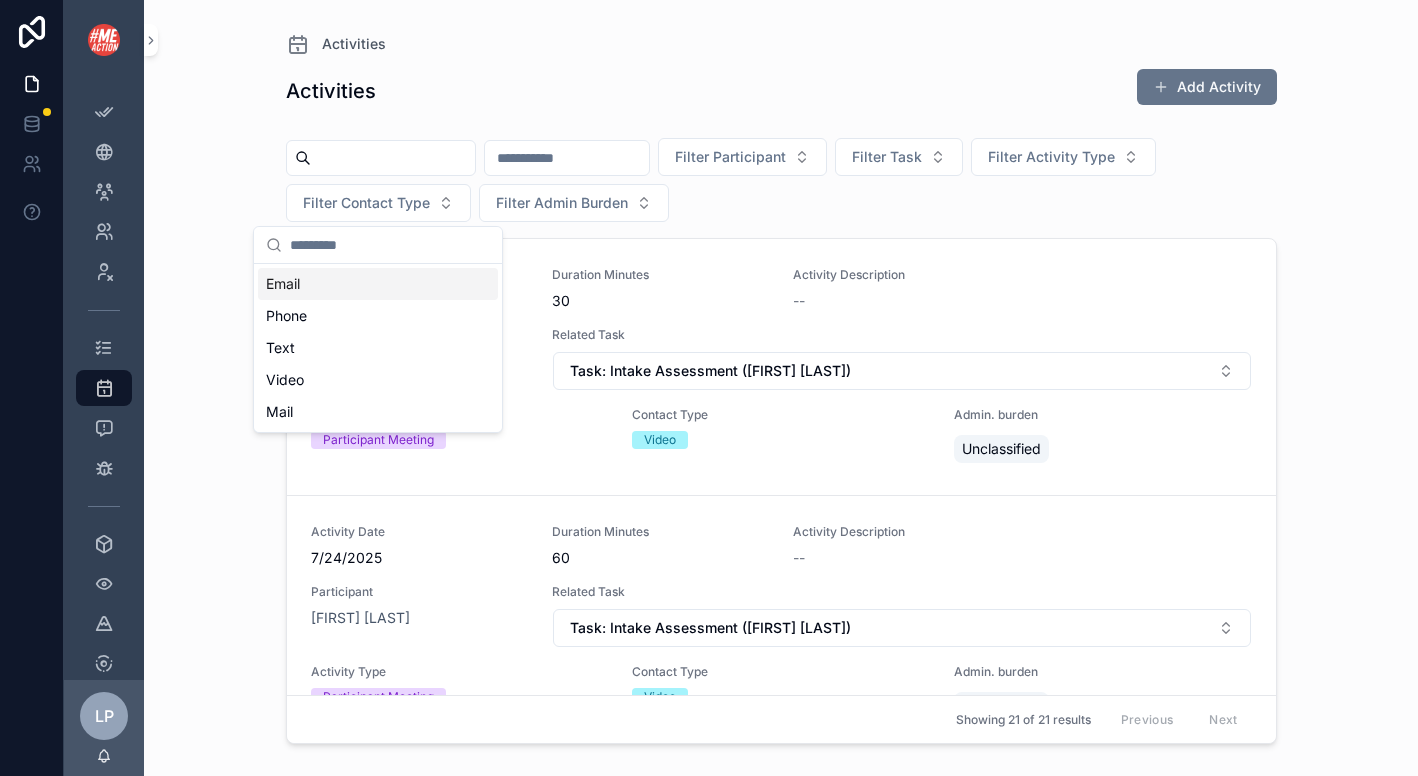 click on "Email" at bounding box center [378, 284] 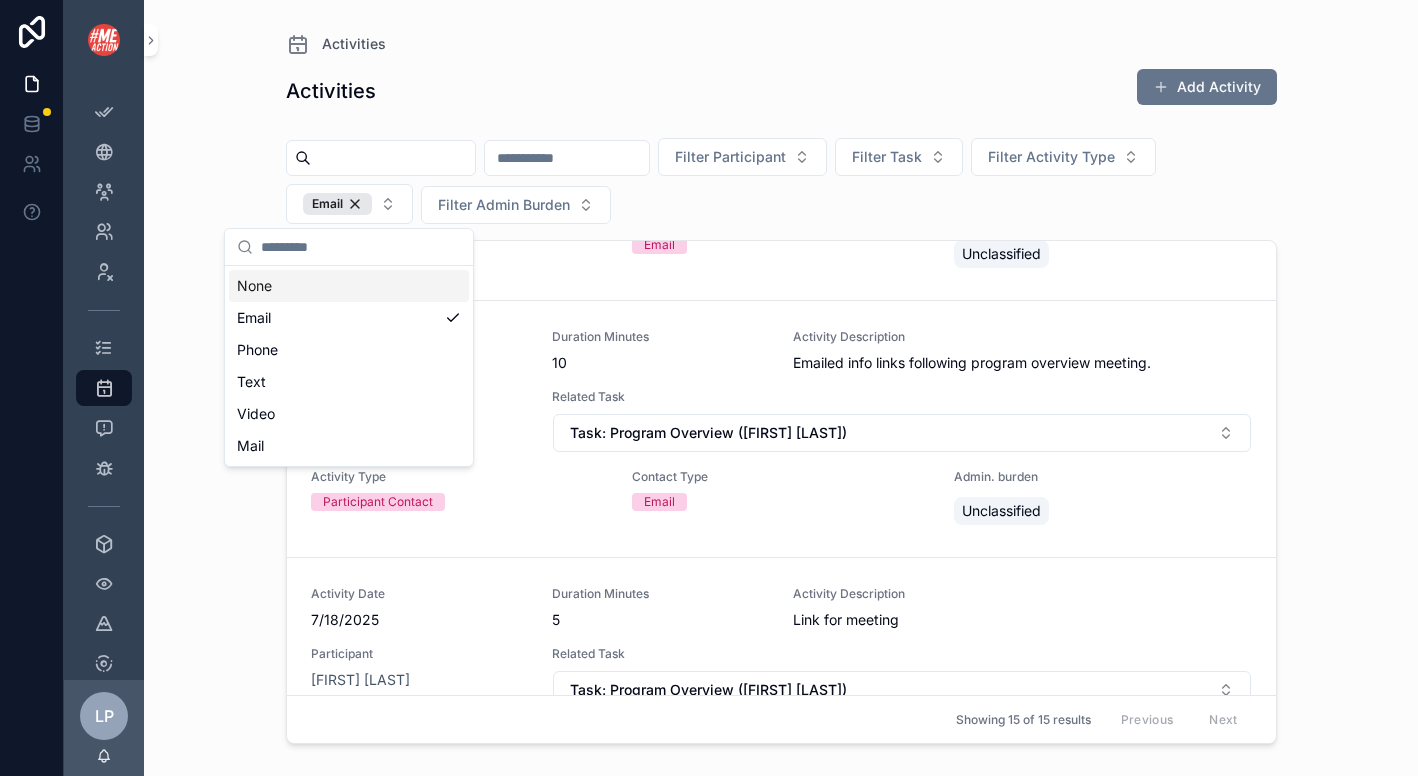 scroll, scrollTop: 0, scrollLeft: 0, axis: both 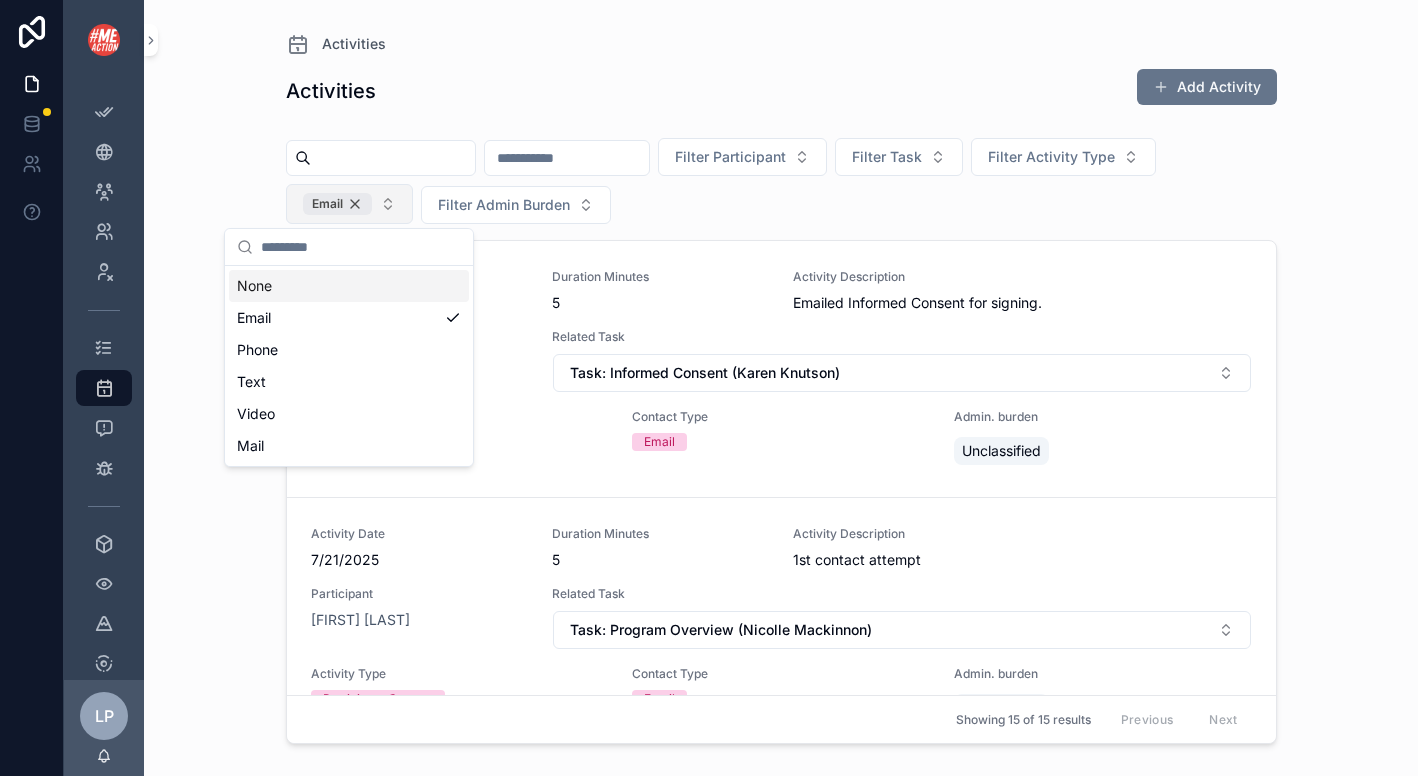 click on "Email" at bounding box center [337, 204] 